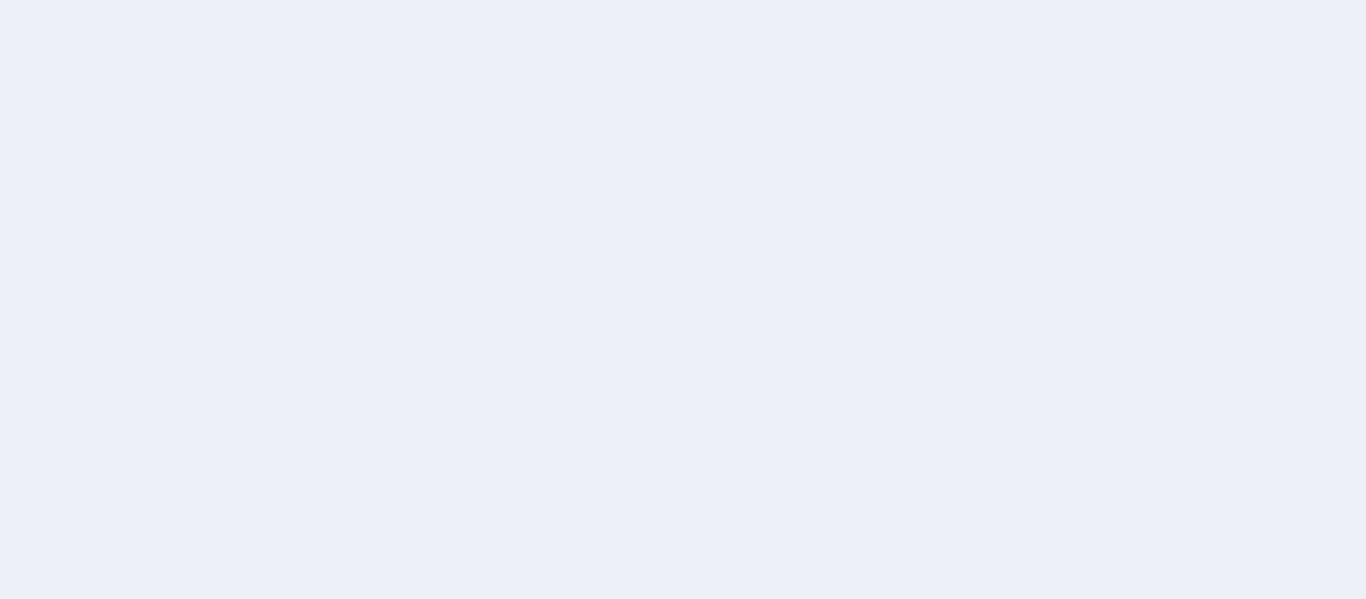 scroll, scrollTop: 0, scrollLeft: 0, axis: both 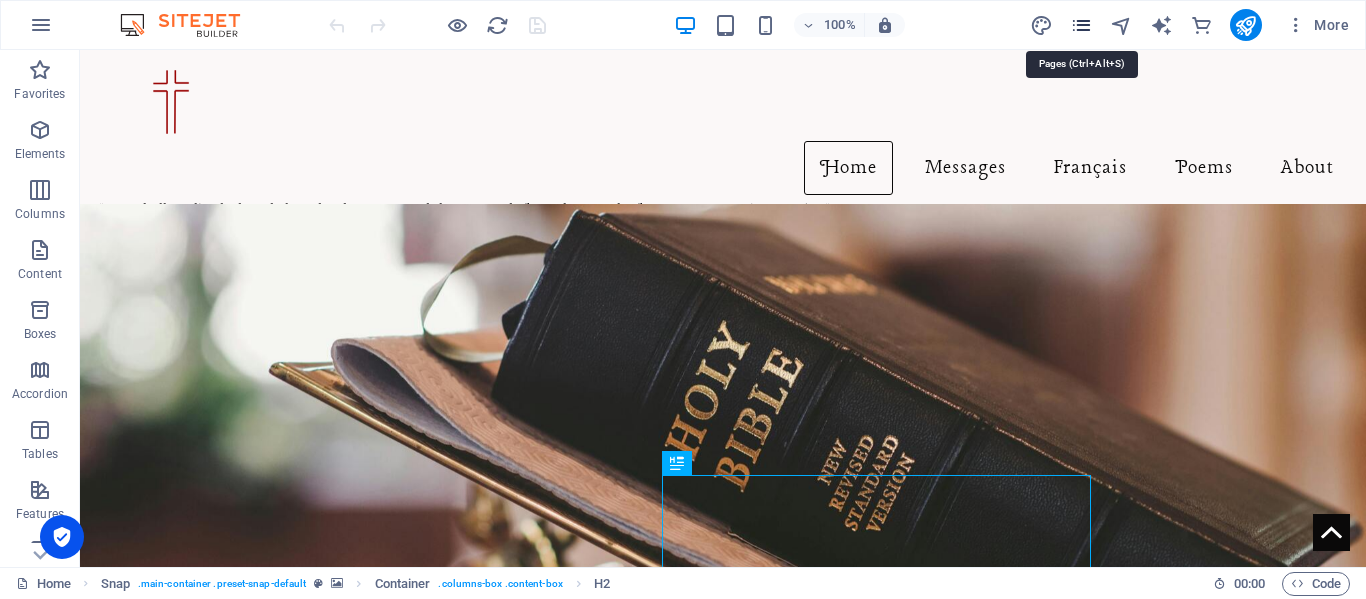 click at bounding box center (1081, 25) 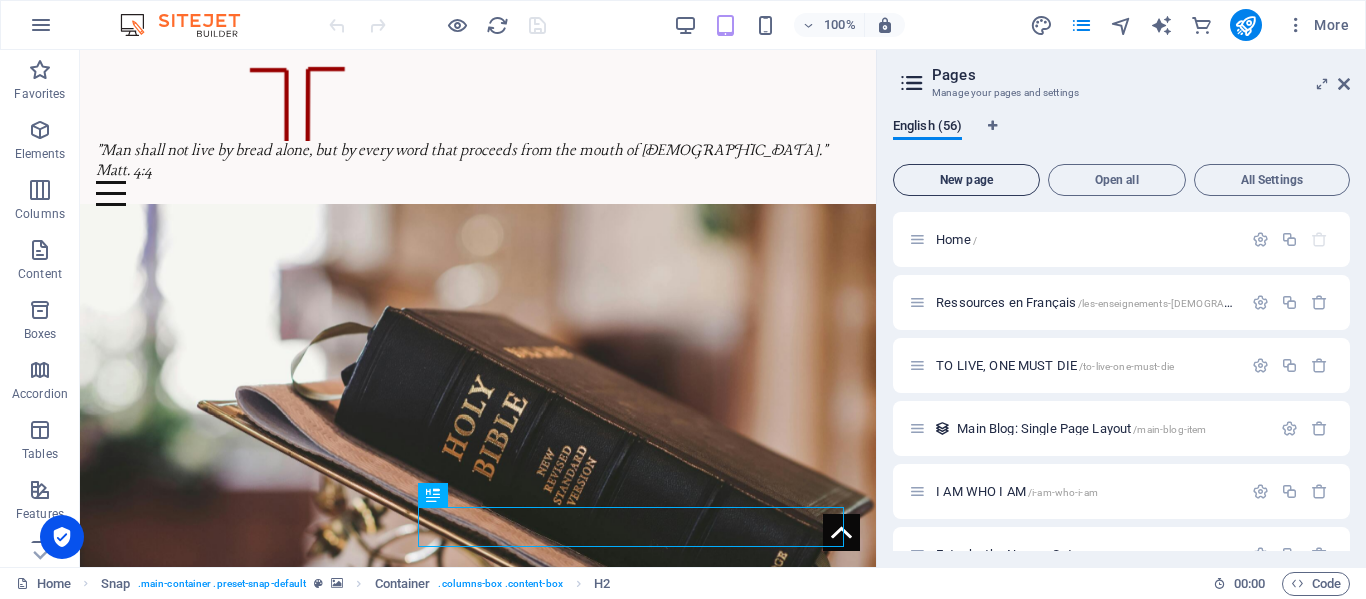 click on "New page" at bounding box center [966, 180] 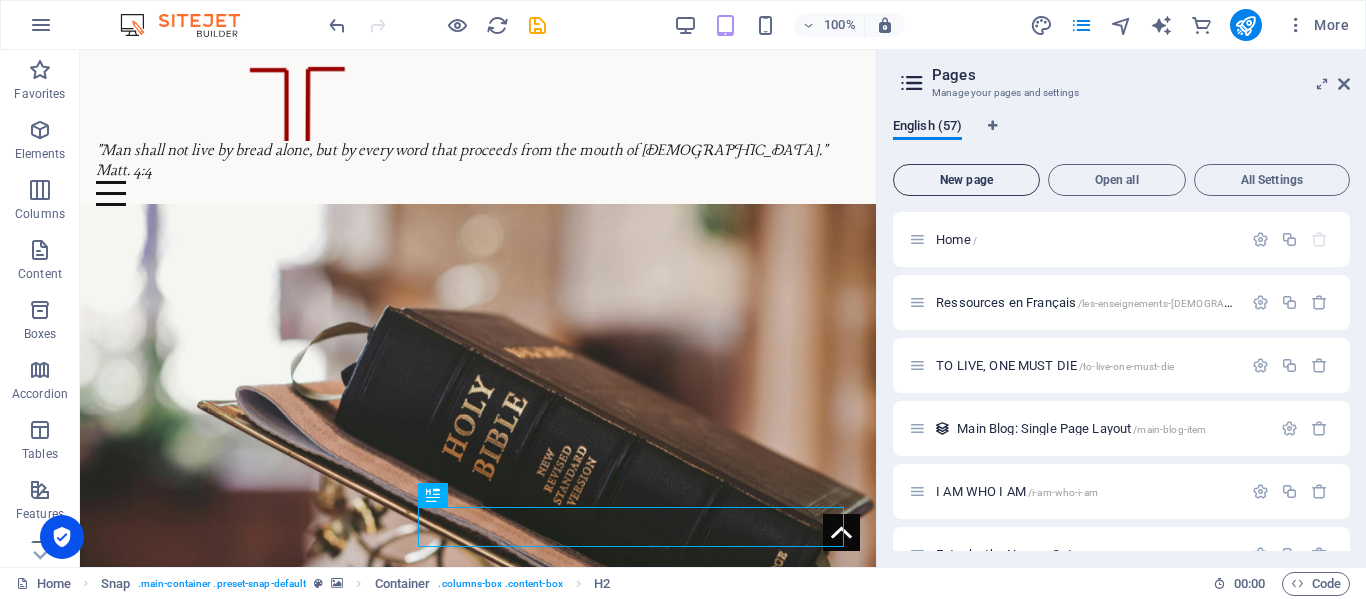 scroll, scrollTop: 3462, scrollLeft: 0, axis: vertical 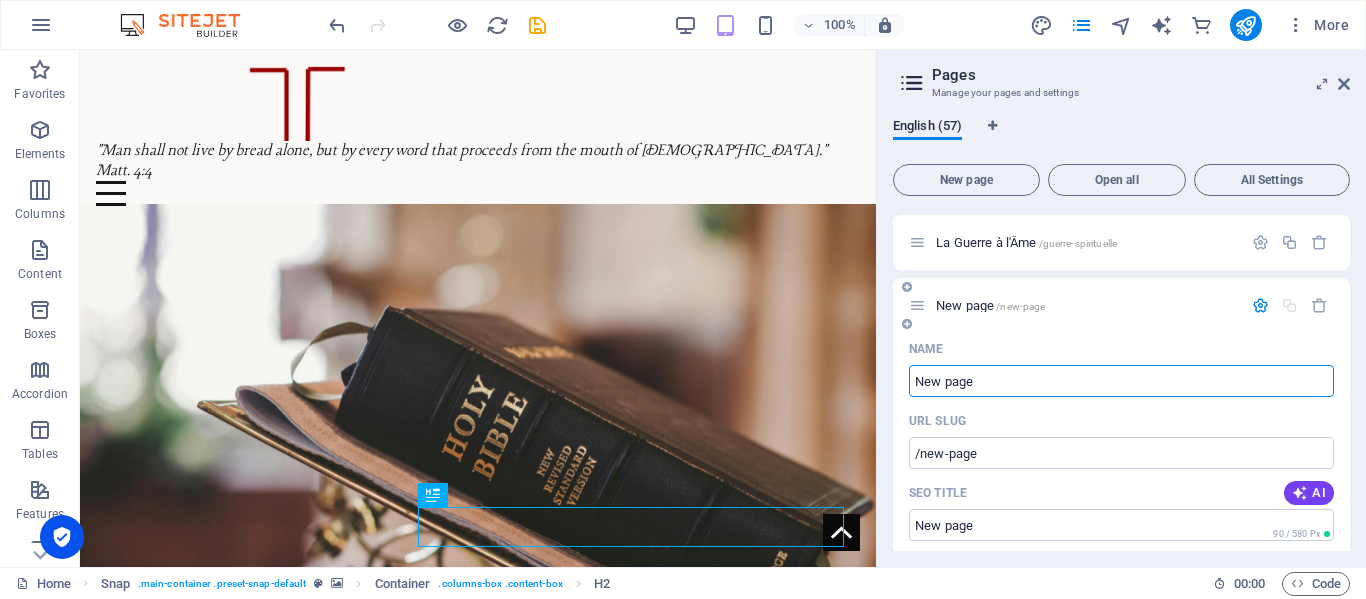 paste on "Salvation belongs to our [DEMOGRAPHIC_DATA]" 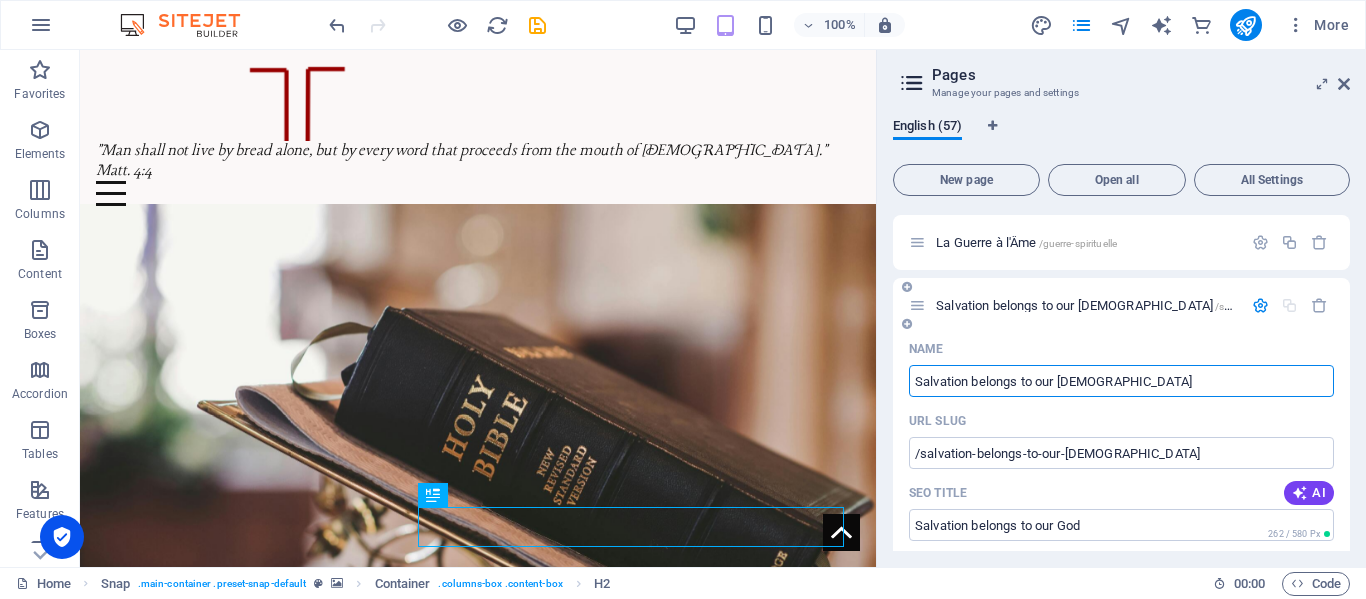 type on "Salvation belongs to our [DEMOGRAPHIC_DATA]" 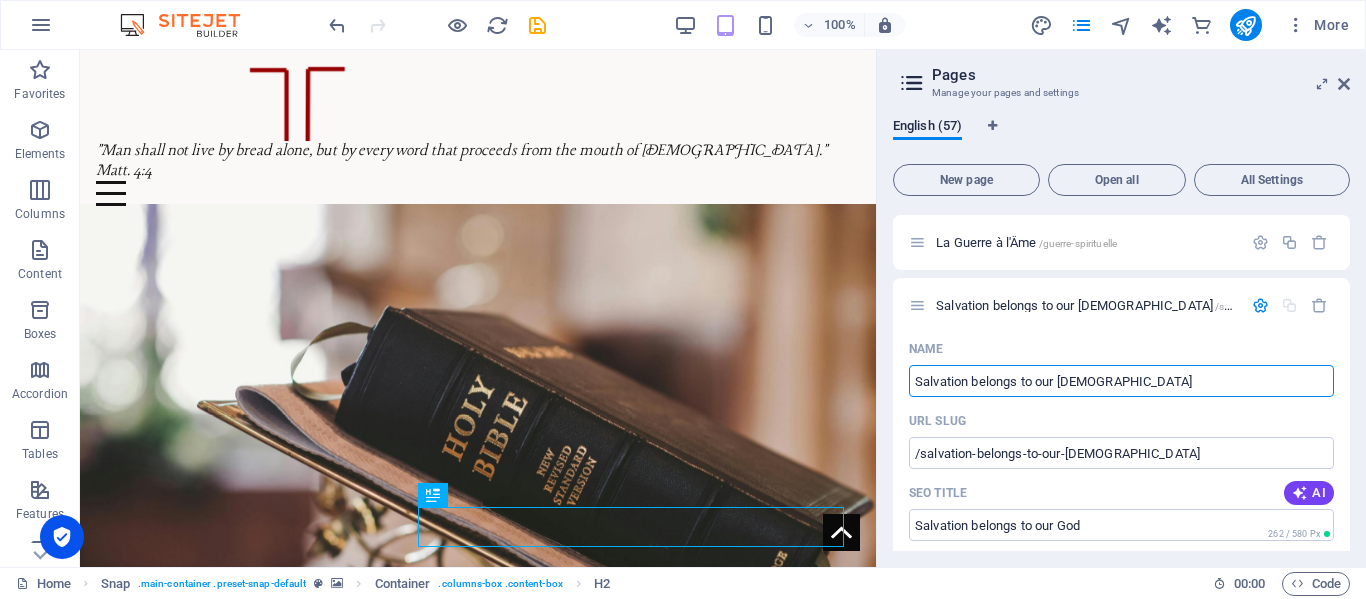 type on "Salvation belongs to our [DEMOGRAPHIC_DATA]" 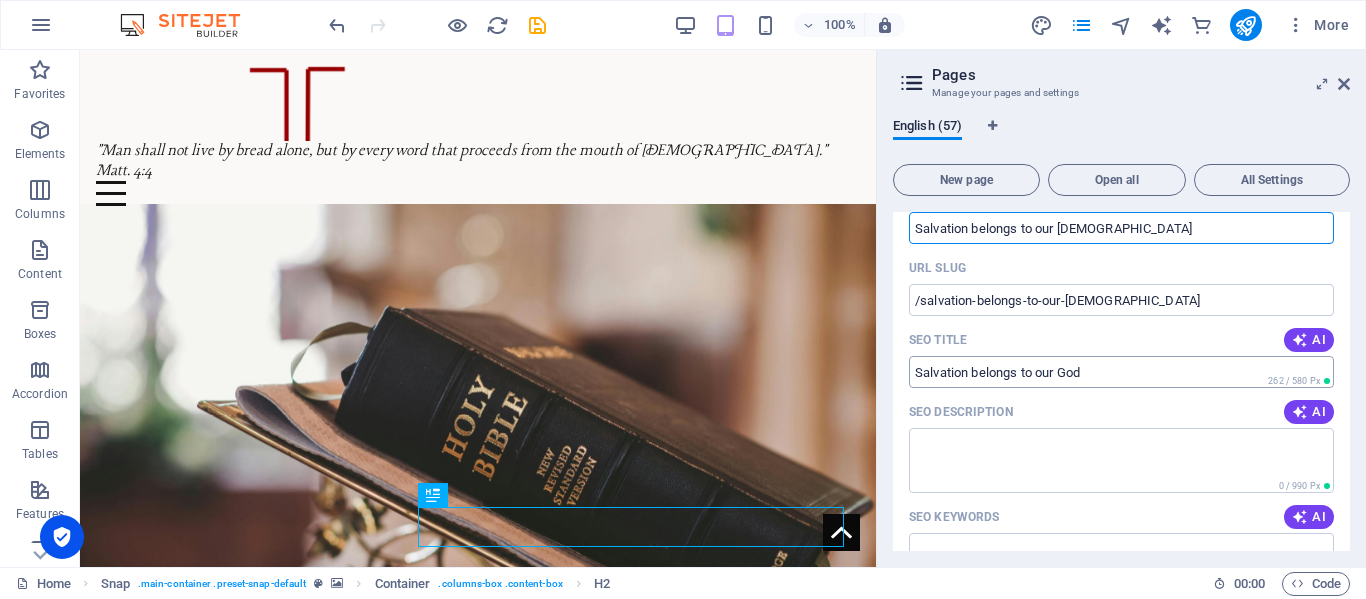 scroll, scrollTop: 3642, scrollLeft: 0, axis: vertical 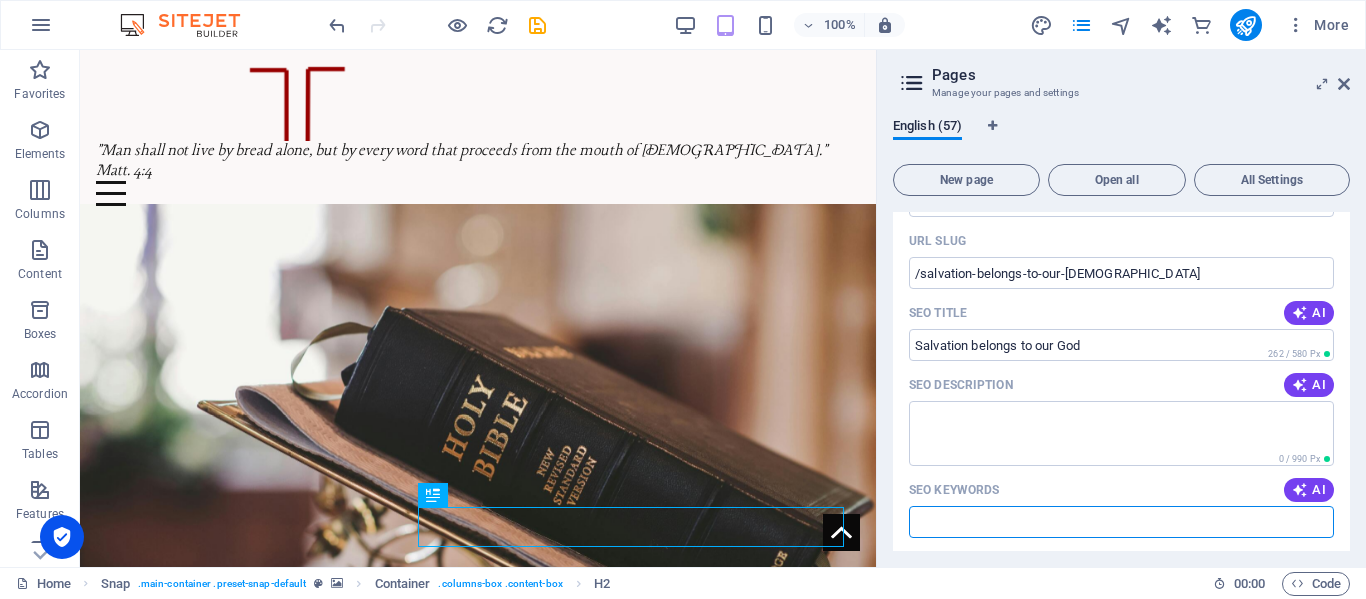 click on "SEO Keywords" at bounding box center [1121, 522] 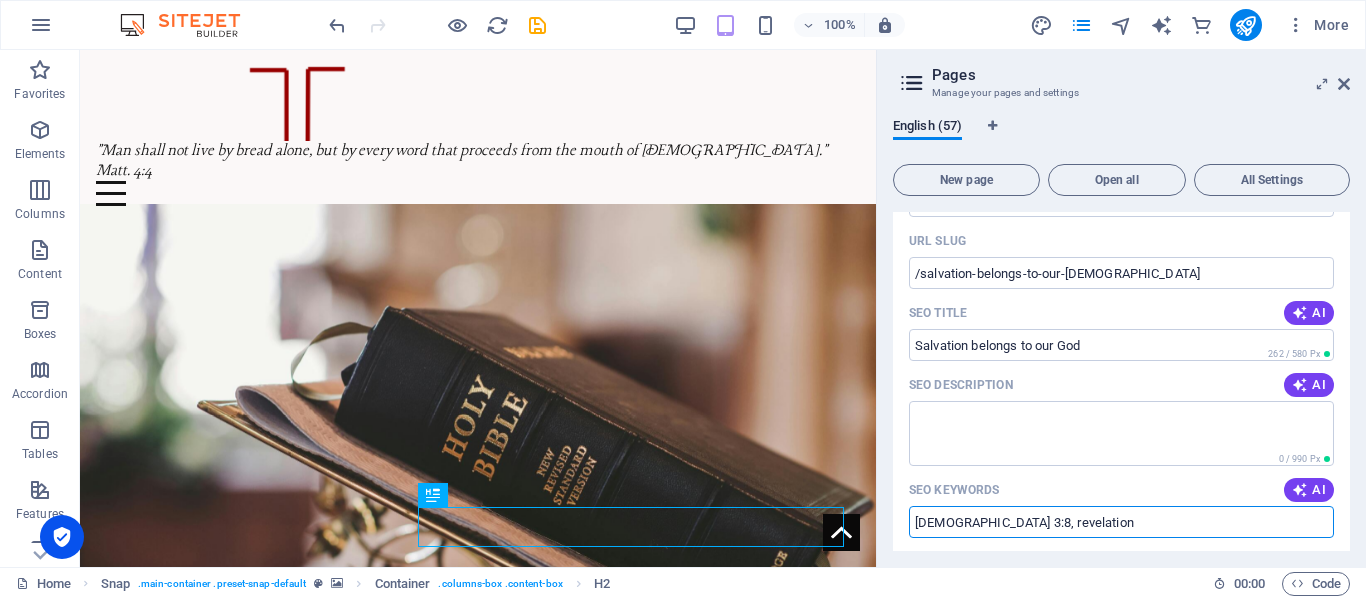 click on "[DEMOGRAPHIC_DATA] 3:8, revelation" at bounding box center (1121, 522) 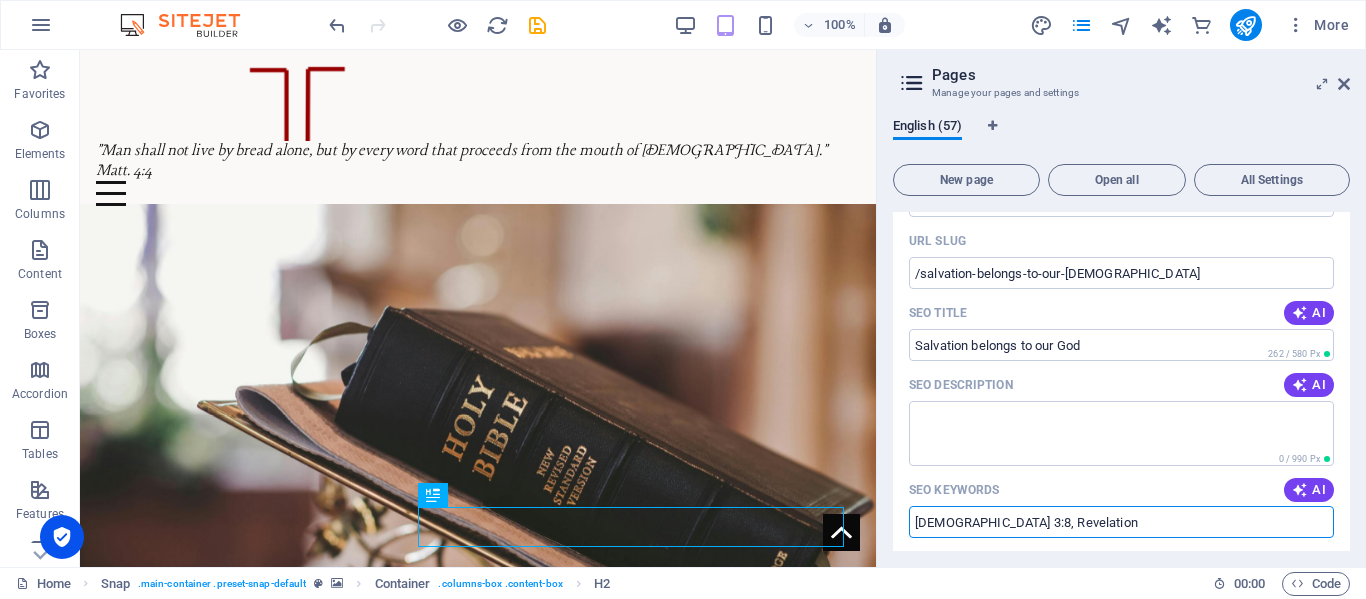 click on "[DEMOGRAPHIC_DATA] 3:8, Revelation" at bounding box center (1121, 522) 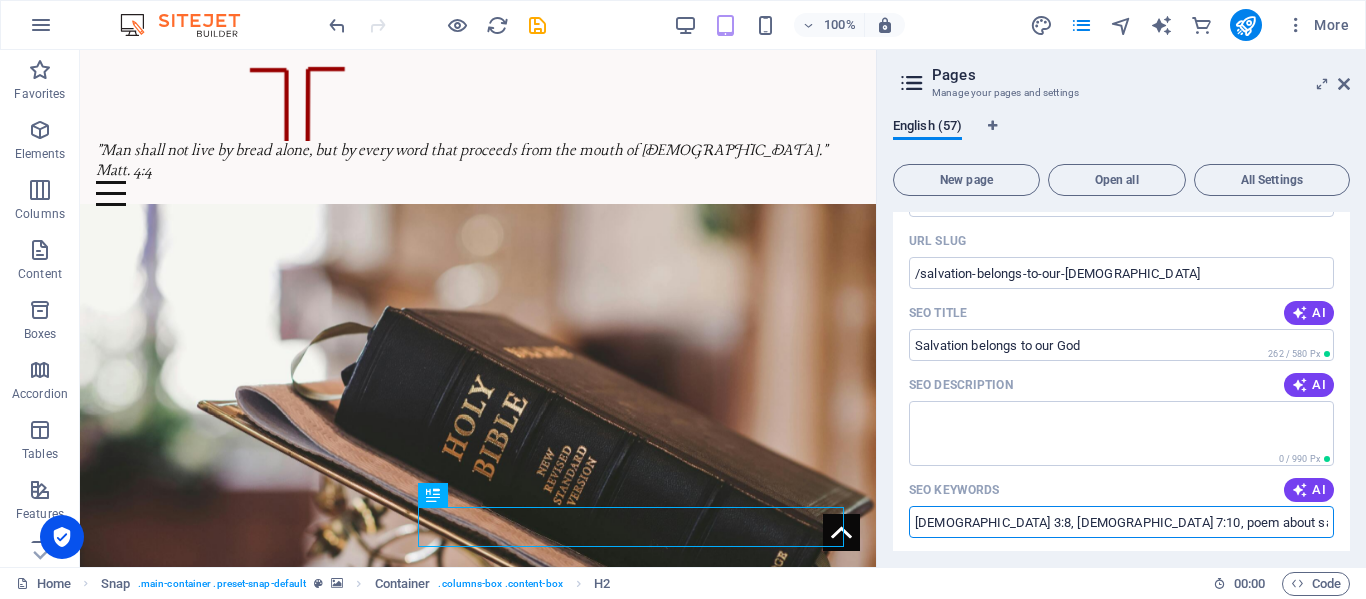paste on "with man it is impossible" 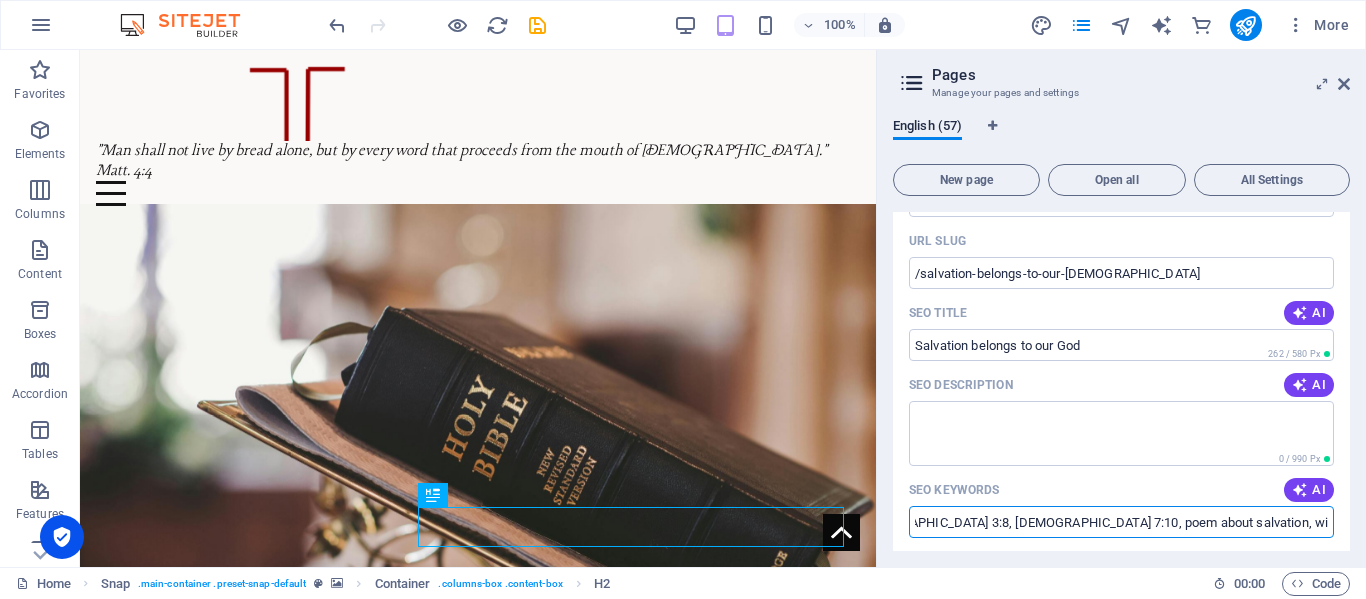 scroll, scrollTop: 0, scrollLeft: 37, axis: horizontal 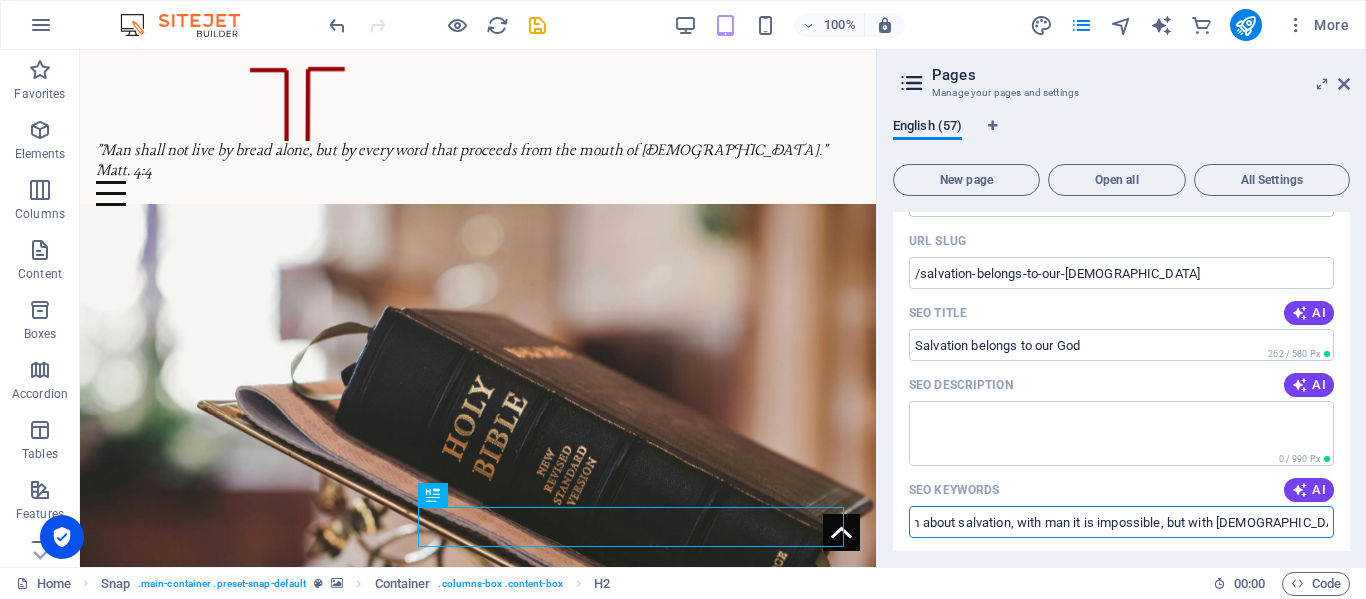 click on "[DEMOGRAPHIC_DATA] 3:8, [DEMOGRAPHIC_DATA] 7:10, poem about salvation, with man it is impossible, but with [DEMOGRAPHIC_DATA] it is possible, [PERSON_NAME] 19:26, evertyhing is" at bounding box center [1121, 522] 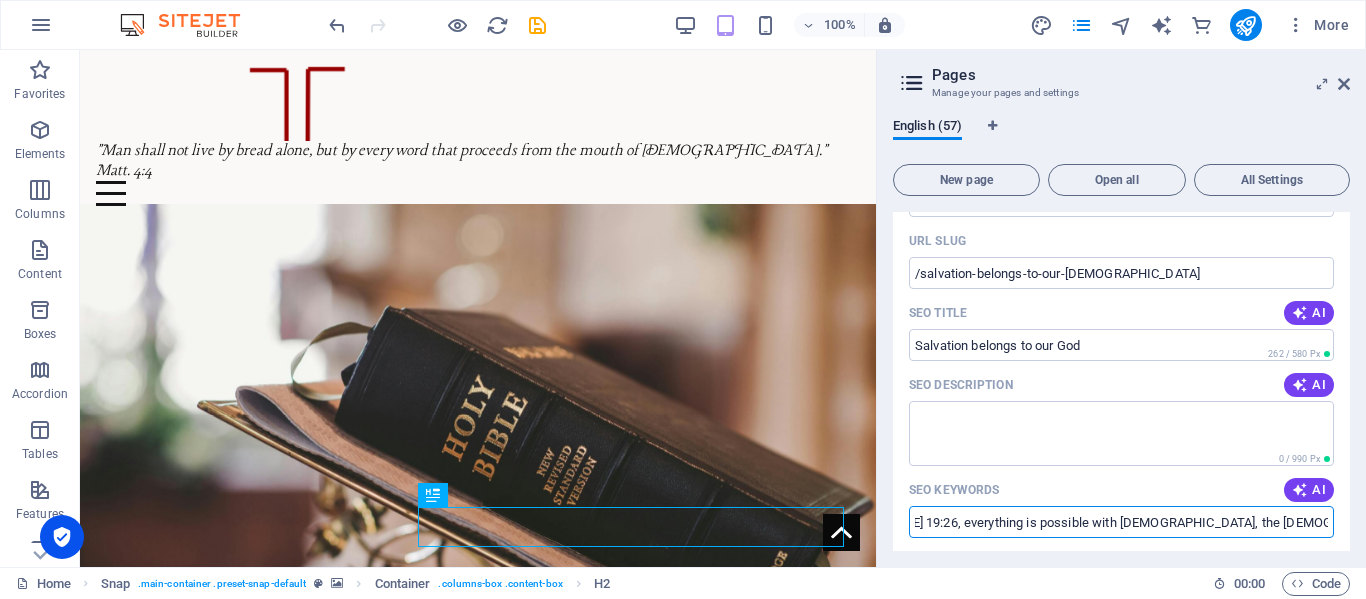 scroll, scrollTop: 0, scrollLeft: 960, axis: horizontal 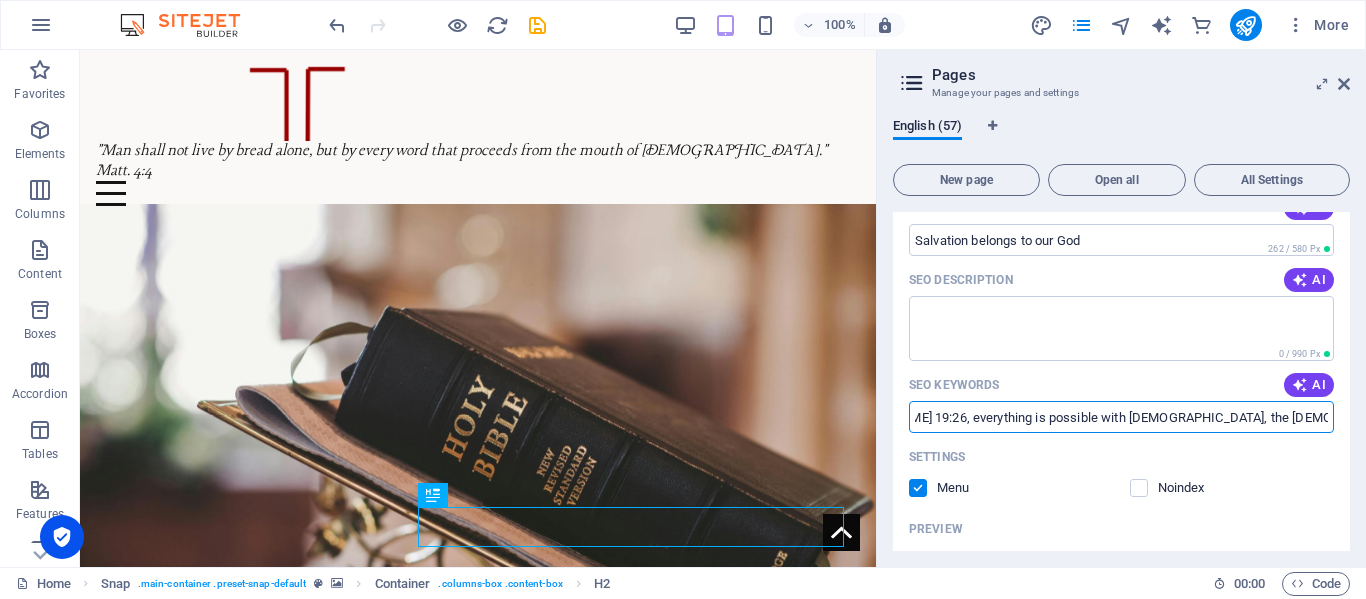 type on "[DEMOGRAPHIC_DATA] 3:8, [DEMOGRAPHIC_DATA] 7:10, poem about salvation, with man it is impossible, but with [DEMOGRAPHIC_DATA] it is possible, [PERSON_NAME] 19:26, everything is possible with [DEMOGRAPHIC_DATA], the [DEMOGRAPHIC_DATA] is our salvation, [DEMOGRAPHIC_DATA] saves sinners, no one seeks for [DEMOGRAPHIC_DATA], the man of dust" 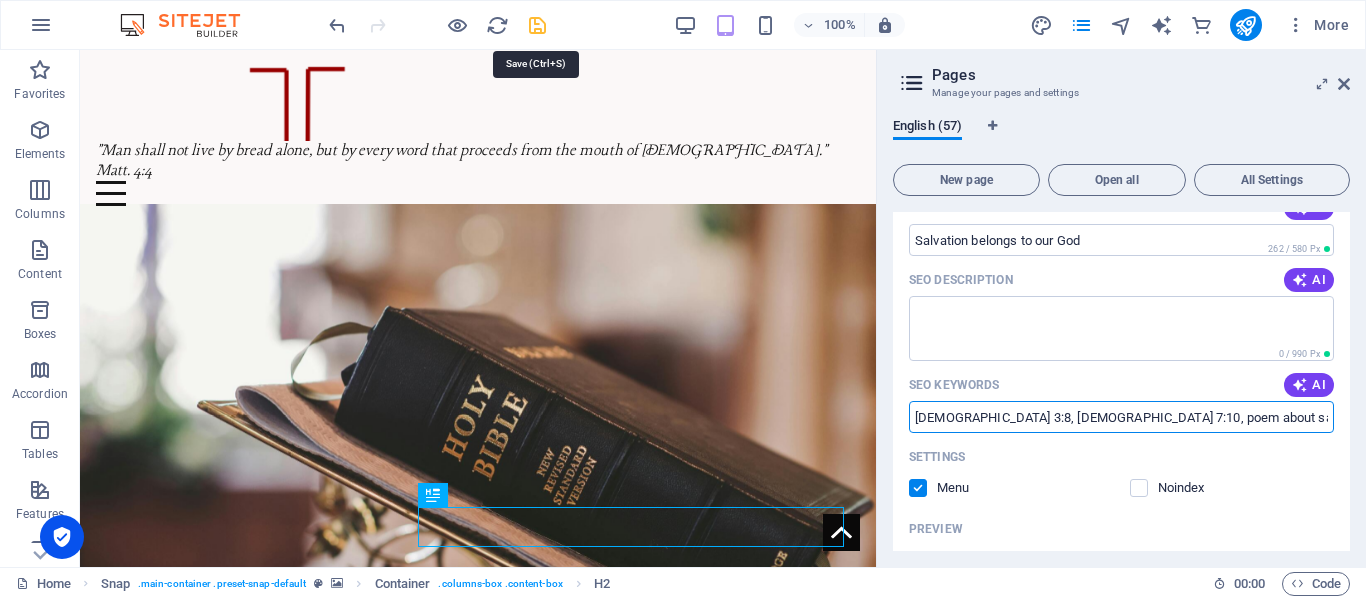 click at bounding box center (537, 25) 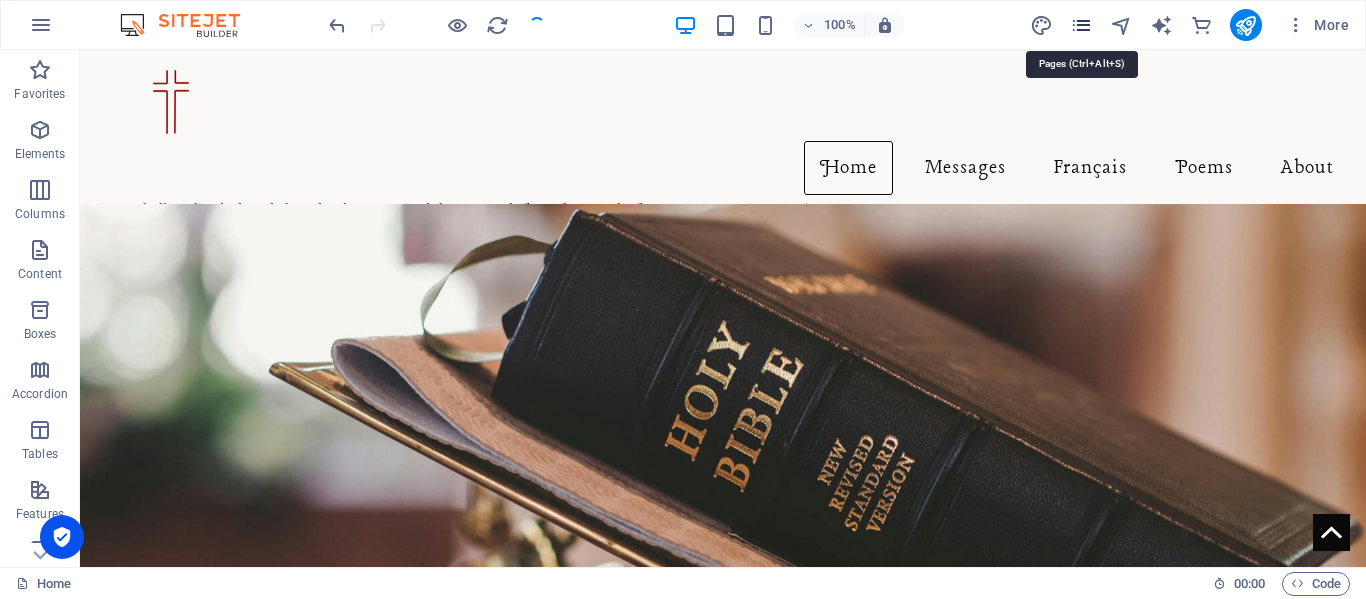 click at bounding box center (1081, 25) 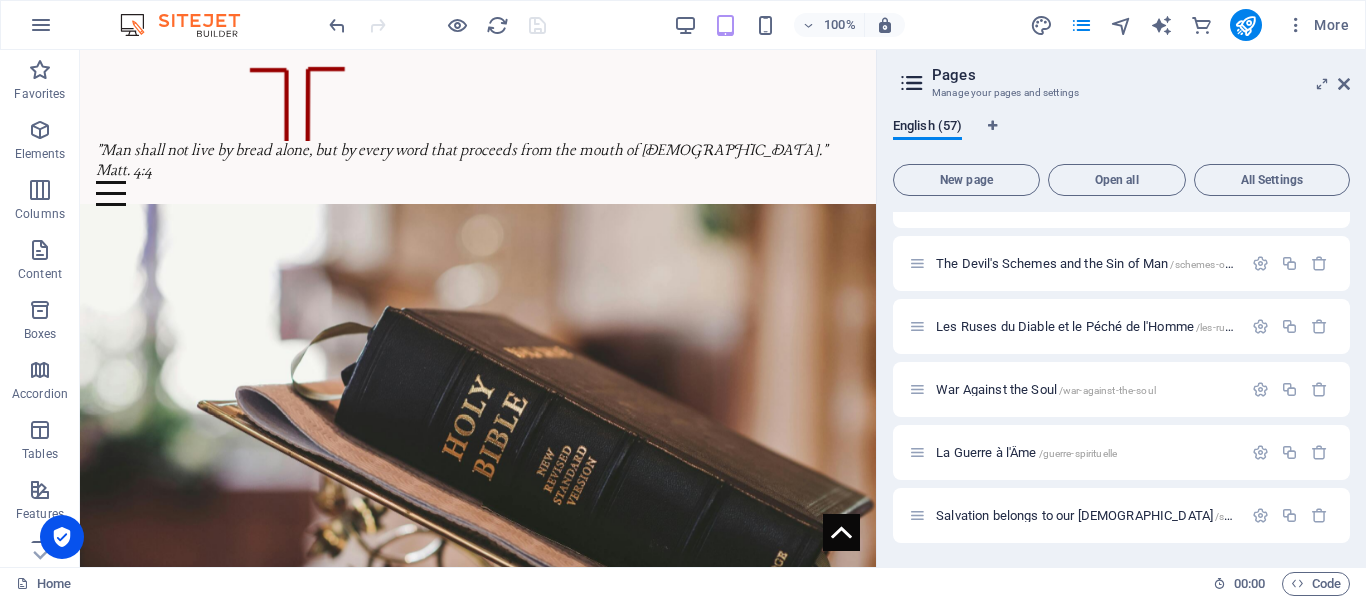 scroll, scrollTop: 3252, scrollLeft: 0, axis: vertical 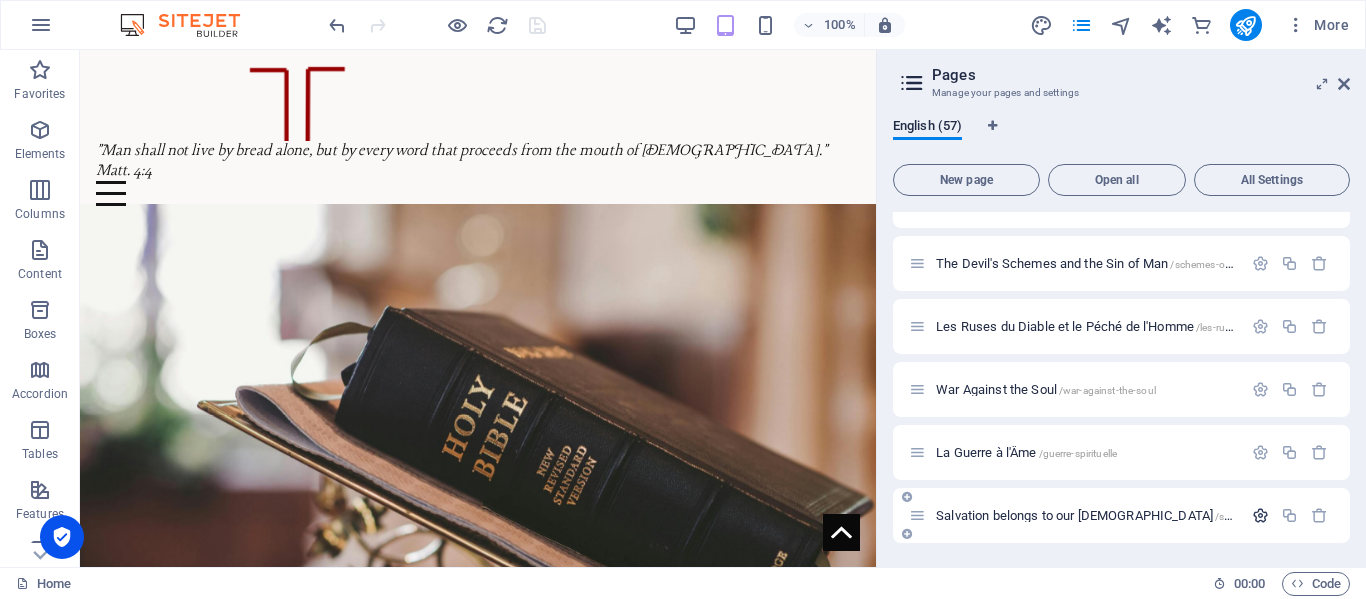 click at bounding box center (1260, 515) 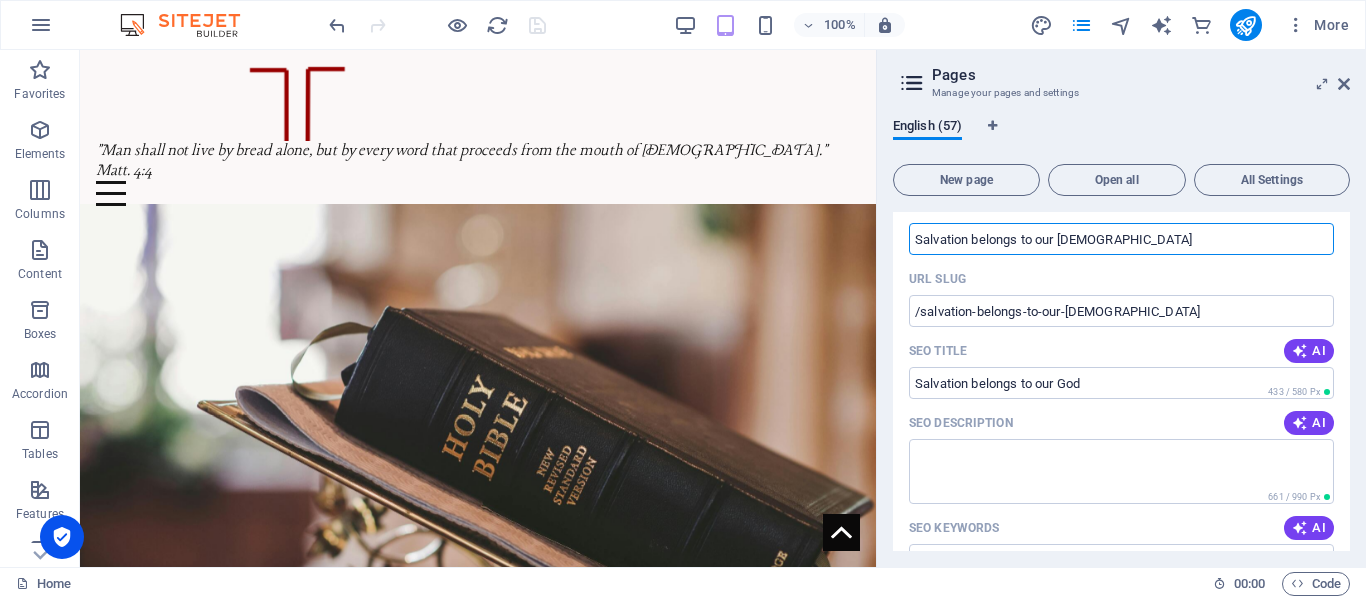 scroll, scrollTop: 3608, scrollLeft: 0, axis: vertical 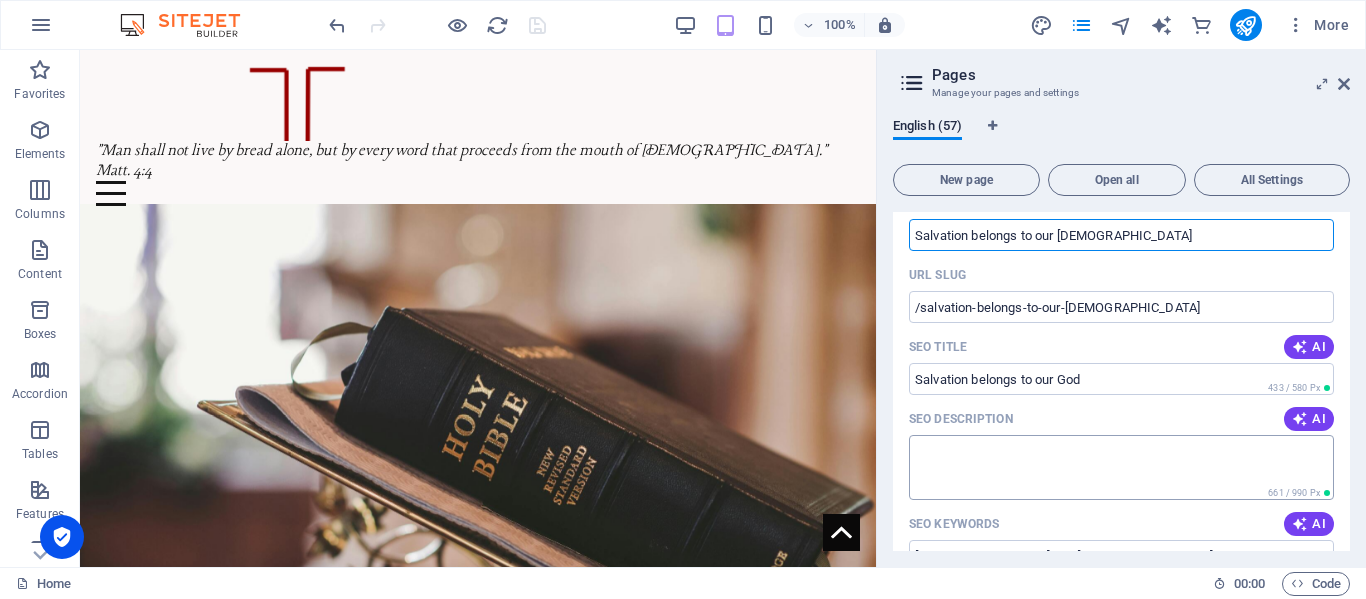 click on "SEO Description" at bounding box center (1121, 467) 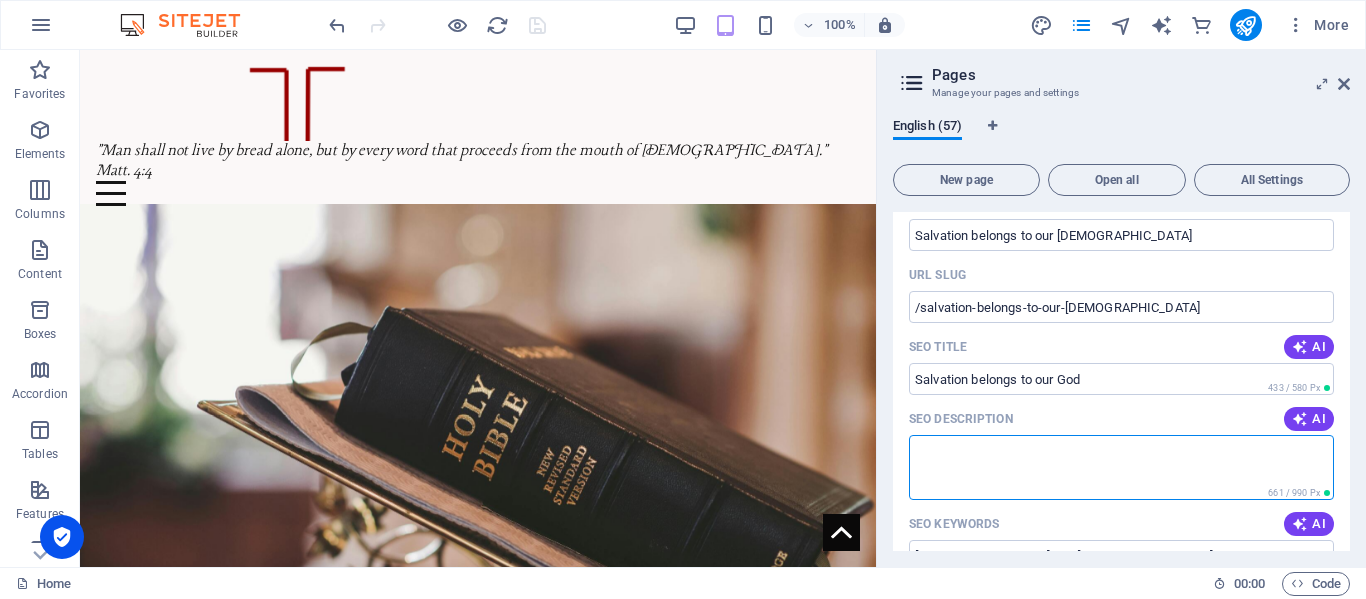 paste on "Doomed is the man of dust;
For there is no fear of [DEMOGRAPHIC_DATA] before his eyes.
He is blind and beholds not the beauty of the Lord of glory.
Complacency is the jewel of his heart," 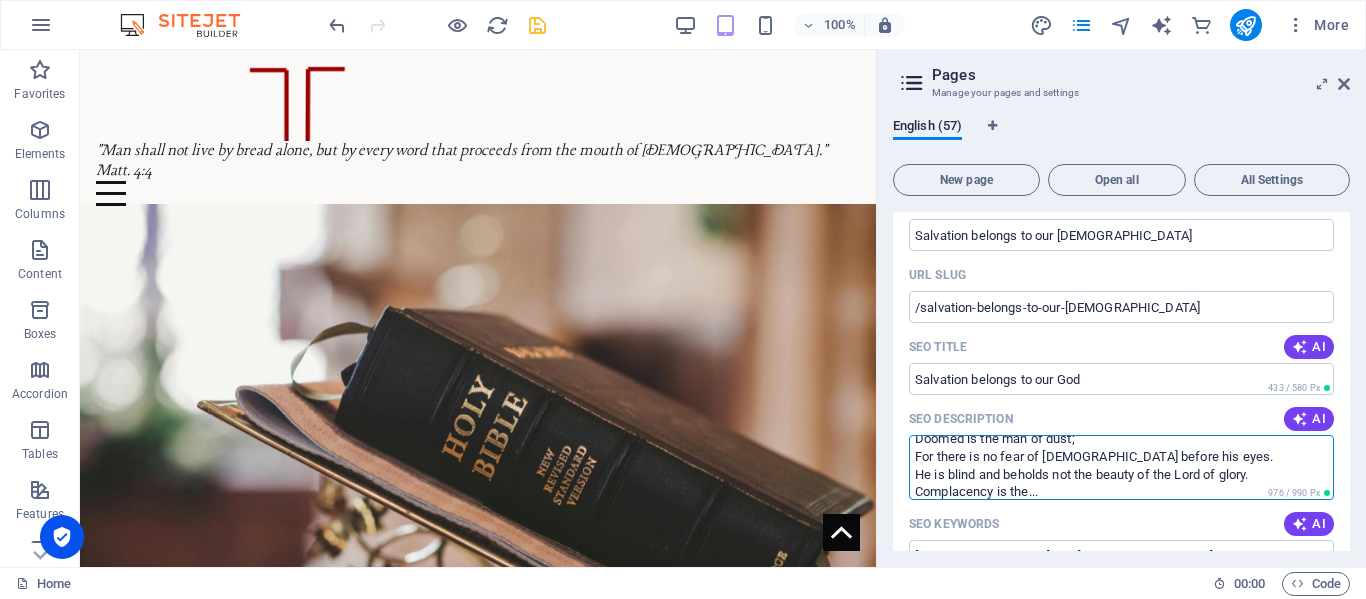 scroll, scrollTop: 18, scrollLeft: 0, axis: vertical 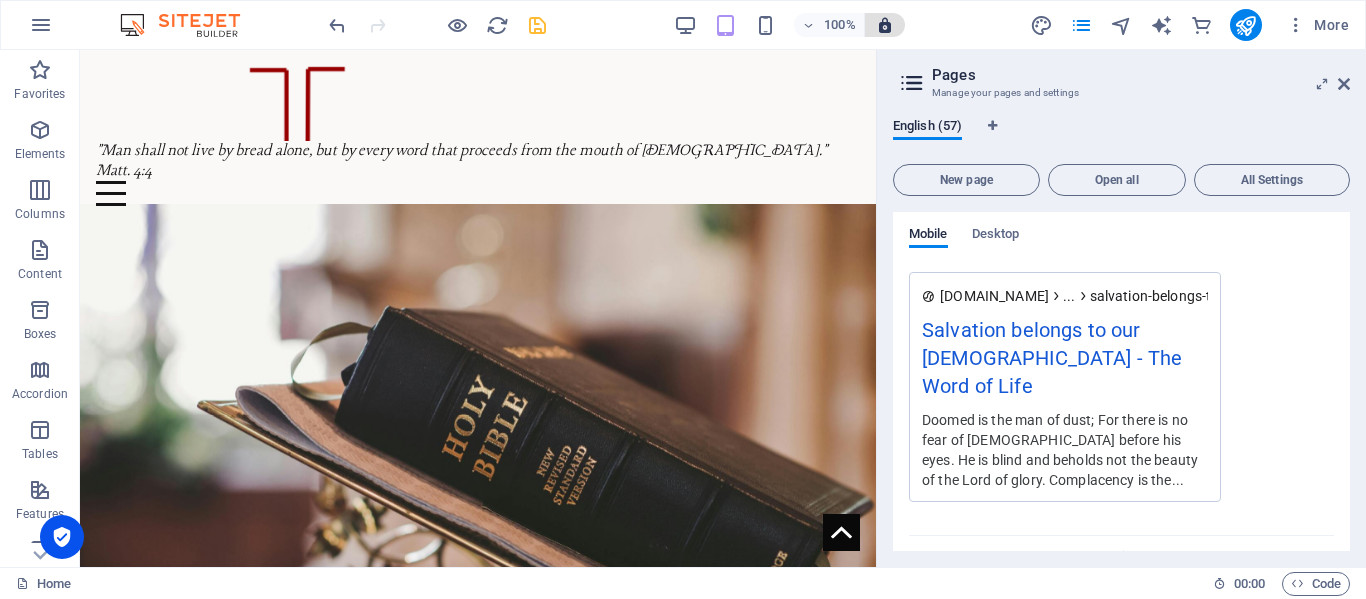 type on "Doomed is the man of dust;
For there is no fear of [DEMOGRAPHIC_DATA] before his eyes.
He is blind and beholds not the beauty of the Lord of glory.
Complacency is the..." 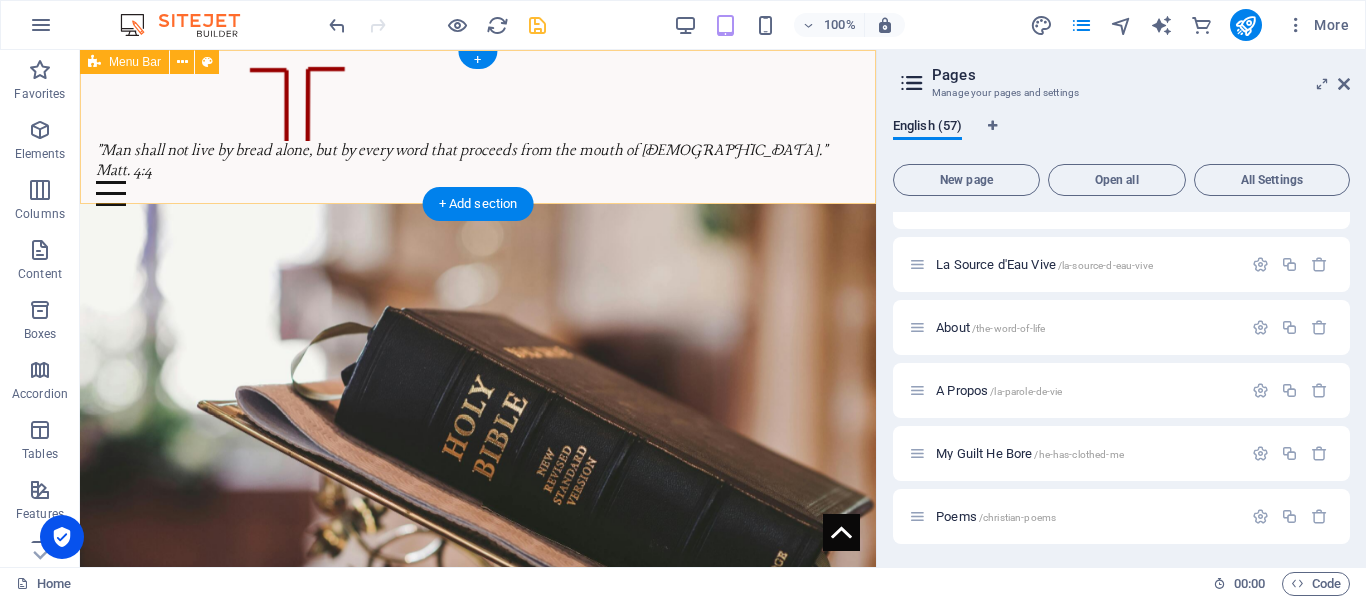 scroll, scrollTop: 1895, scrollLeft: 0, axis: vertical 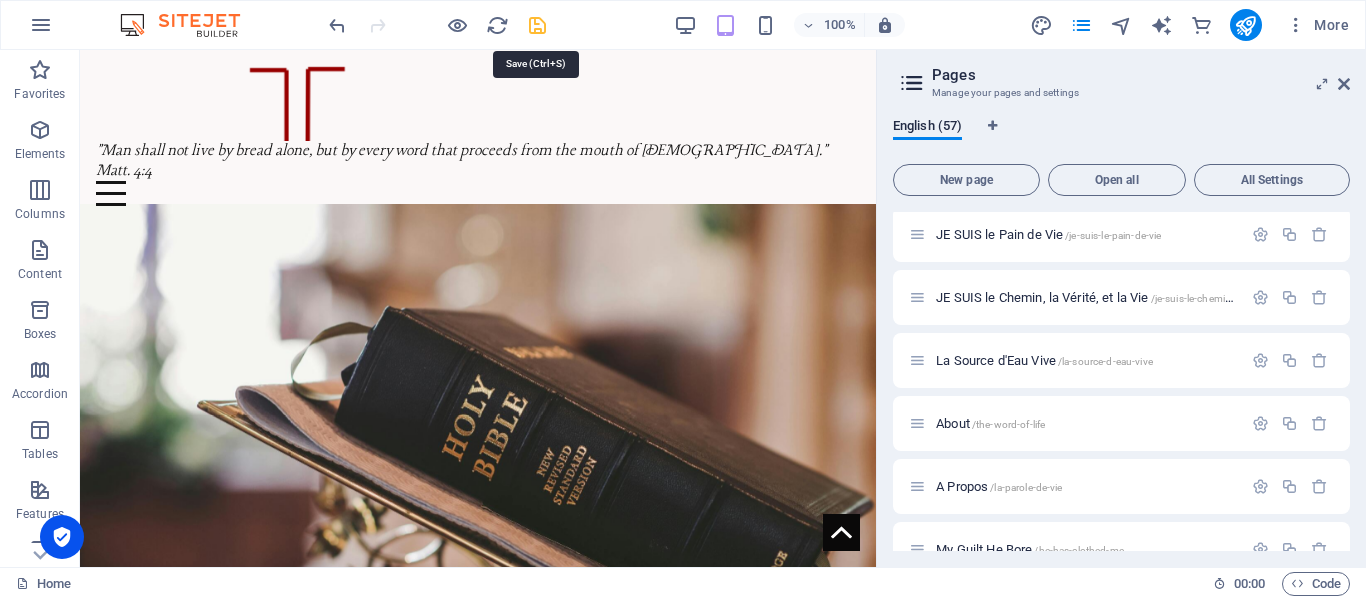 click at bounding box center (537, 25) 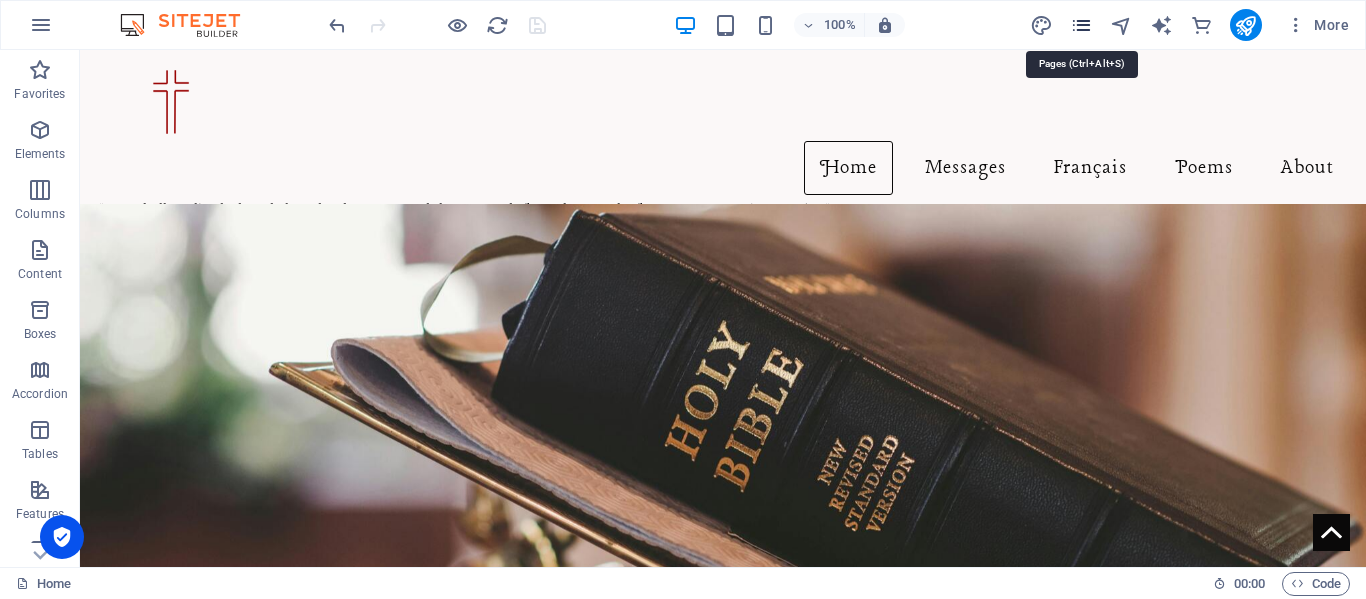 click at bounding box center (1081, 25) 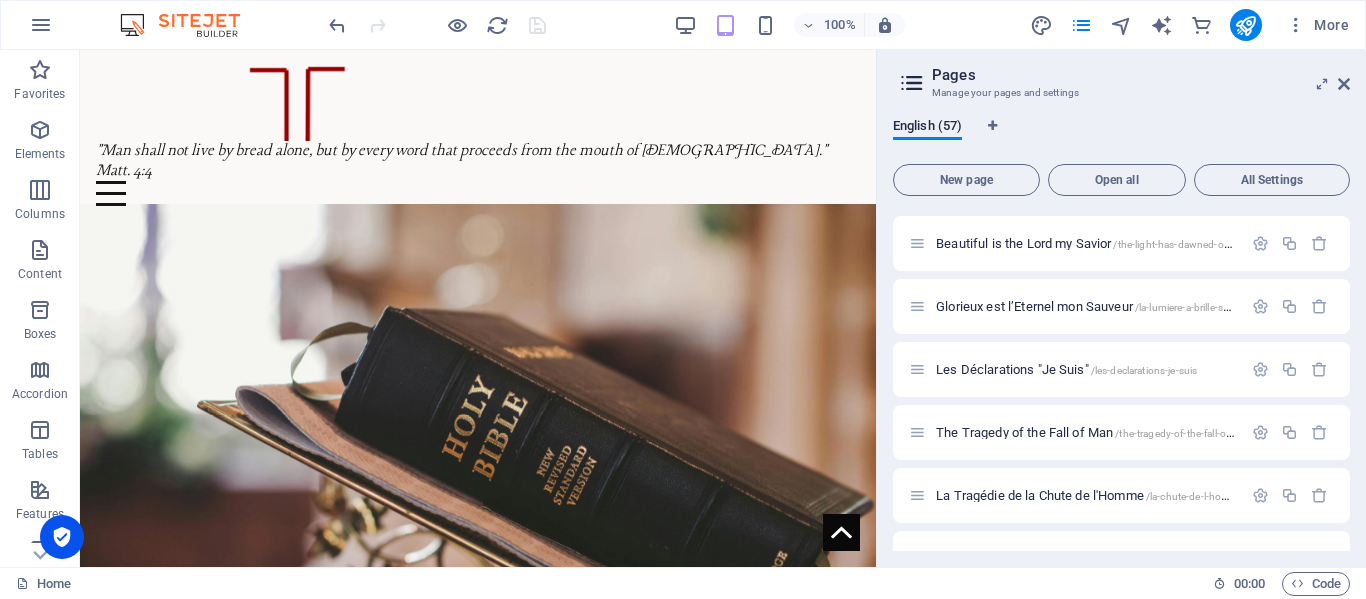 scroll, scrollTop: 3252, scrollLeft: 0, axis: vertical 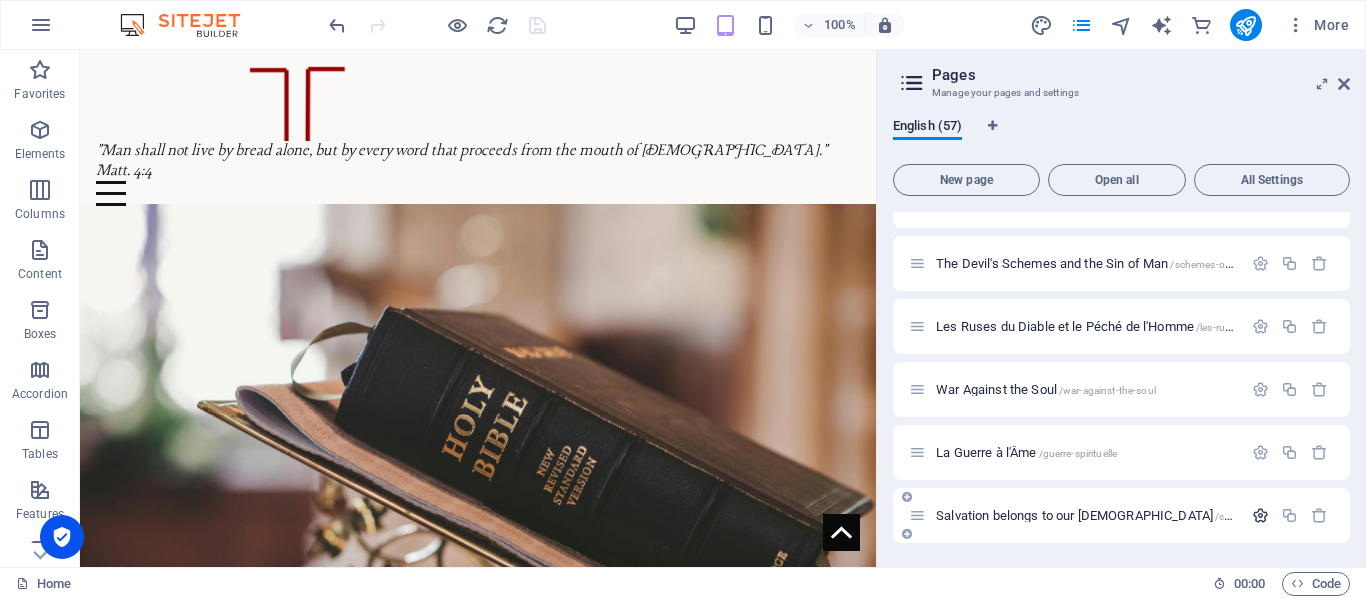 click at bounding box center (1260, 515) 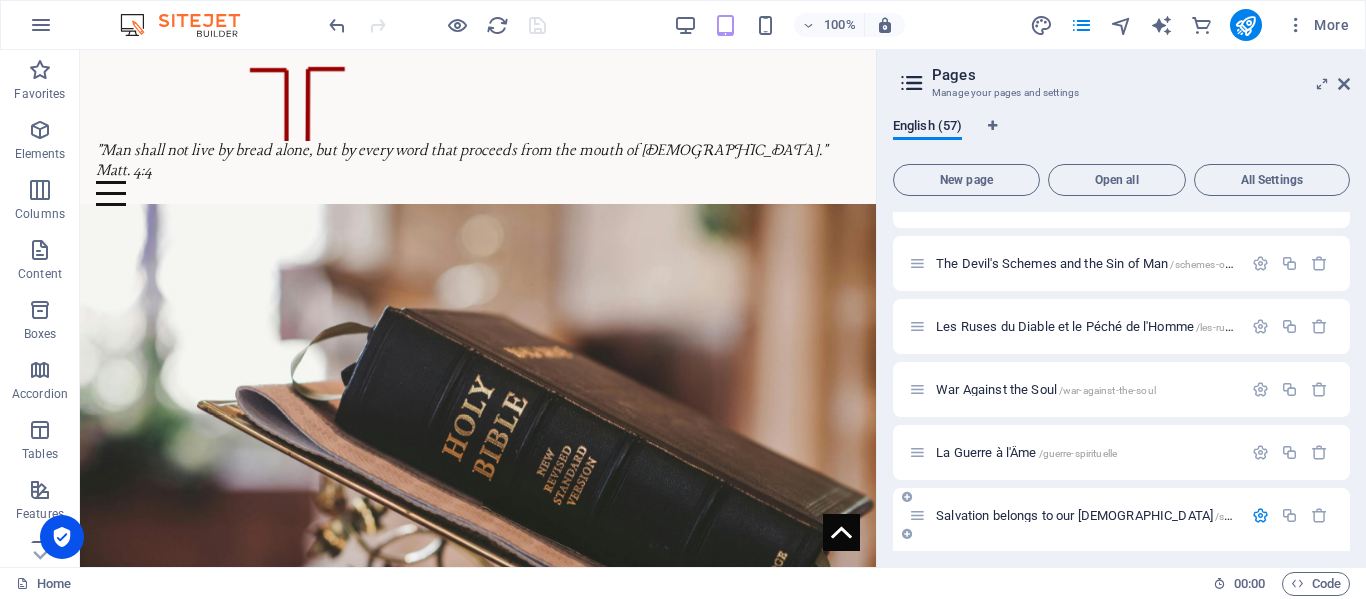 scroll, scrollTop: 3462, scrollLeft: 0, axis: vertical 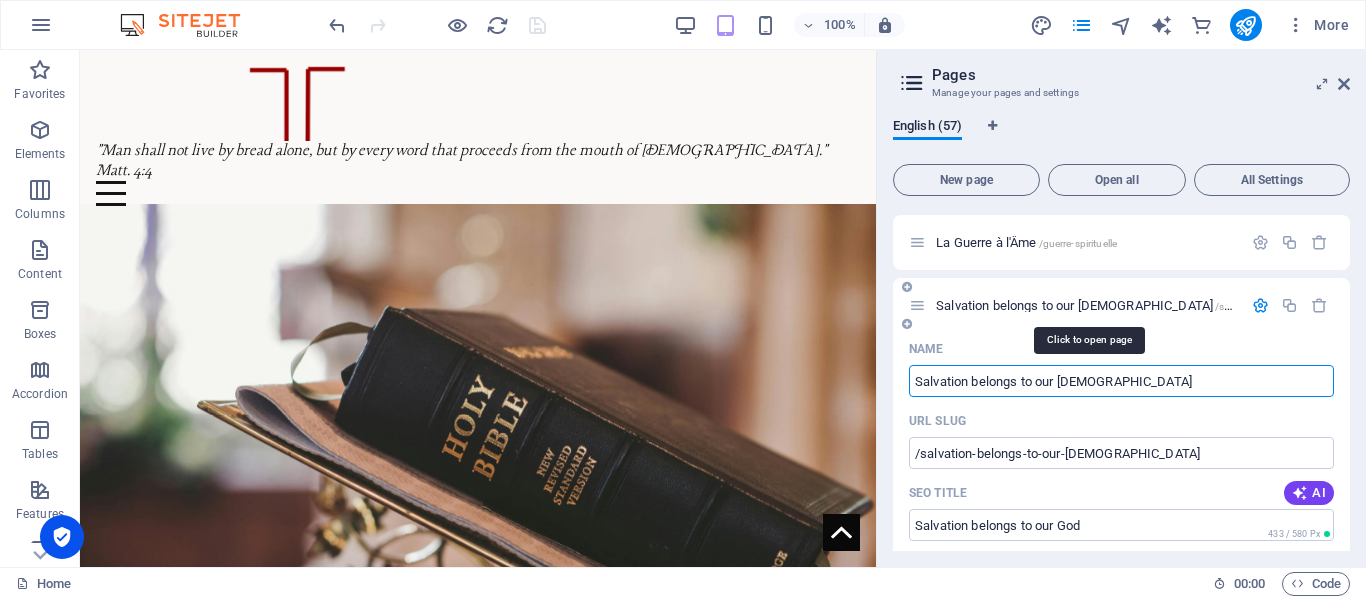 click on "/salvation-belongs-to-our-[DEMOGRAPHIC_DATA]" at bounding box center [1330, 306] 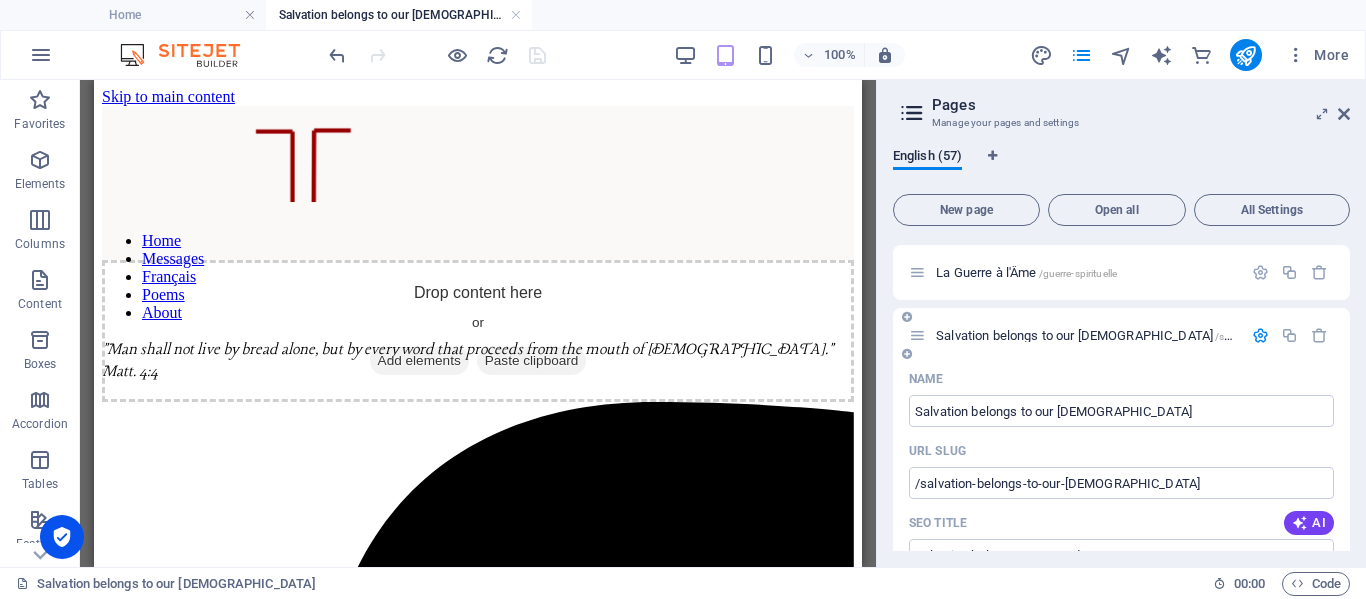 scroll, scrollTop: 0, scrollLeft: 0, axis: both 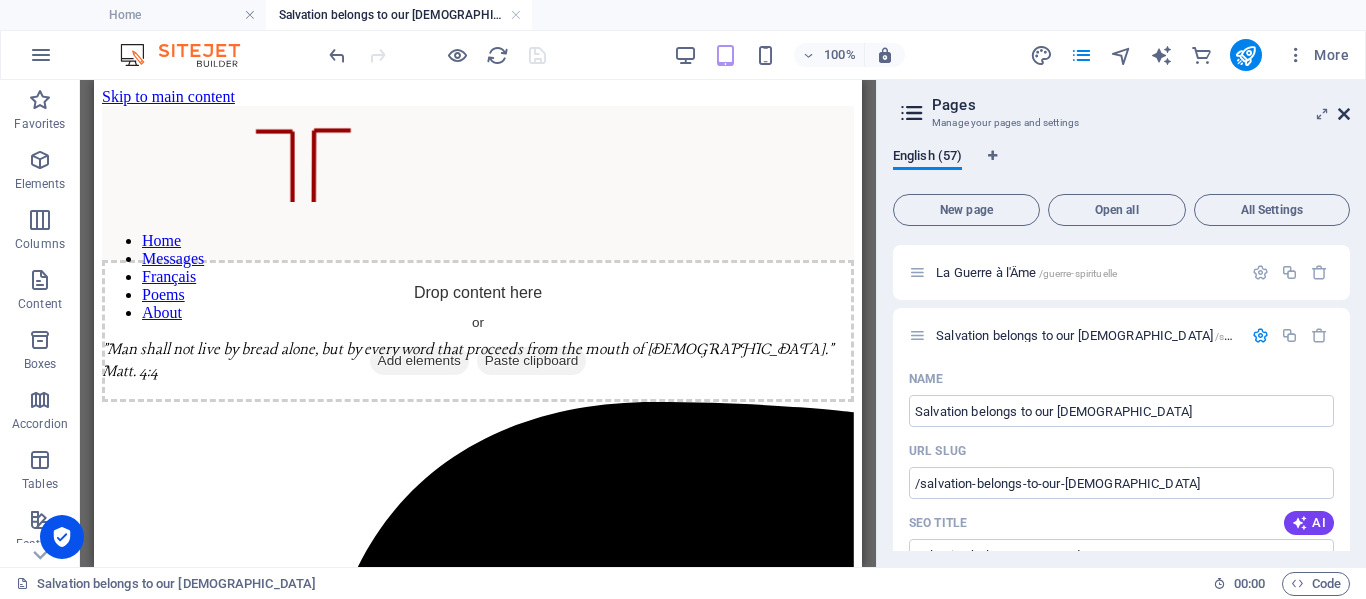 click at bounding box center (1344, 114) 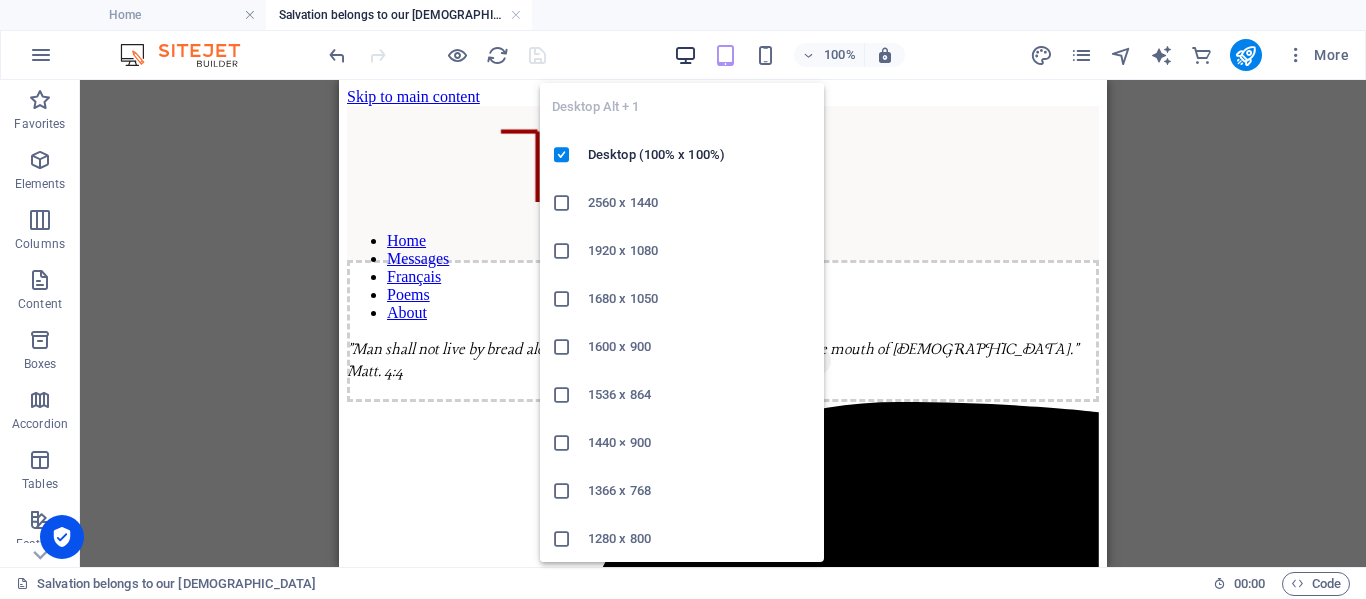 click at bounding box center [685, 55] 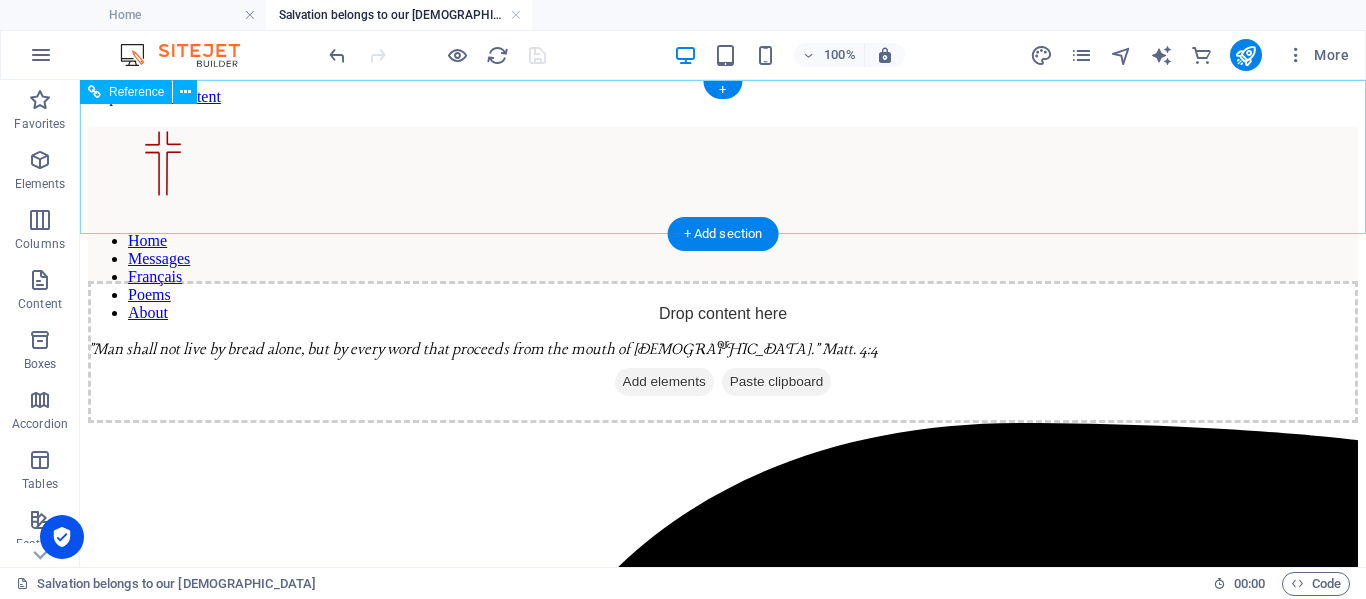 click on "Home Messages Français Poems About" at bounding box center [723, 277] 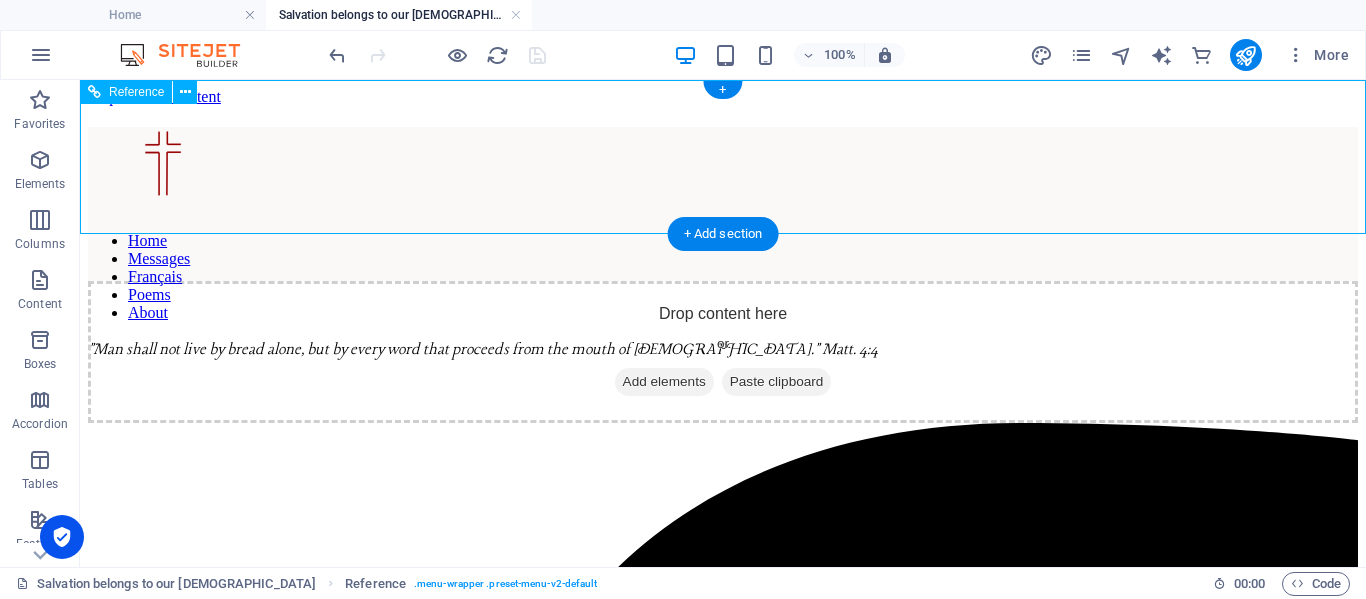 click on "Home Messages Français Poems About" at bounding box center (723, 277) 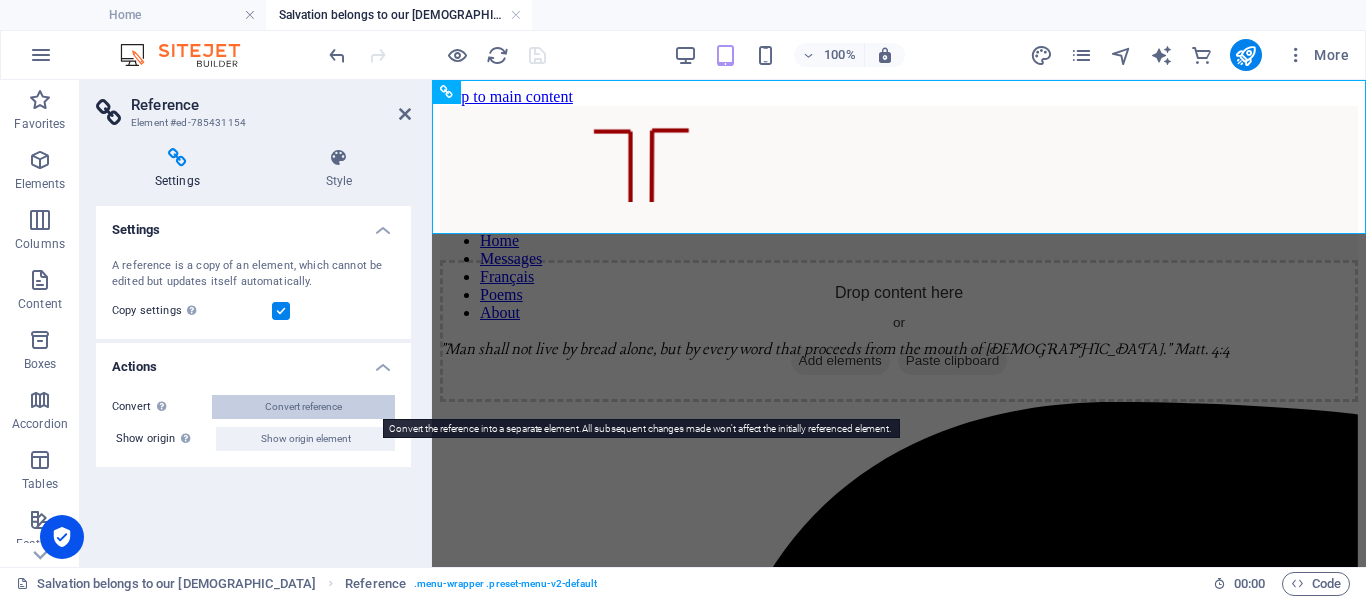 click on "Convert reference" at bounding box center (303, 407) 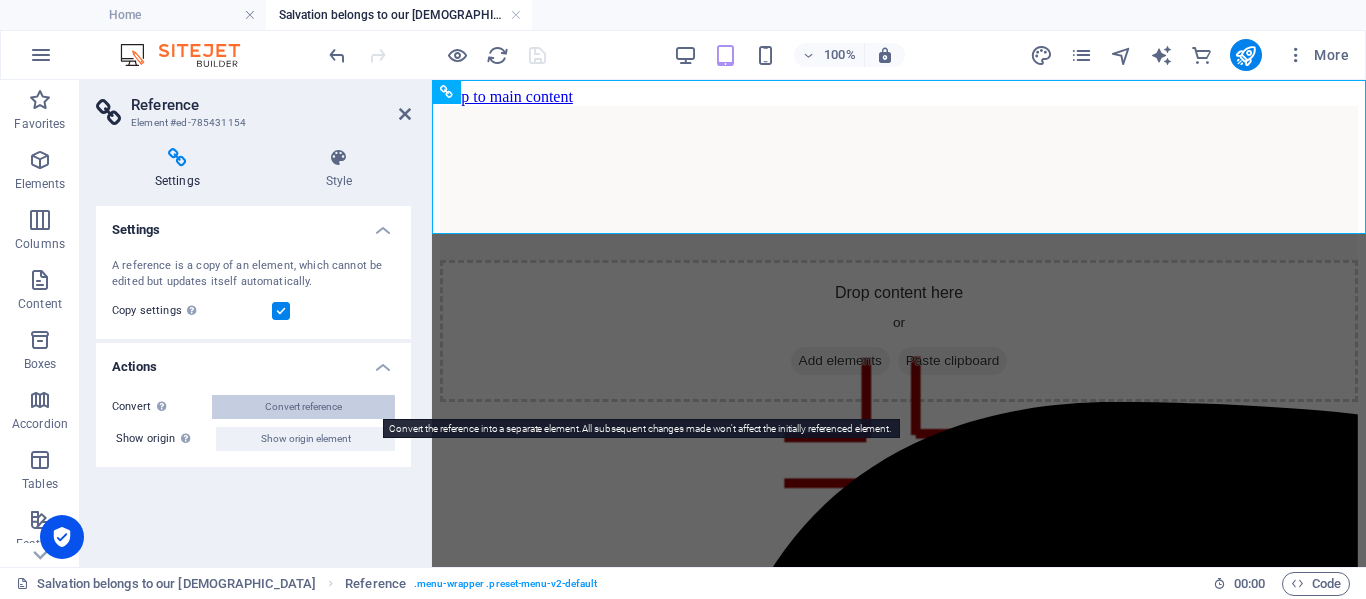 select on "rem" 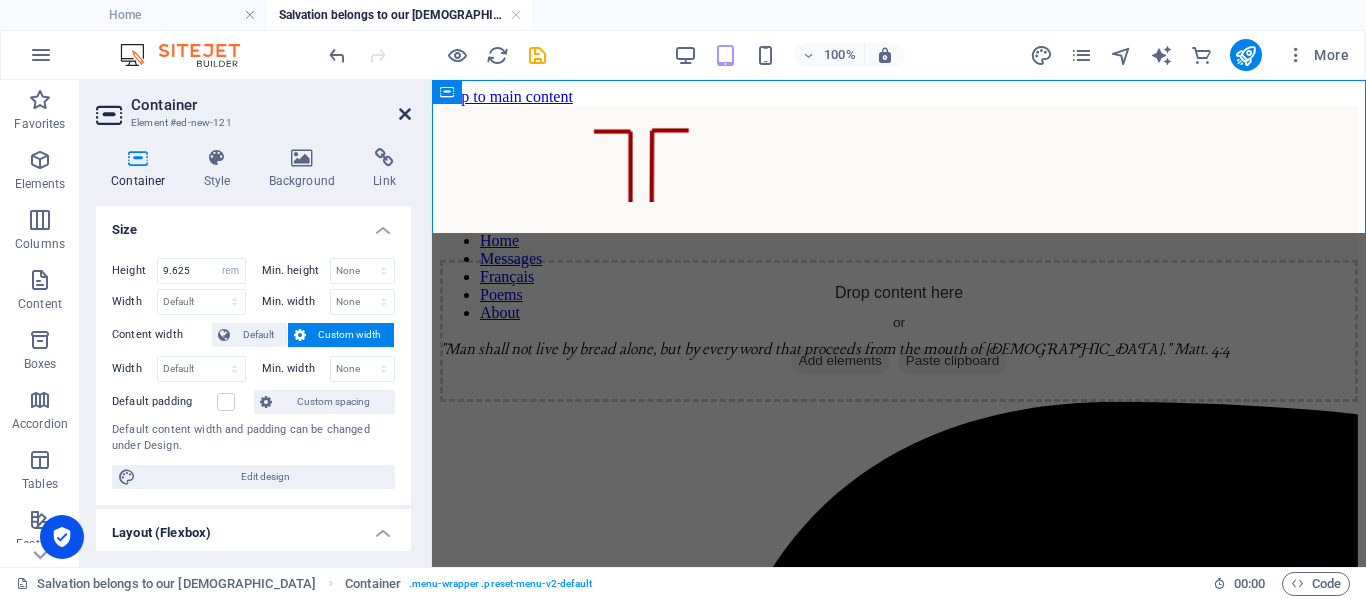 click at bounding box center [405, 114] 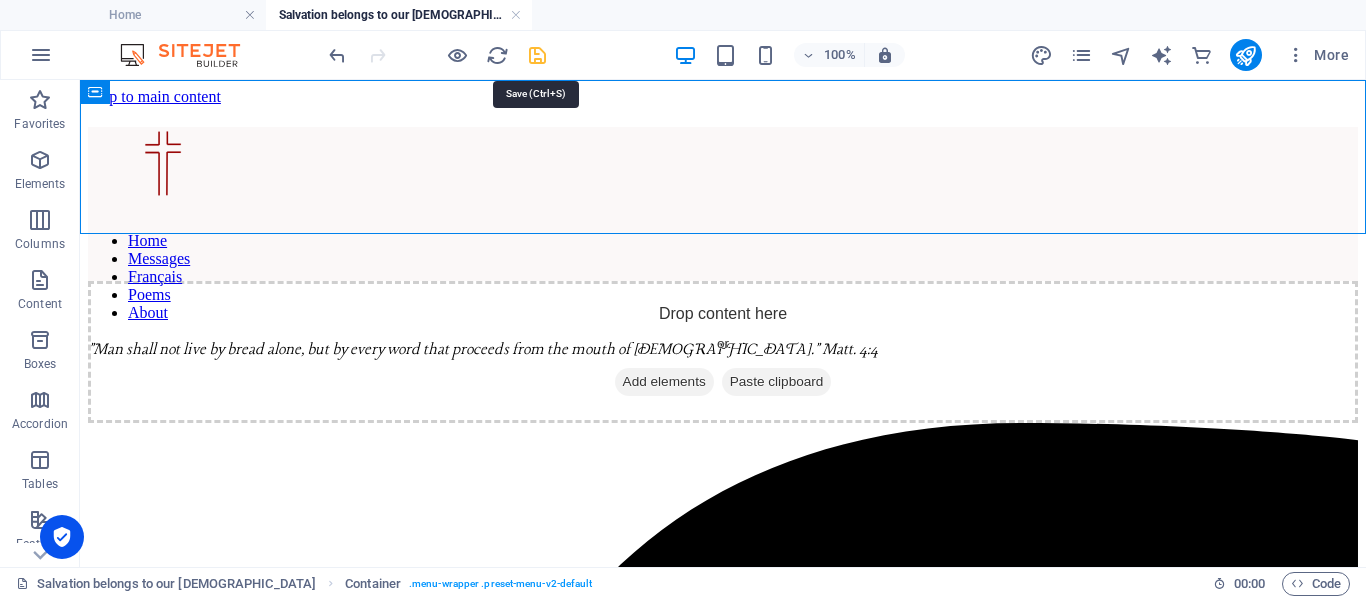 click at bounding box center [537, 55] 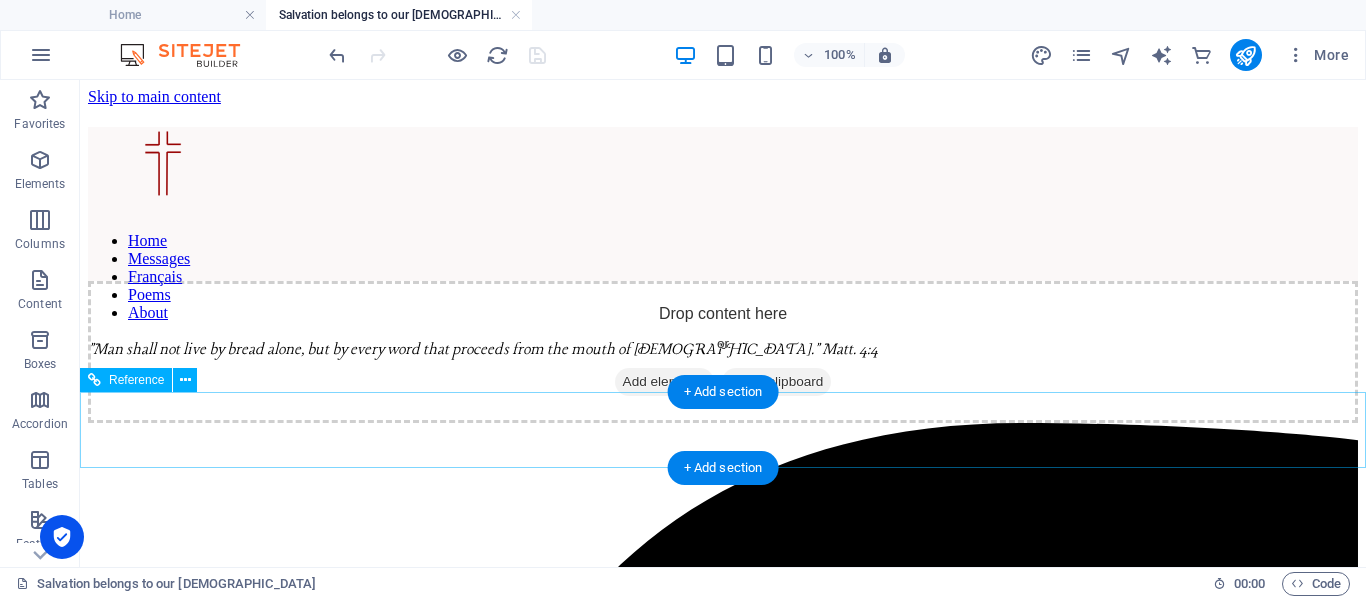 click on "Delight Yourself in Rich Food.                                                                                                   © 2025 The Word of Life." at bounding box center [723, 2312] 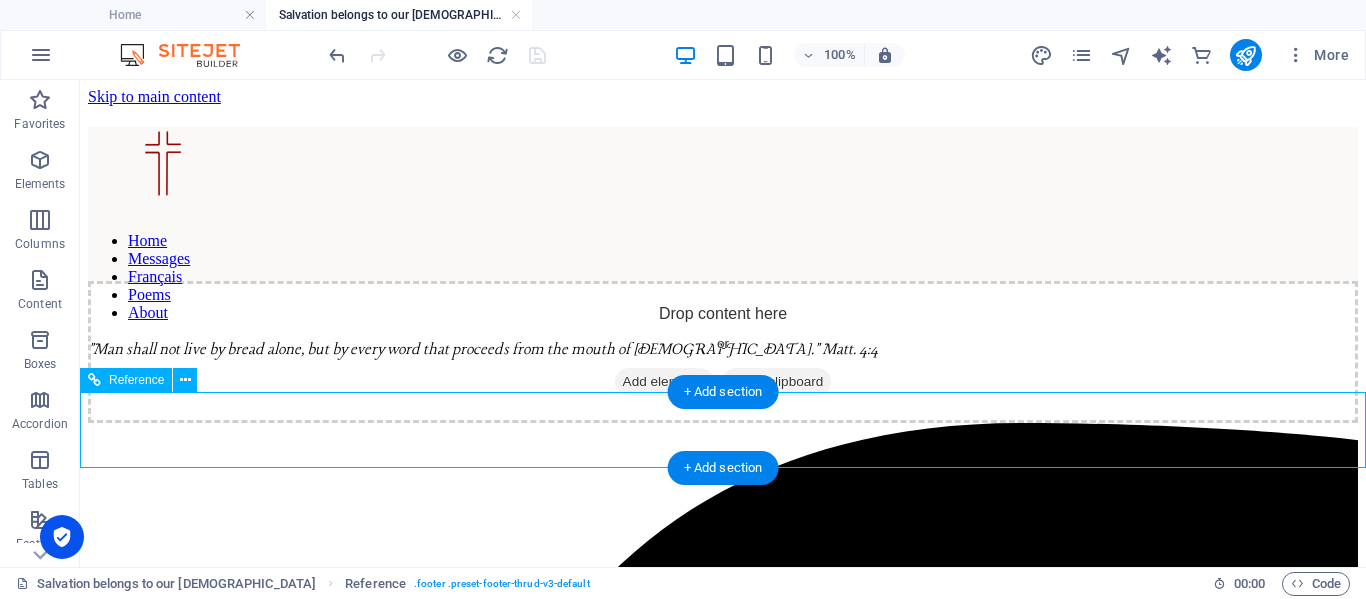 click on "Delight Yourself in Rich Food.                                                                                                   © 2025 The Word of Life." at bounding box center (723, 2312) 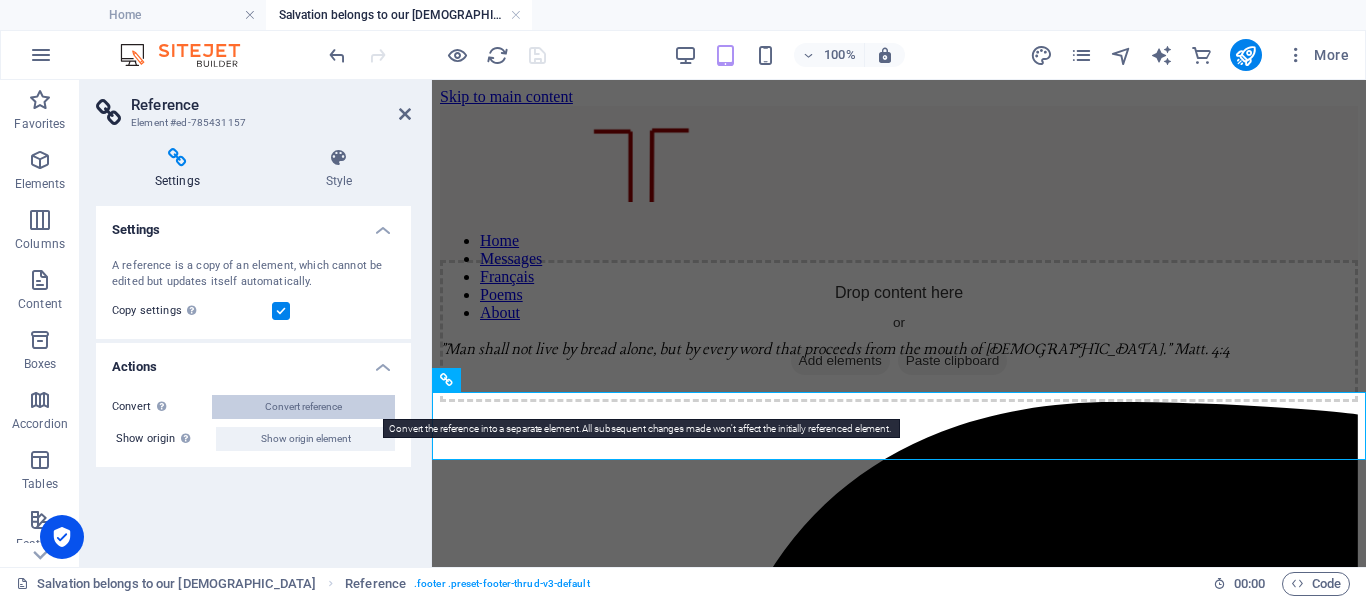click on "Convert reference" at bounding box center [303, 407] 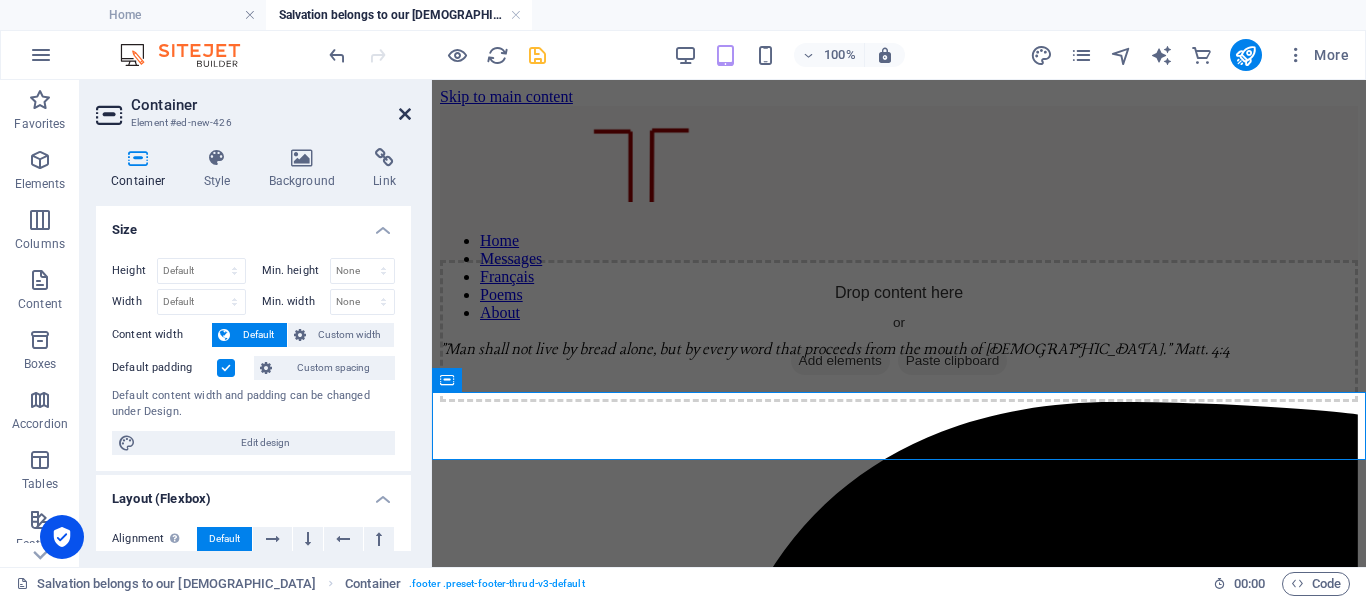 click at bounding box center (405, 114) 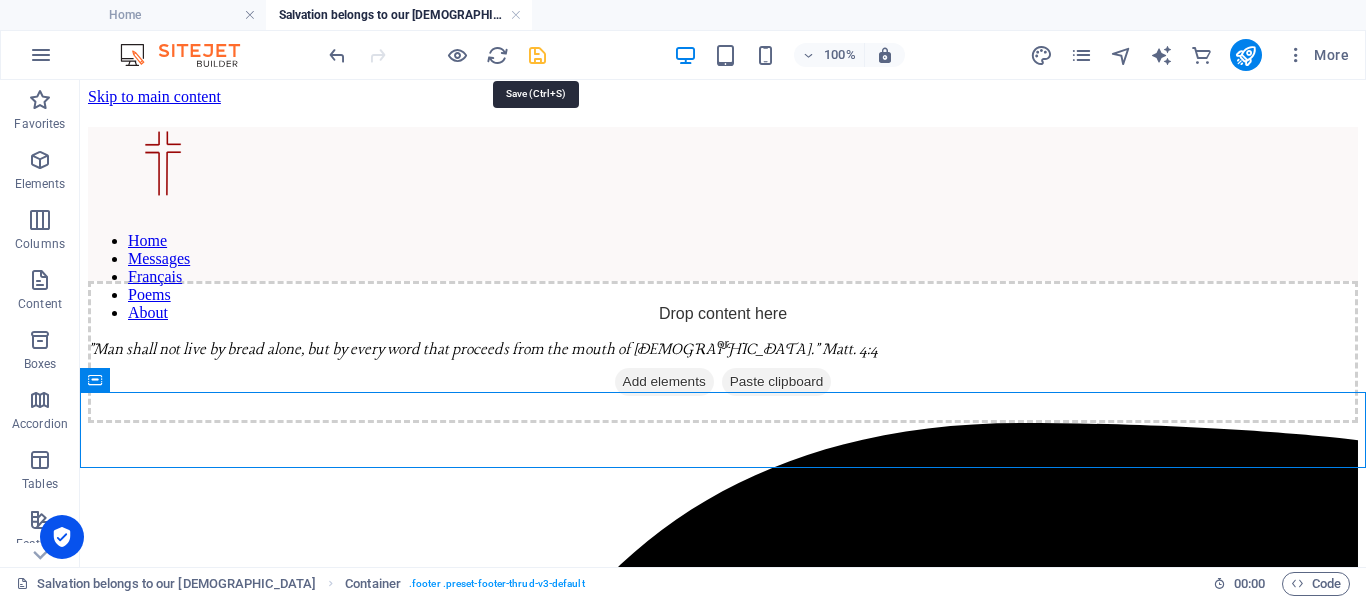 click at bounding box center (537, 55) 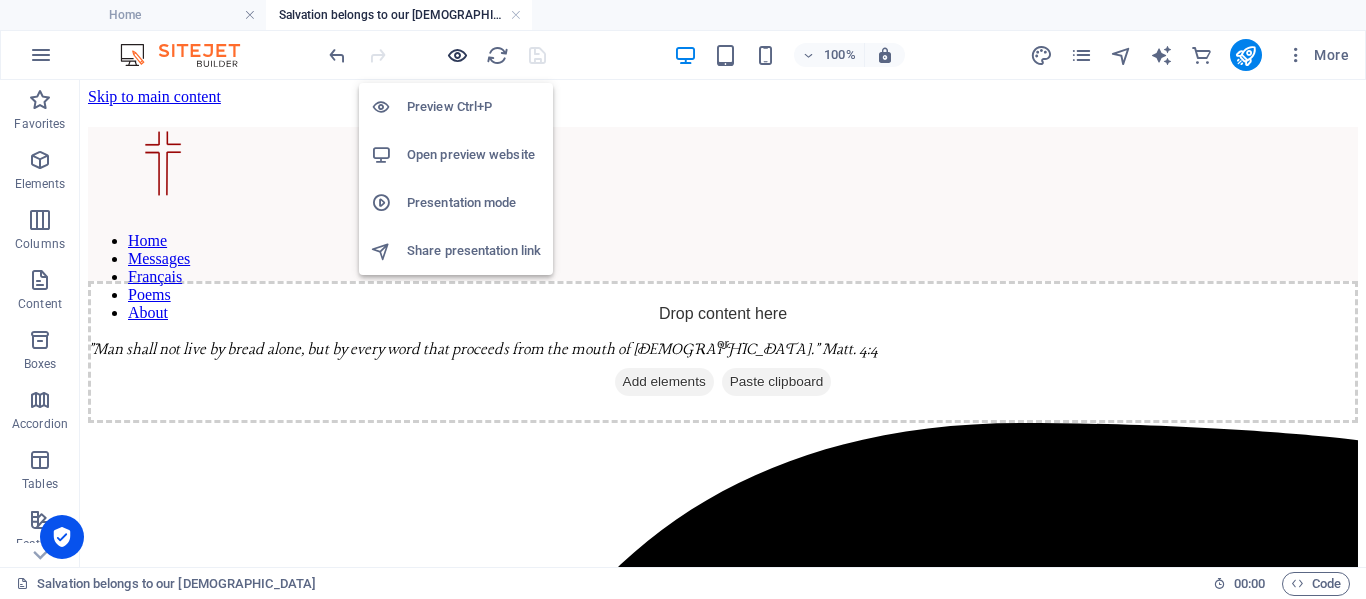 click at bounding box center [457, 55] 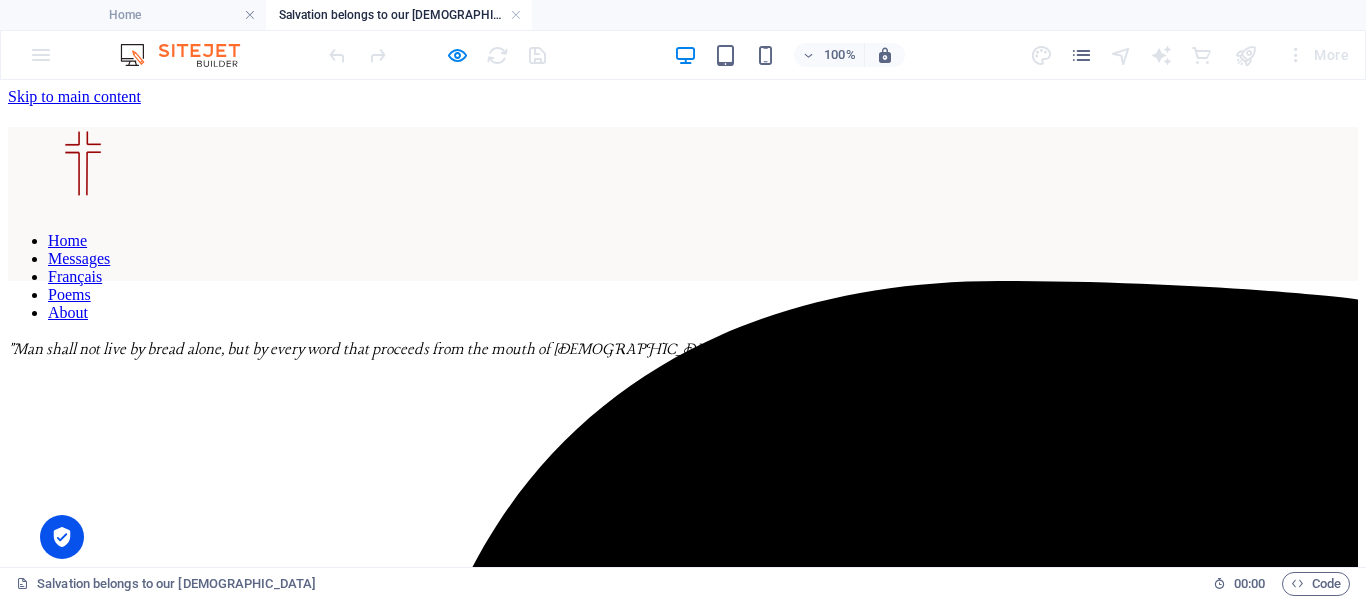 click 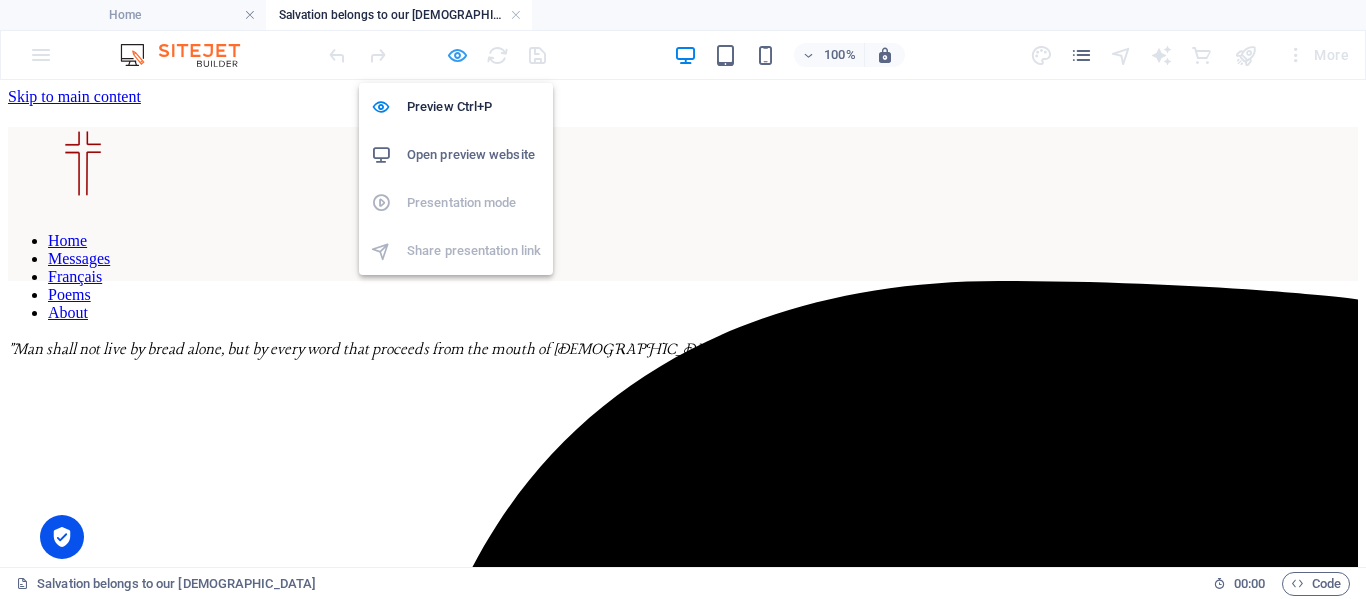 click at bounding box center [457, 55] 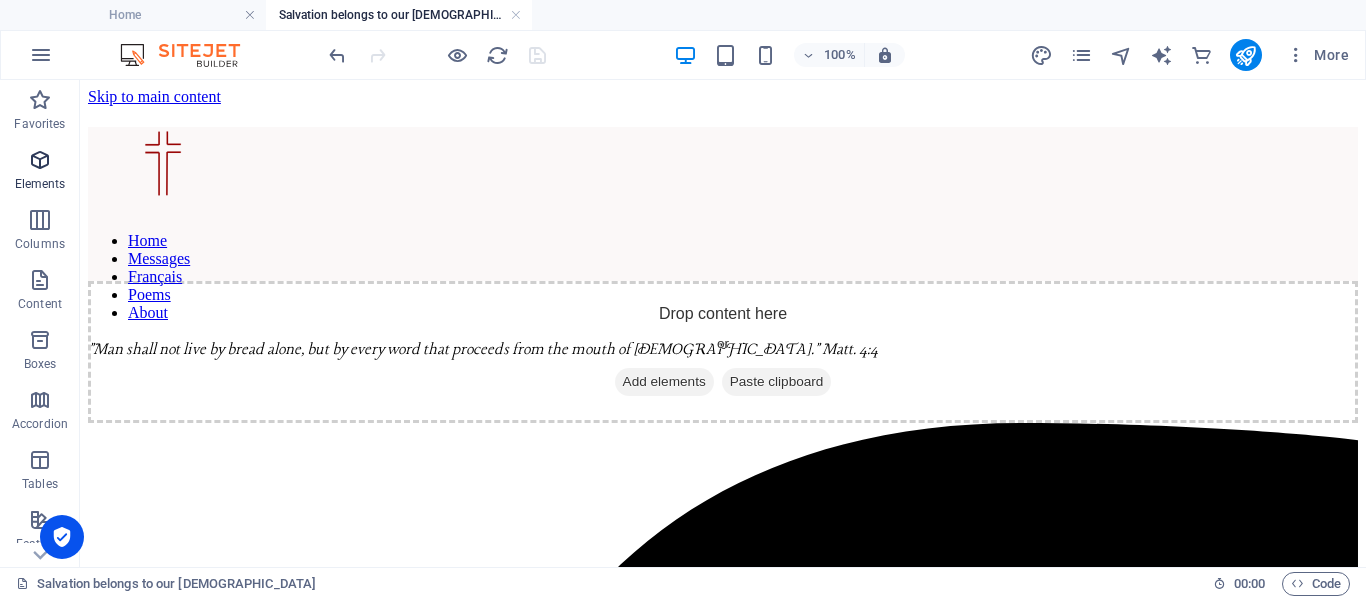 click at bounding box center [40, 160] 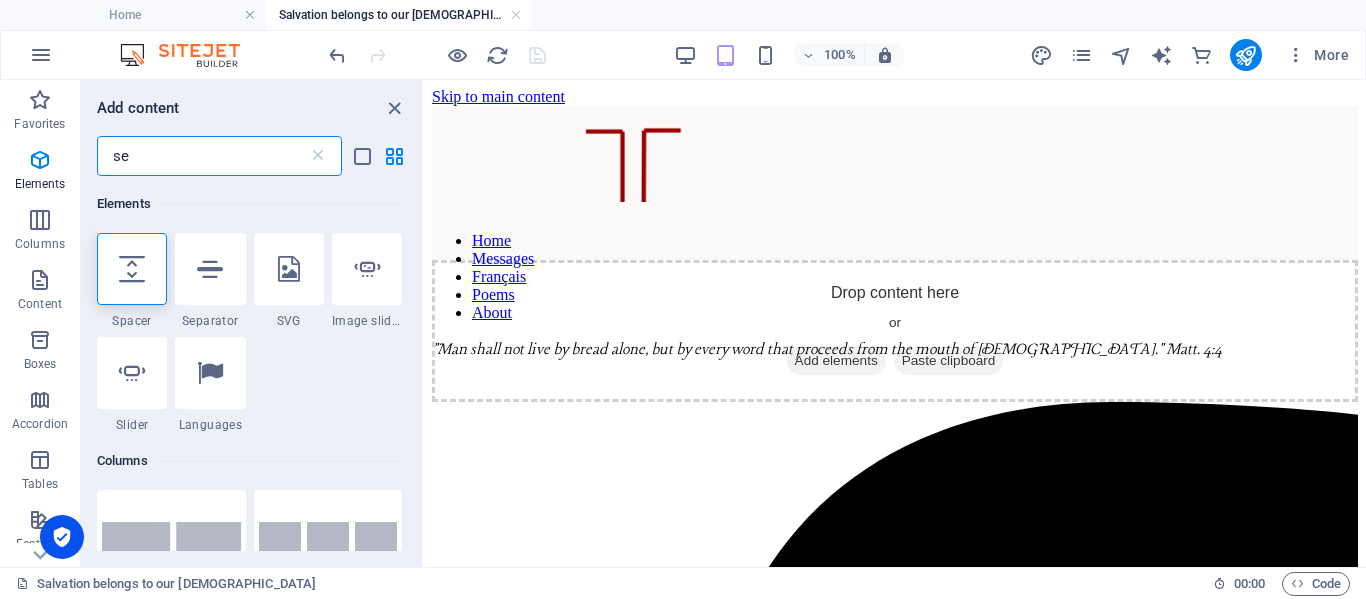 scroll, scrollTop: 0, scrollLeft: 0, axis: both 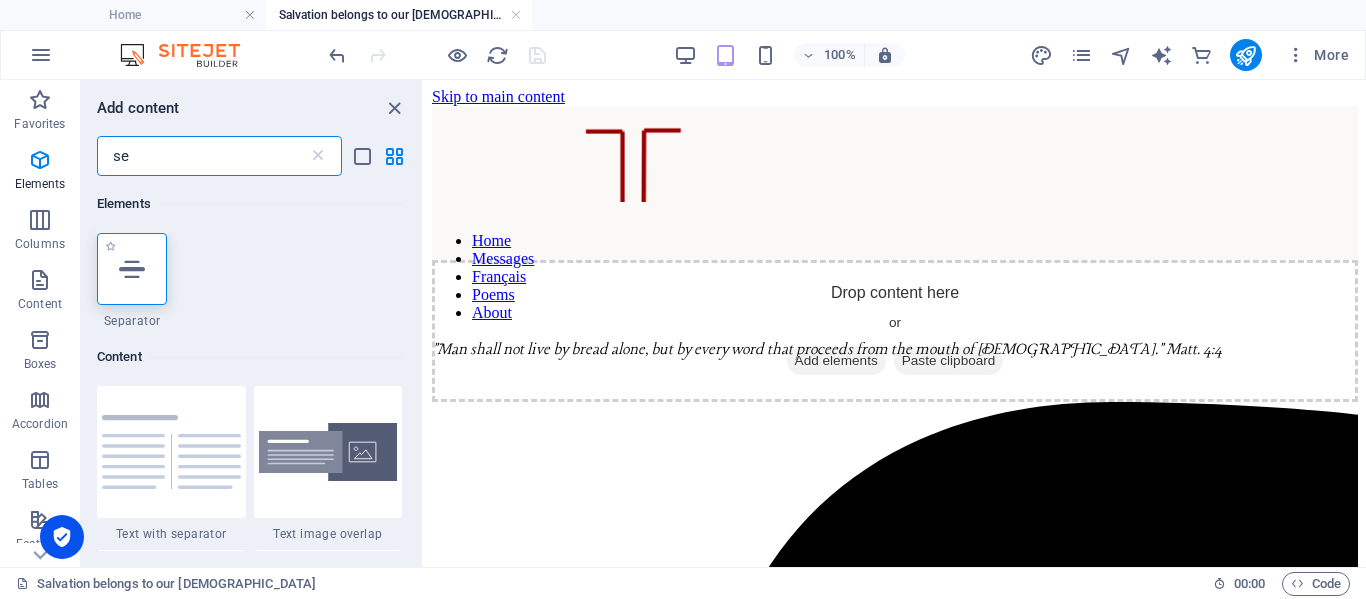 type on "se" 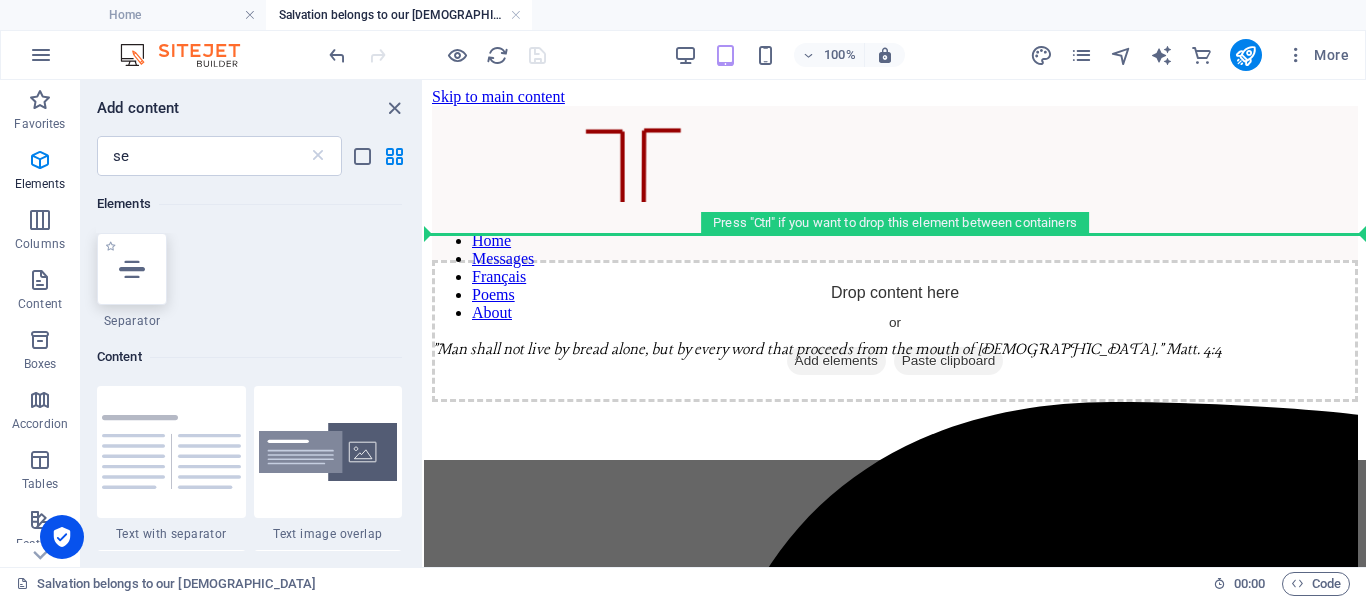 select on "%" 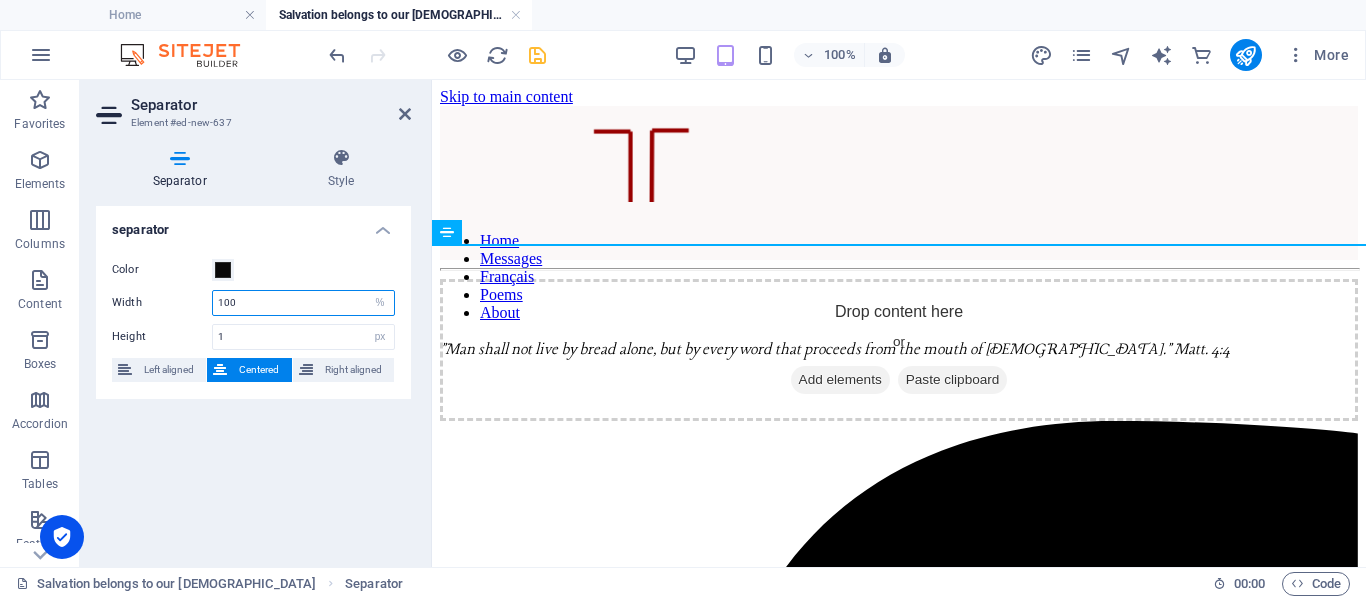 click on "100" at bounding box center [303, 303] 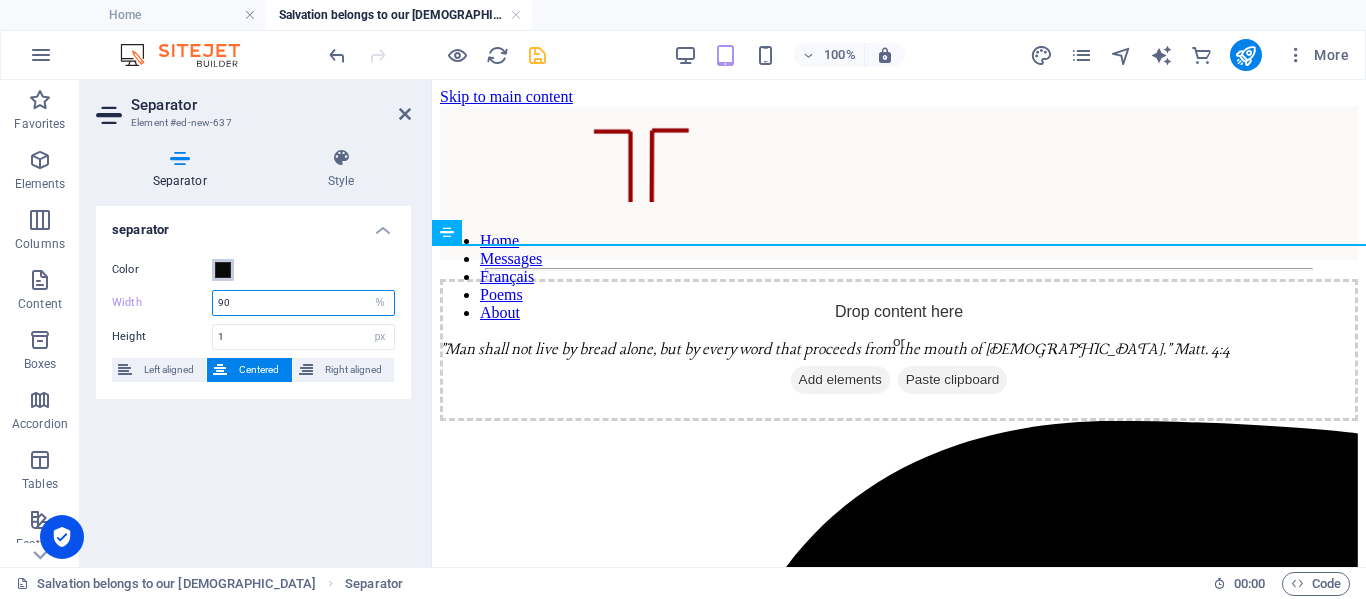type on "90" 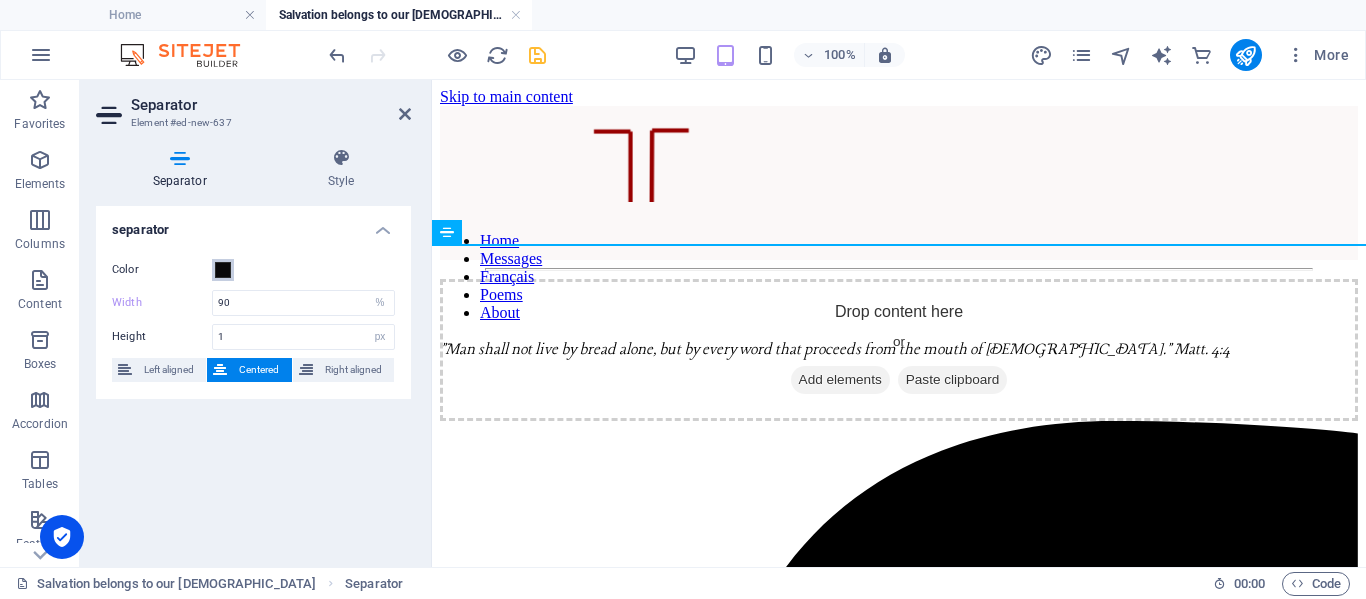 click at bounding box center (223, 270) 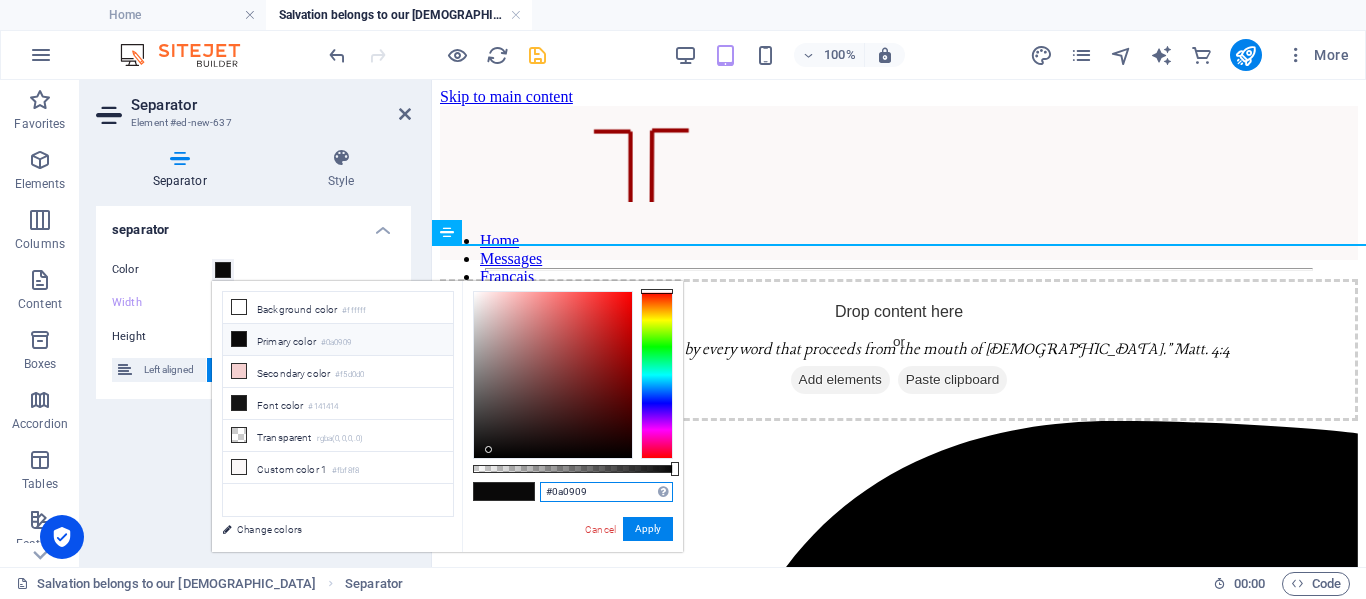 click on "#0a0909" at bounding box center [606, 492] 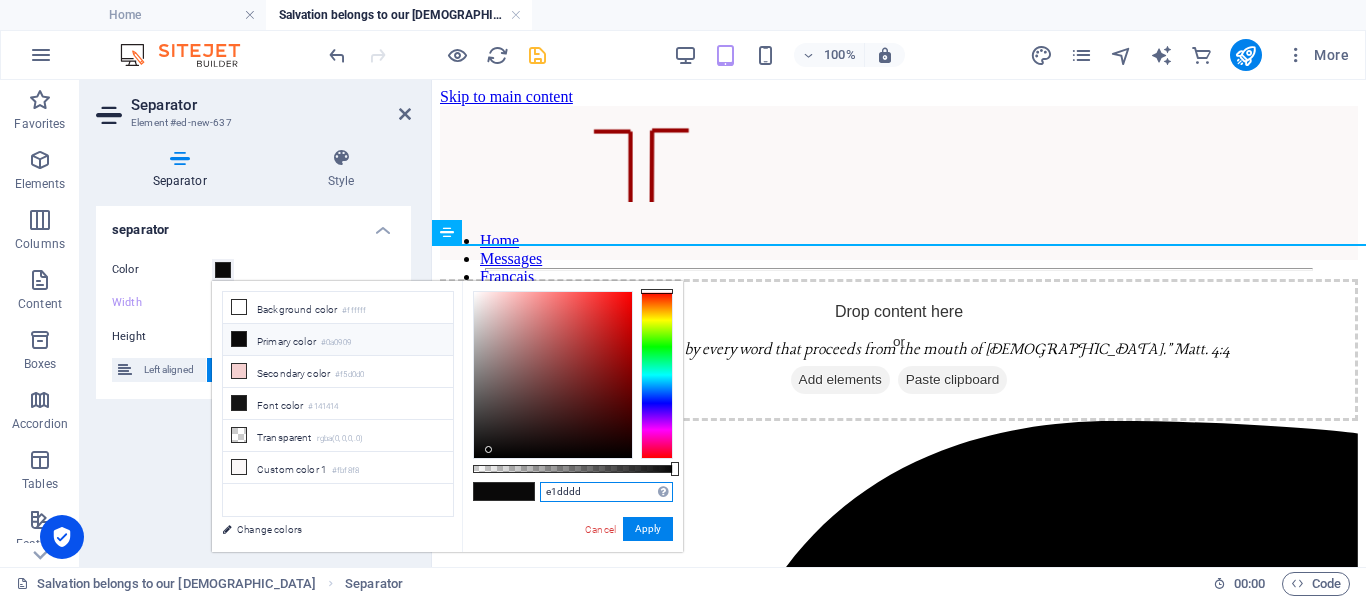 type on "#e1dddd" 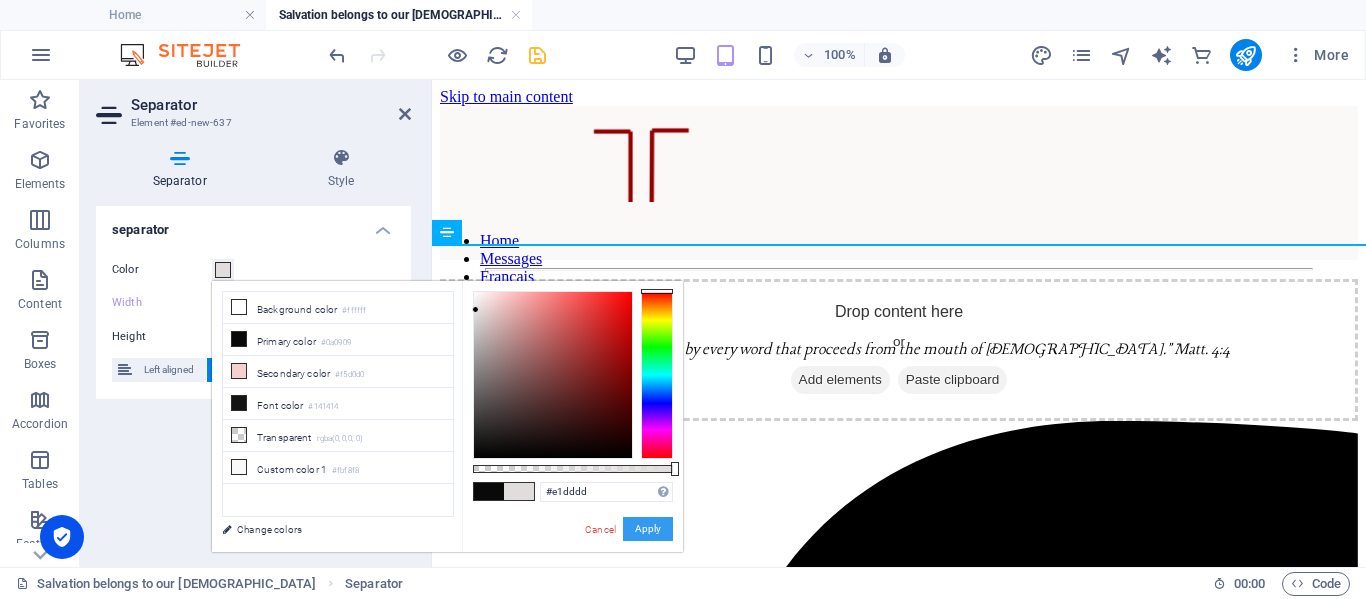 click on "Apply" at bounding box center (648, 529) 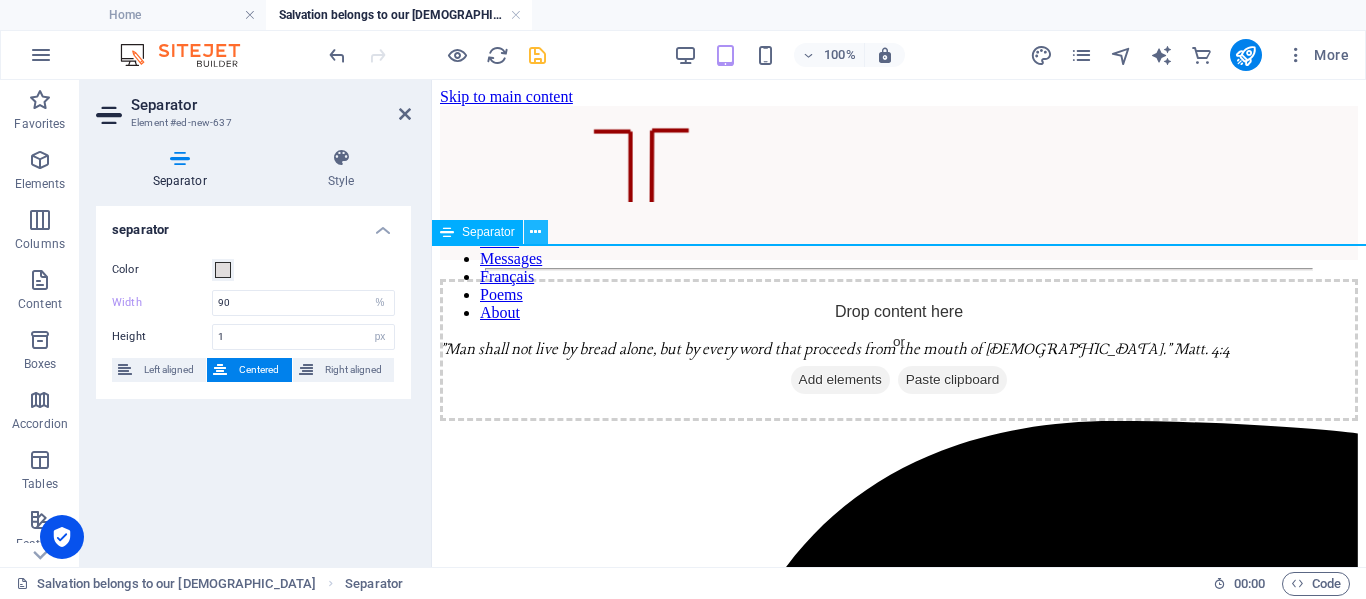 click at bounding box center (535, 232) 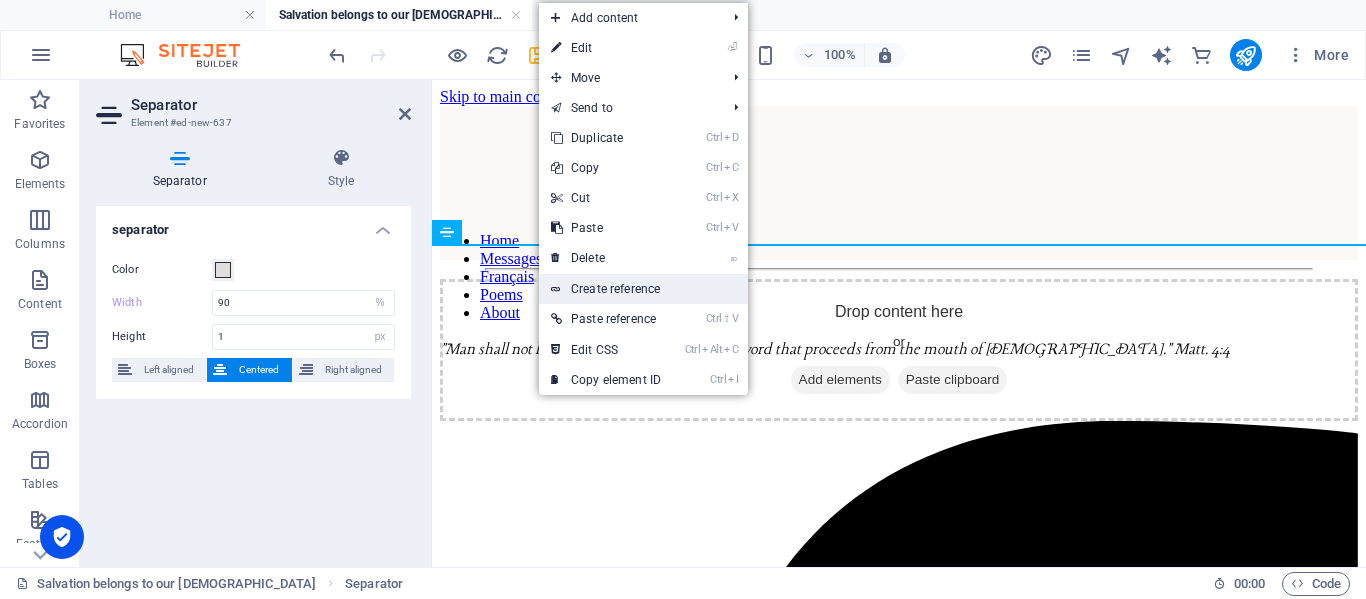 click on "Create reference" at bounding box center (643, 289) 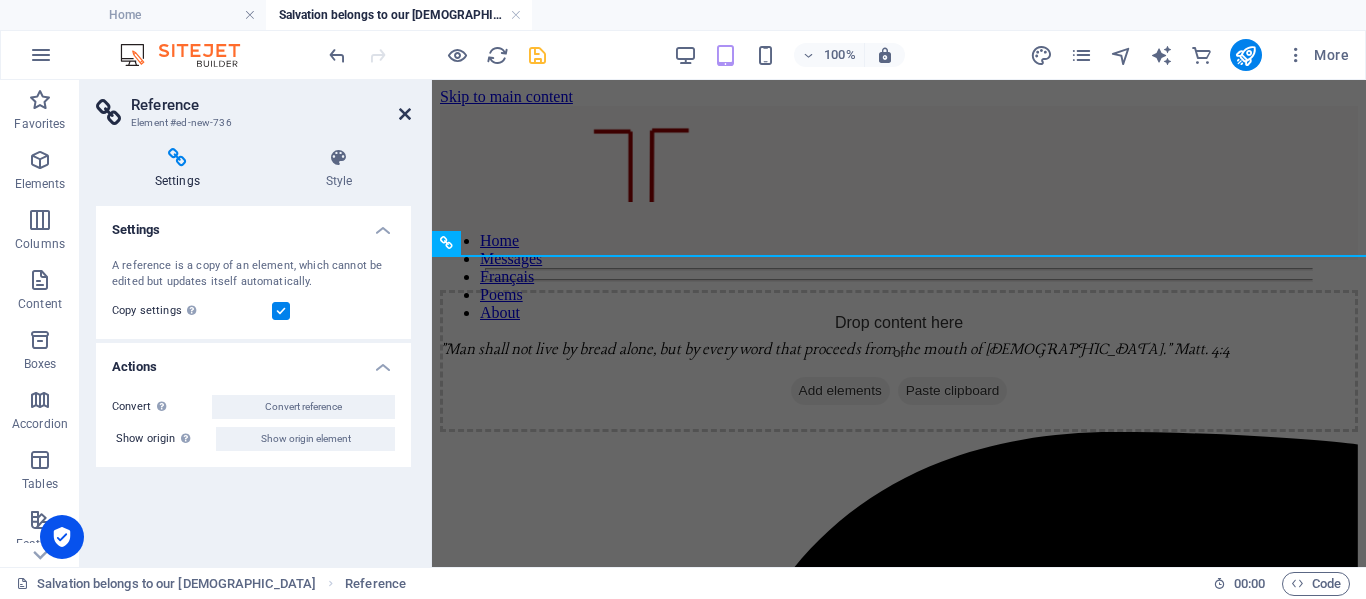 click at bounding box center (405, 114) 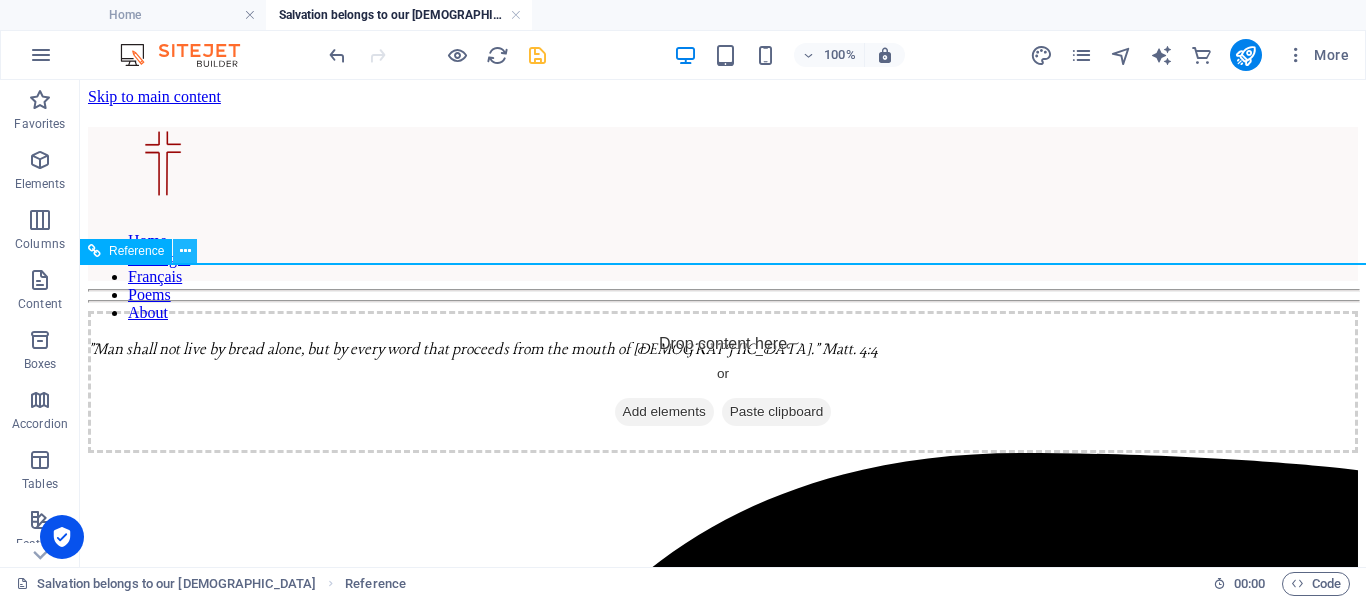 click at bounding box center (185, 251) 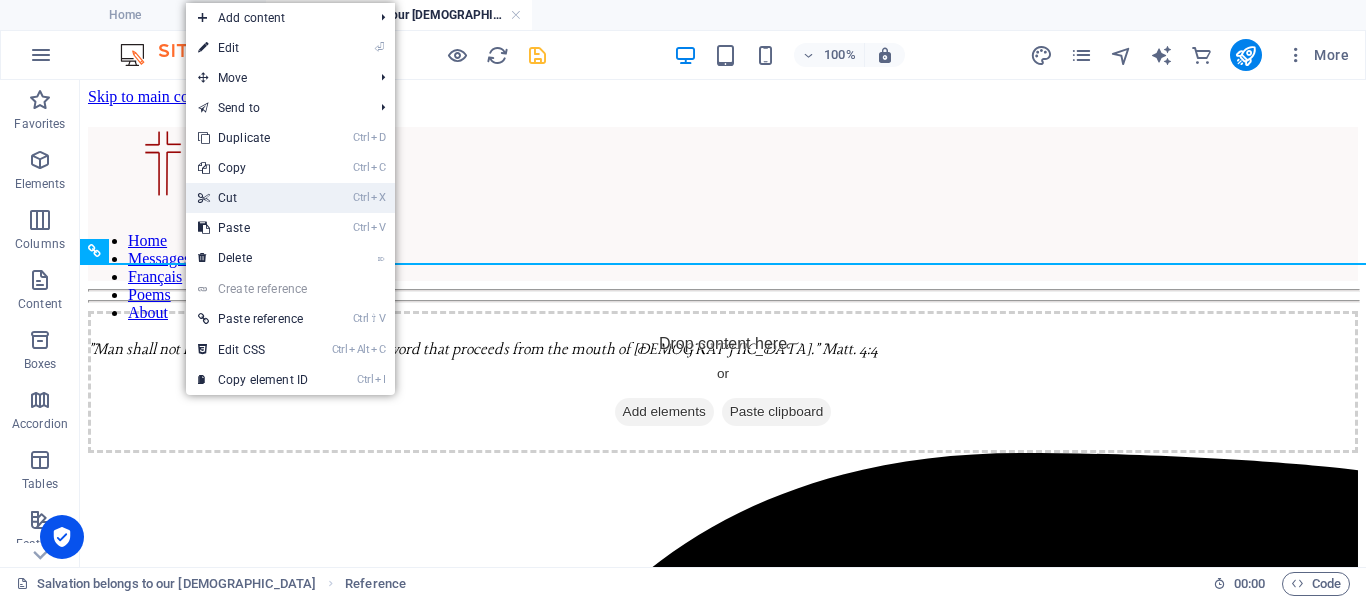 click on "Ctrl X  Cut" at bounding box center [253, 198] 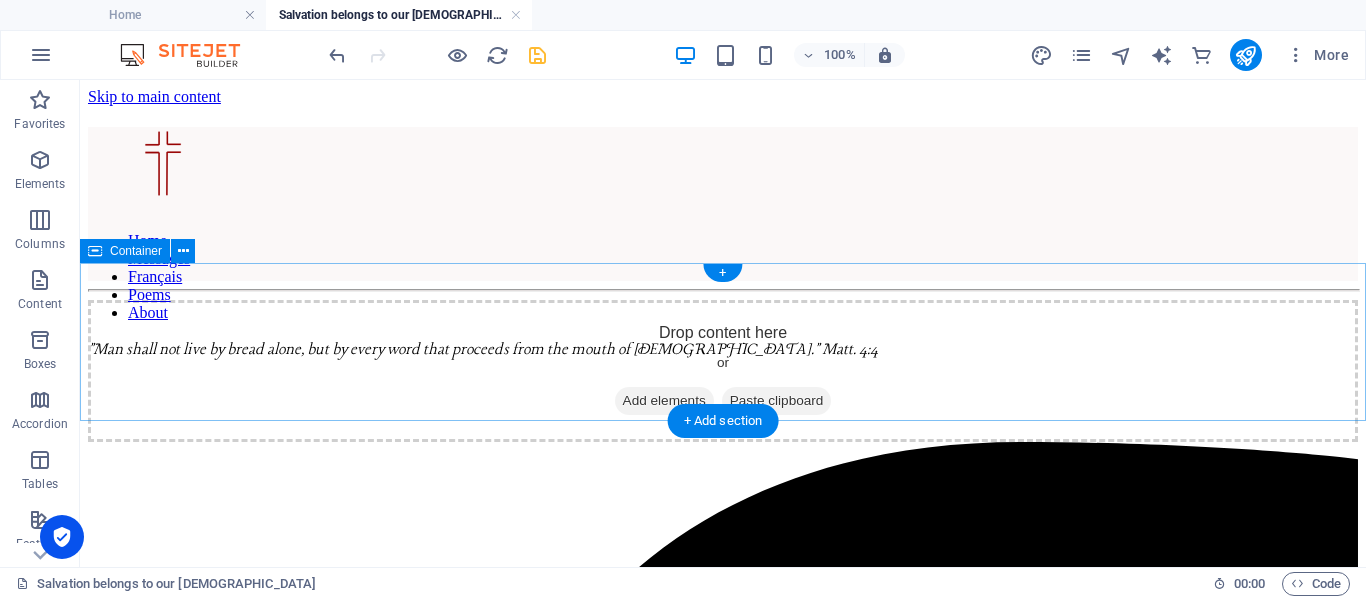 click on "Drop content here or  Add elements  Paste clipboard" at bounding box center (723, 371) 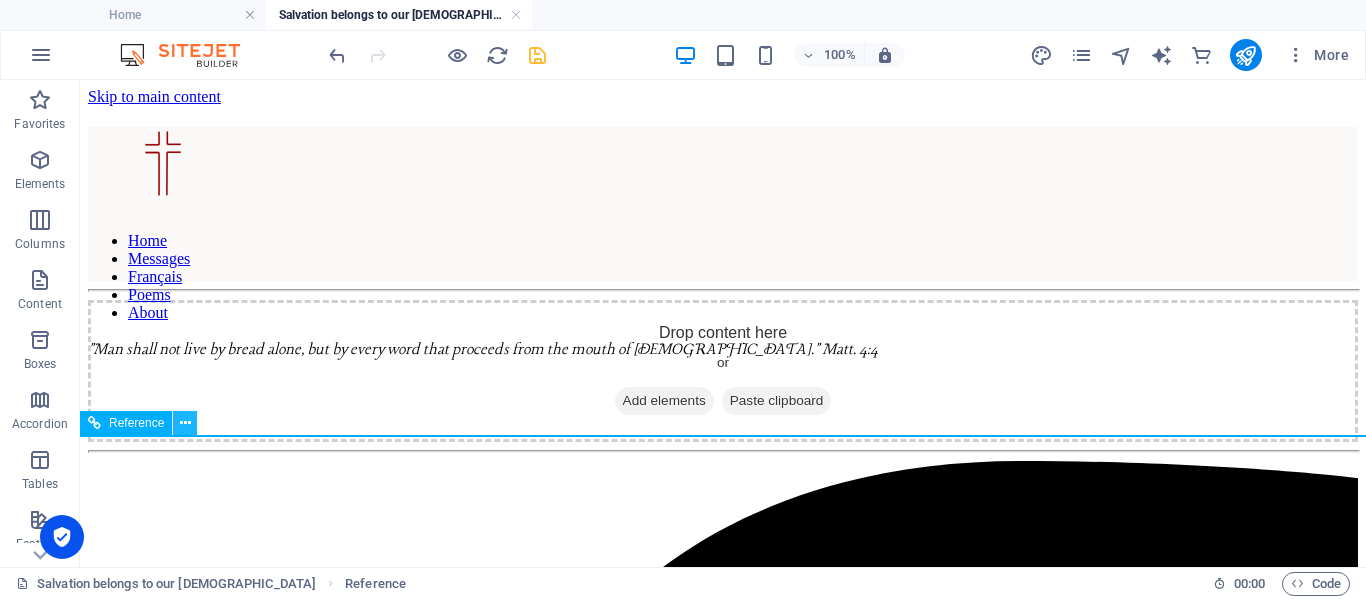 click at bounding box center (185, 423) 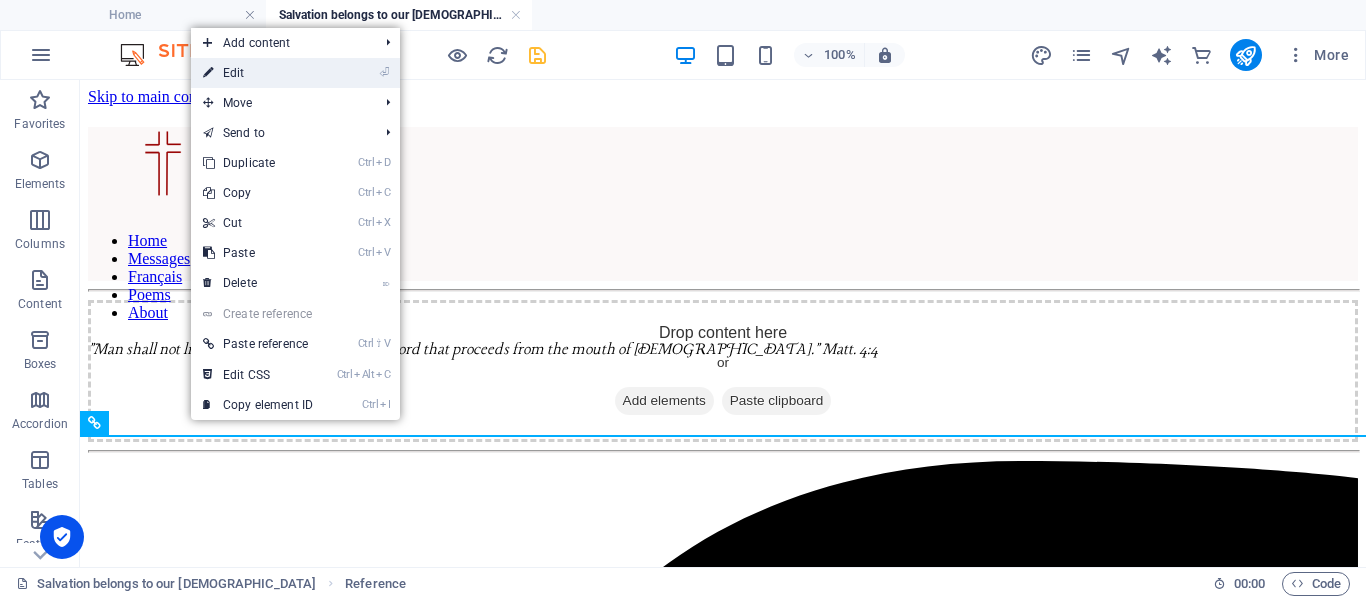 click on "⏎  Edit" at bounding box center (258, 73) 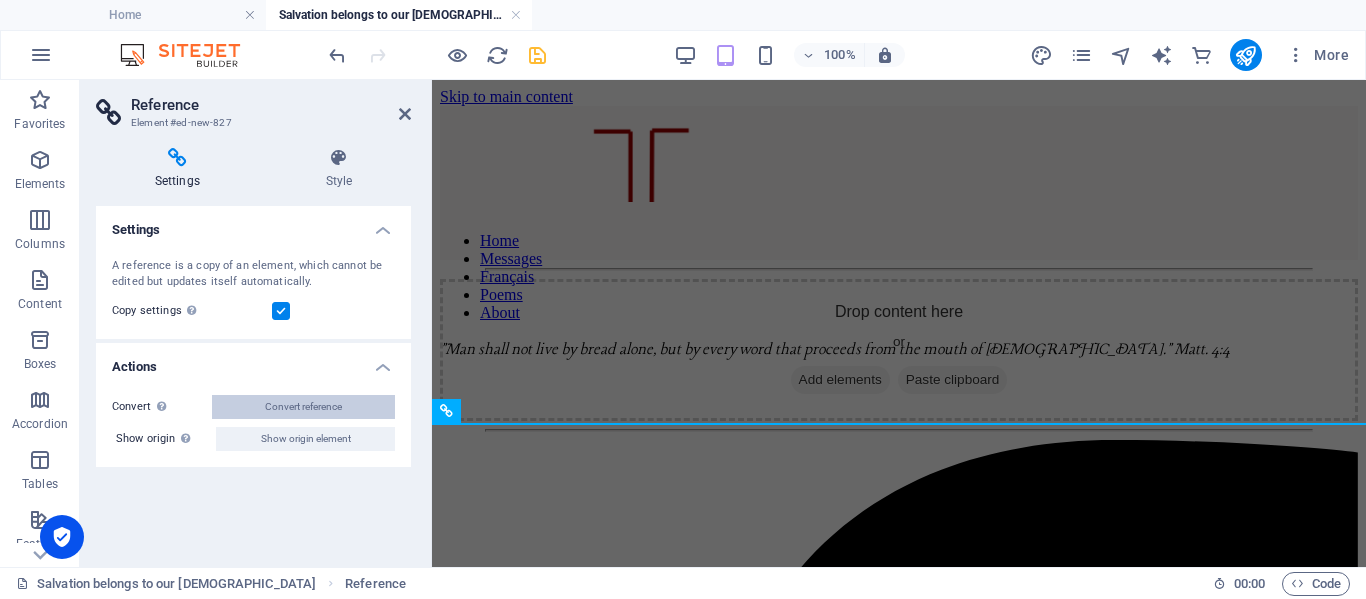 click on "Convert reference" at bounding box center (303, 407) 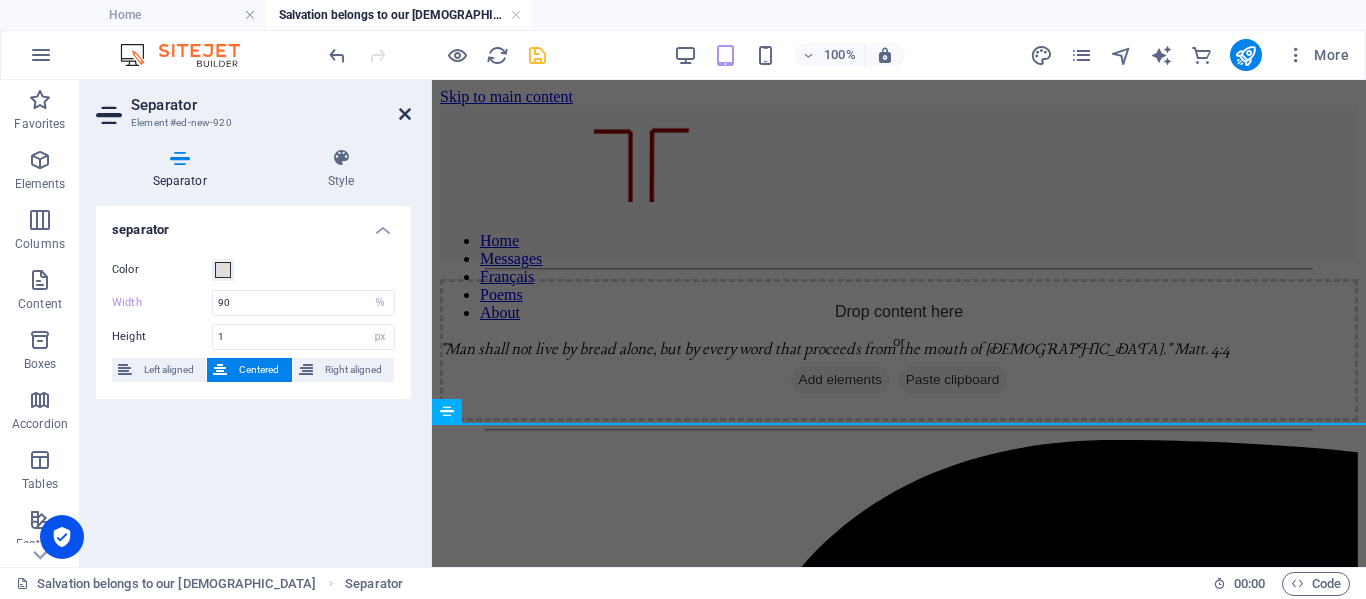 click at bounding box center (405, 114) 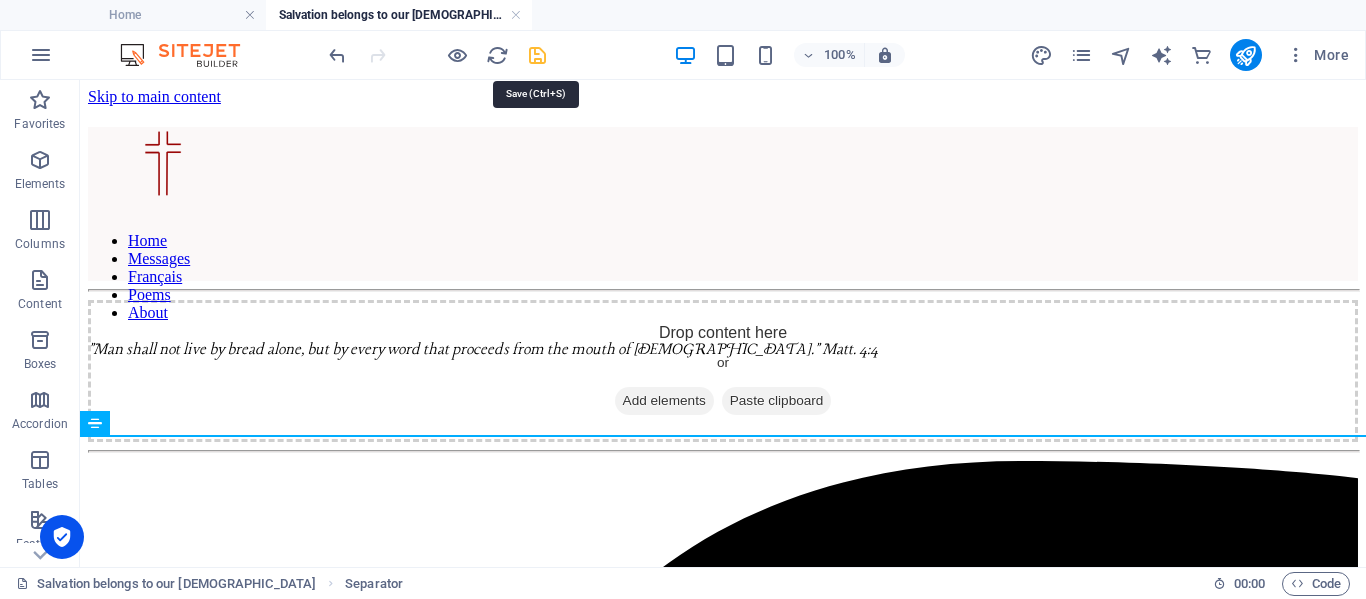 click at bounding box center (537, 55) 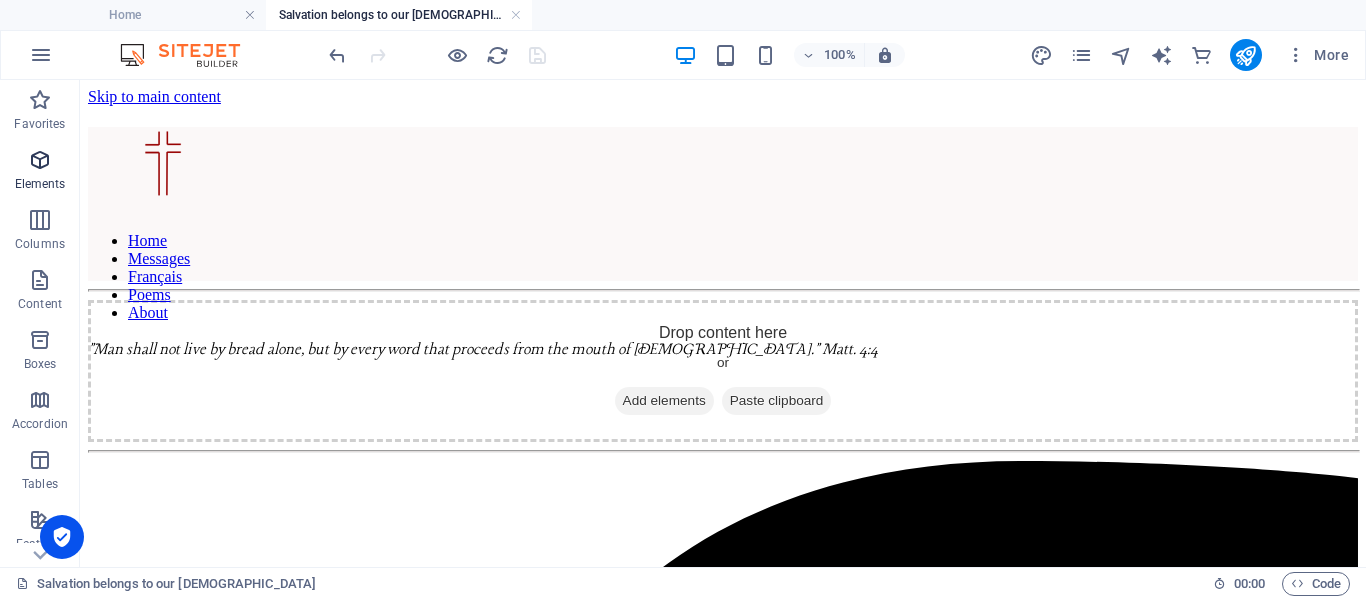 click on "Elements" at bounding box center (40, 184) 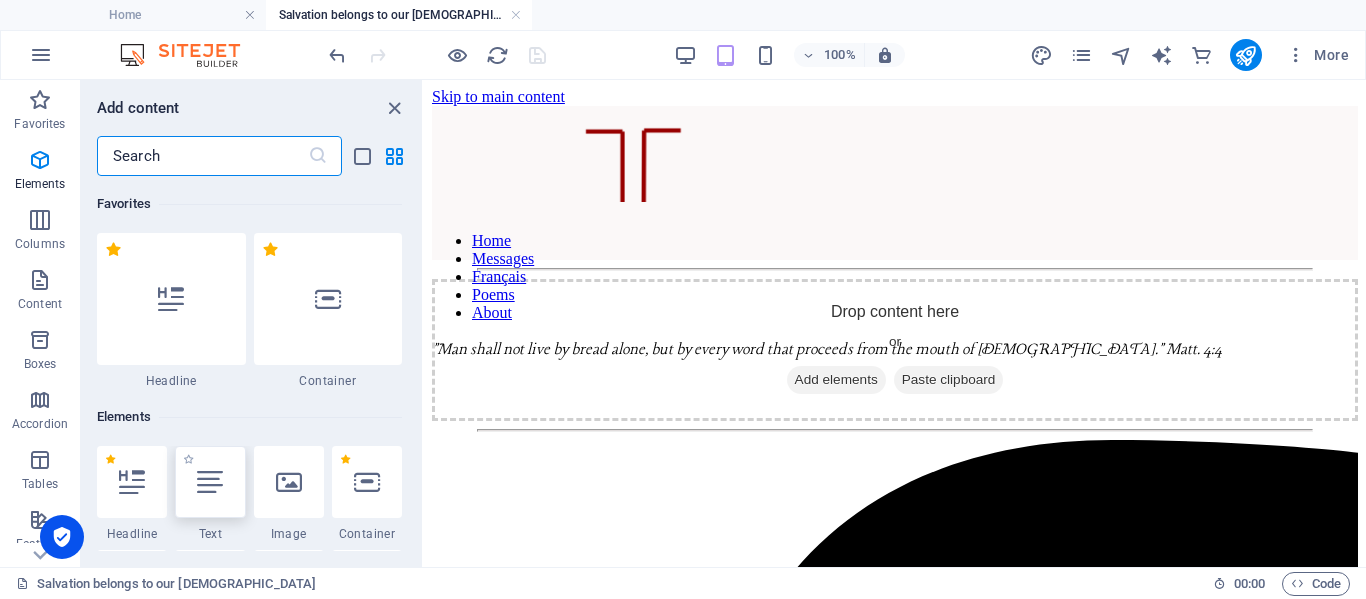 scroll, scrollTop: 213, scrollLeft: 0, axis: vertical 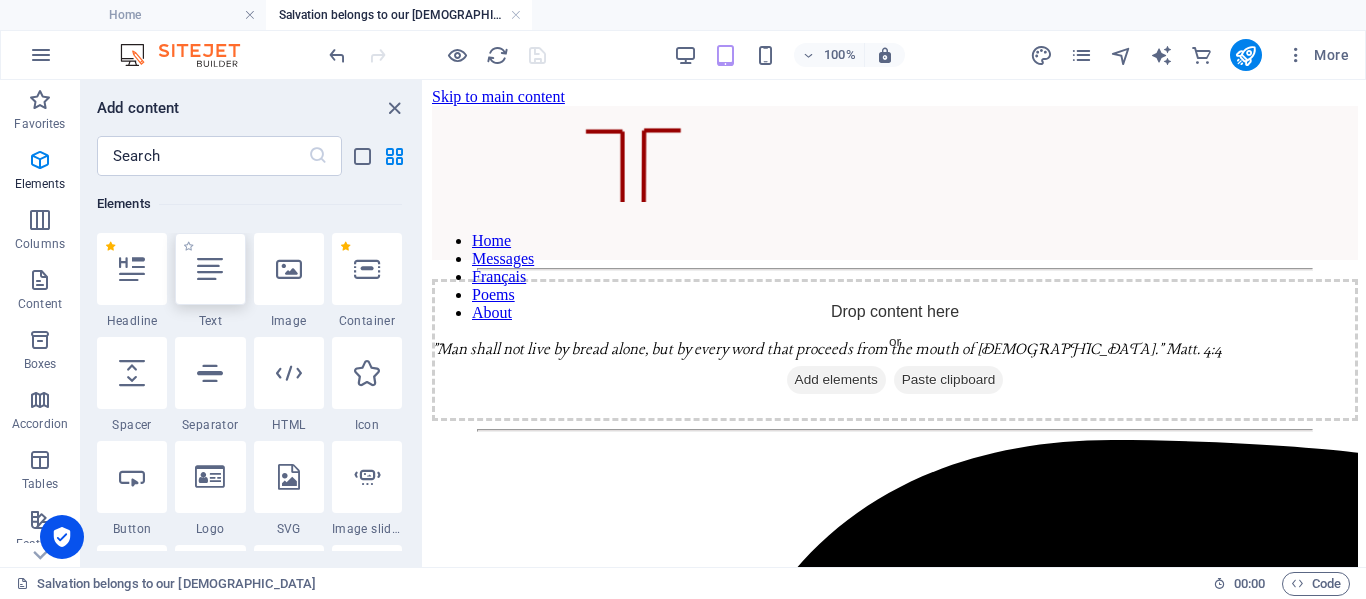 click at bounding box center [210, 269] 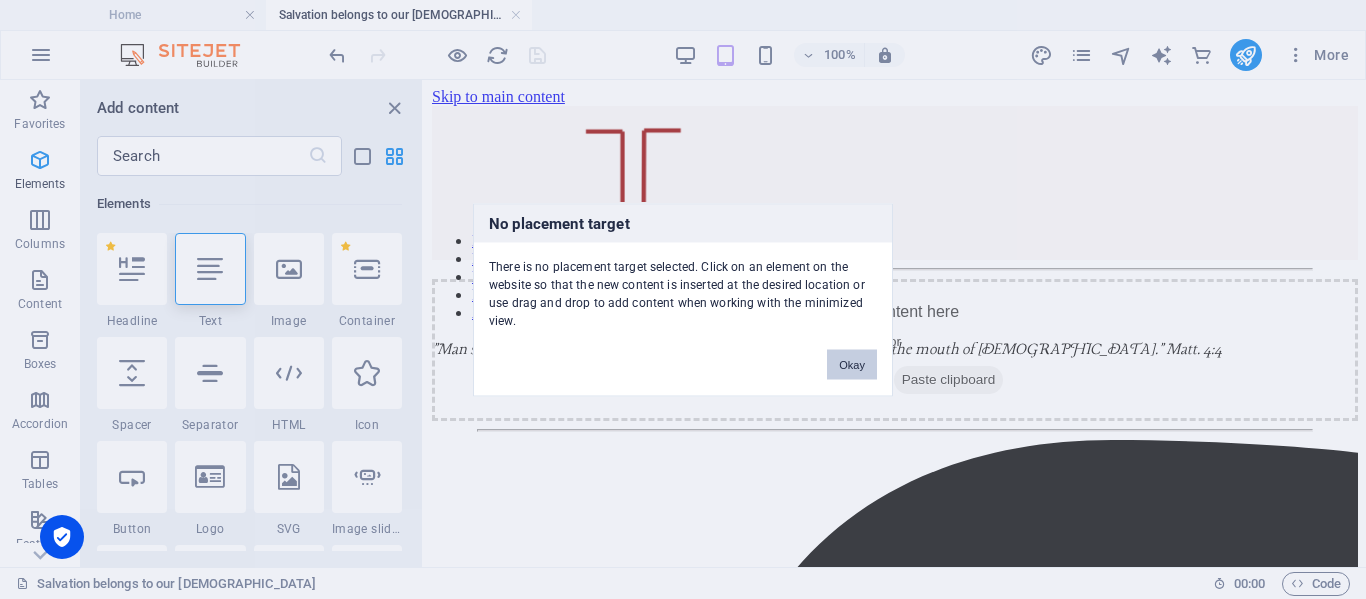 click on "Okay" at bounding box center [852, 364] 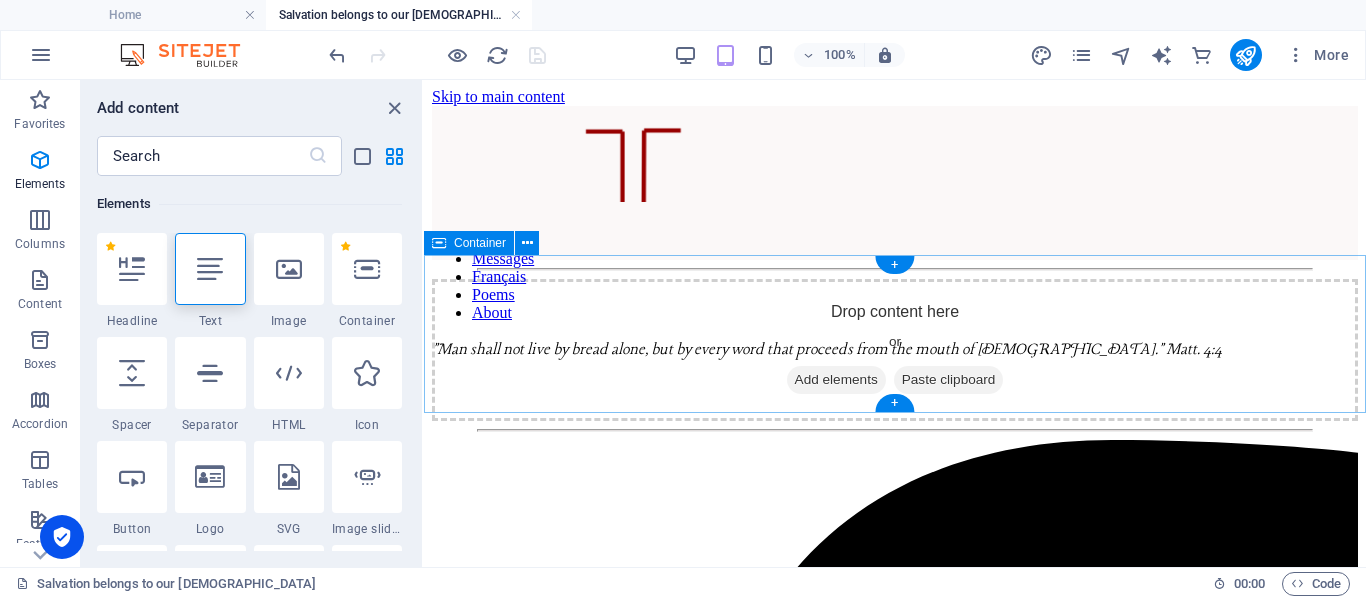 click on "Drop content here or  Add elements  Paste clipboard" at bounding box center [895, 350] 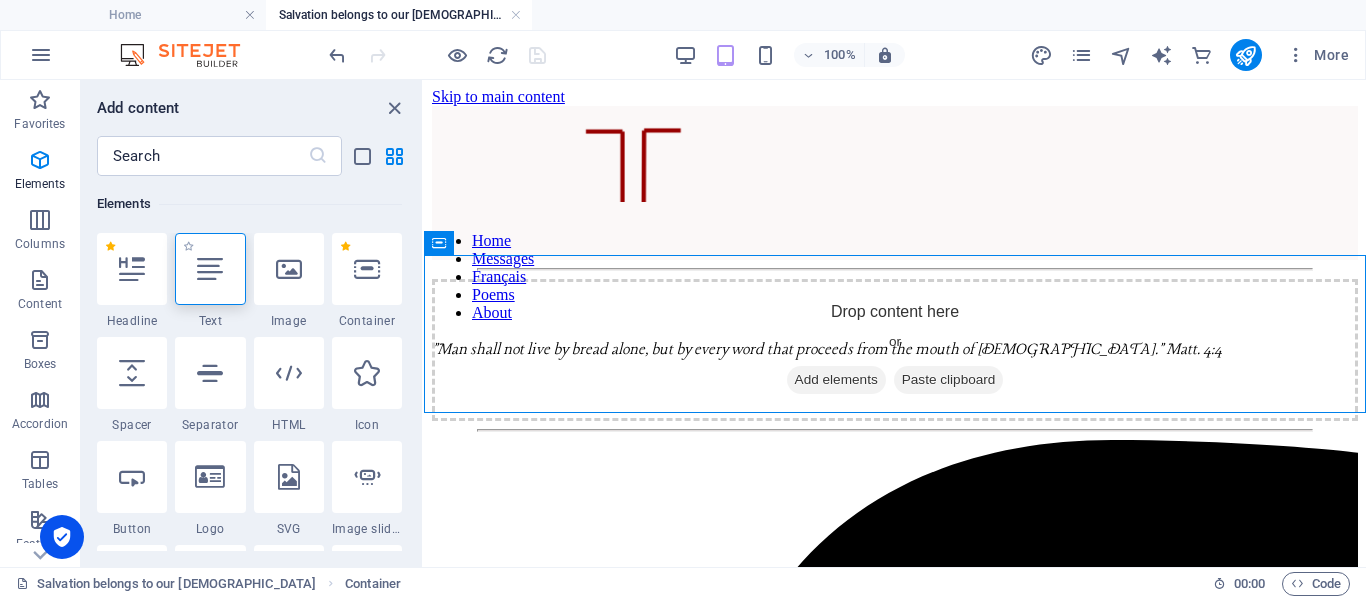 click at bounding box center (210, 269) 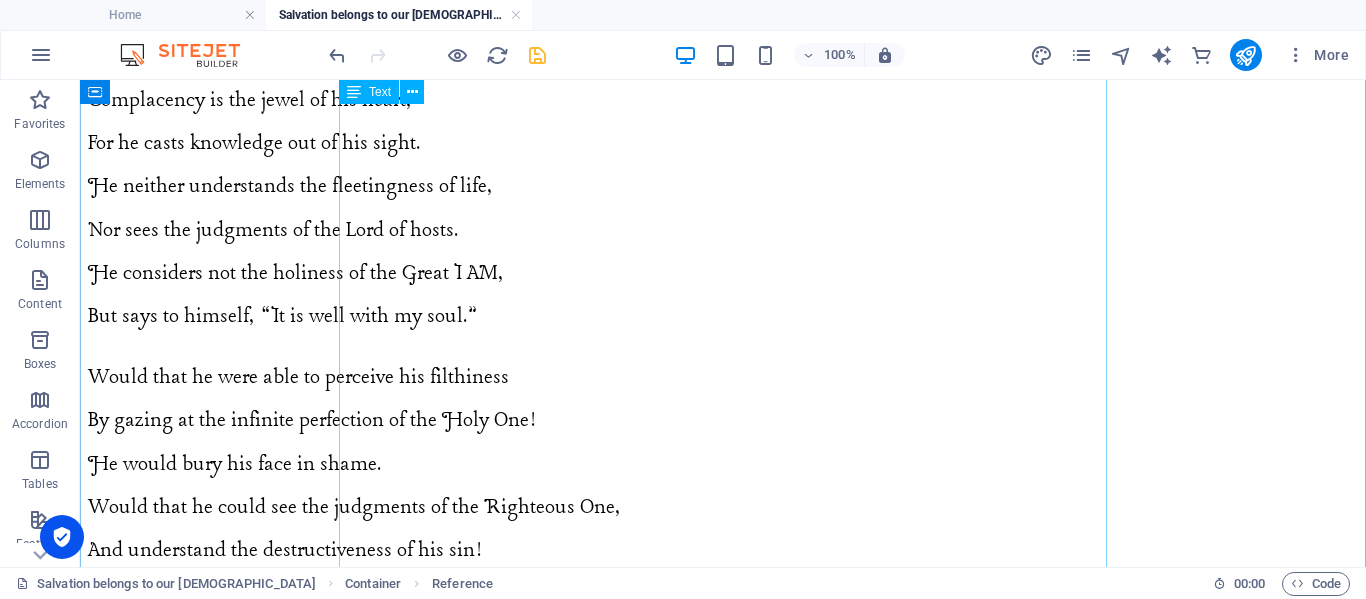 scroll, scrollTop: 0, scrollLeft: 0, axis: both 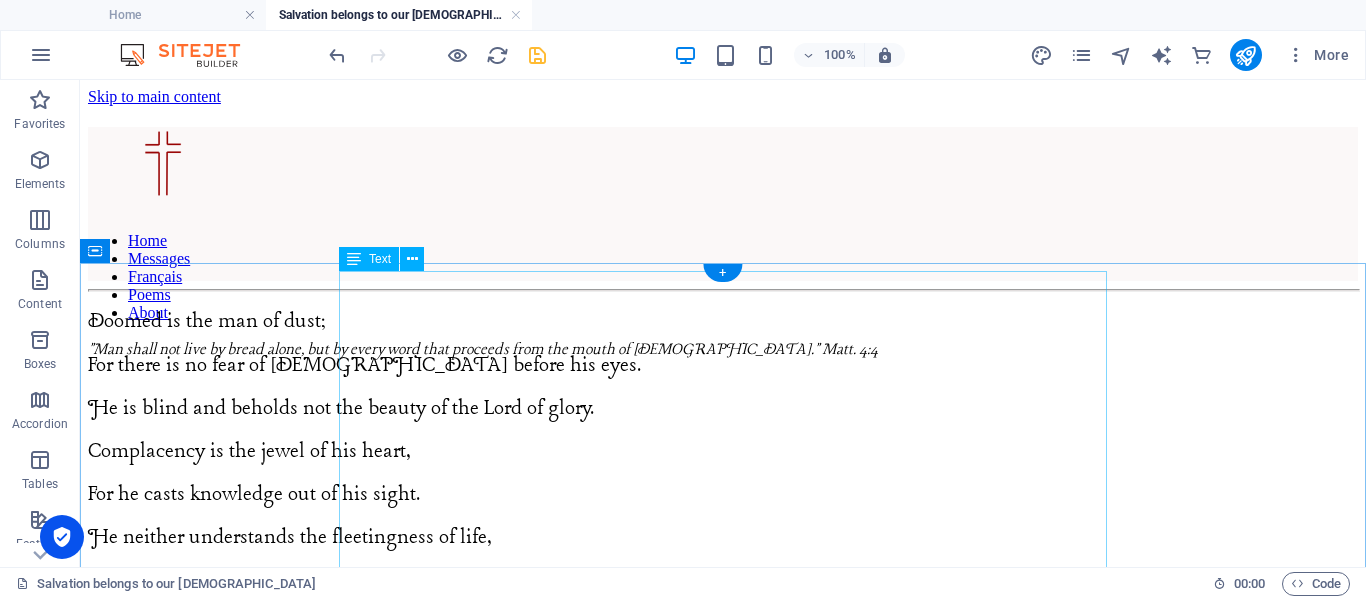 click on "Doomed is the man of dust; For there is no fear of [DEMOGRAPHIC_DATA] before his eyes. He is blind and beholds not the beauty of the Lord of glory. Complacency is the jewel of his heart,  For he casts knowledge out of his sight. He neither understands the fleetingness of life, Nor sees the judgments of the Lord of hosts.  He considers not the holiness of the Great I AM, [PERSON_NAME] says to himself, “It is well with my soul.” Would that he were able to perceive his filthiness By gazing at the infinite perfection of the Holy One! He would bury his face in shame. Would that he could see the judgments of the Righteous One, And understand the destructiveness of his sin! He would run to the foot of the cross – Where love and mercy meet,  And cry out to the Prince of Peace: “[PERSON_NAME] of God, cleanse me with Your precious blood;  Clothe me with Your pure vestments, That I may be blameless before Your Majesty.” Would that he knew that the day is coming, When the dead will hear the voice of the Author of life Like a parched land," at bounding box center [723, 1433] 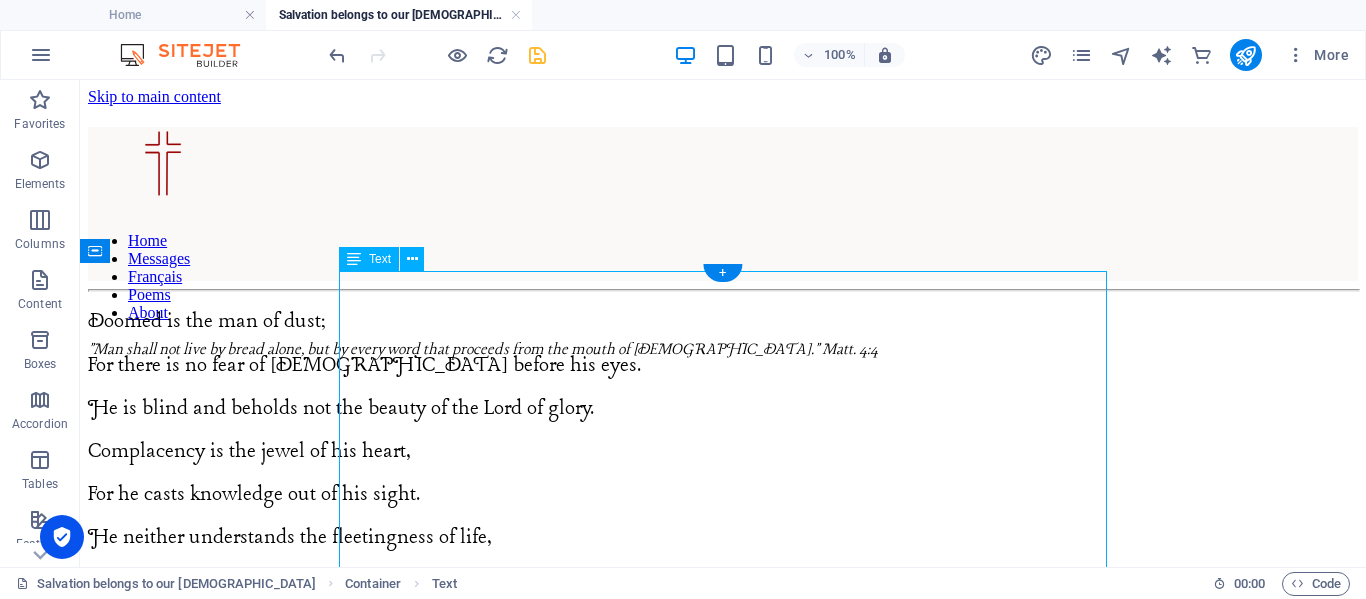 click on "Doomed is the man of dust; For there is no fear of [DEMOGRAPHIC_DATA] before his eyes. He is blind and beholds not the beauty of the Lord of glory. Complacency is the jewel of his heart,  For he casts knowledge out of his sight. He neither understands the fleetingness of life, Nor sees the judgments of the Lord of hosts.  He considers not the holiness of the Great I AM, [PERSON_NAME] says to himself, “It is well with my soul.” Would that he were able to perceive his filthiness By gazing at the infinite perfection of the Holy One! He would bury his face in shame. Would that he could see the judgments of the Righteous One, And understand the destructiveness of his sin! He would run to the foot of the cross – Where love and mercy meet,  And cry out to the Prince of Peace: “[PERSON_NAME] of God, cleanse me with Your precious blood;  Clothe me with Your pure vestments, That I may be blameless before Your Majesty.” Would that he knew that the day is coming, When the dead will hear the voice of the Author of life Like a parched land," at bounding box center (723, 1433) 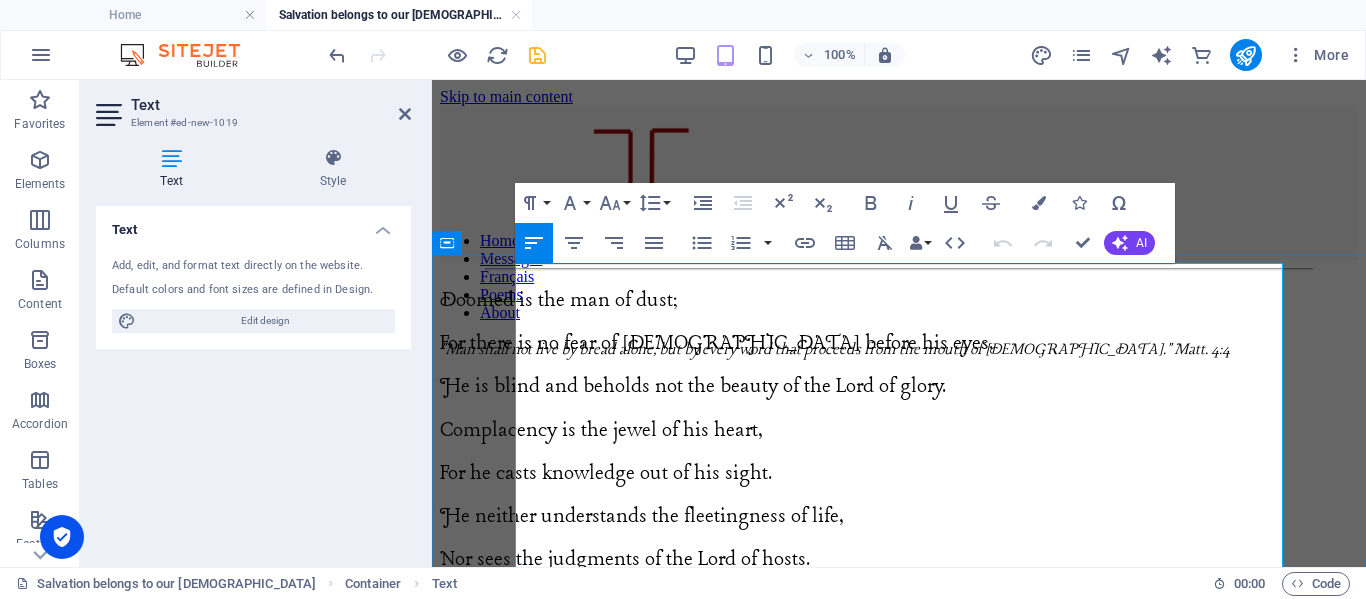 click on "Doomed is the man of dust;" at bounding box center (559, 300) 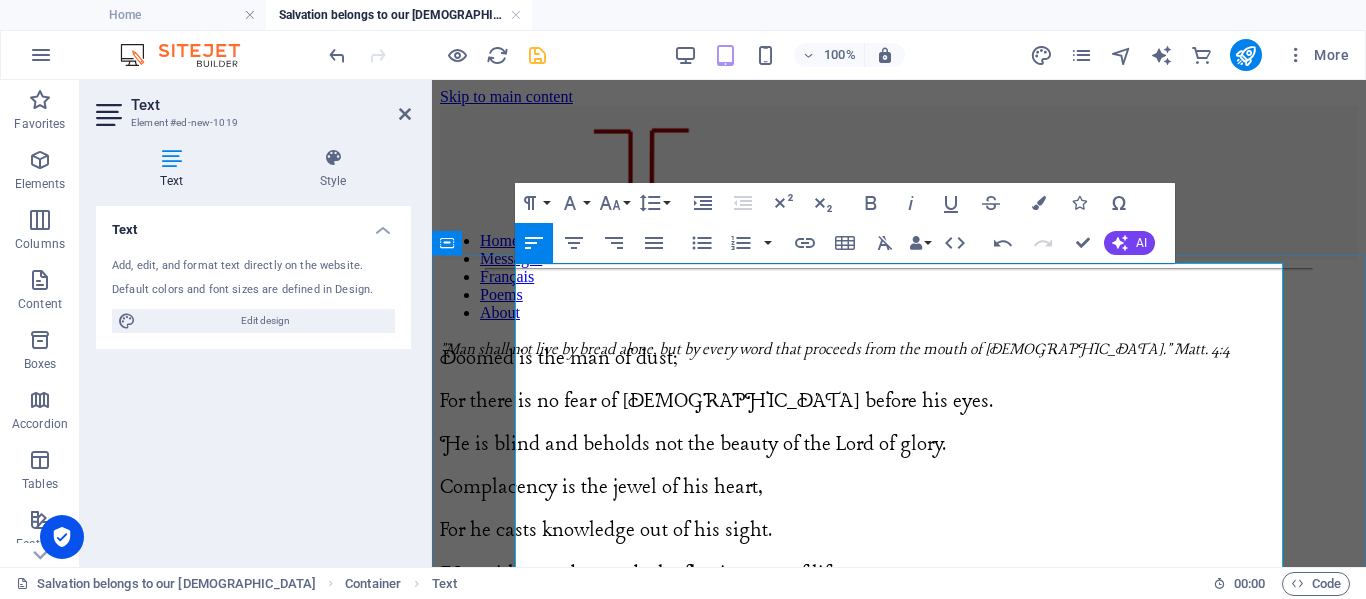 type 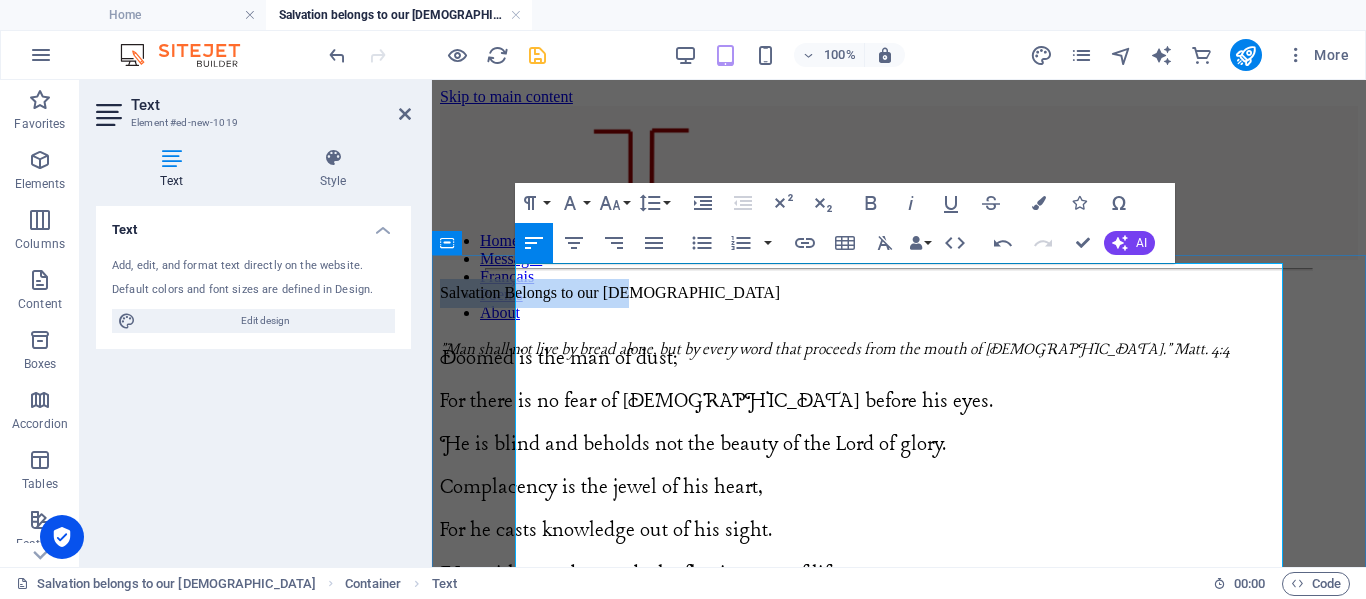 drag, startPoint x: 737, startPoint y: 277, endPoint x: 516, endPoint y: 285, distance: 221.14474 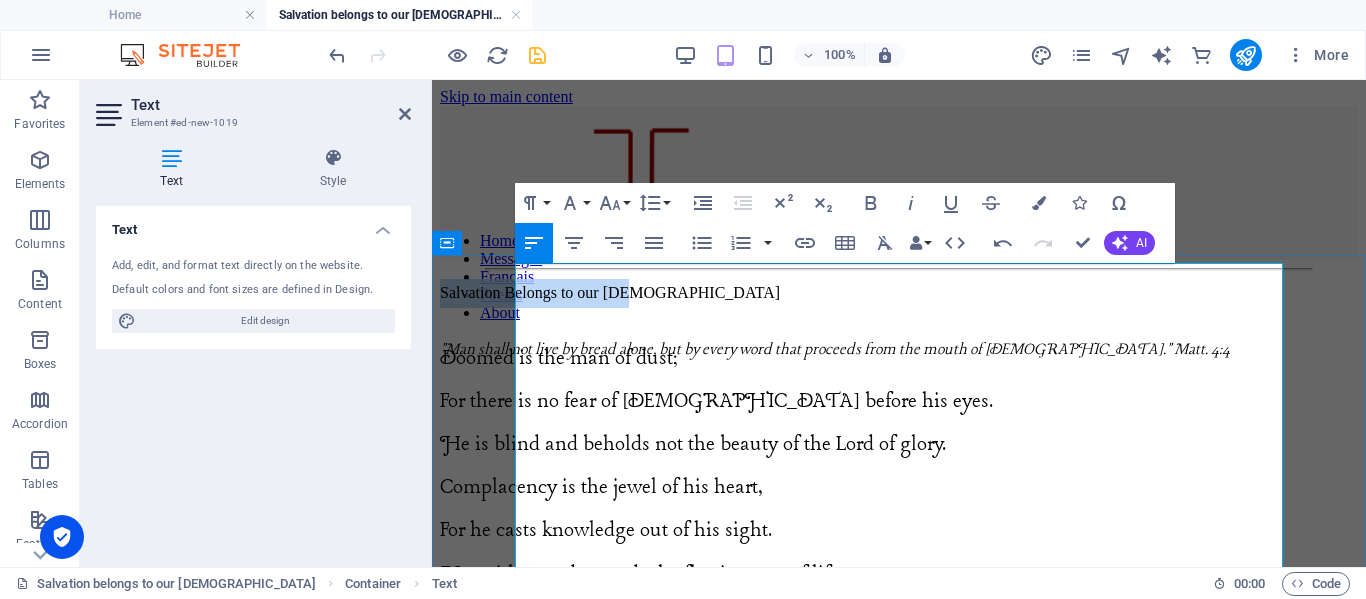 click on "Salvation Belongs to our [DEMOGRAPHIC_DATA]" at bounding box center [899, 293] 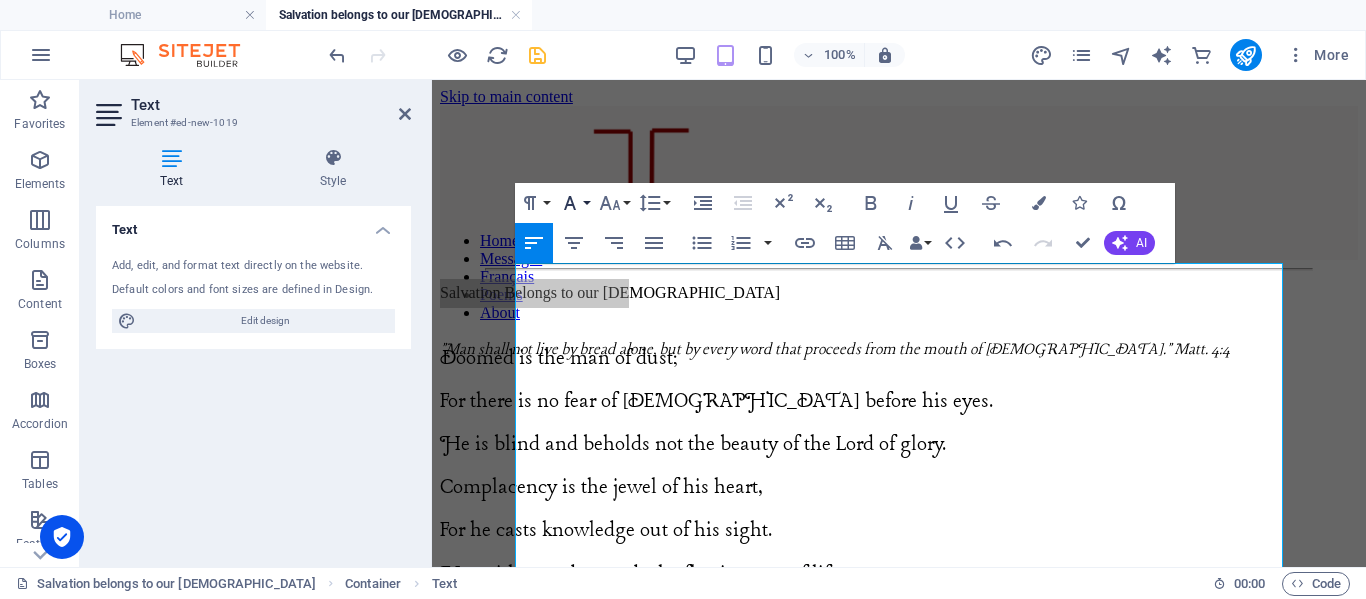 click on "Font Family" at bounding box center [574, 203] 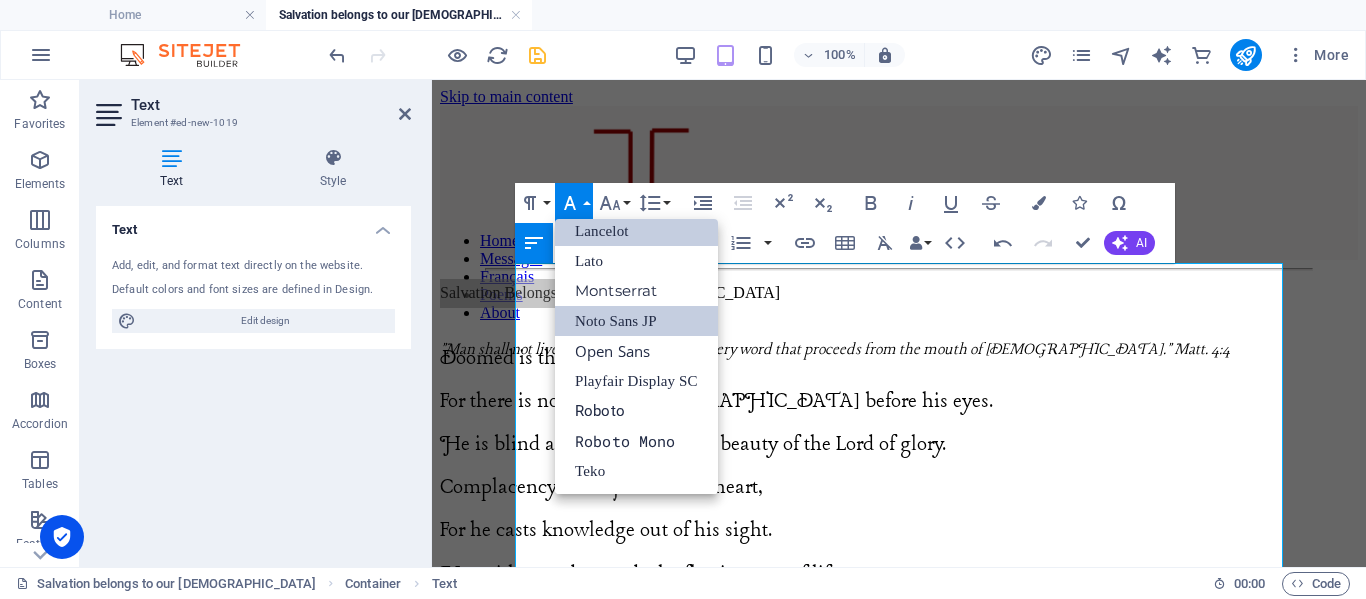 scroll, scrollTop: 311, scrollLeft: 0, axis: vertical 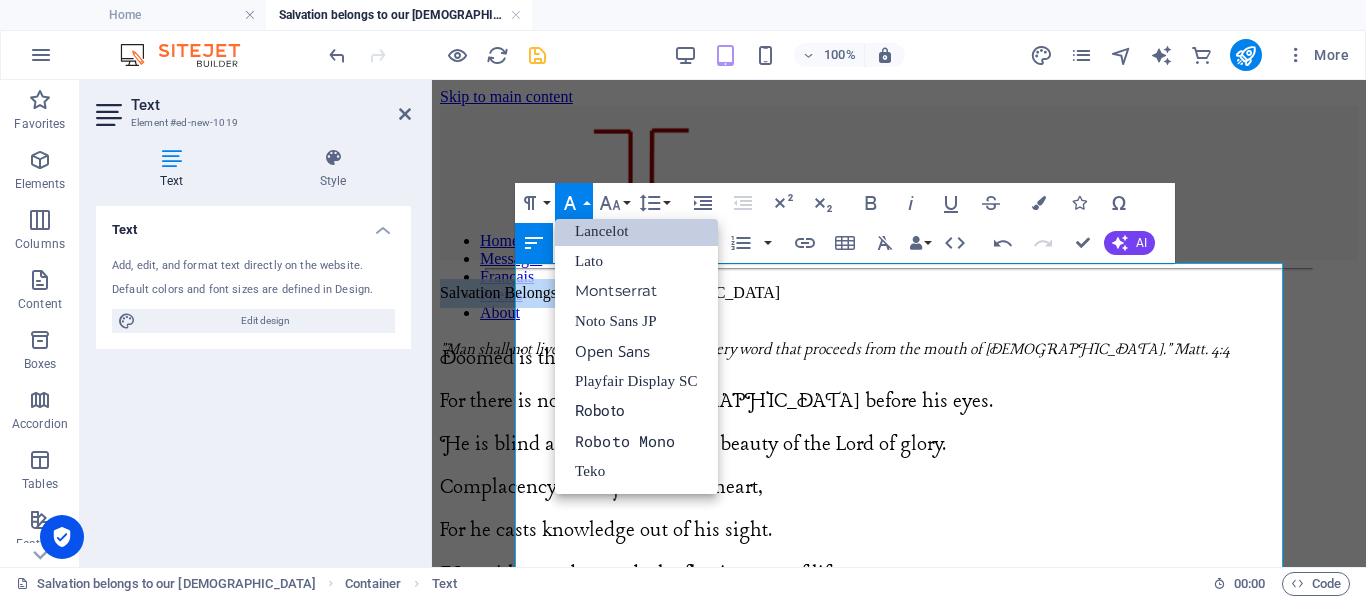 click on "Lancelot" at bounding box center (636, 231) 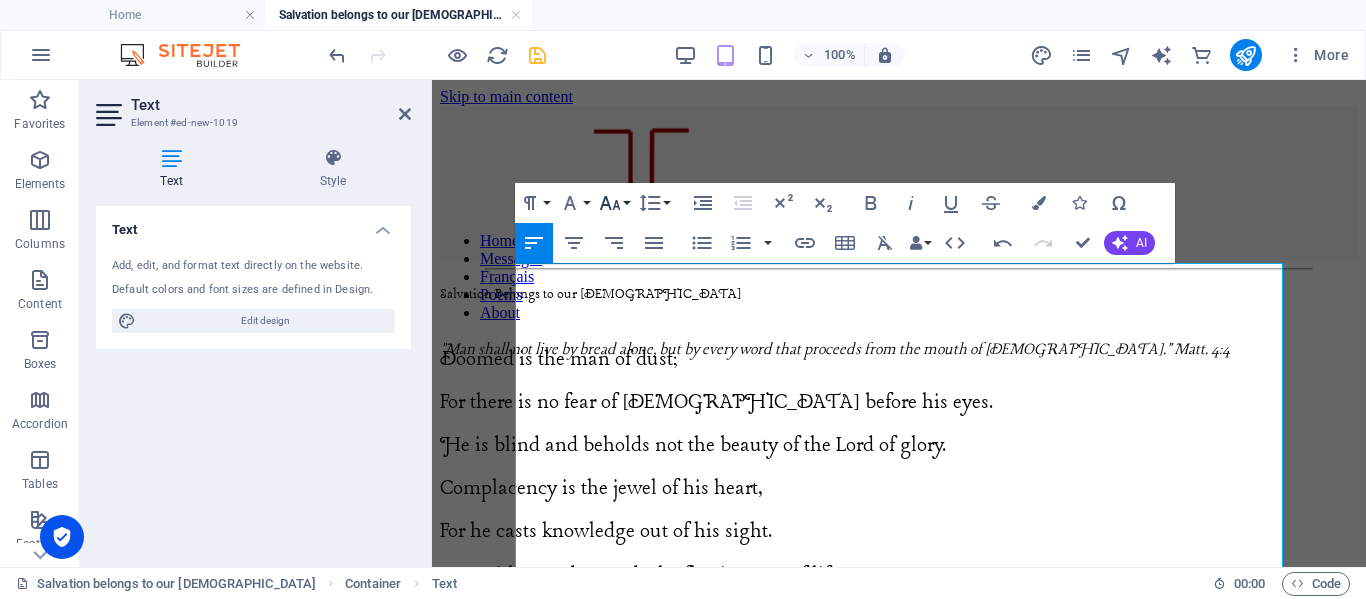 click on "Font Size" at bounding box center [614, 203] 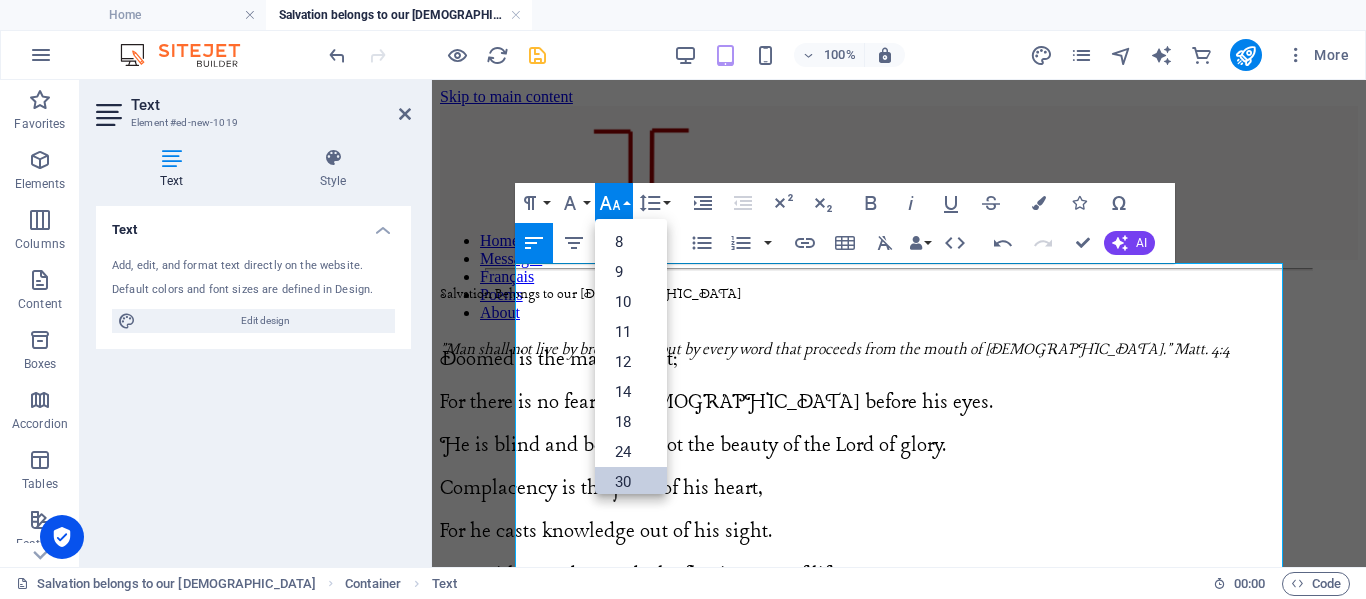 click on "30" at bounding box center [631, 482] 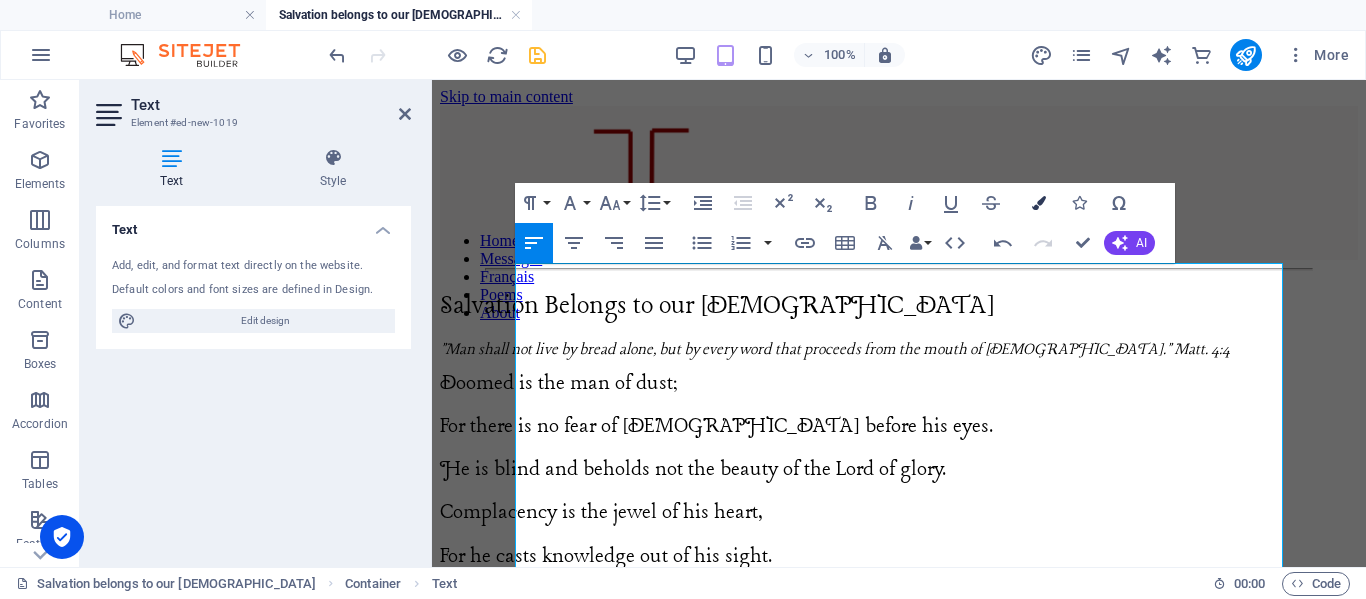 click at bounding box center [1039, 203] 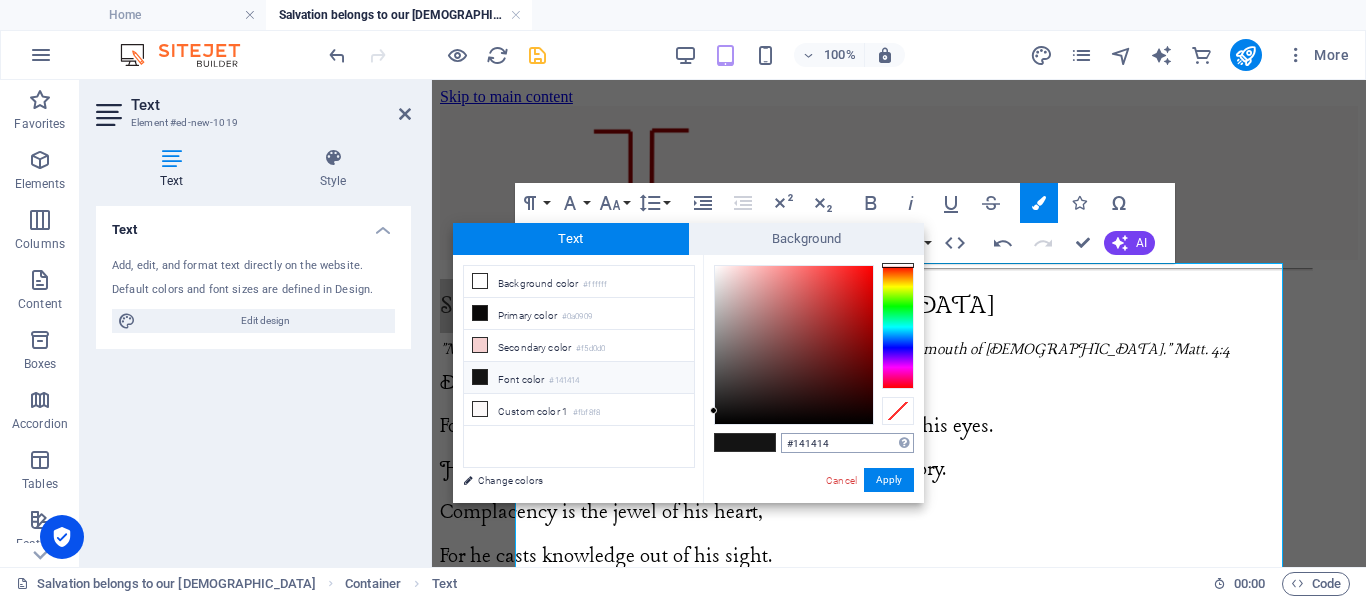 click on "#141414" at bounding box center (847, 443) 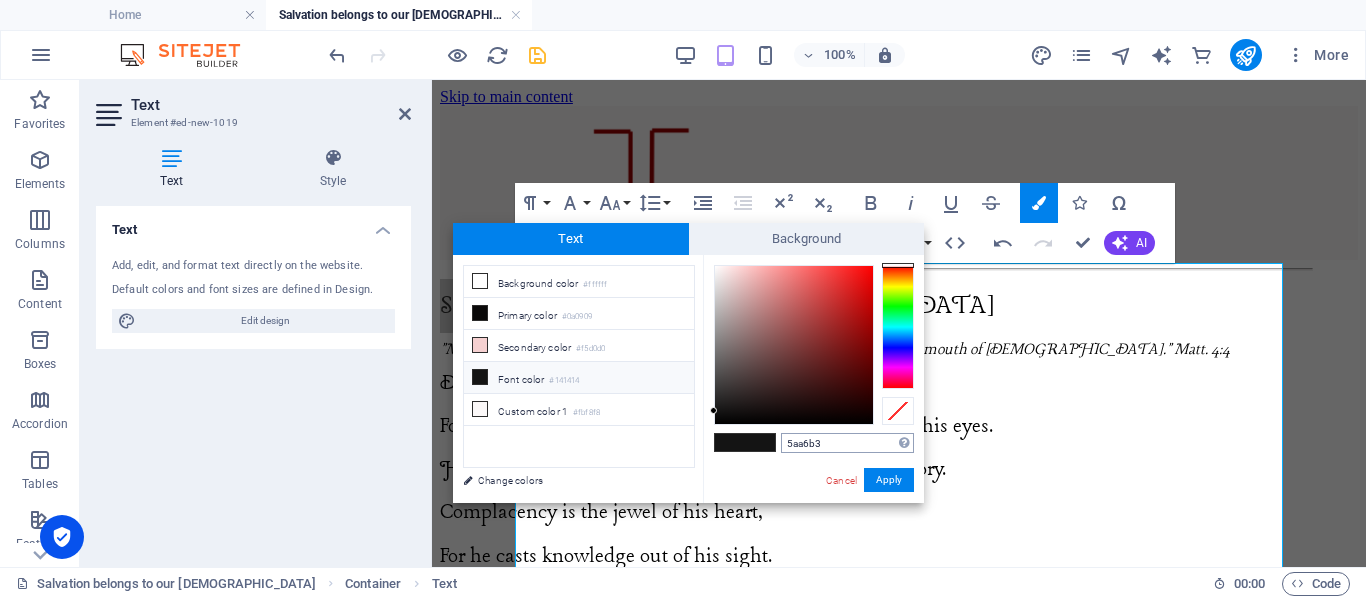 type on "#5aa6b3" 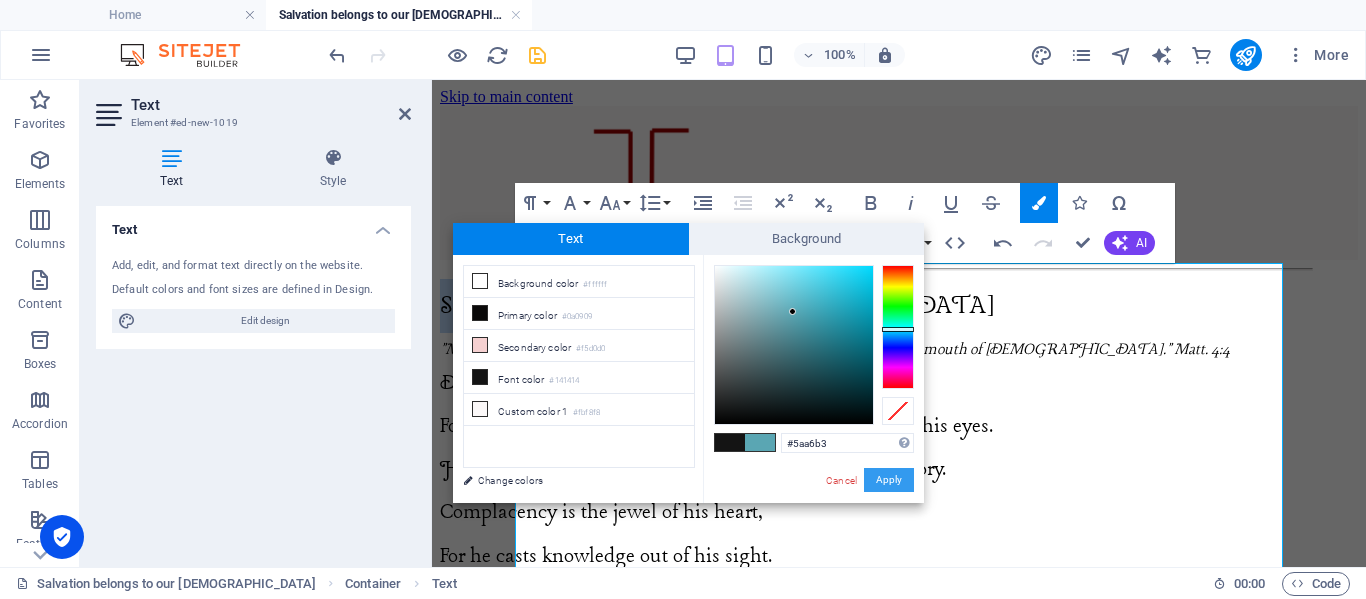 click on "Apply" at bounding box center [889, 480] 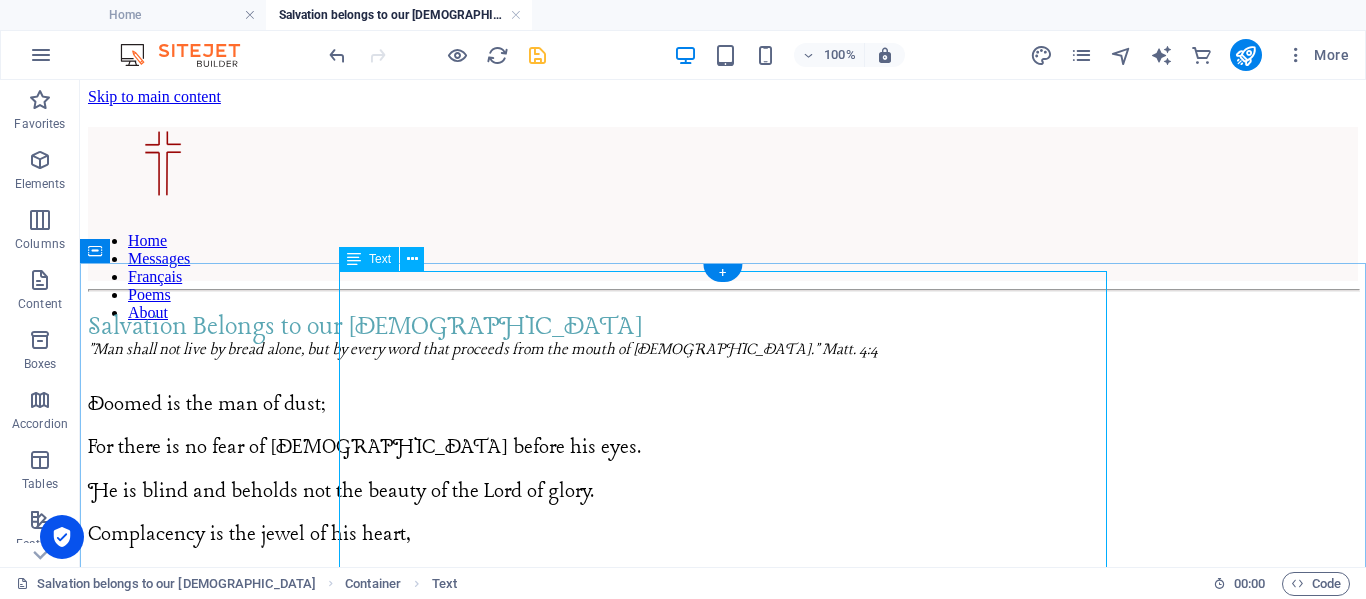 click on "Salvation Belongs to our God Doomed is the man of dust; For there is no fear of [DEMOGRAPHIC_DATA] before his eyes. He is blind and beholds not the beauty of the Lord of glory. Complacency is the jewel of his heart,  For he casts knowledge out of his sight. He neither understands the fleetingness of life, Nor sees the judgments of the Lord of hosts.  He considers not the holiness of the Great I AM, [PERSON_NAME] says to himself, “It is well with my soul.” Would that he were able to perceive his filthiness By gazing at the infinite perfection of the Holy One! He would bury his face in shame. Would that he could see the judgments of the Righteous One, And understand the destructiveness of his sin! He would run to the foot of the cross – Where love and mercy meet,  And cry out to the Prince of Peace: “[PERSON_NAME] of God, cleanse me with Your precious blood;  Clothe me with Your pure vestments, That I may be blameless before Your Majesty.” Would that he knew that the day is coming, And come out of their tombs –" at bounding box center (723, 1475) 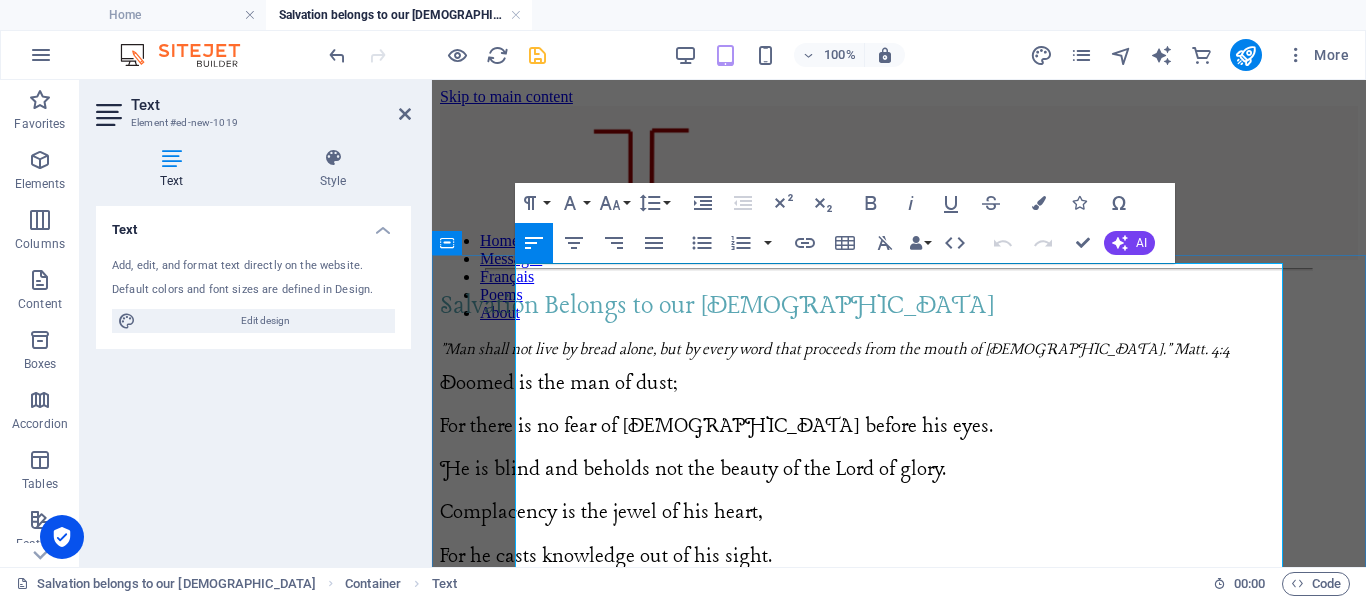 click on "For there is no fear of [DEMOGRAPHIC_DATA] before his eyes." at bounding box center [716, 426] 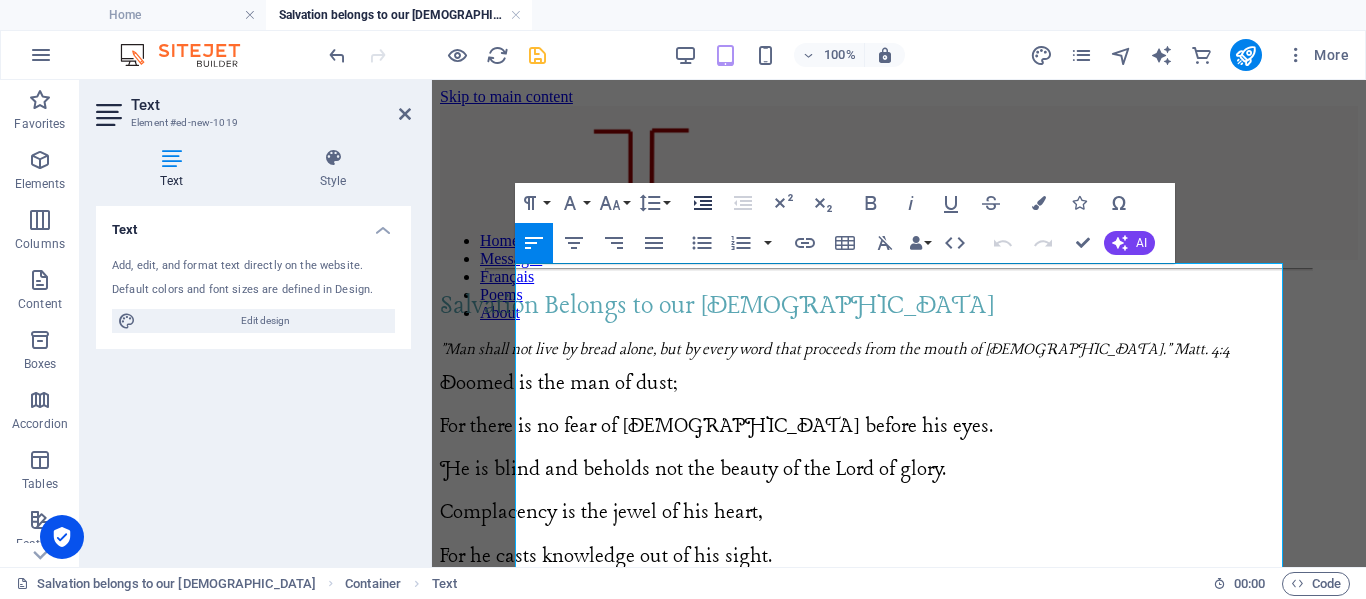 click 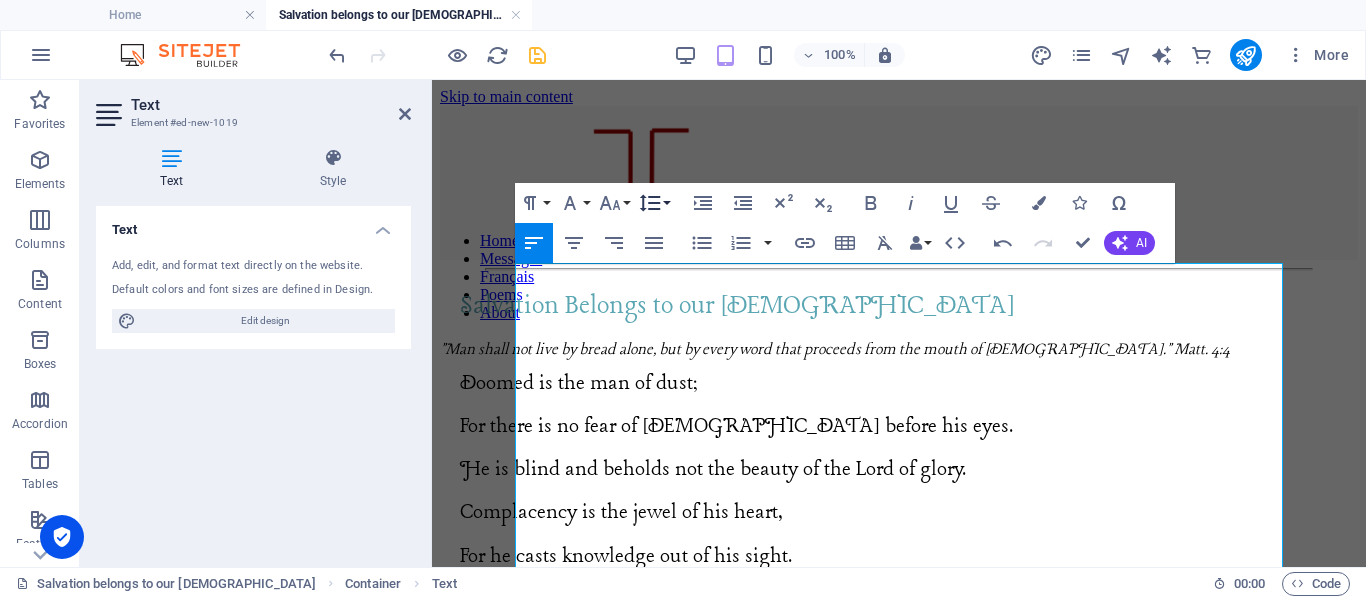 click on "Line Height" at bounding box center [654, 203] 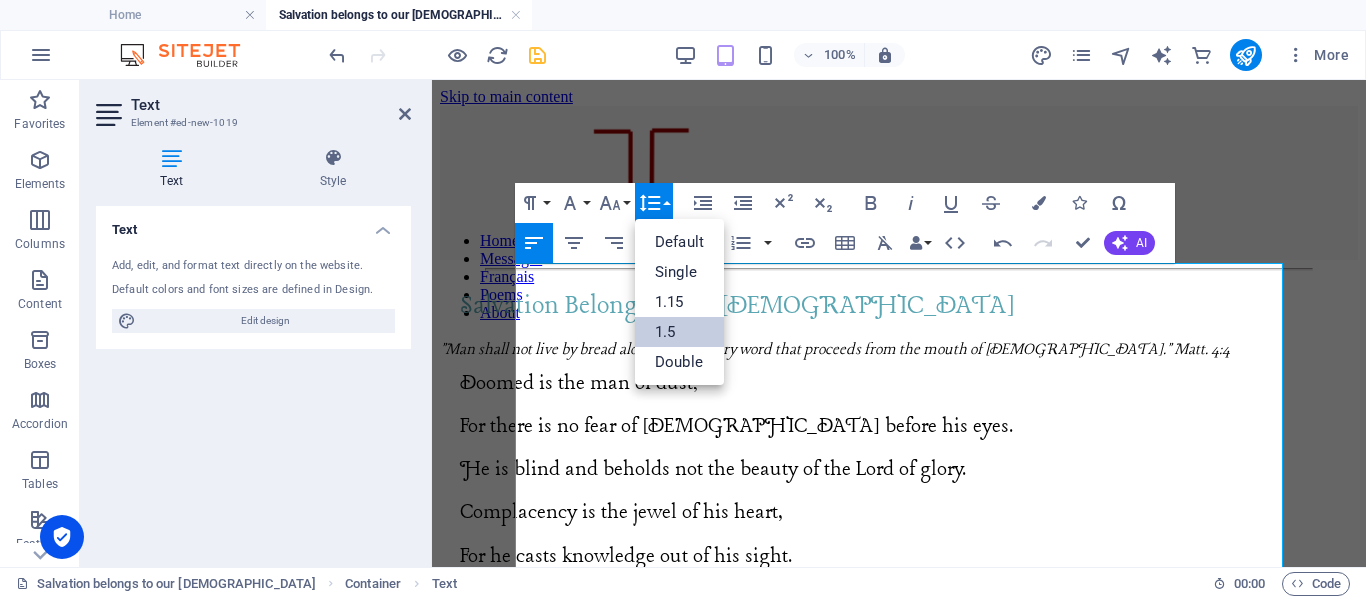 click on "1.5" at bounding box center (679, 332) 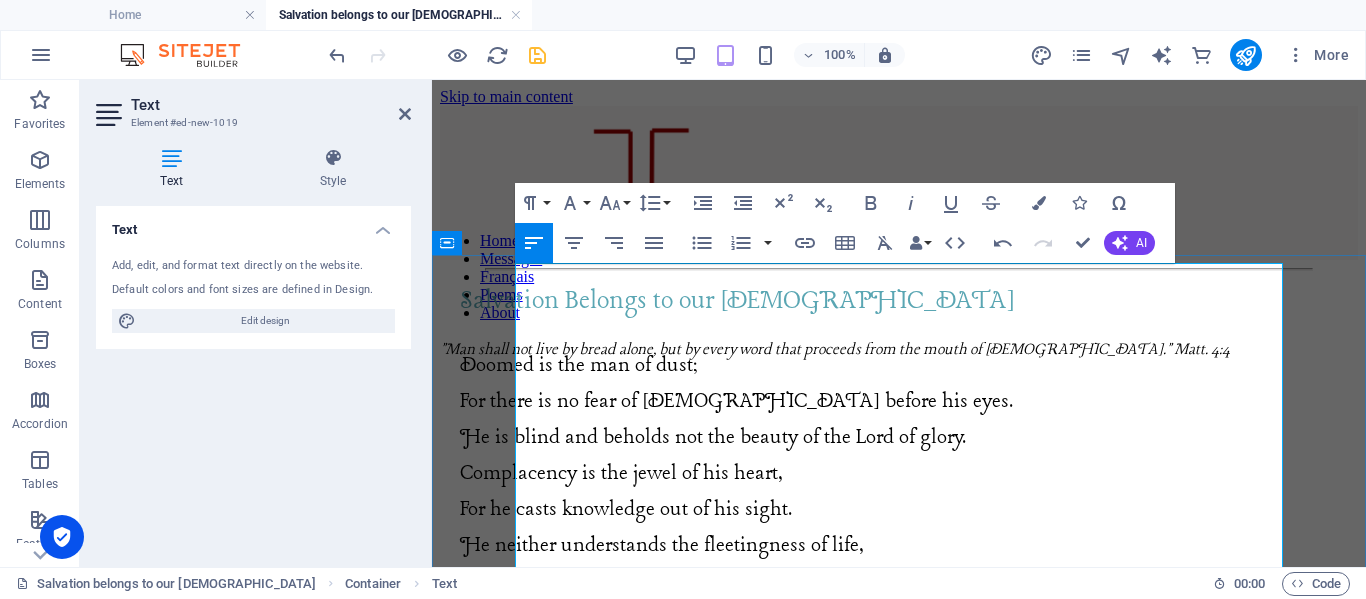 click on "Doomed is the man of dust;" at bounding box center [909, 366] 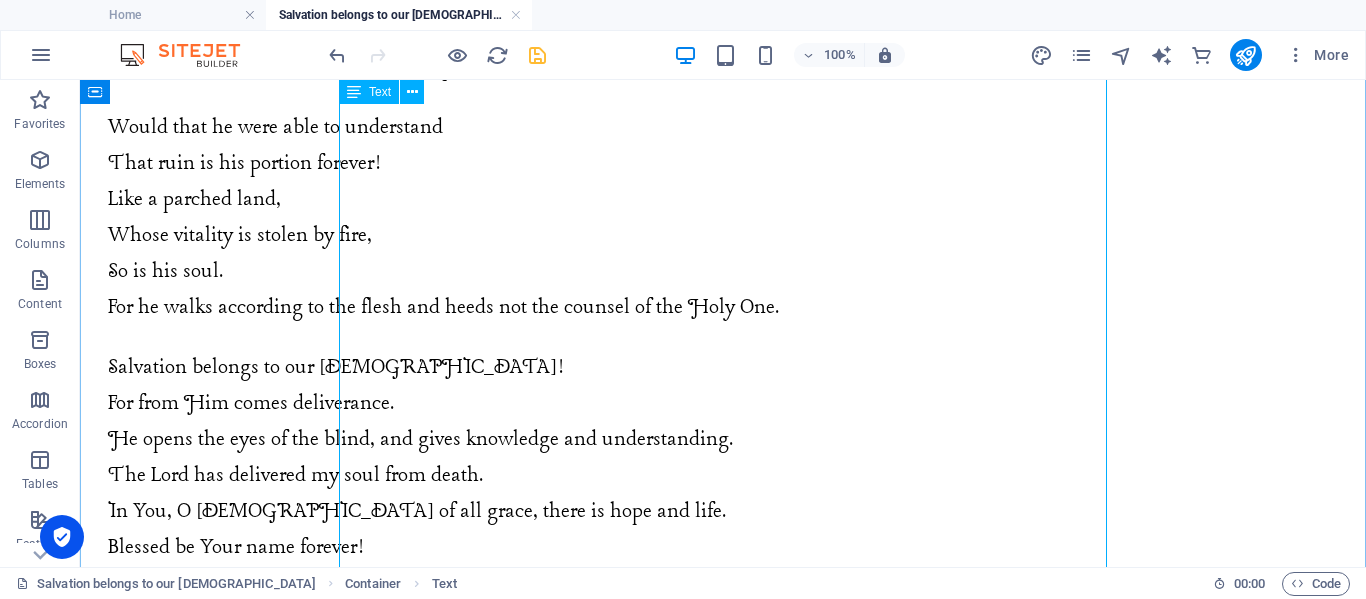 scroll, scrollTop: 2285, scrollLeft: 0, axis: vertical 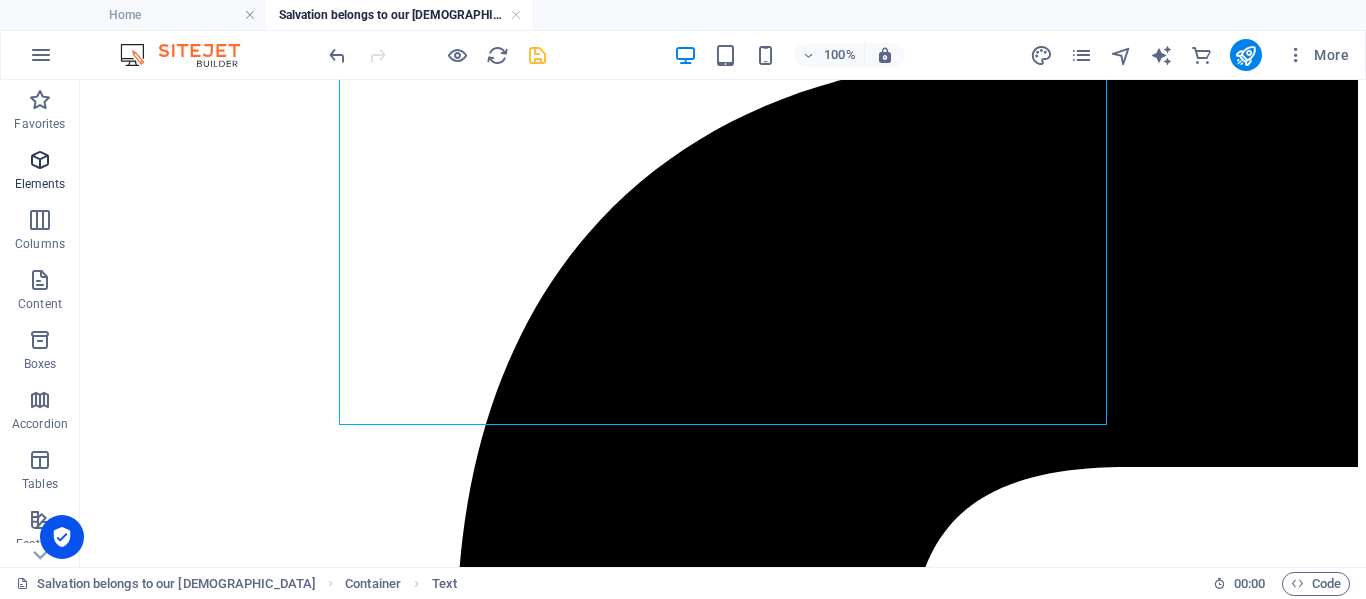 click at bounding box center (40, 160) 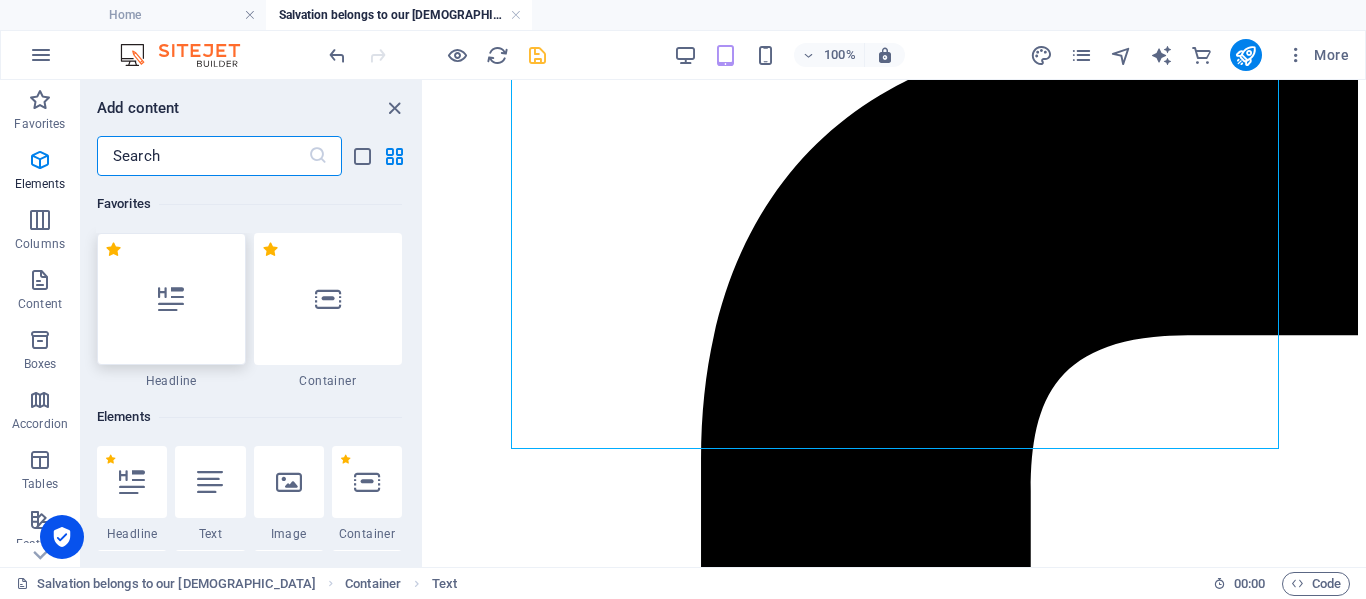 scroll, scrollTop: 1869, scrollLeft: 0, axis: vertical 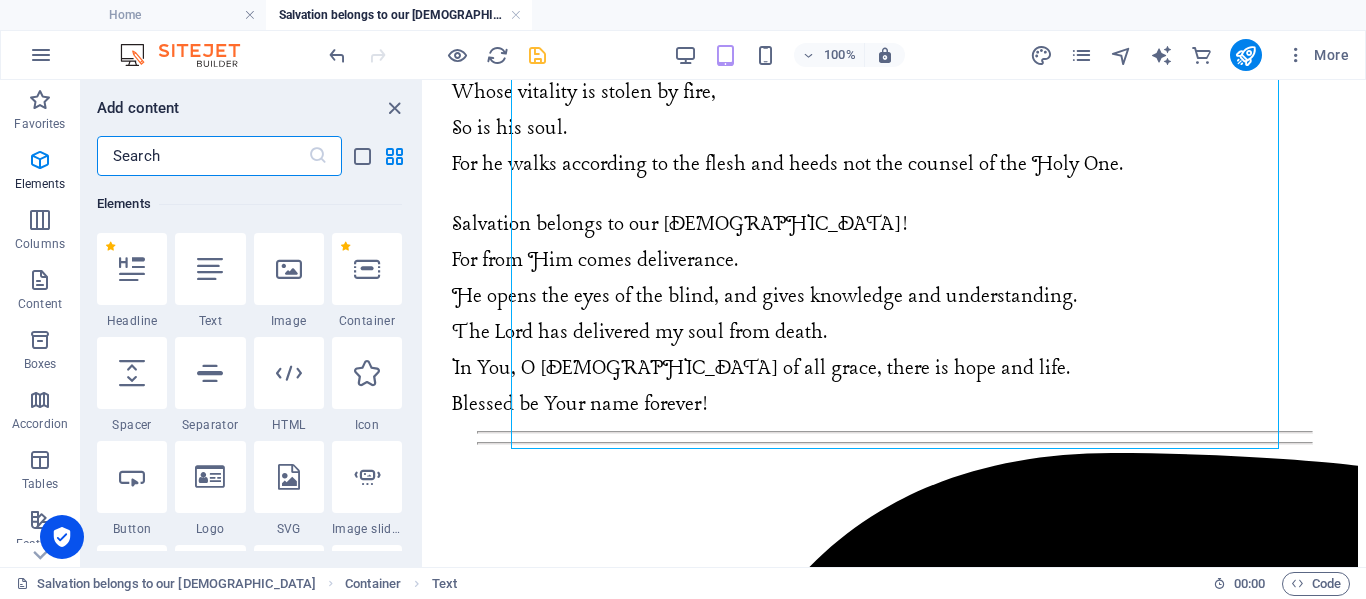 click on "Home Messages Français Poems About "Man shall not live by bread alone, but by every word that proceeds from the mouth of [DEMOGRAPHIC_DATA]." Matt. 4:4 Salvation Belongs to our God Doomed is the man of dust; For there is no fear of [DEMOGRAPHIC_DATA] before his eyes. He is blind and beholds not the beauty of the Lord of glory. Complacency is the jewel of his heart,  For he casts knowledge out of his sight. He neither understands the fleetingness of life, Nor sees the judgments of the Lord of hosts.  He considers not the holiness of the Great I AM, [PERSON_NAME] says to himself, “It is well with my soul.” Would that he were able to perceive his filthiness By gazing at the infinite perfection of the Holy One! He would bury his face in shame. Would that he could see the judgments of the Righteous One, And understand the destructiveness of his sin! He would run to the foot of the cross – Where love and mercy meet,  And cry out to the Prince of Peace: “[PERSON_NAME] of God, cleanse me with Your precious blood;  Clothe me with Your pure vestments," at bounding box center [895, 728] 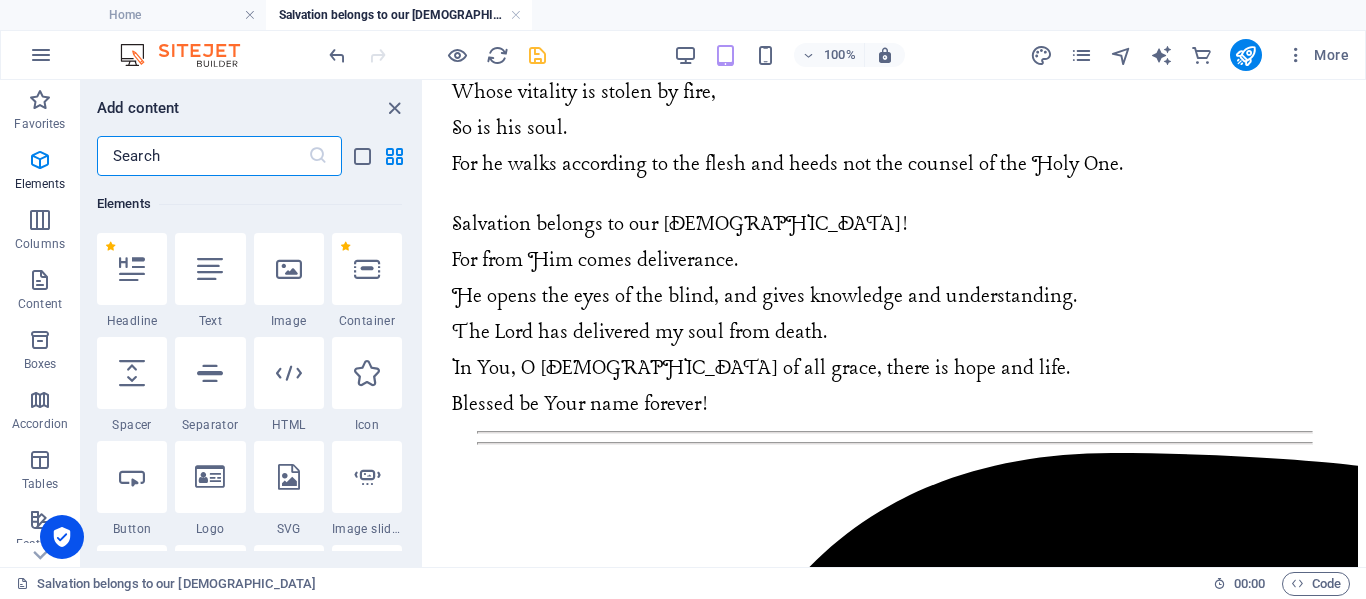 click at bounding box center (202, 156) 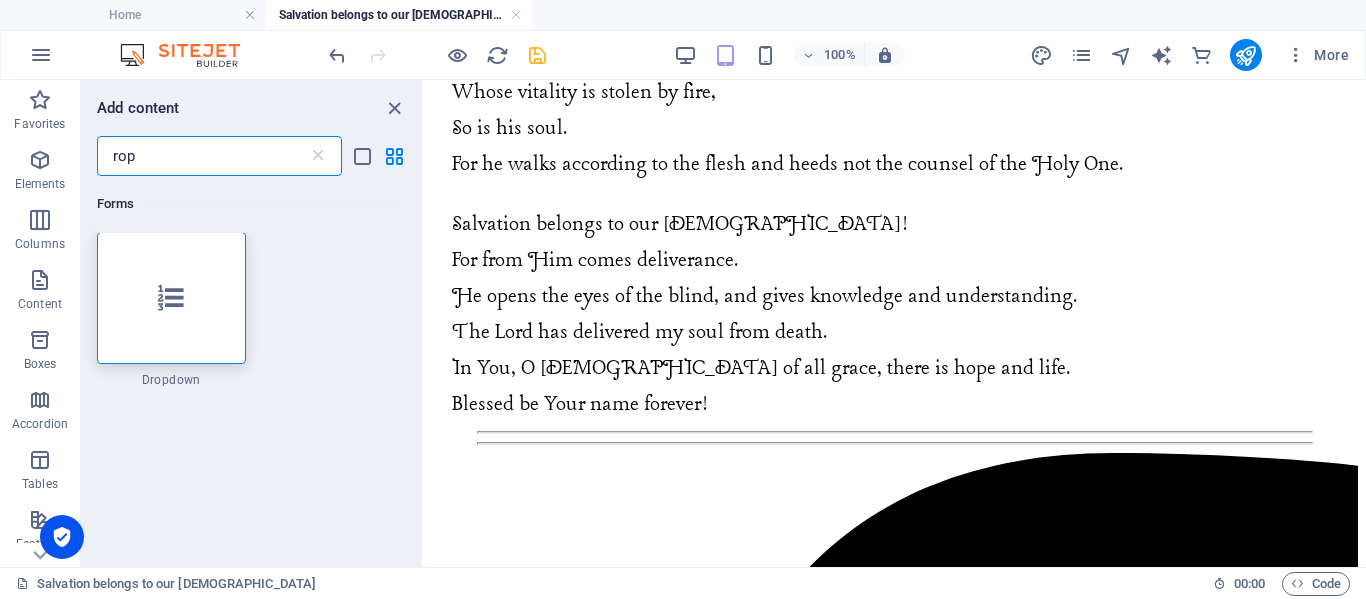 scroll, scrollTop: 0, scrollLeft: 0, axis: both 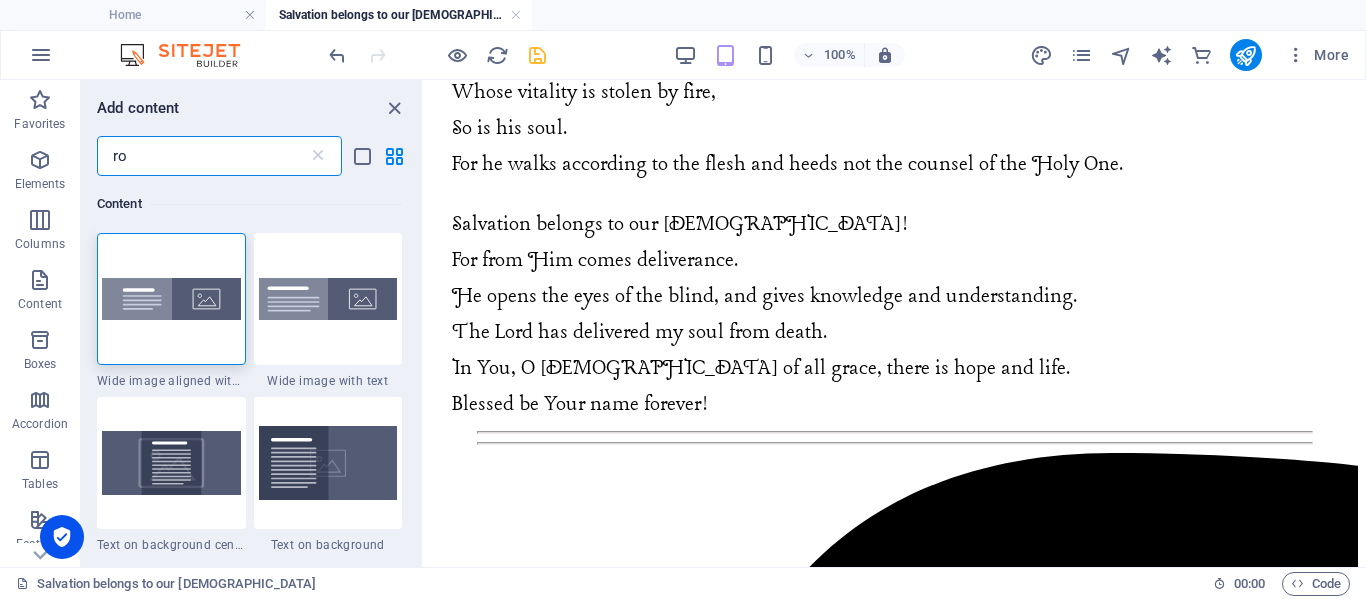 type on "r" 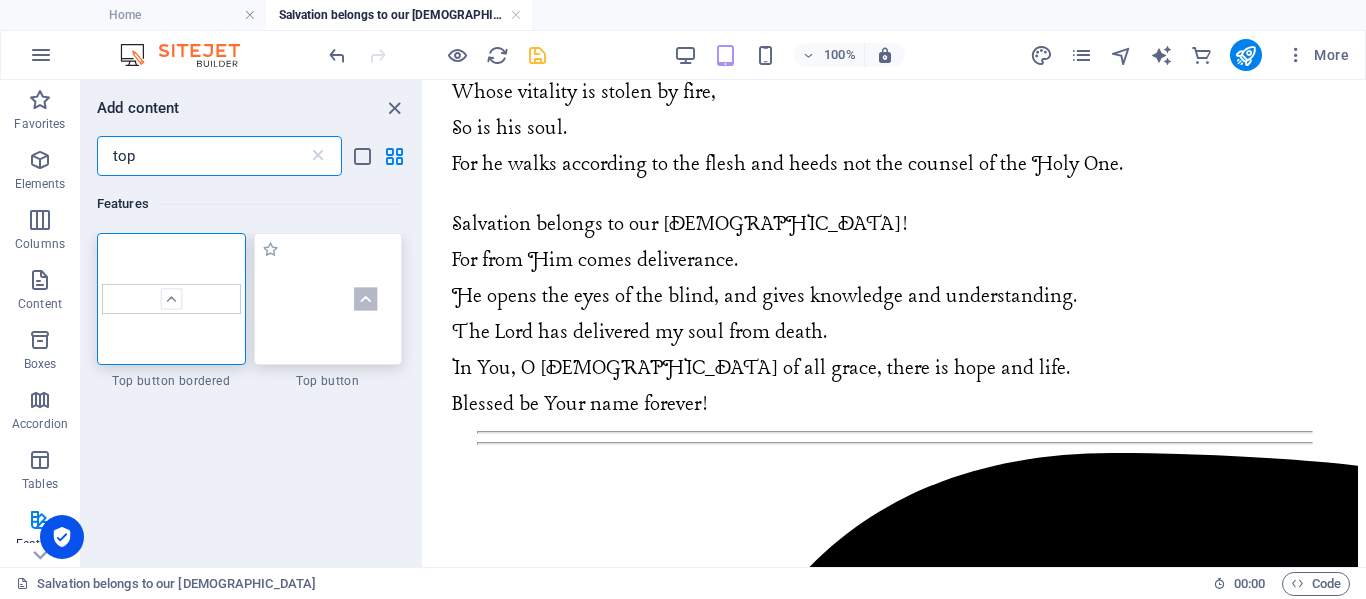 type on "top" 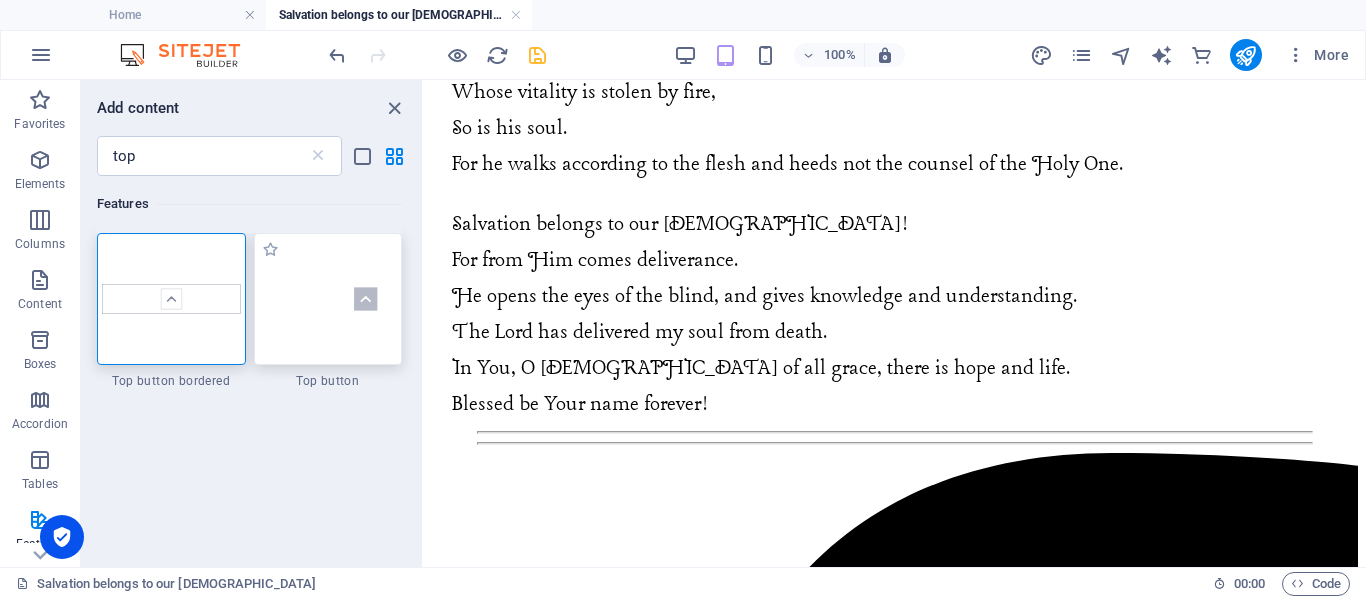 click at bounding box center (328, 299) 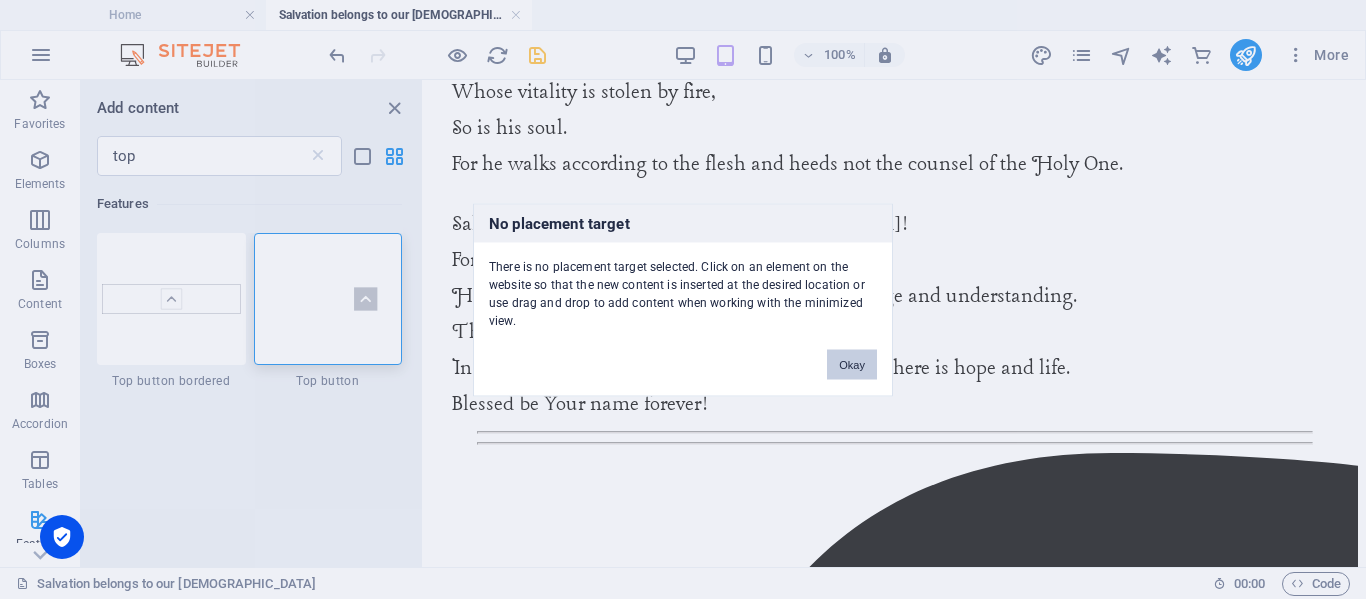 click on "Okay" at bounding box center [852, 364] 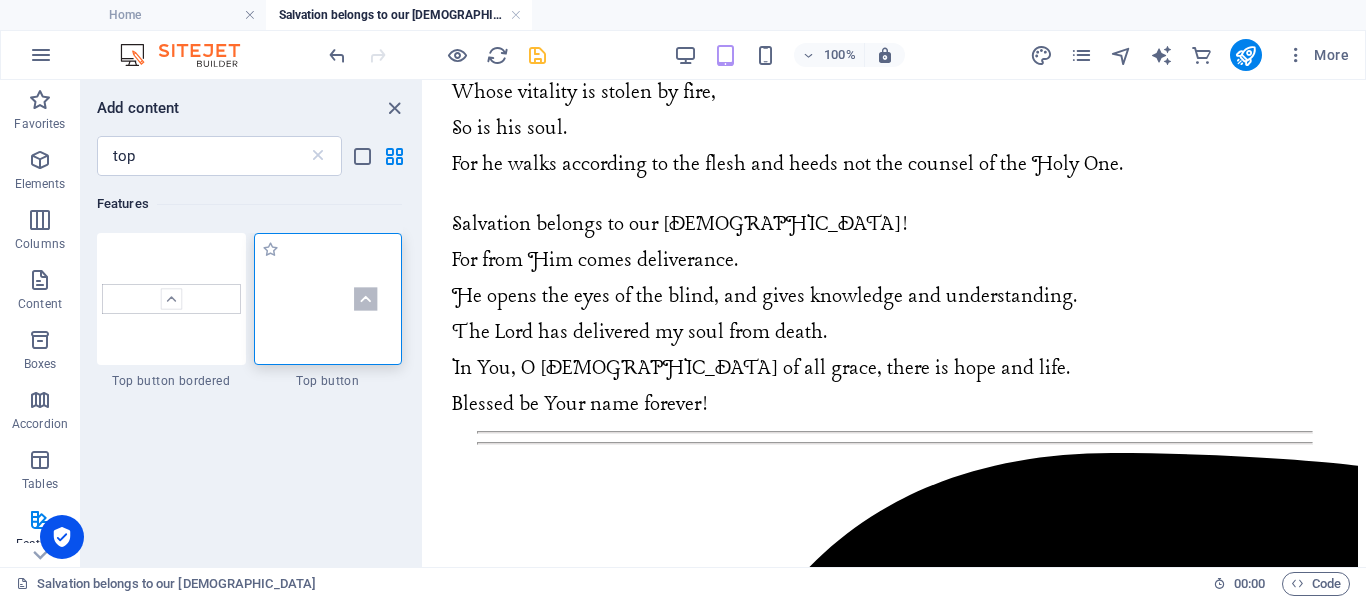 click at bounding box center [328, 299] 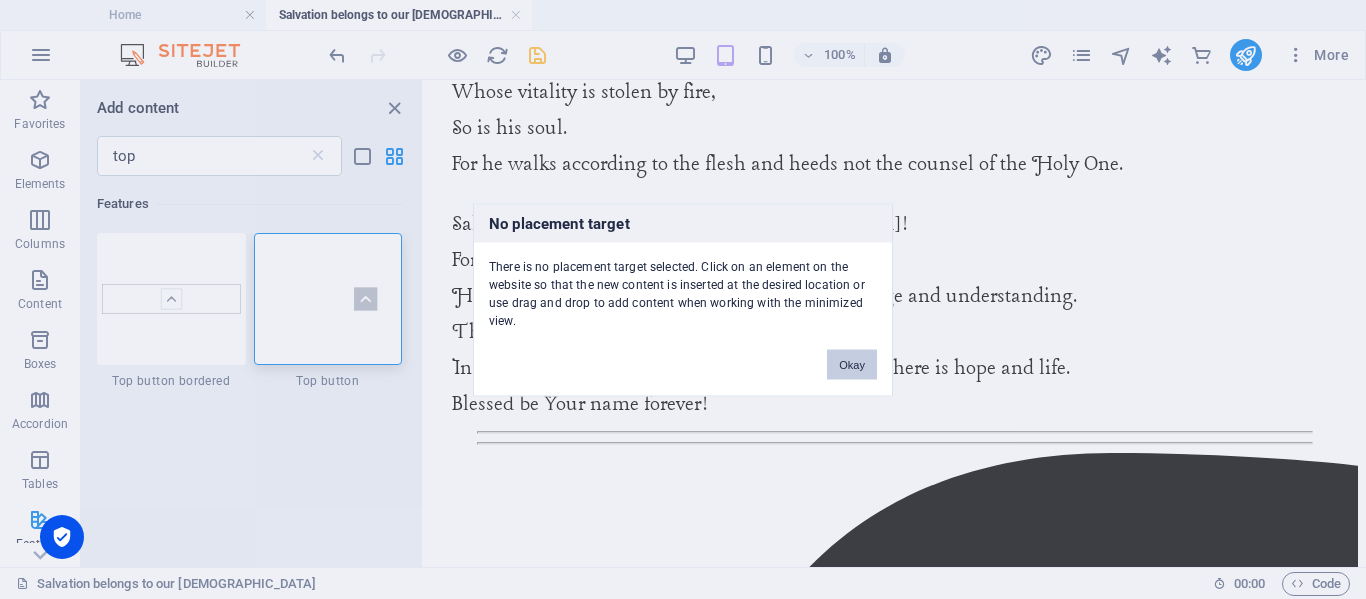 click on "Okay" at bounding box center (852, 364) 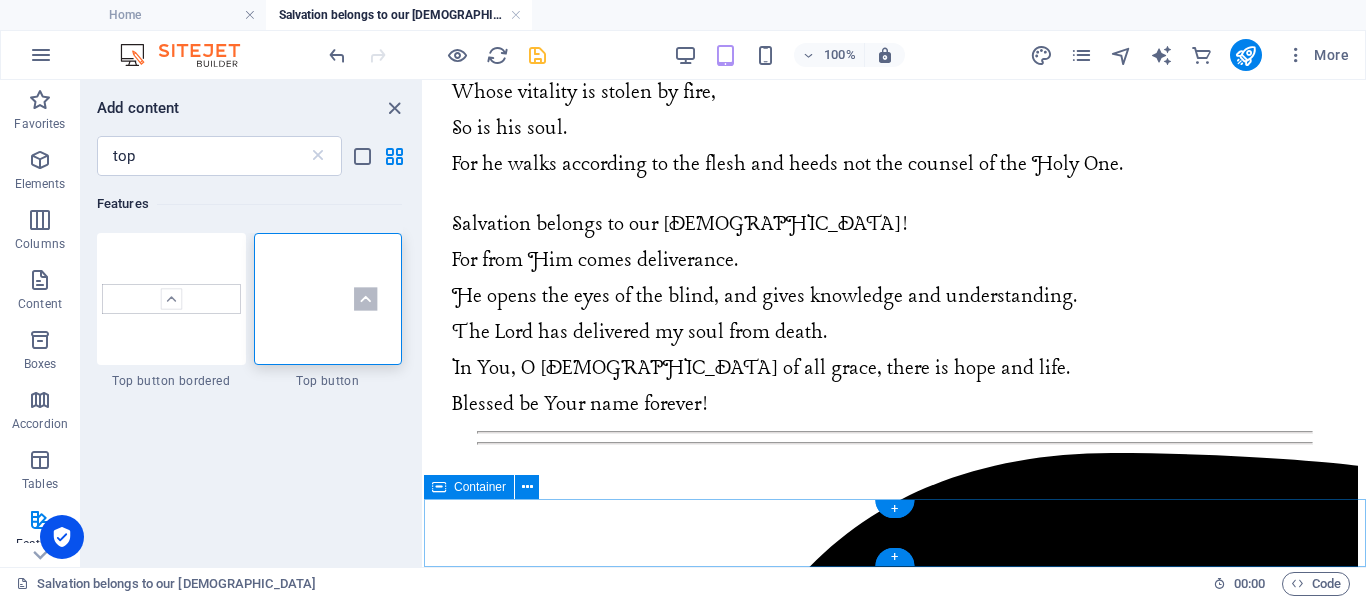 click on "Delight Yourself in Rich Food.                                                                                                   © 2025 The Word of Life." at bounding box center (895, 1836) 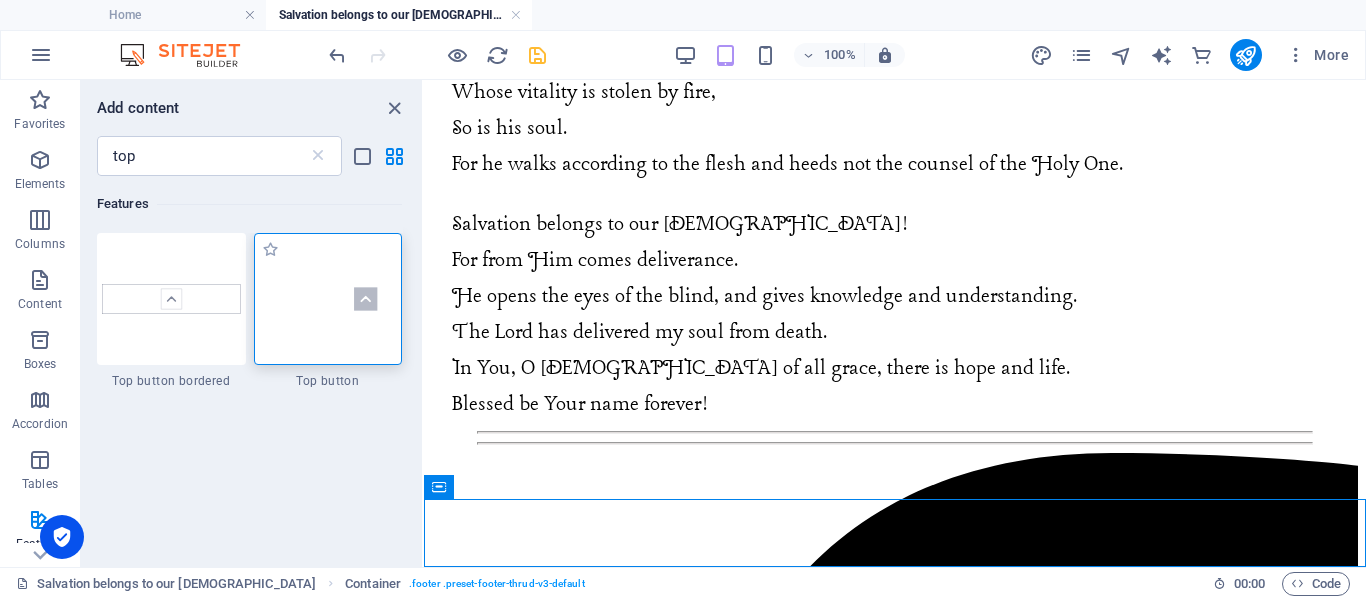 click at bounding box center (328, 299) 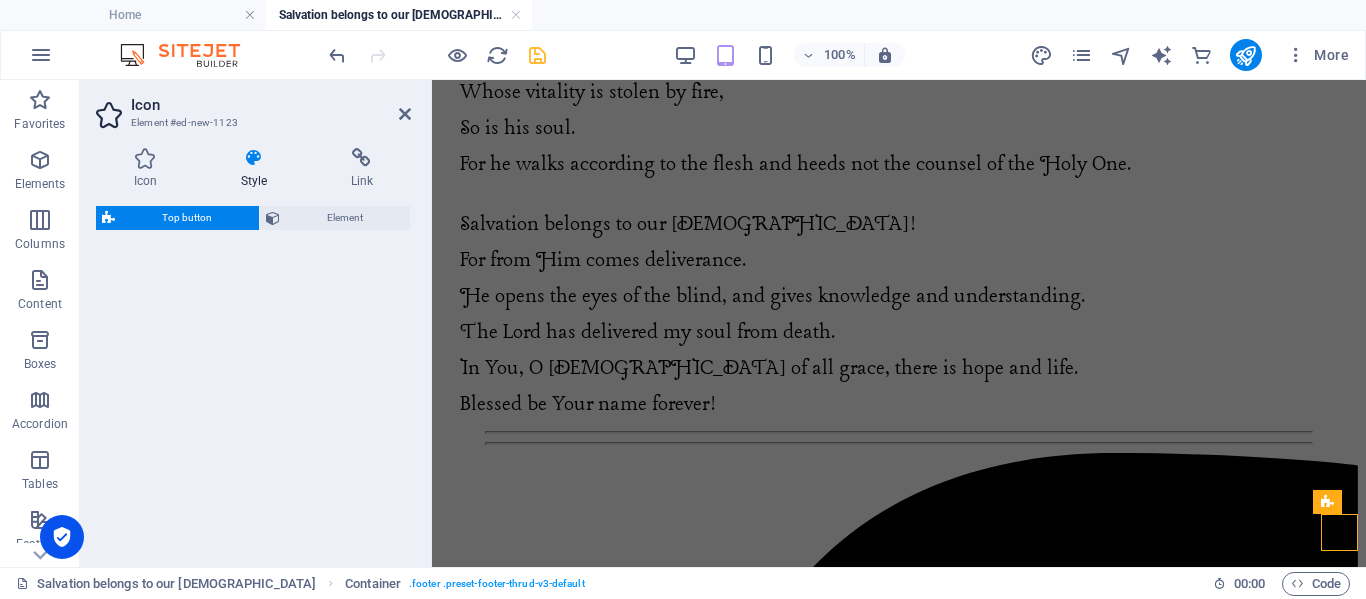 select on "rem" 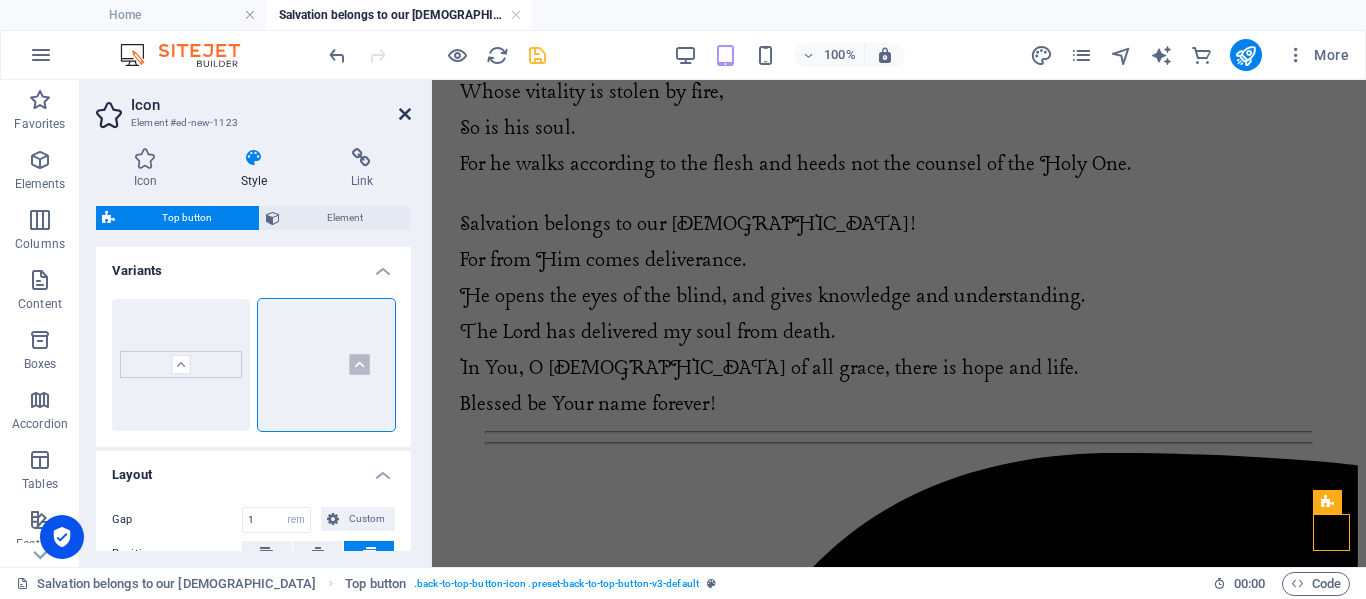 click at bounding box center [405, 114] 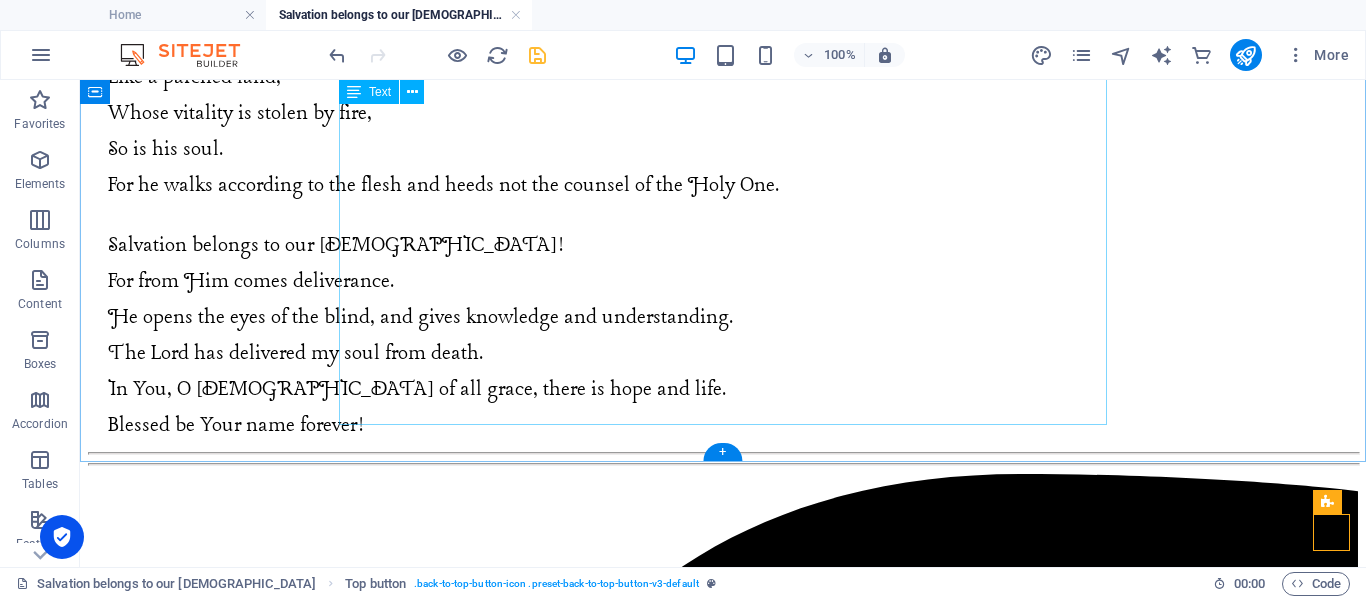 scroll, scrollTop: 2285, scrollLeft: 0, axis: vertical 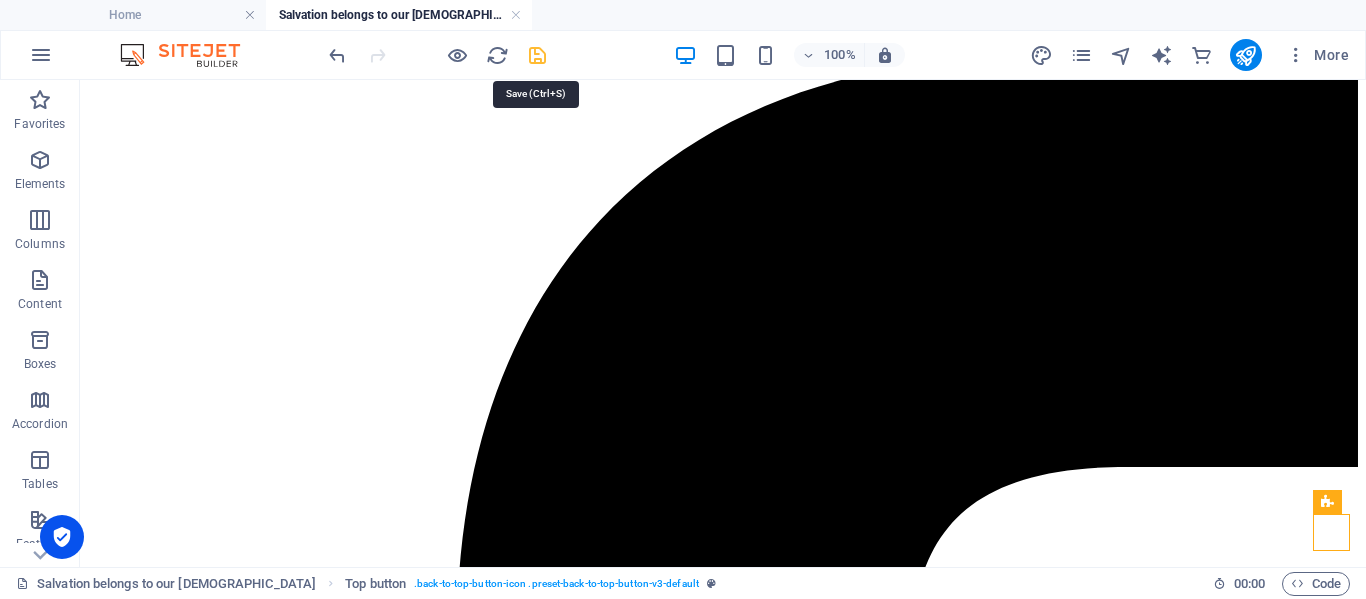 click at bounding box center (537, 55) 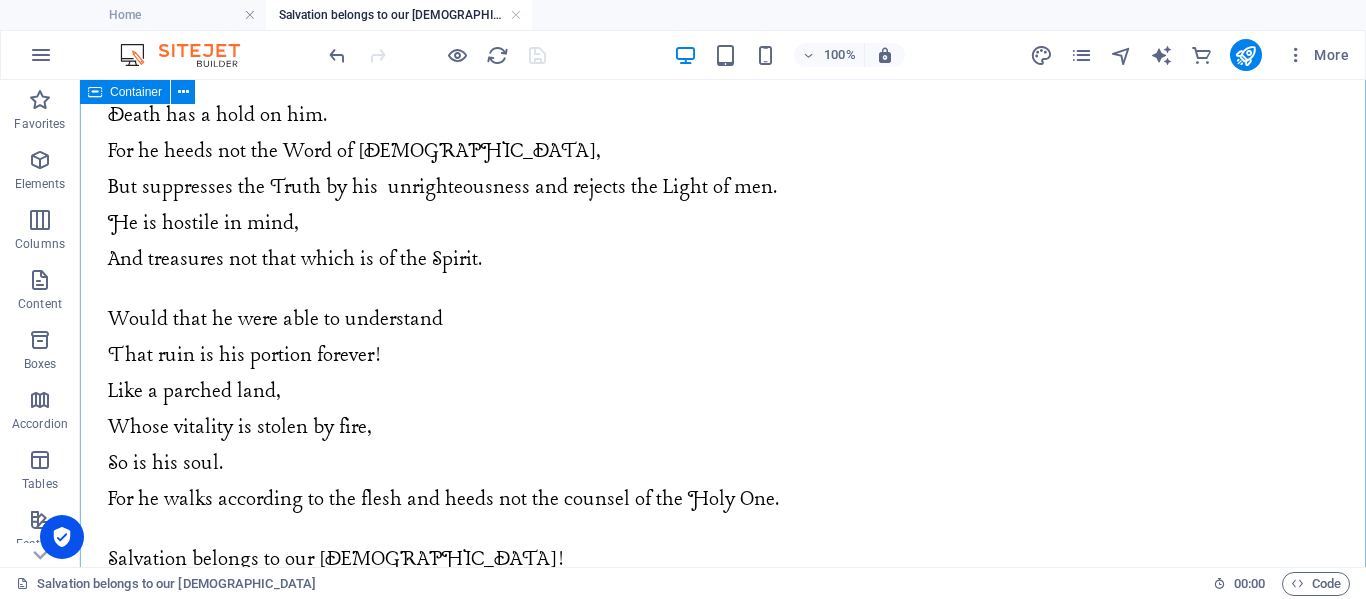 scroll, scrollTop: 2285, scrollLeft: 0, axis: vertical 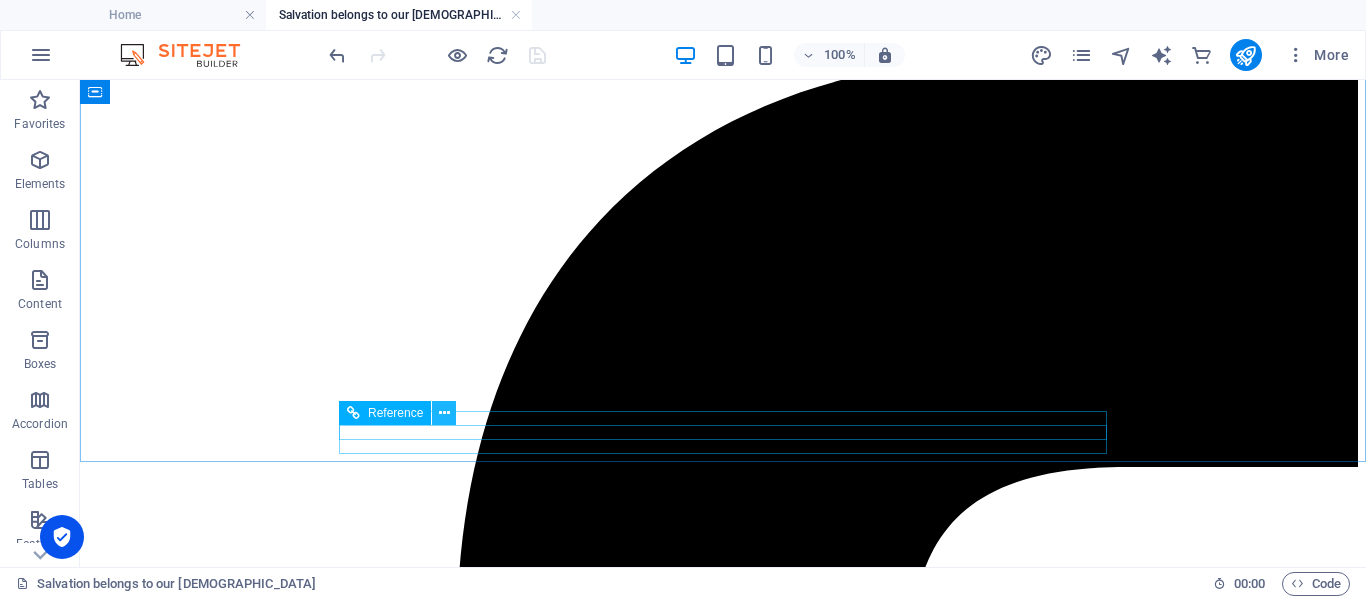 click at bounding box center [444, 413] 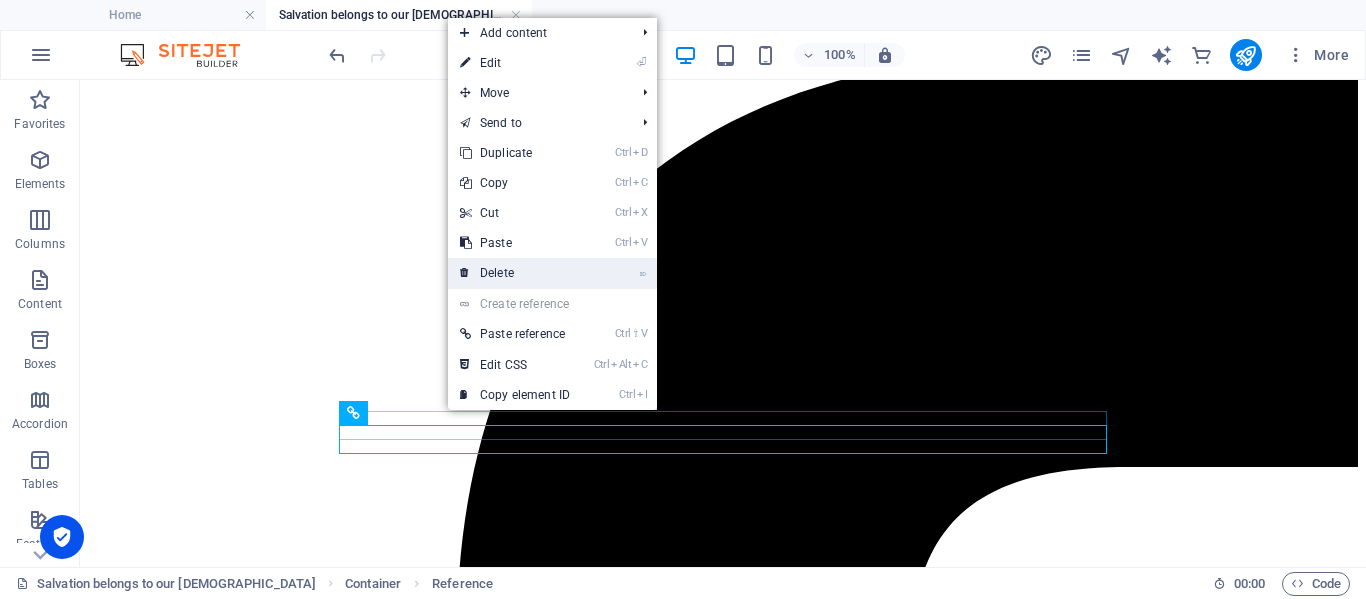 click on "⌦  Delete" at bounding box center (515, 273) 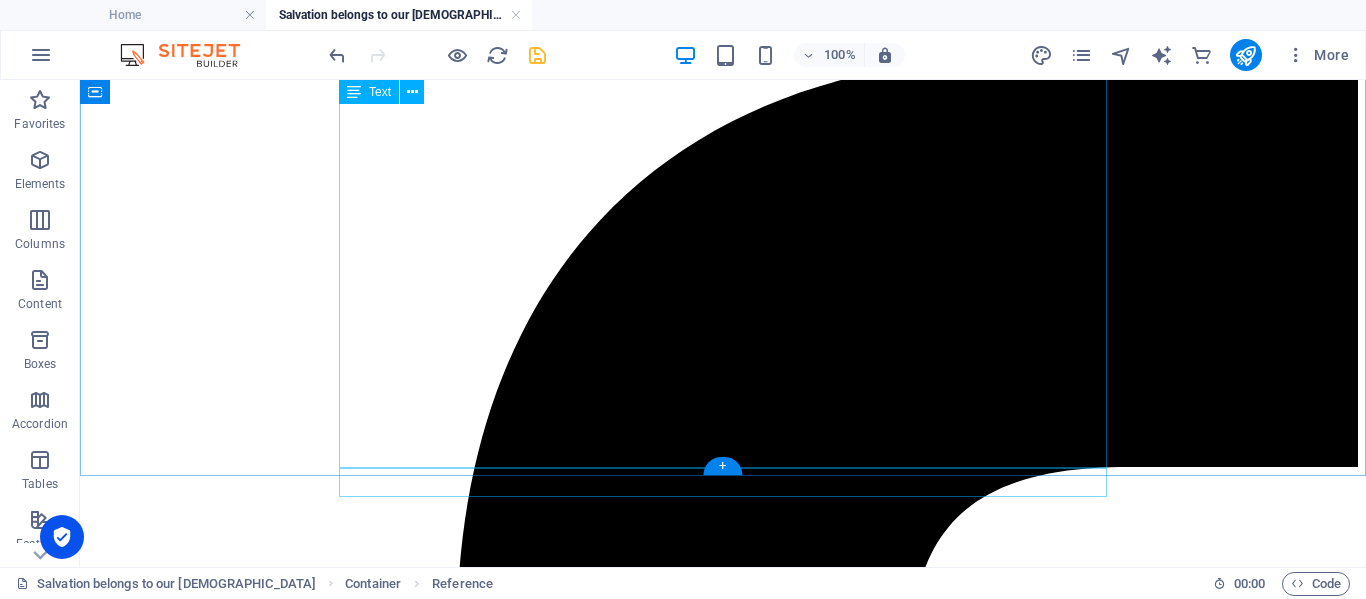 scroll, scrollTop: 2242, scrollLeft: 0, axis: vertical 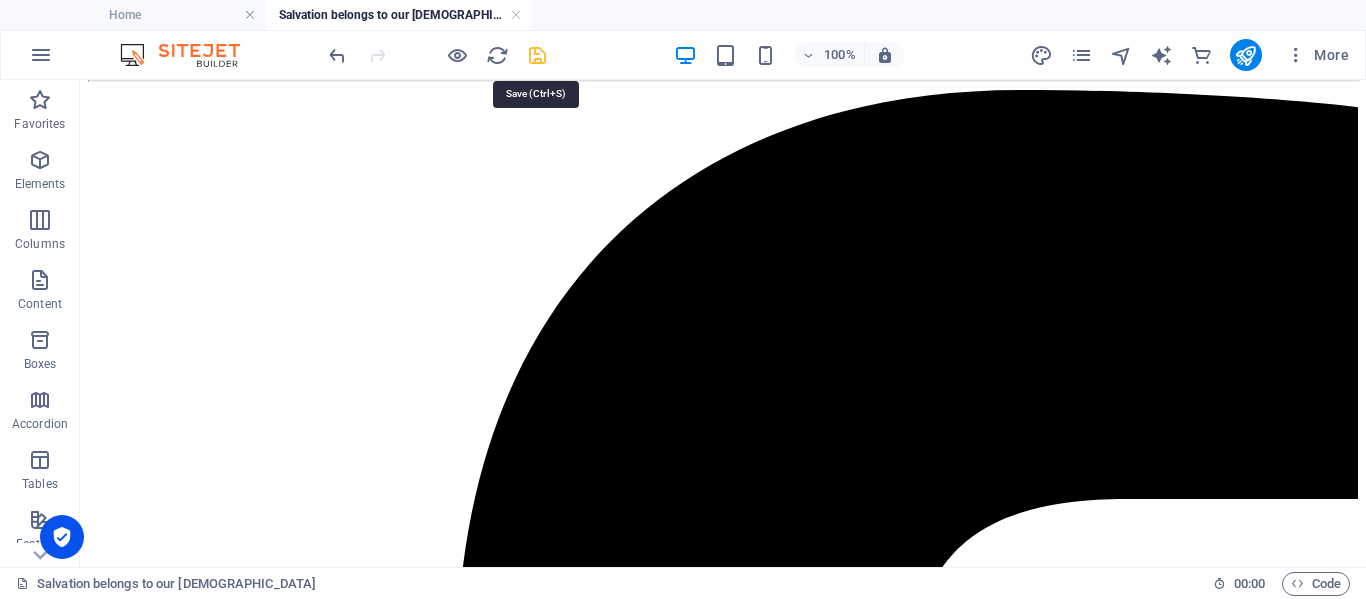 drag, startPoint x: 533, startPoint y: 61, endPoint x: 664, endPoint y: 118, distance: 142.86357 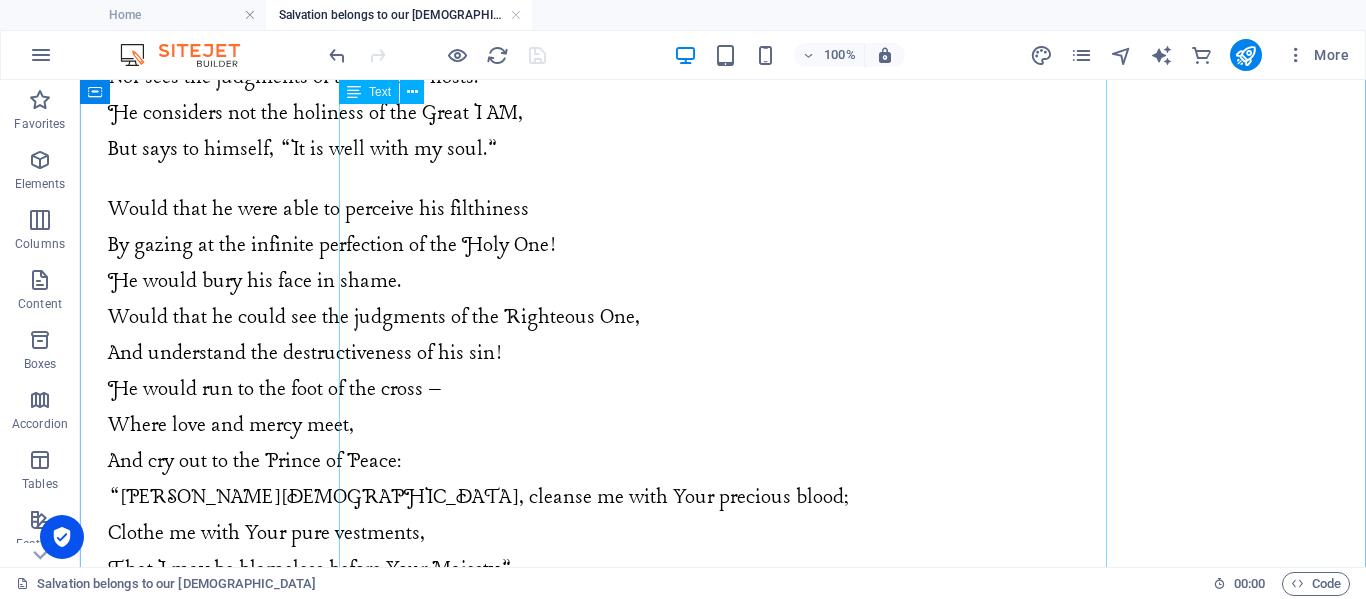 scroll, scrollTop: 534, scrollLeft: 0, axis: vertical 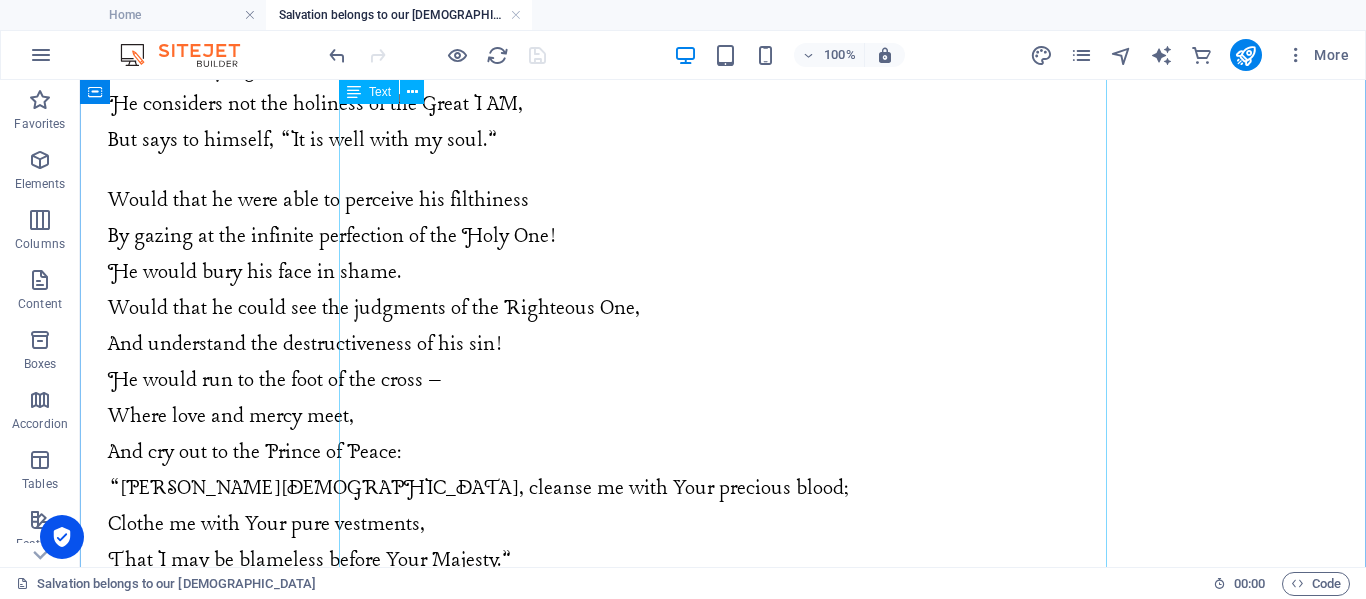 click on "Salvation Belongs to our God Doomed is the man of dust; For there is no fear of [DEMOGRAPHIC_DATA] before his eyes. He is blind and beholds not the beauty of the Lord of glory. Complacency is the jewel of his heart,  For he casts knowledge out of his sight. He neither understands the fleetingness of life, Nor sees the judgments of the Lord of hosts.  He considers not the holiness of the Great I AM, [PERSON_NAME] says to himself, “It is well with my soul.” Would that he were able to perceive his filthiness By gazing at the infinite perfection of the Holy One! He would bury his face in shame. Would that he could see the judgments of the Righteous One, And understand the destructiveness of his sin! He would run to the foot of the cross – Where love and mercy meet,  And cry out to the Prince of Peace: “[PERSON_NAME] of God, cleanse me with Your precious blood;  Clothe me with Your pure vestments, That I may be blameless before Your Majesty.” Would that he knew that the day is coming, And come out of their tombs –" at bounding box center (723, 772) 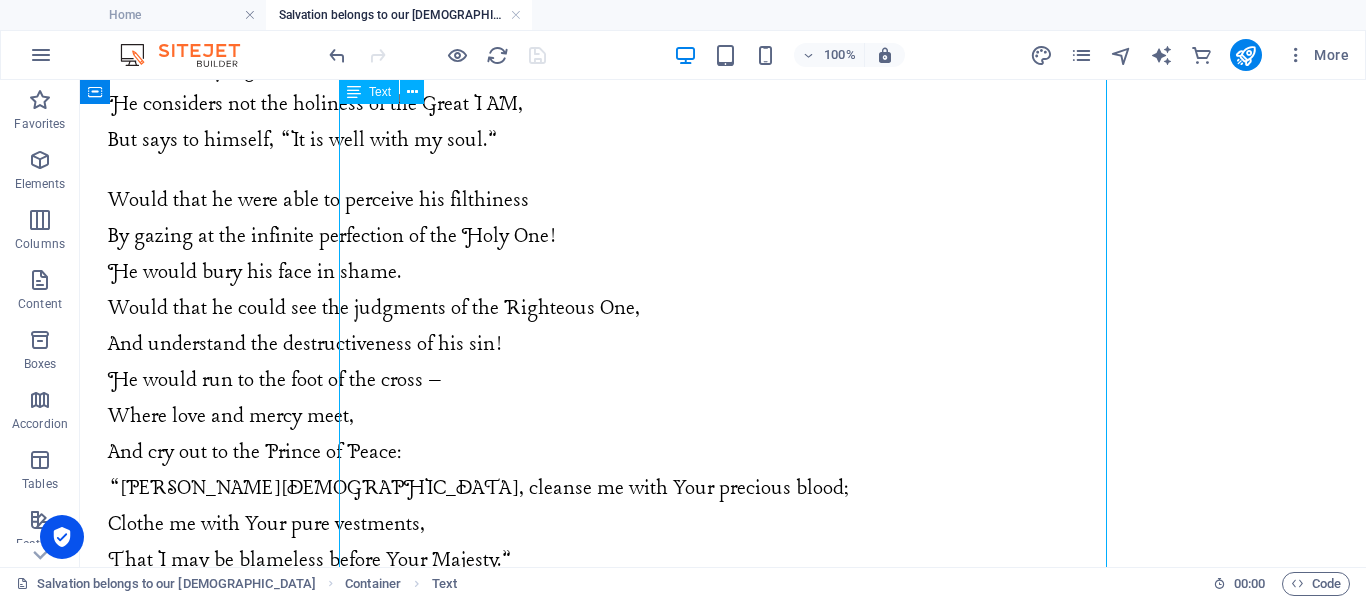 click on "Salvation Belongs to our God Doomed is the man of dust; For there is no fear of [DEMOGRAPHIC_DATA] before his eyes. He is blind and beholds not the beauty of the Lord of glory. Complacency is the jewel of his heart,  For he casts knowledge out of his sight. He neither understands the fleetingness of life, Nor sees the judgments of the Lord of hosts.  He considers not the holiness of the Great I AM, [PERSON_NAME] says to himself, “It is well with my soul.” Would that he were able to perceive his filthiness By gazing at the infinite perfection of the Holy One! He would bury his face in shame. Would that he could see the judgments of the Righteous One, And understand the destructiveness of his sin! He would run to the foot of the cross – Where love and mercy meet,  And cry out to the Prince of Peace: “[PERSON_NAME] of God, cleanse me with Your precious blood;  Clothe me with Your pure vestments, That I may be blameless before Your Majesty.” Would that he knew that the day is coming, And come out of their tombs –" at bounding box center (723, 772) 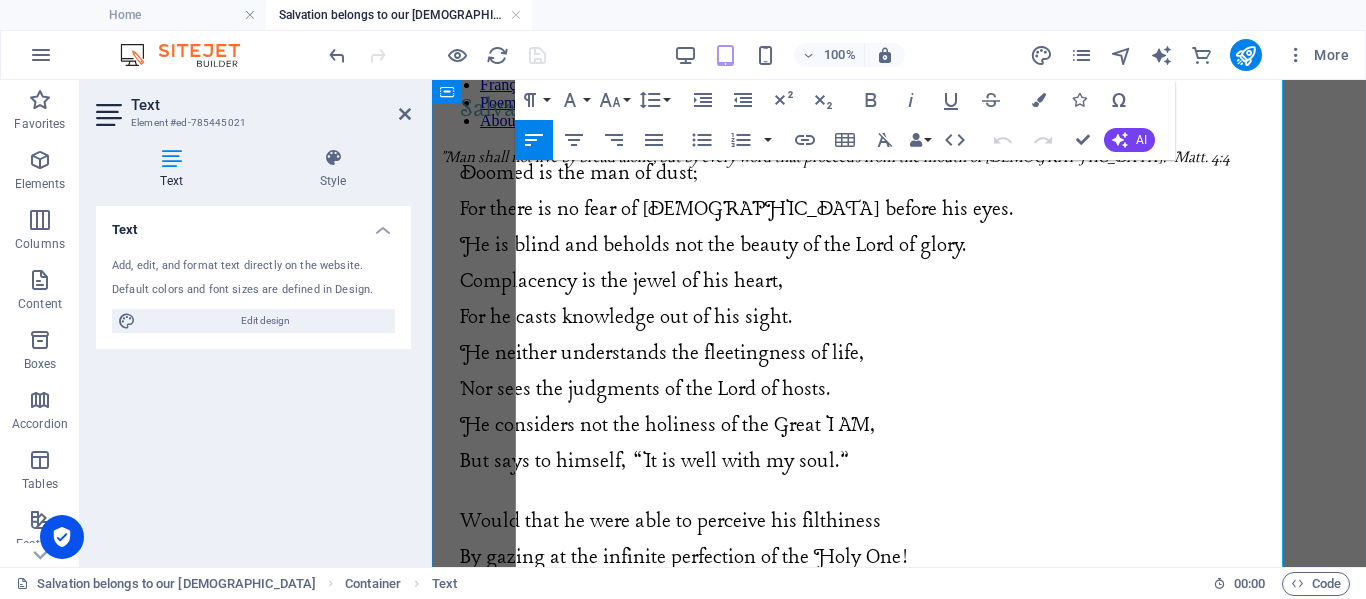 scroll, scrollTop: 205, scrollLeft: 0, axis: vertical 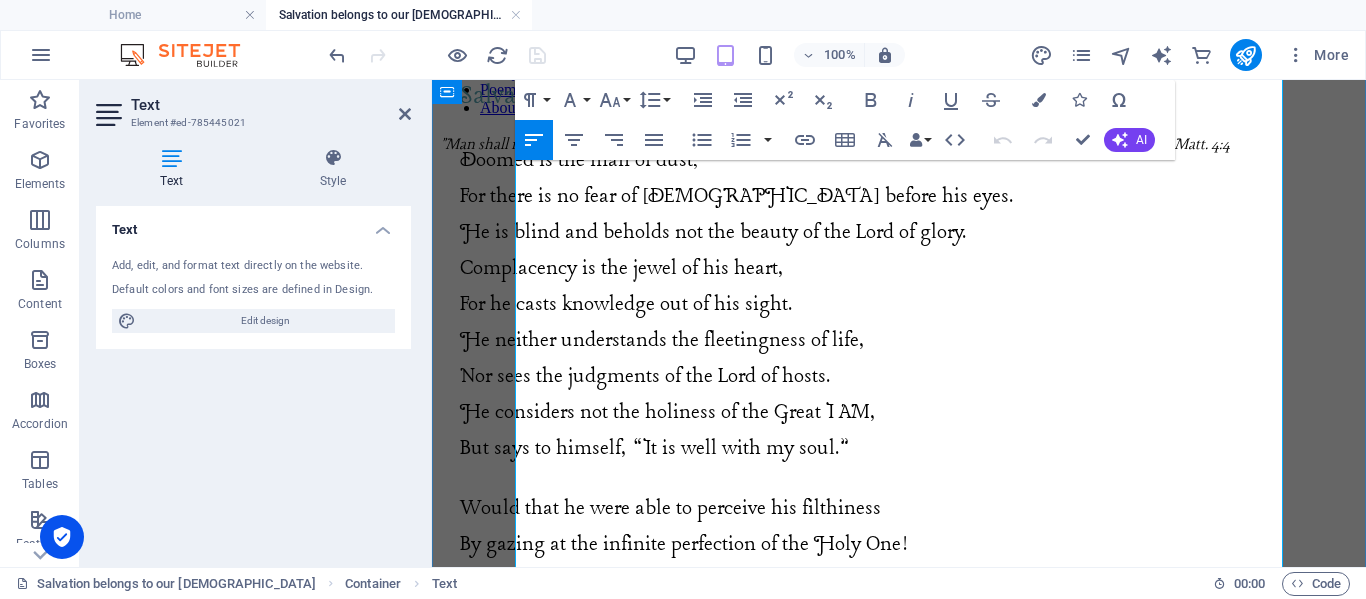 click on "But says to himself, “It is well with my soul.”" at bounding box center [654, 448] 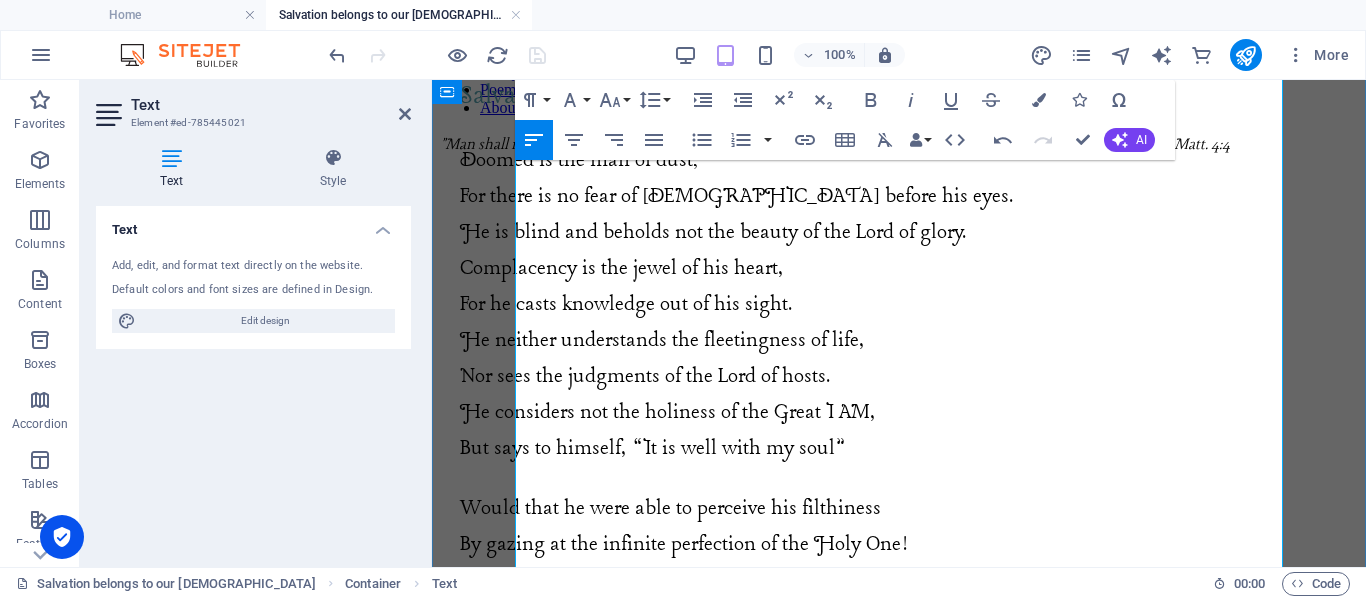 type 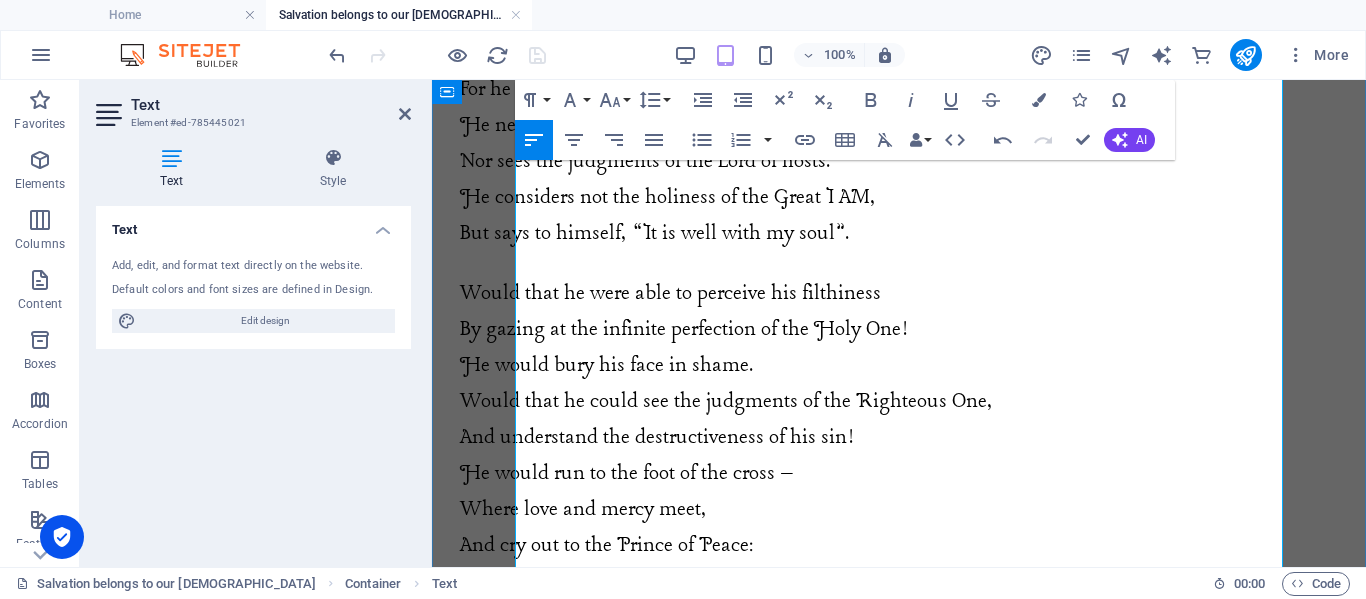 scroll, scrollTop: 427, scrollLeft: 0, axis: vertical 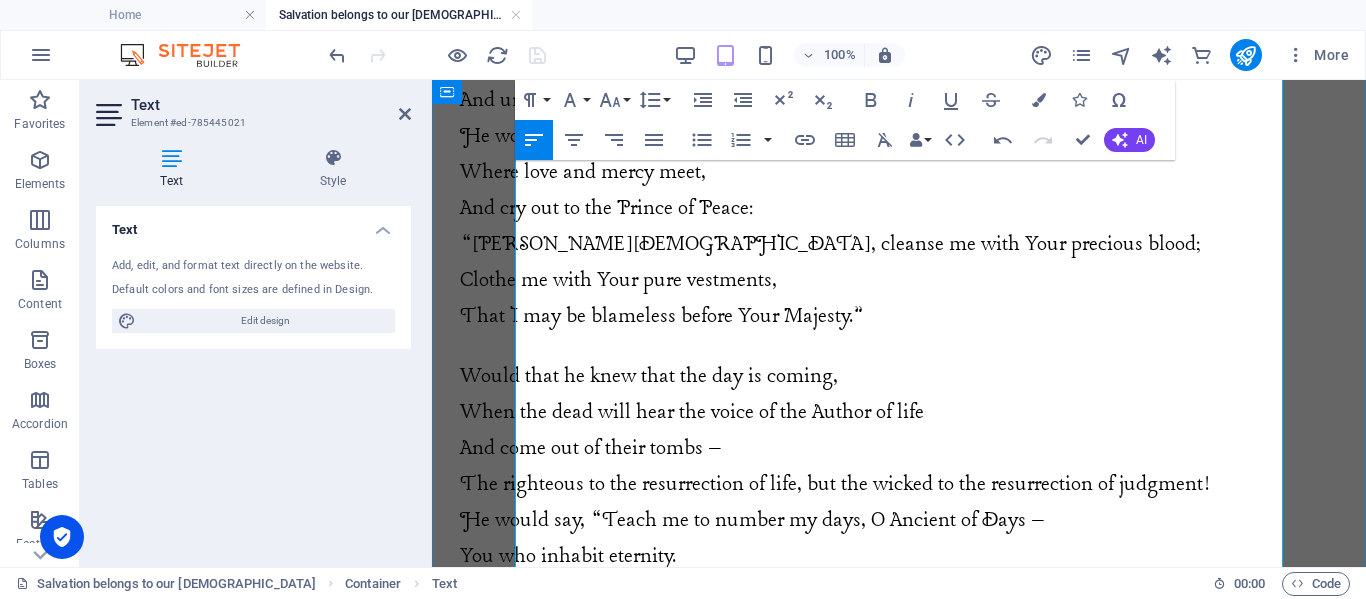 click on "“[PERSON_NAME][DEMOGRAPHIC_DATA], cleanse me with Your precious blood;" at bounding box center (830, 244) 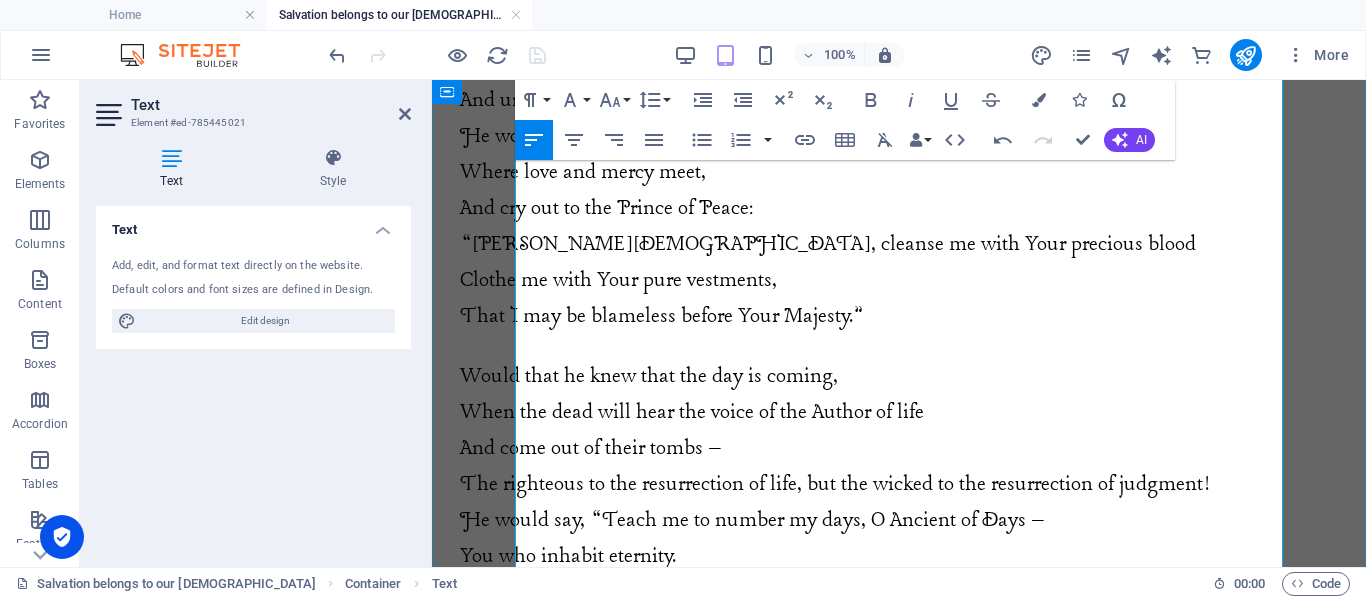 click on "Clothe me with Your pure vestments," at bounding box center (618, 280) 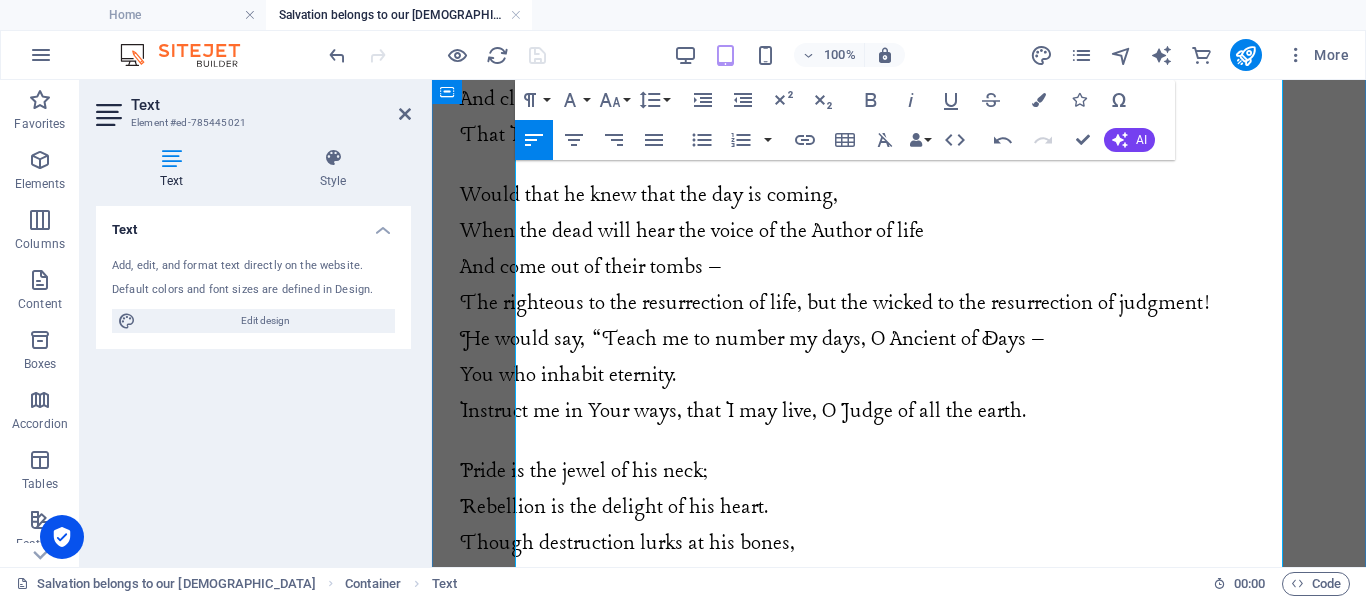 scroll, scrollTop: 940, scrollLeft: 0, axis: vertical 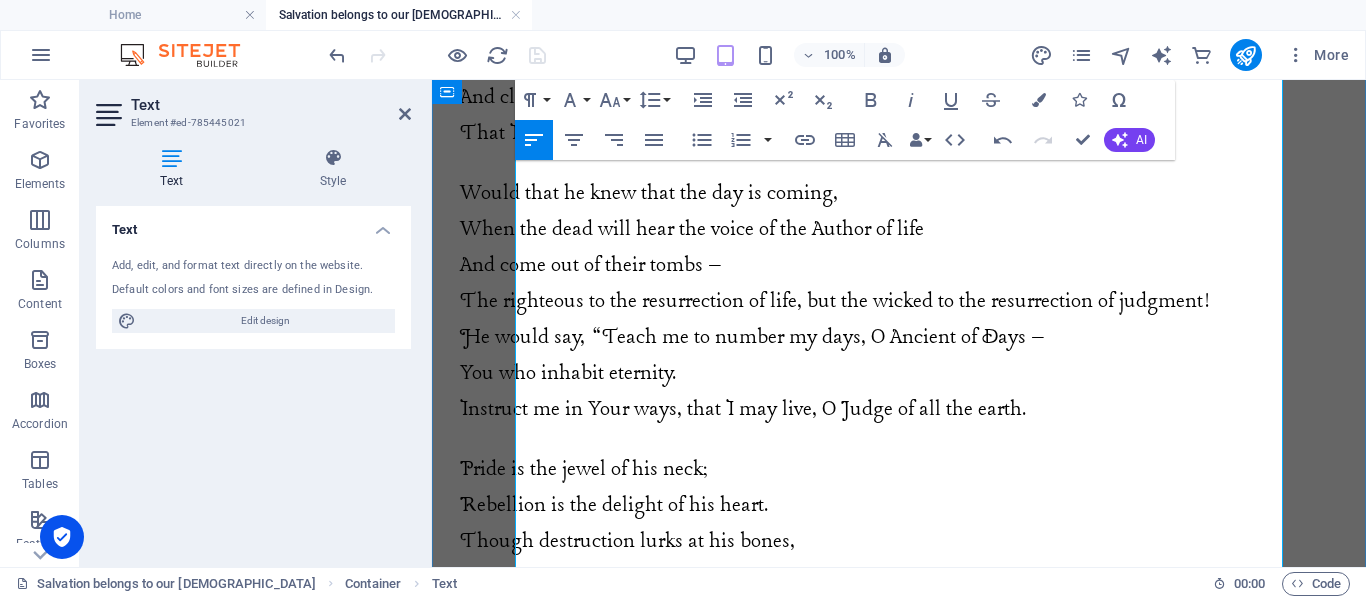 click on "The righteous to the resurrection of life, but the wicked to the resurrection of judgment!" at bounding box center (835, 301) 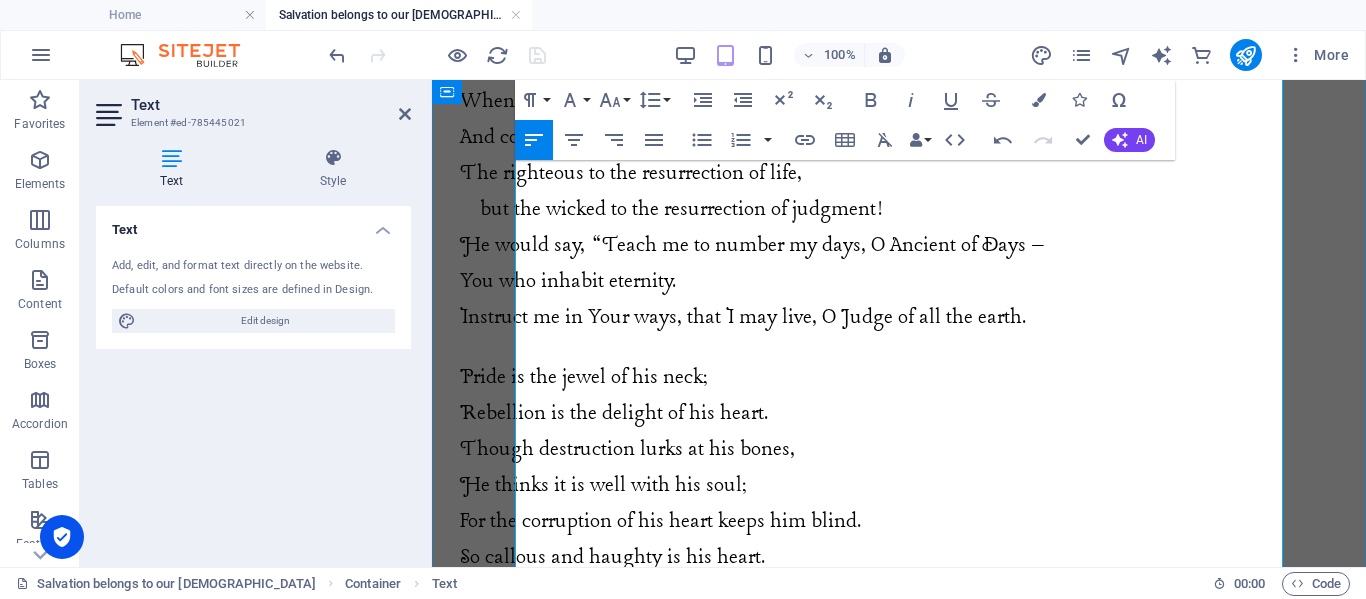 scroll, scrollTop: 1072, scrollLeft: 0, axis: vertical 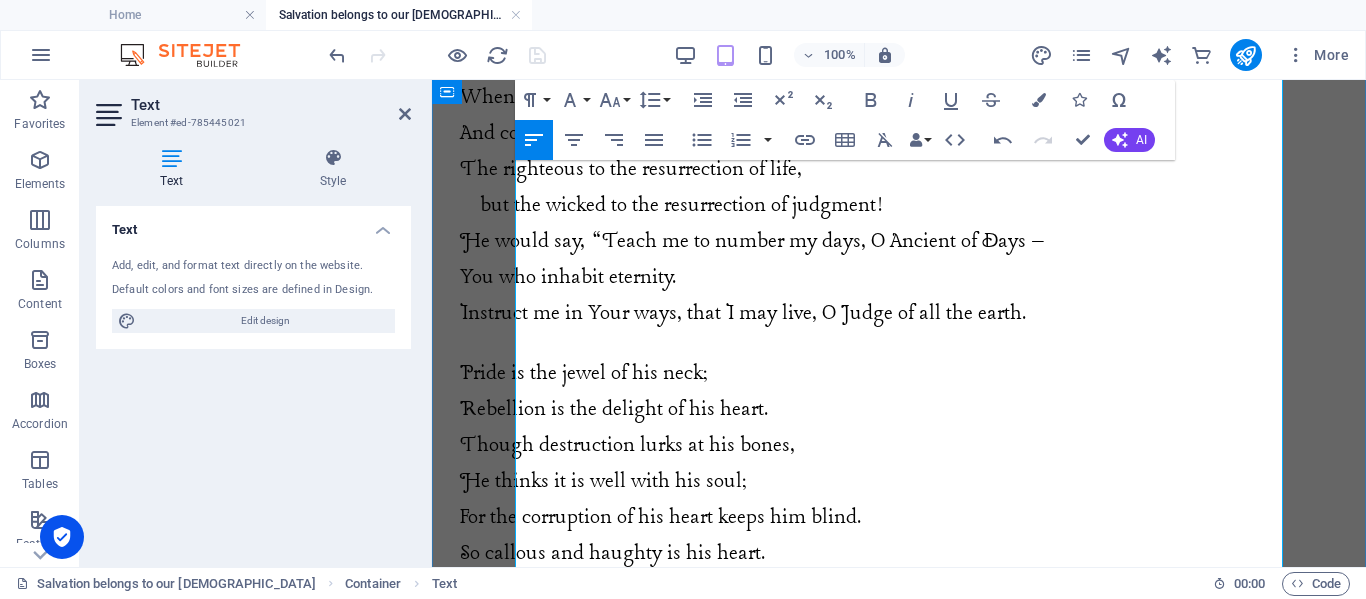 click on "Instruct me in Your ways, that I may live, O Judge of all the earth." at bounding box center (743, 313) 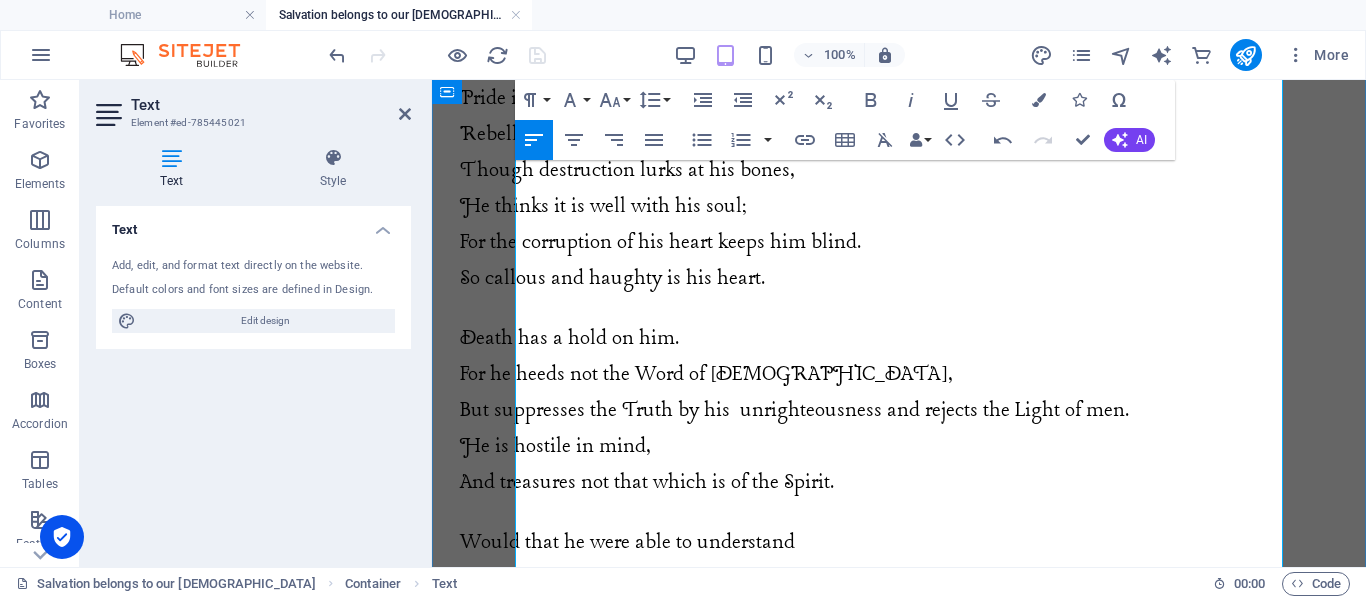 scroll, scrollTop: 1351, scrollLeft: 0, axis: vertical 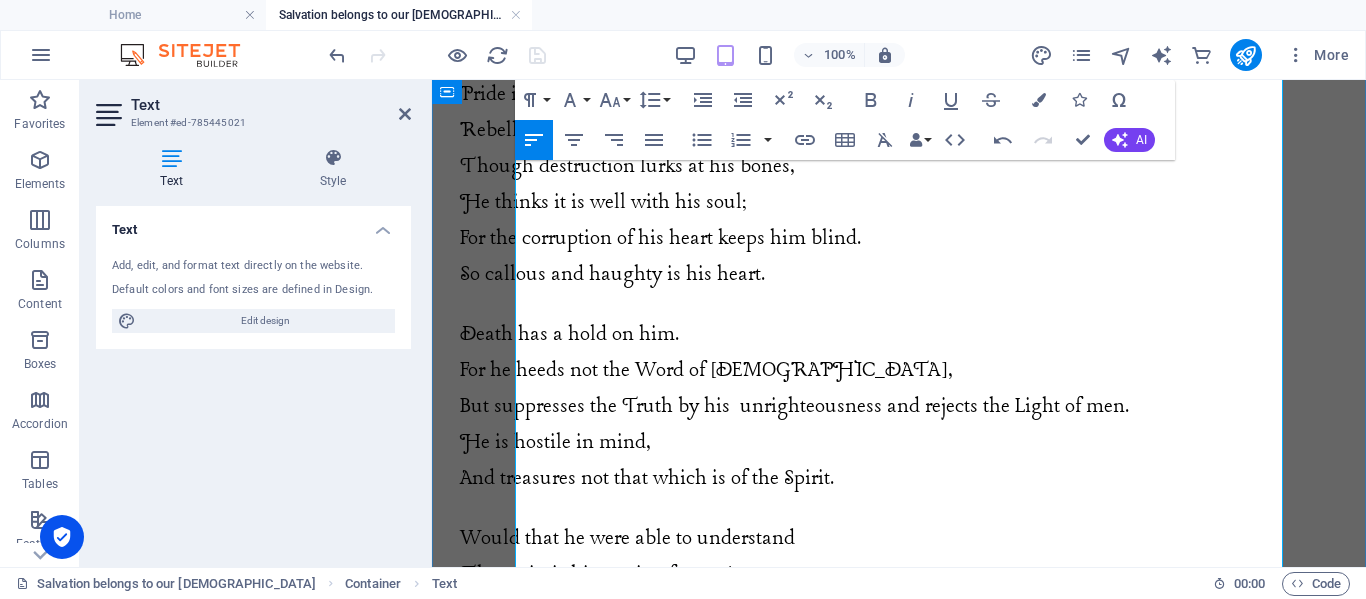 click on "But suppresses the Truth by his  unrighteousness and rejects the Light of men." at bounding box center [794, 406] 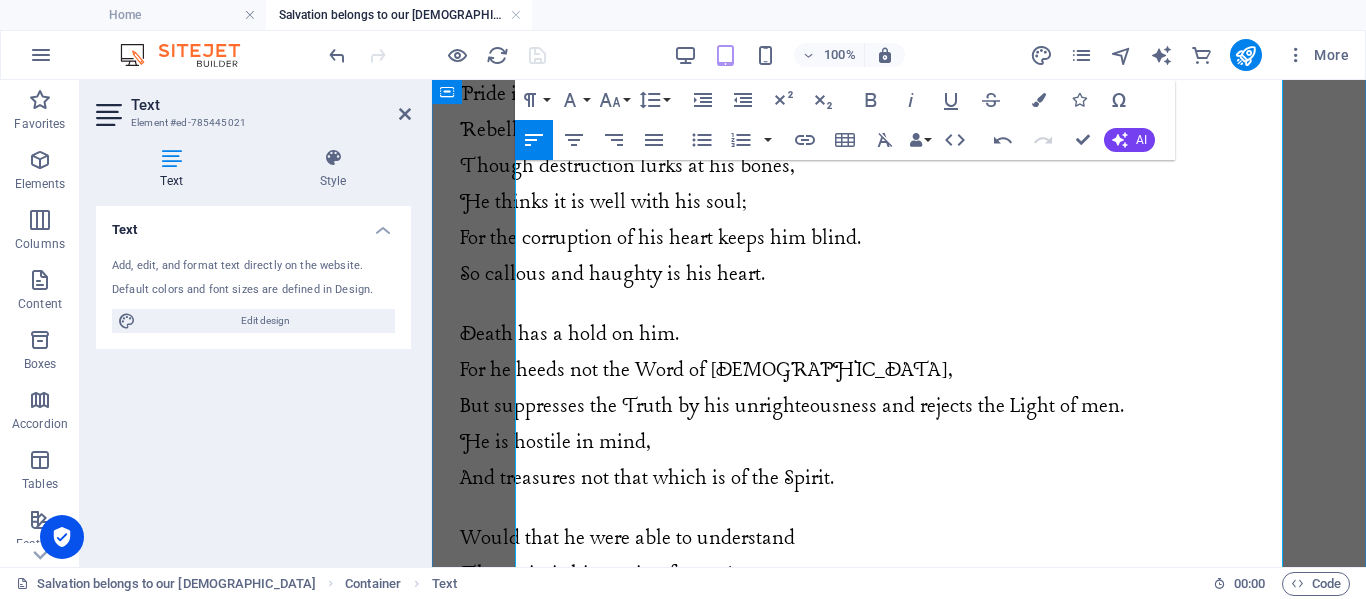 click on "But suppresses the Truth by his unrighteousness and rejects the Light of men." at bounding box center (792, 406) 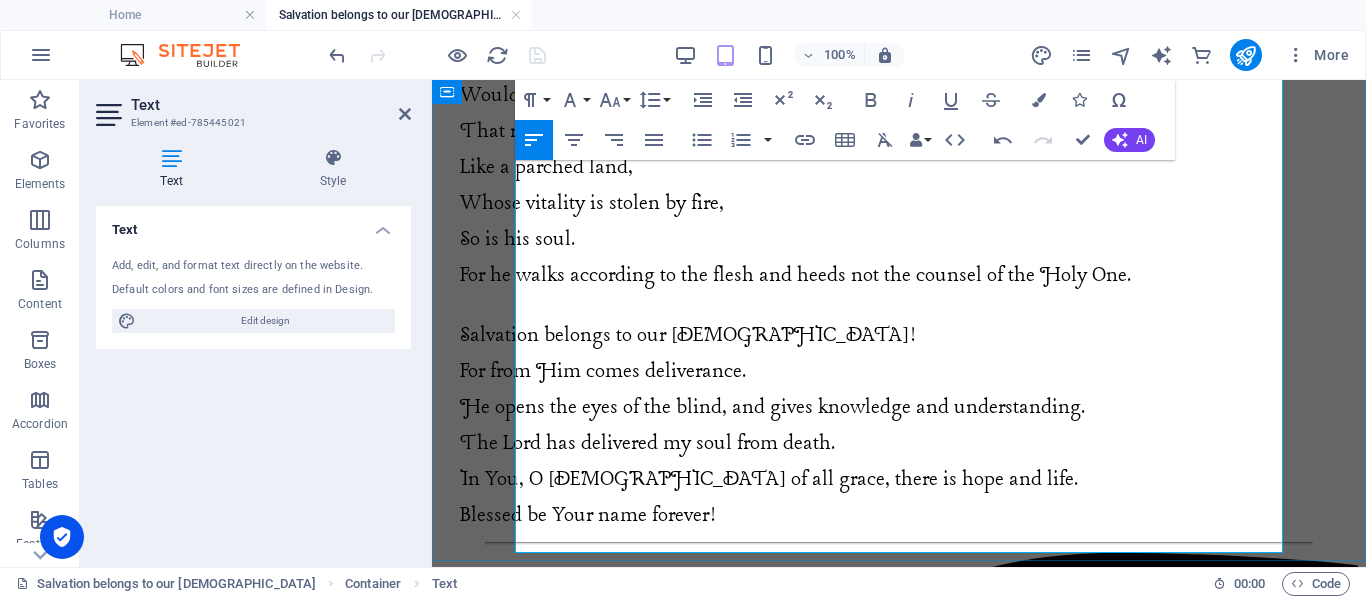 scroll, scrollTop: 1837, scrollLeft: 0, axis: vertical 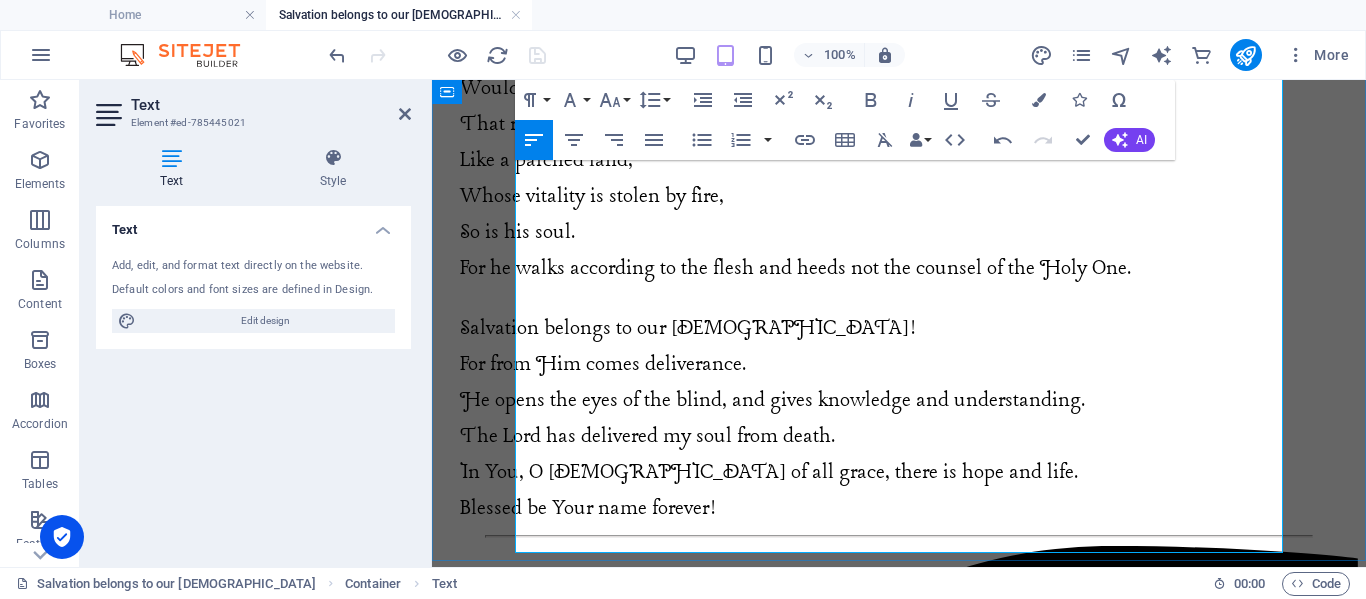 click on "For he walks according to the flesh and heeds not the counsel of the Holy One." at bounding box center (795, 268) 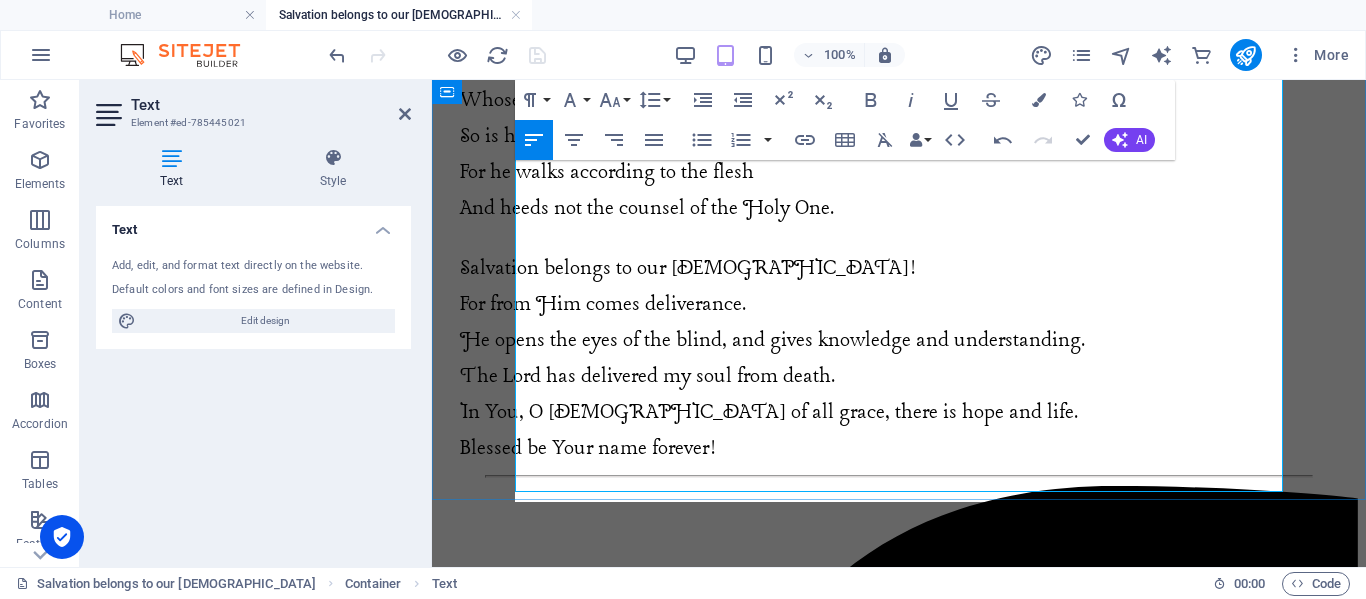 scroll, scrollTop: 1939, scrollLeft: 0, axis: vertical 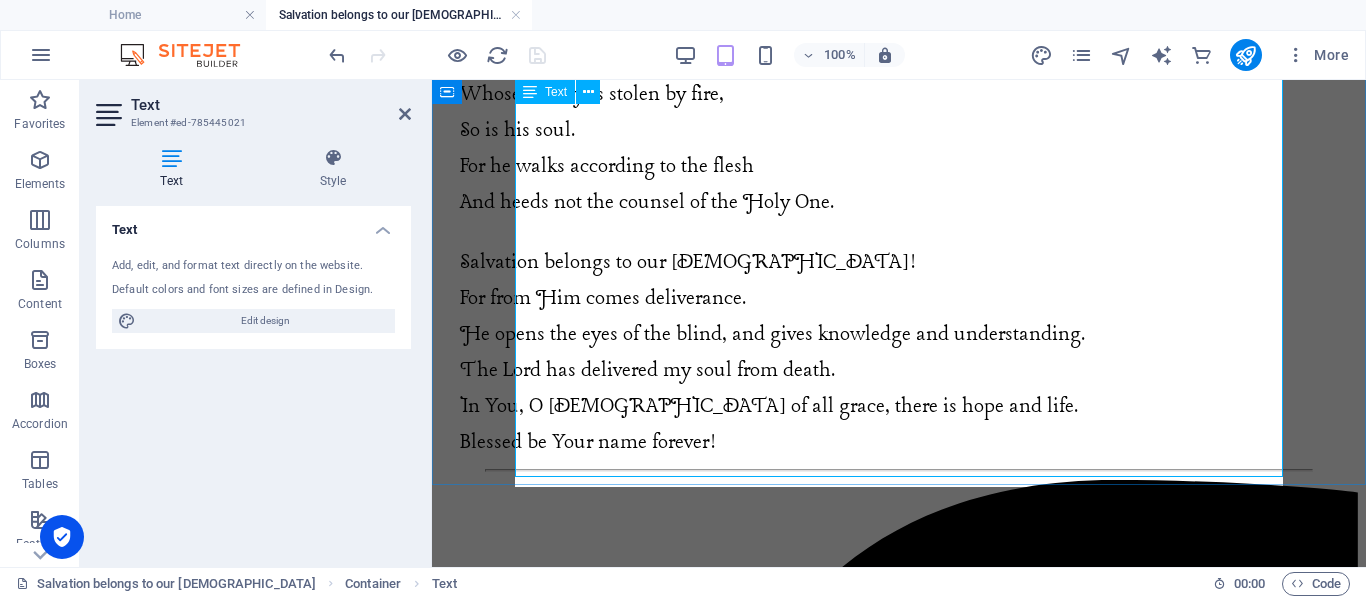 click on "He opens the eyes of the blind, and gives knowledge and understanding." at bounding box center [772, 334] 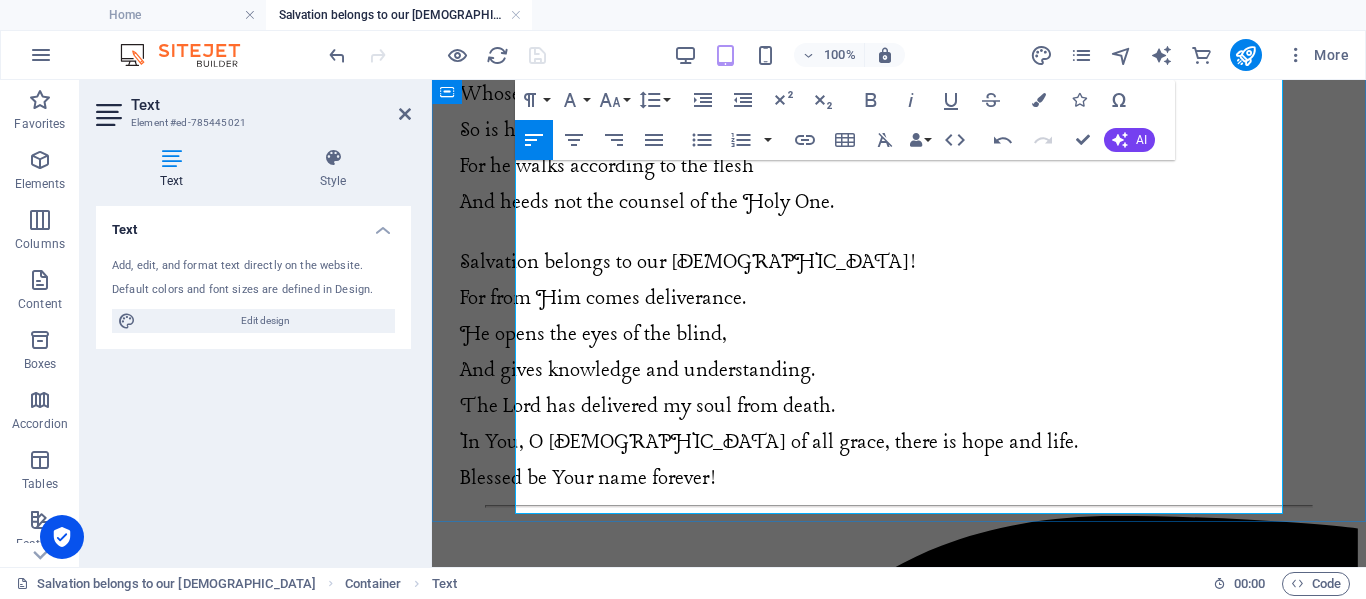 scroll, scrollTop: 1948, scrollLeft: 0, axis: vertical 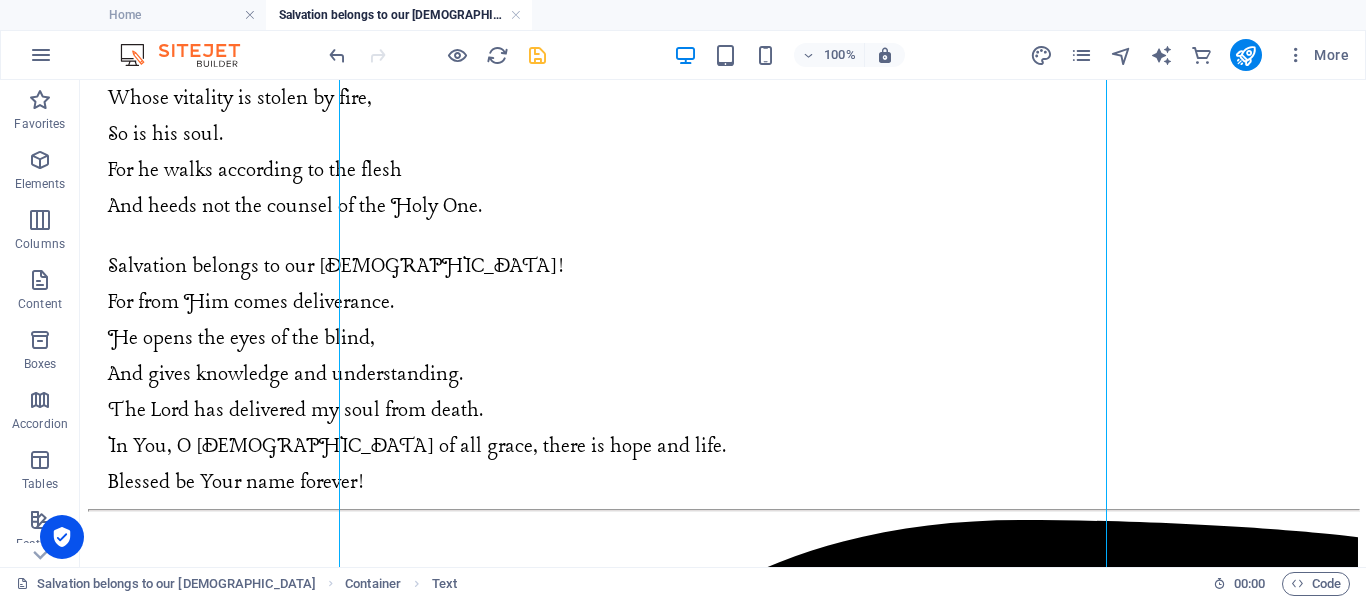 click at bounding box center (537, 55) 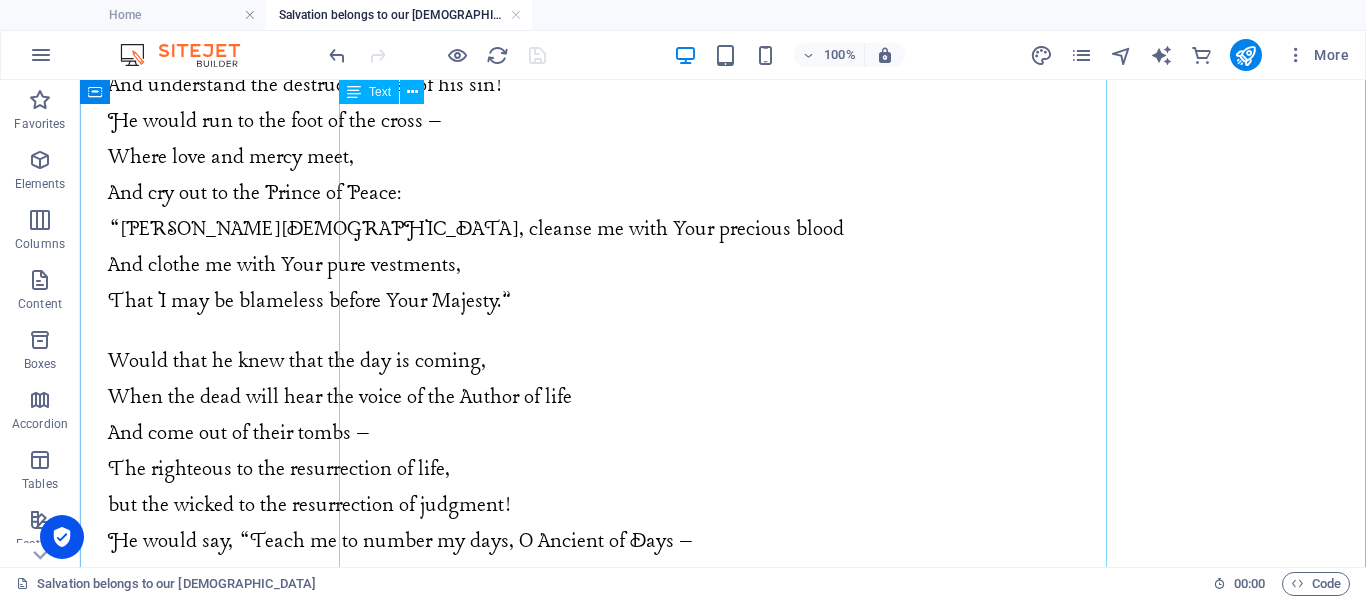 scroll, scrollTop: 799, scrollLeft: 0, axis: vertical 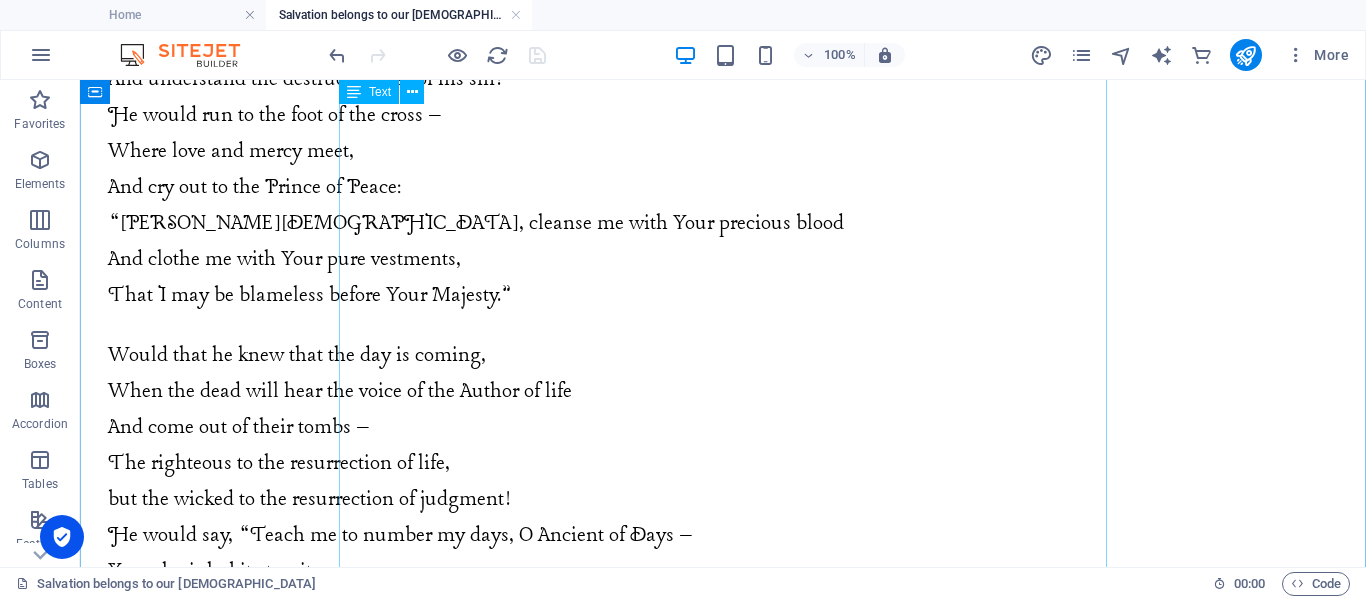 click on "Salvation Belongs to our God Doomed is the man of dust; For there is no fear of [DEMOGRAPHIC_DATA] before his eyes. He is blind and beholds not the beauty of the Lord of glory. Complacency is the jewel of his heart,  For he casts knowledge out of his sight. He neither understands the fleetingness of life, Nor sees the judgments of the Lord of hosts.  He considers not the holiness of the Great I AM, [PERSON_NAME] says to himself, “It is well with my soul”. Would that he were able to perceive his filthiness By gazing at the infinite perfection of the Holy One! He would bury his face in shame. Would that he could see the judgments of the Righteous One, And understand the destructiveness of his sin! He would run to the foot of the cross – Where love and mercy meet,  And cry out to the Prince of Peace: “[PERSON_NAME] of God, cleanse me with Your precious blood  And clothe me with Your pure vestments, That I may be blameless before Your Majesty.” Would that he knew that the day is coming, And come out of their tombs –" at bounding box center [723, 579] 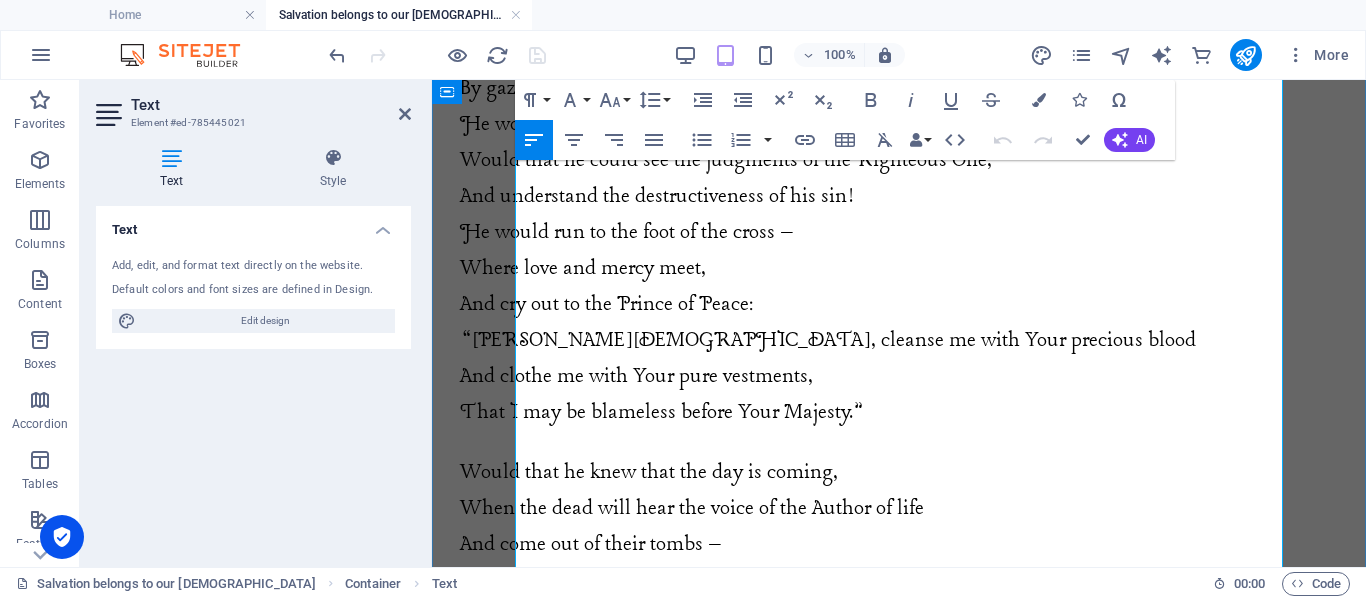 scroll, scrollTop: 687, scrollLeft: 0, axis: vertical 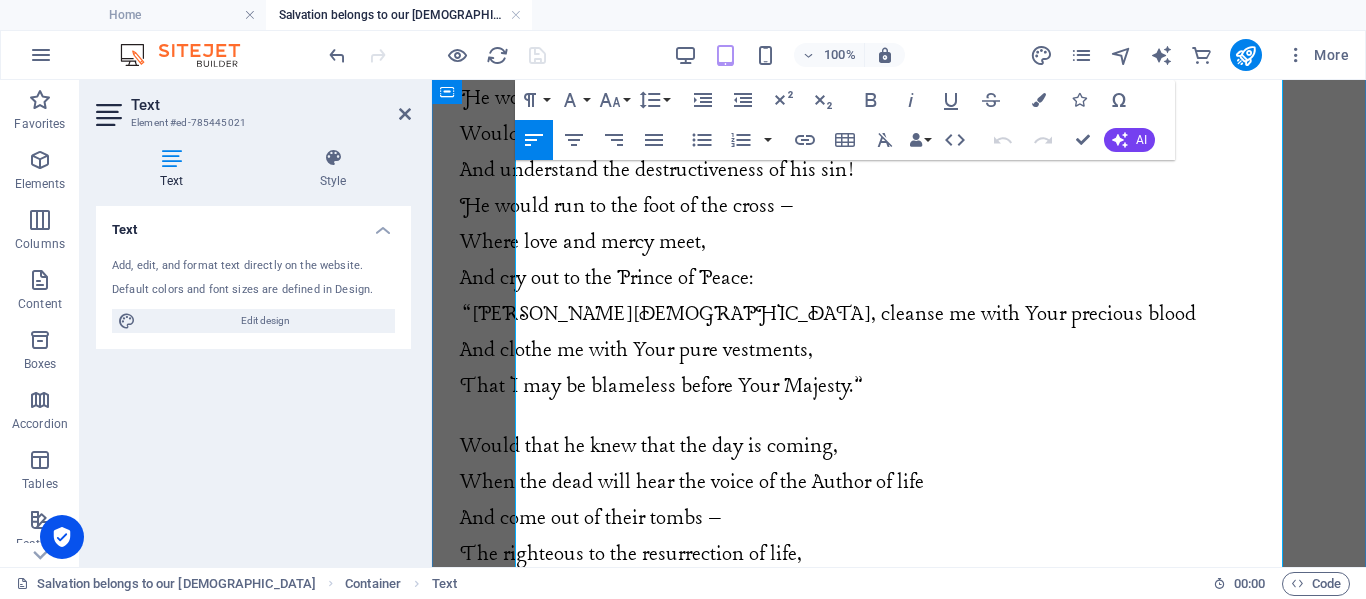 click on "That I may be blameless before Your Majesty.”" at bounding box center [661, 386] 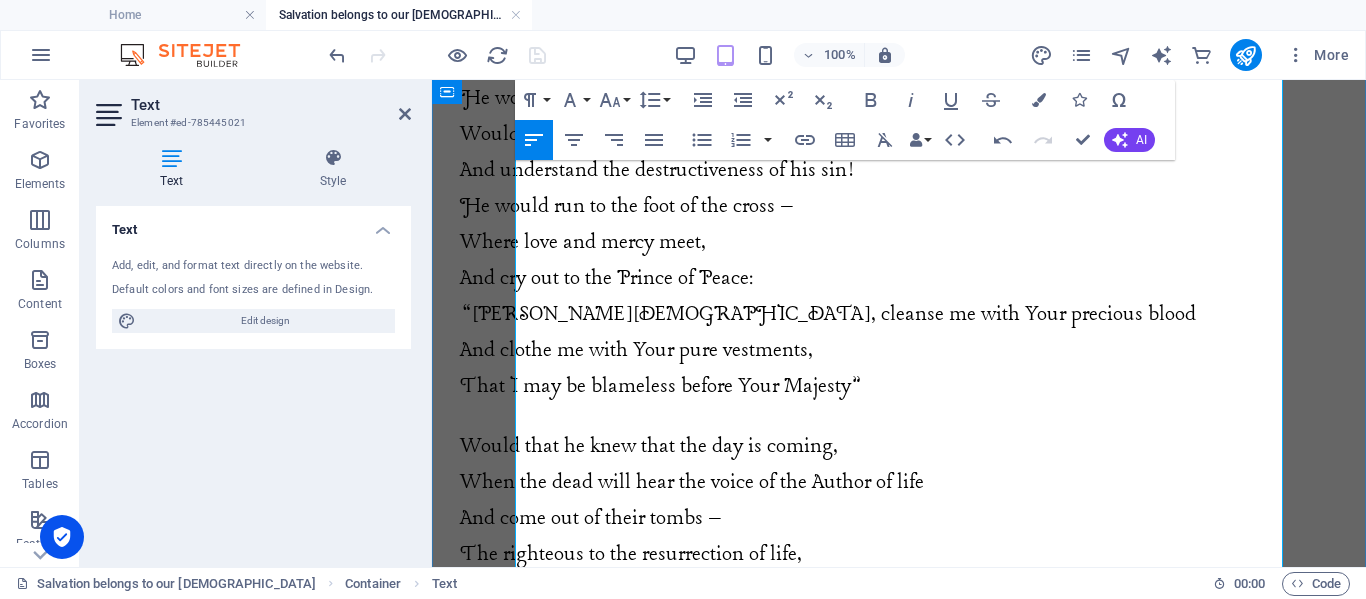 type 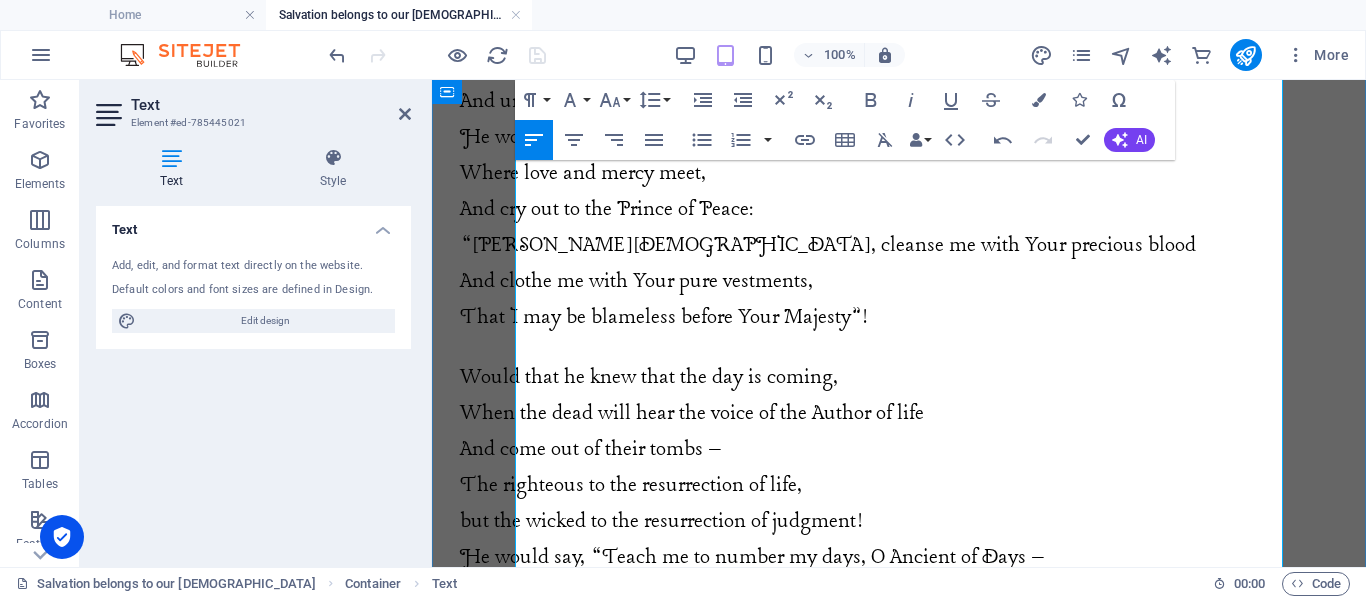 scroll, scrollTop: 757, scrollLeft: 0, axis: vertical 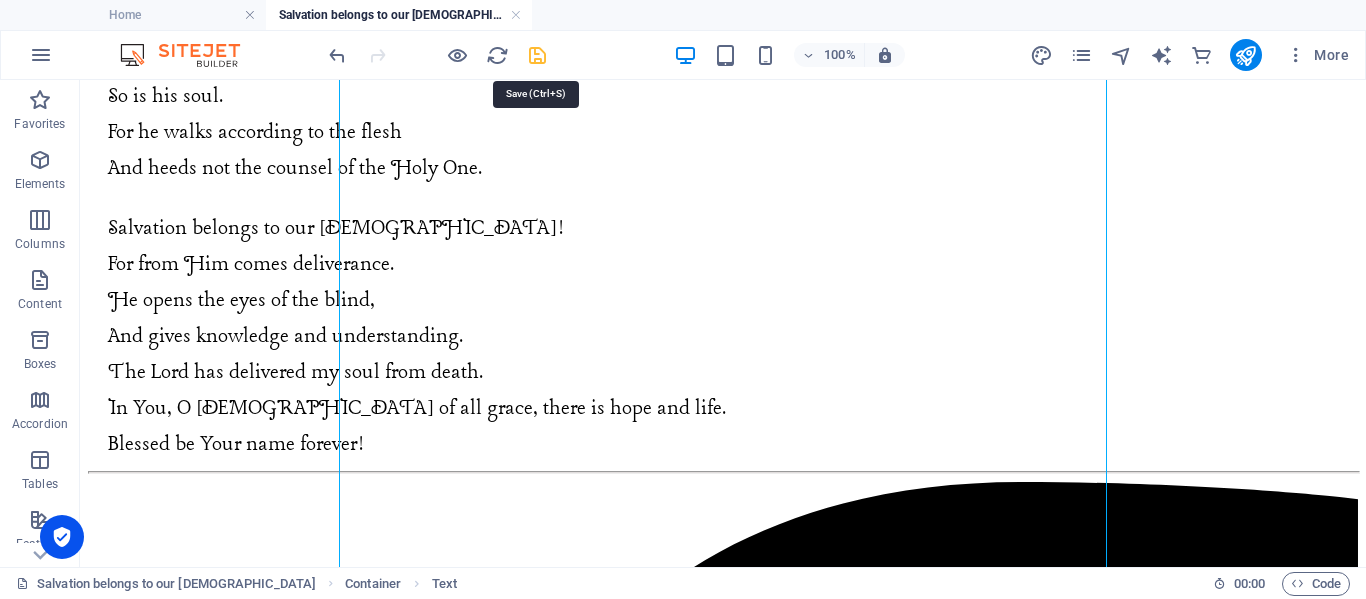 click at bounding box center [537, 55] 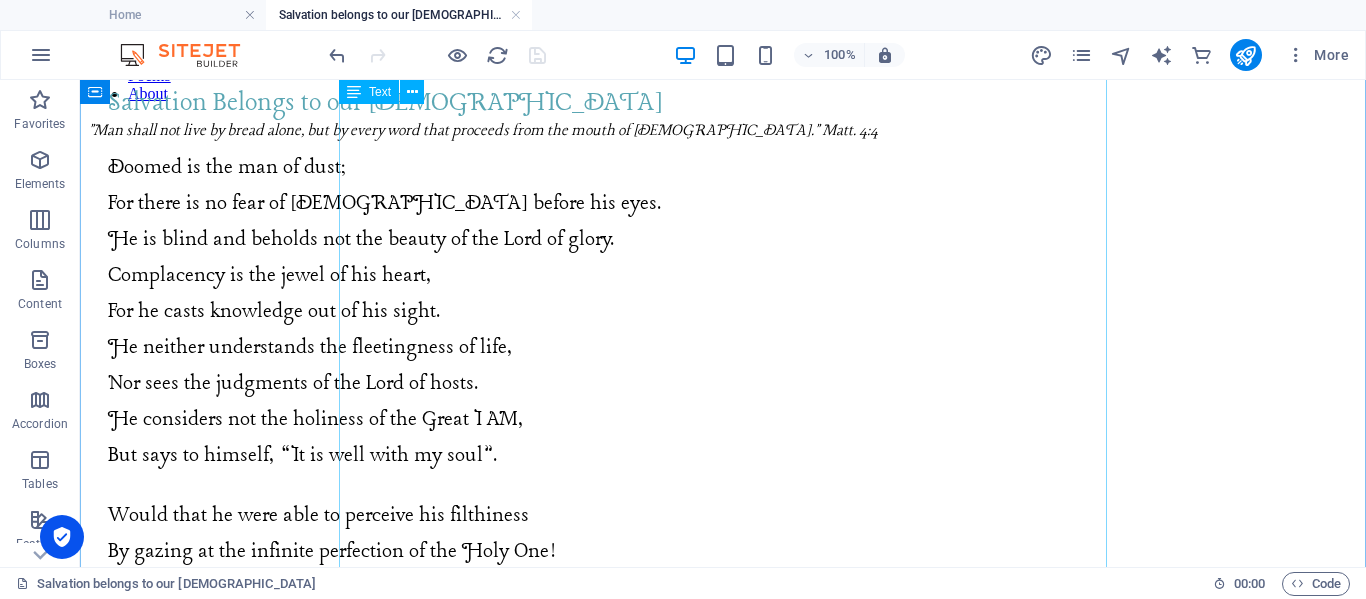 scroll, scrollTop: 189, scrollLeft: 0, axis: vertical 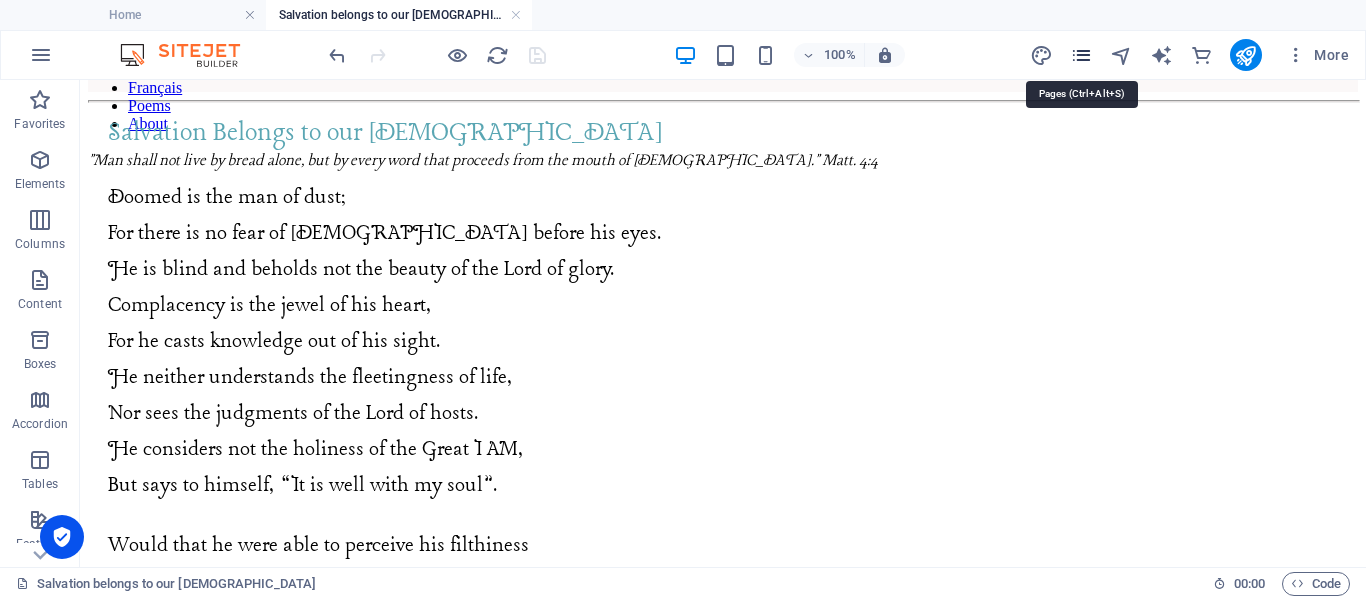 click at bounding box center [1081, 55] 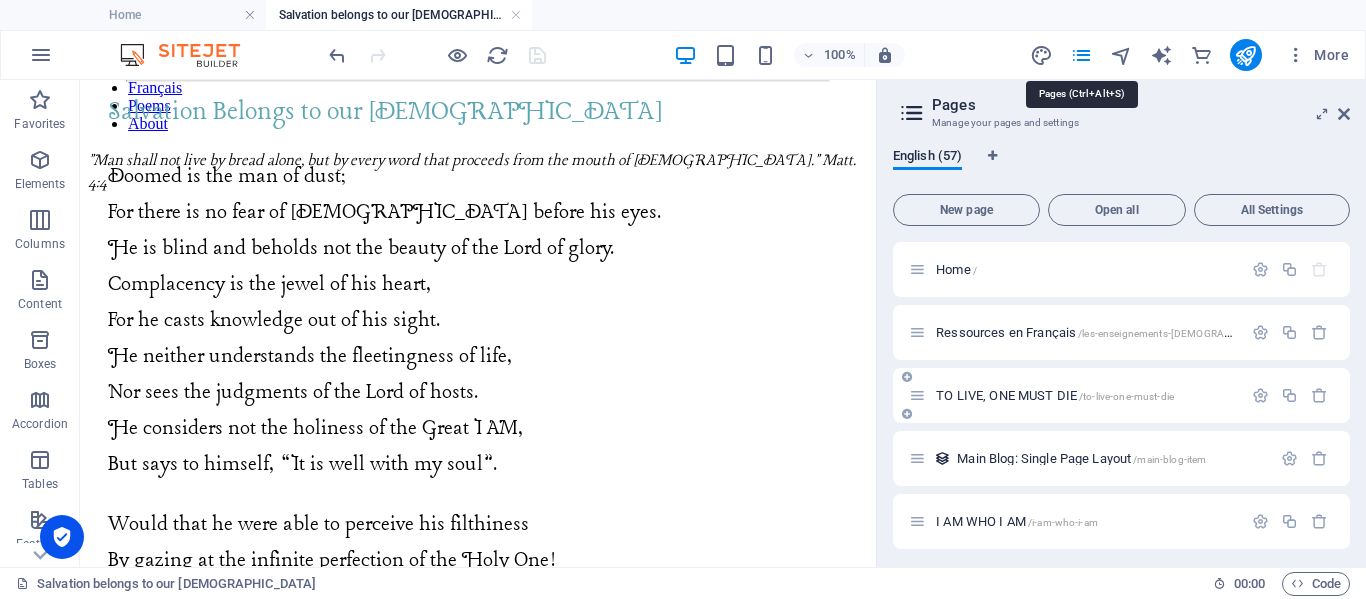 scroll, scrollTop: 185, scrollLeft: 0, axis: vertical 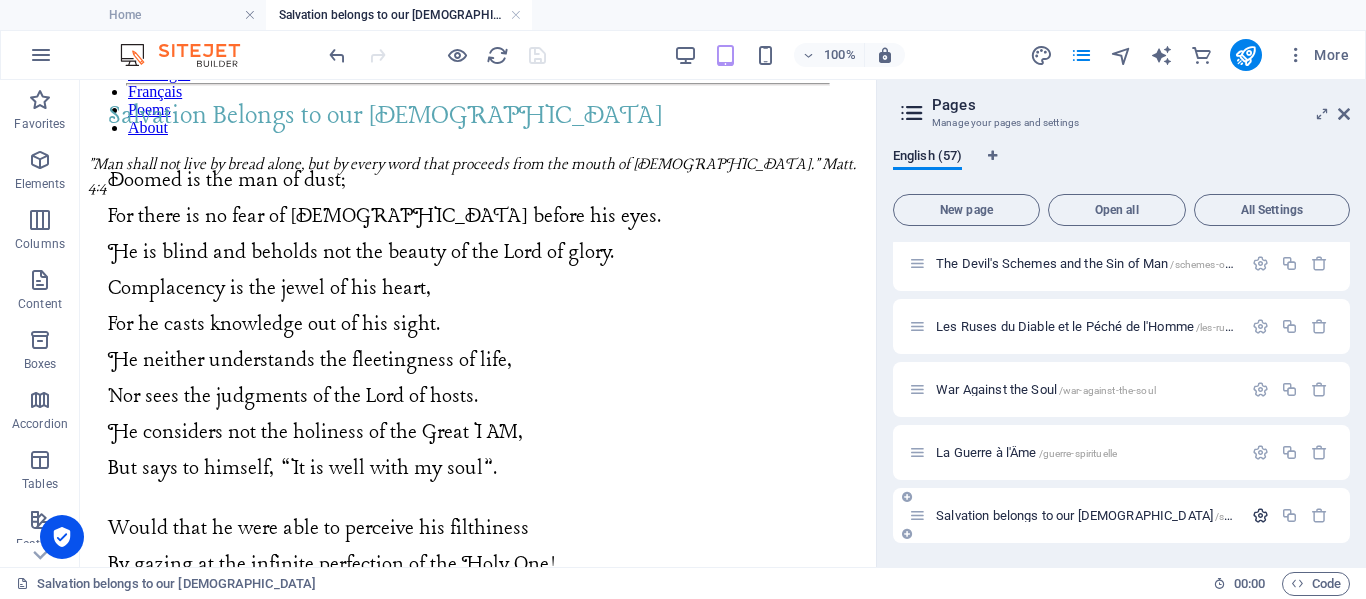 click at bounding box center [1260, 515] 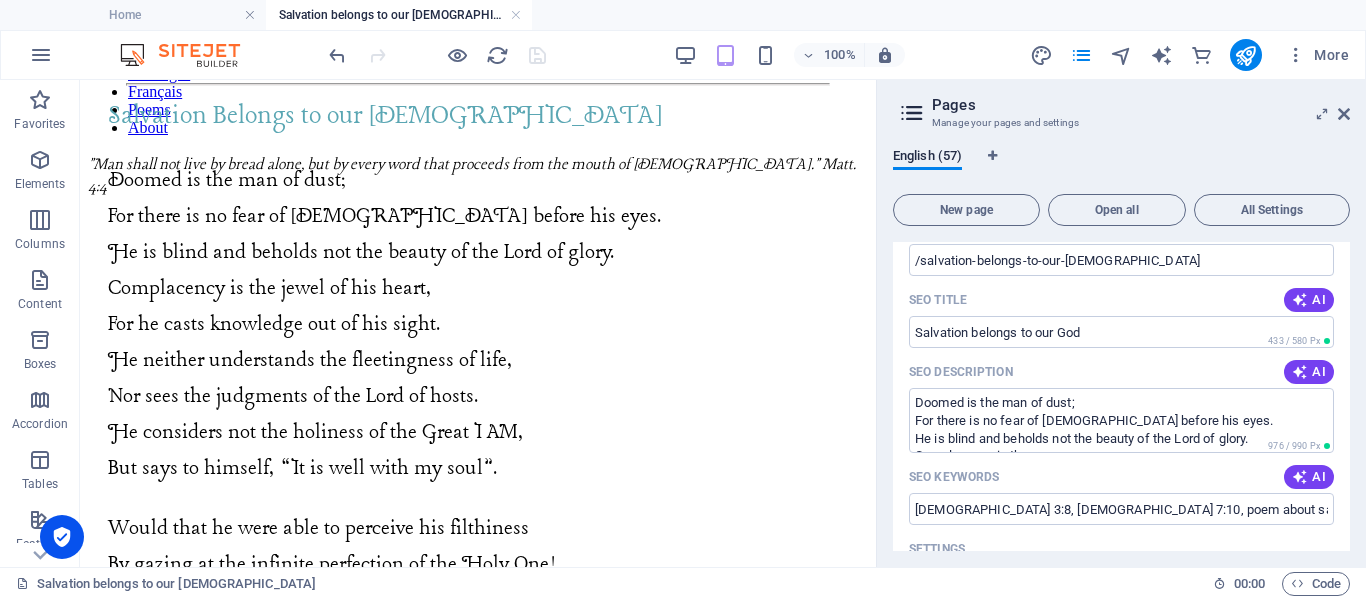 scroll, scrollTop: 3684, scrollLeft: 0, axis: vertical 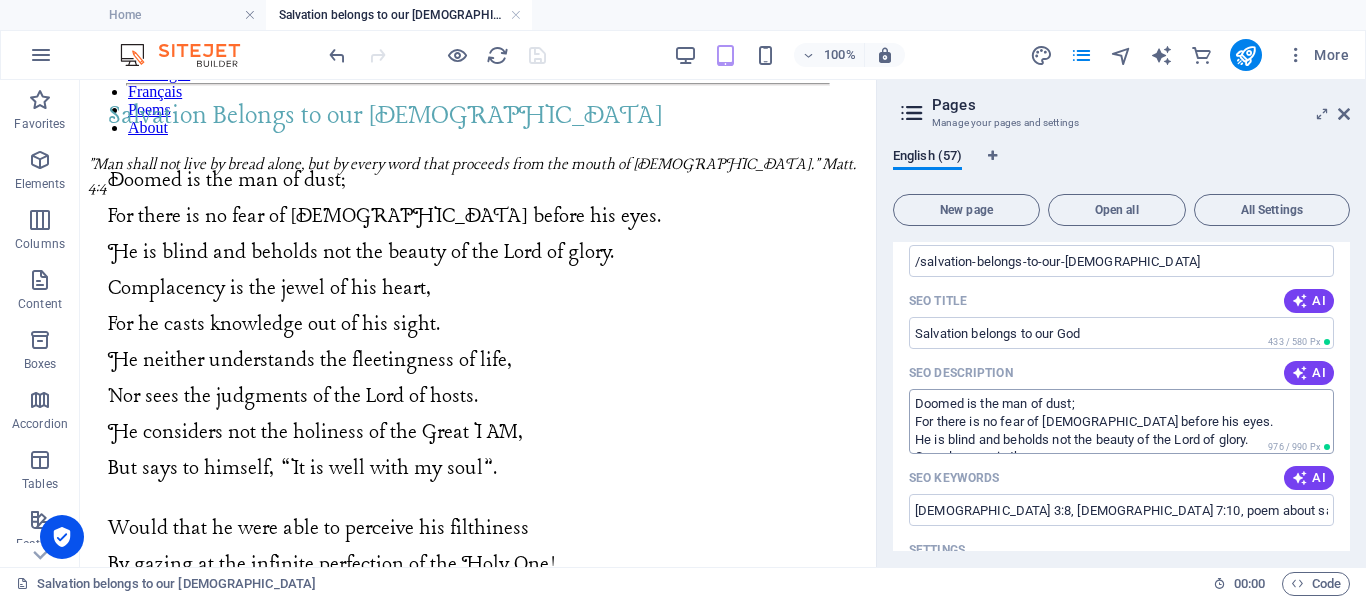 click on "Doomed is the man of dust;
For there is no fear of [DEMOGRAPHIC_DATA] before his eyes.
He is blind and beholds not the beauty of the Lord of glory.
Complacency is the..." at bounding box center [1121, 421] 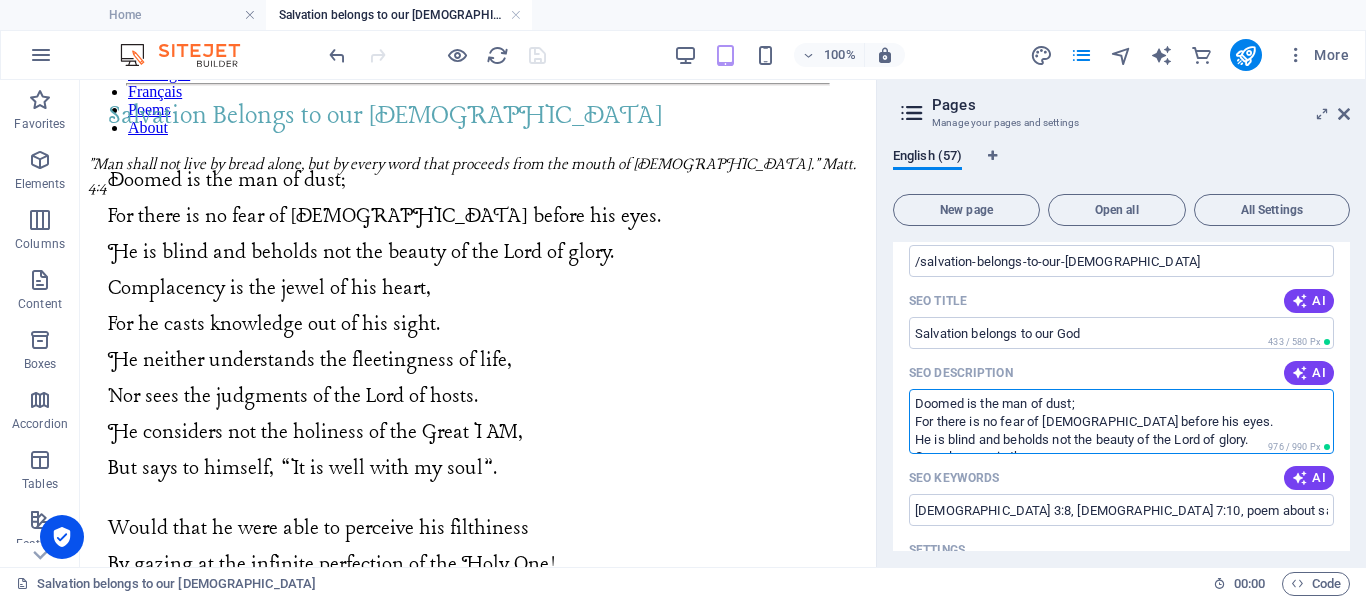click on "SEO Description AI" at bounding box center (1121, 373) 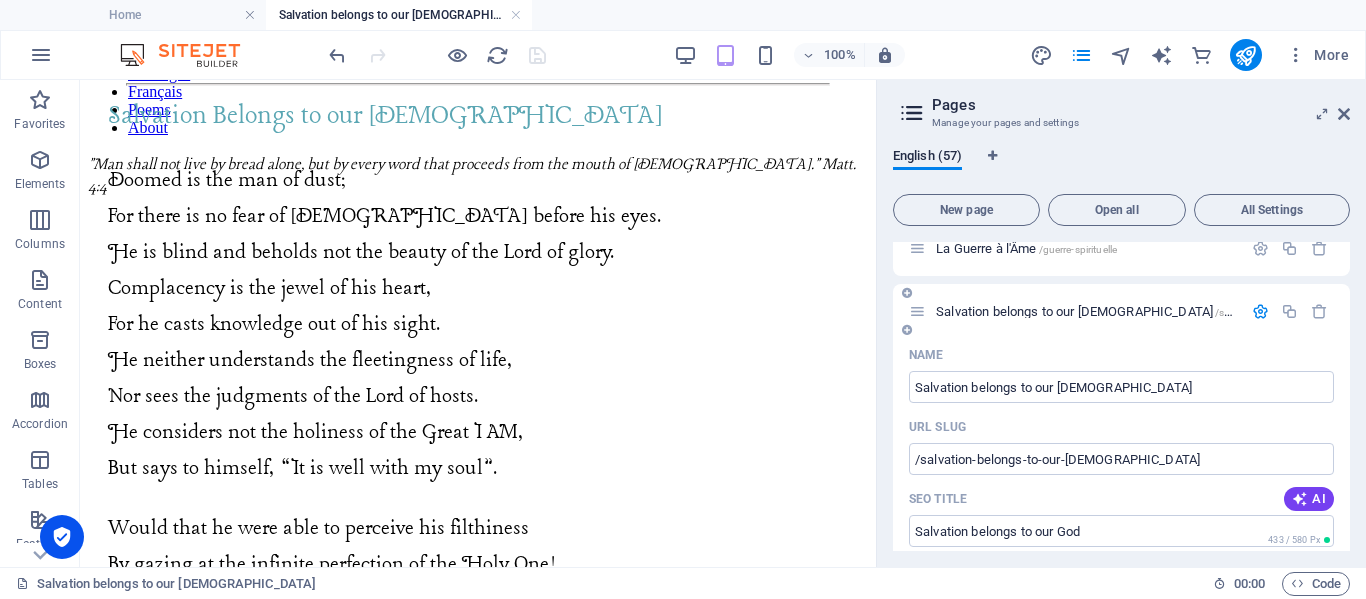 scroll, scrollTop: 3478, scrollLeft: 0, axis: vertical 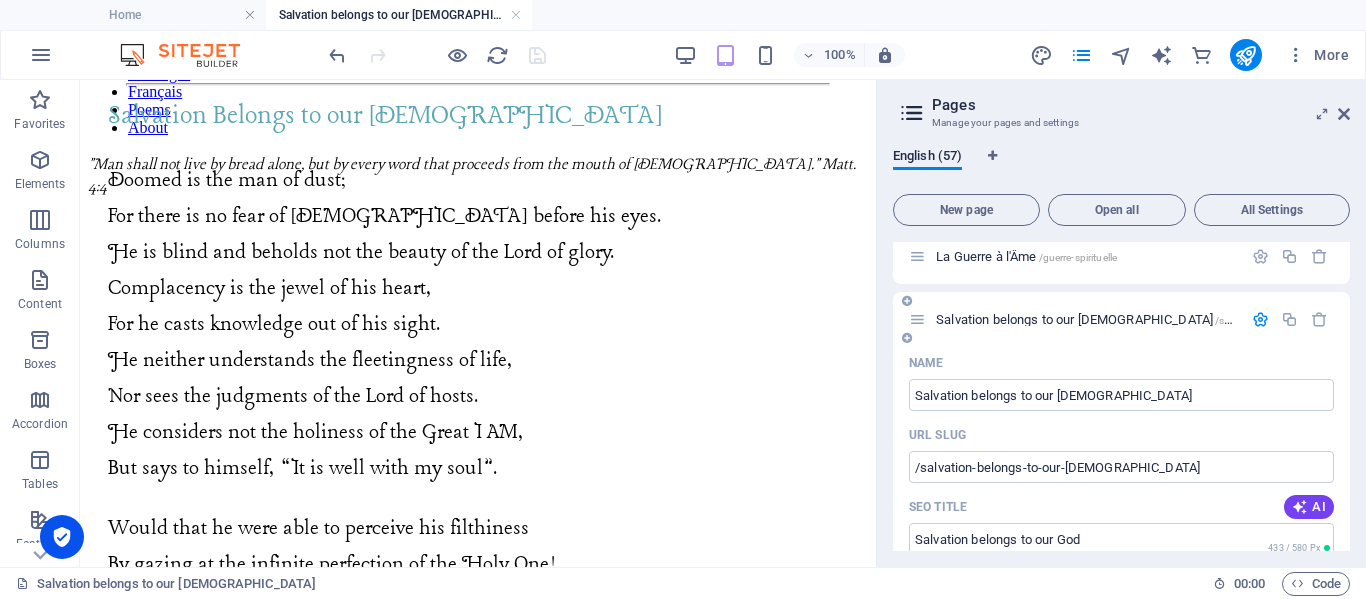 click at bounding box center [1260, 319] 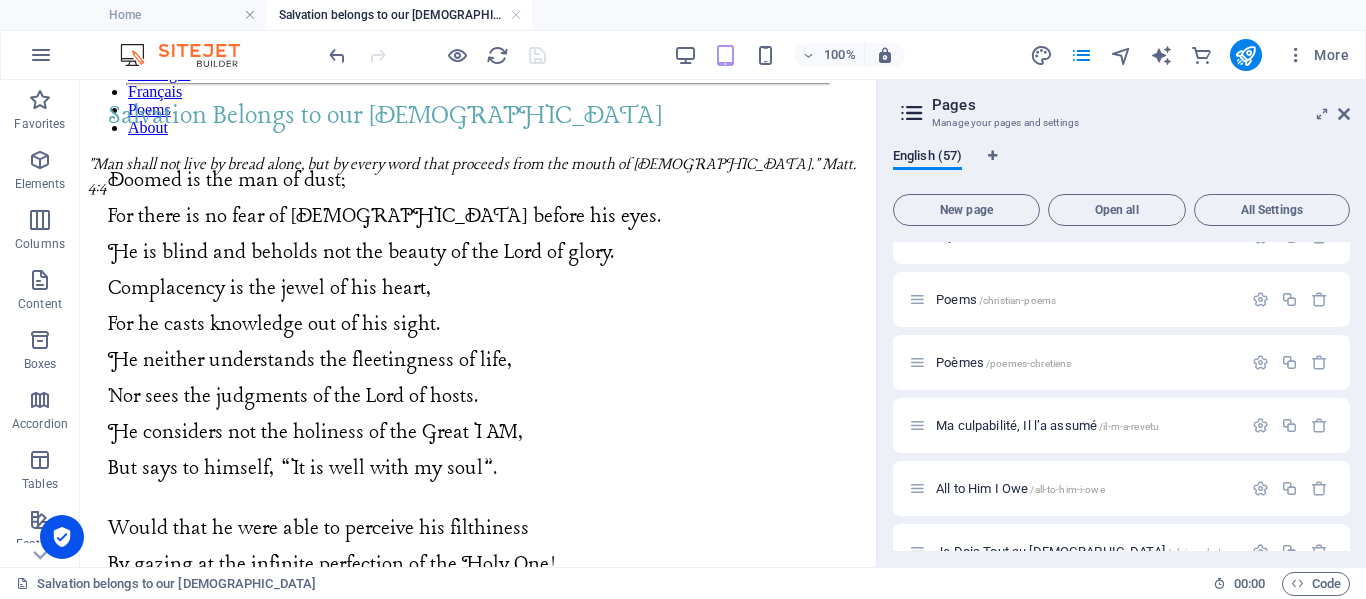 scroll, scrollTop: 2233, scrollLeft: 0, axis: vertical 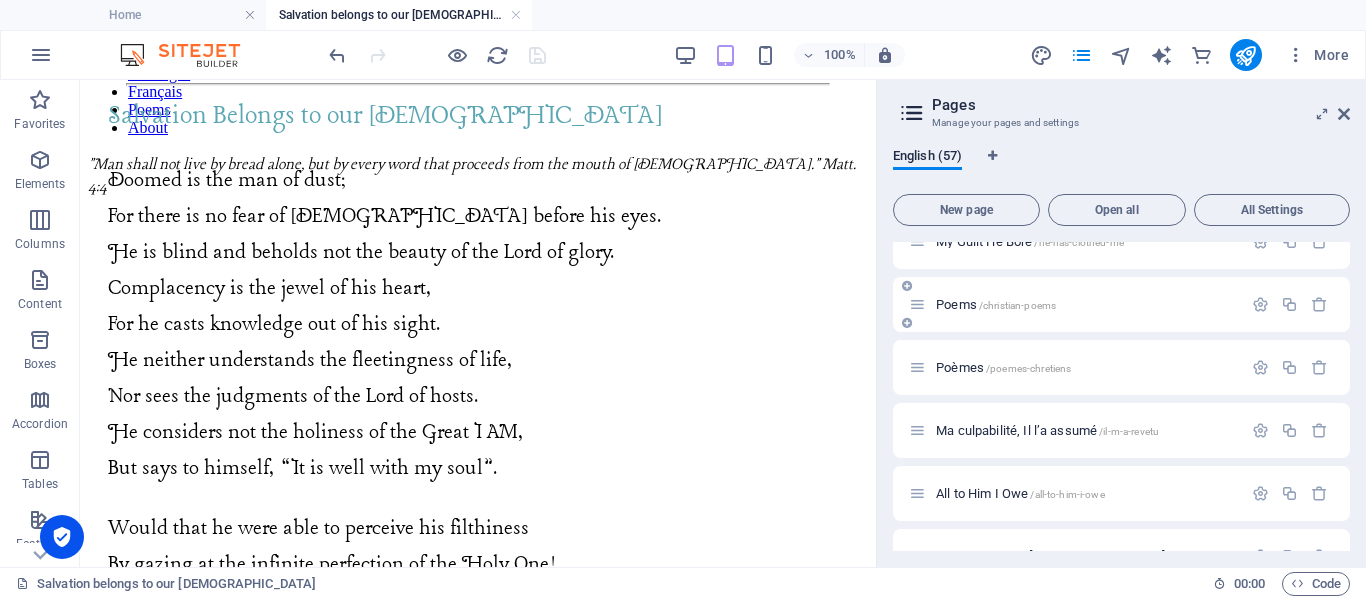 click on "/christian-poems" at bounding box center (1017, 305) 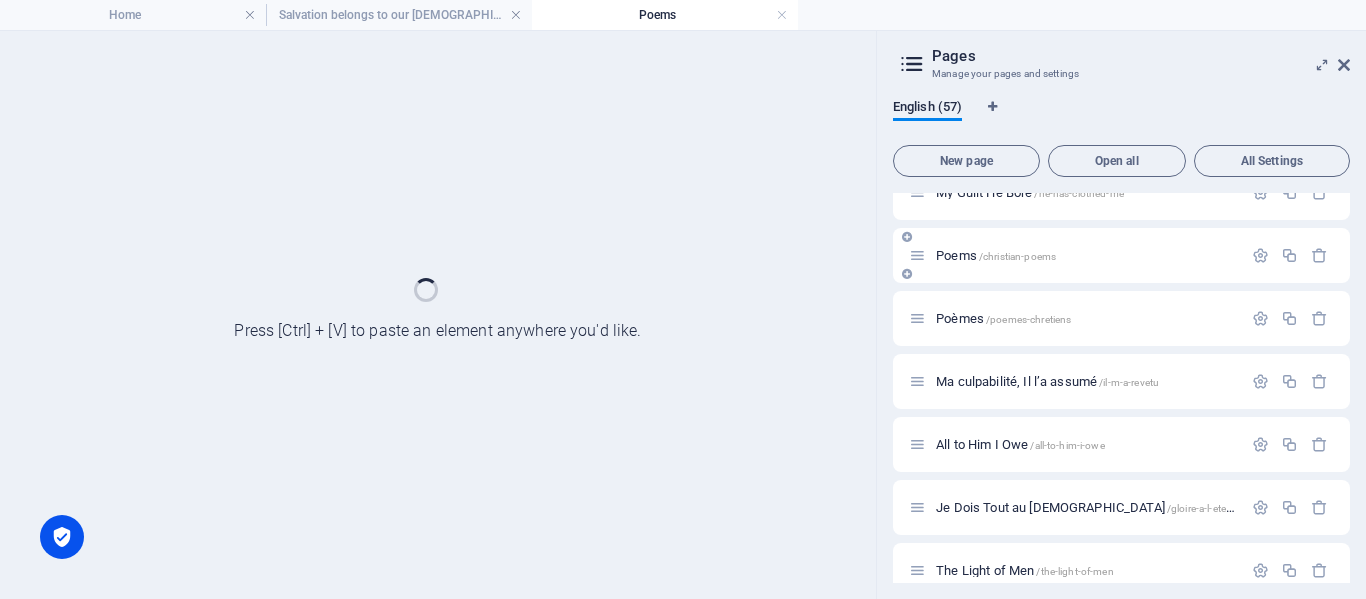 scroll, scrollTop: 0, scrollLeft: 0, axis: both 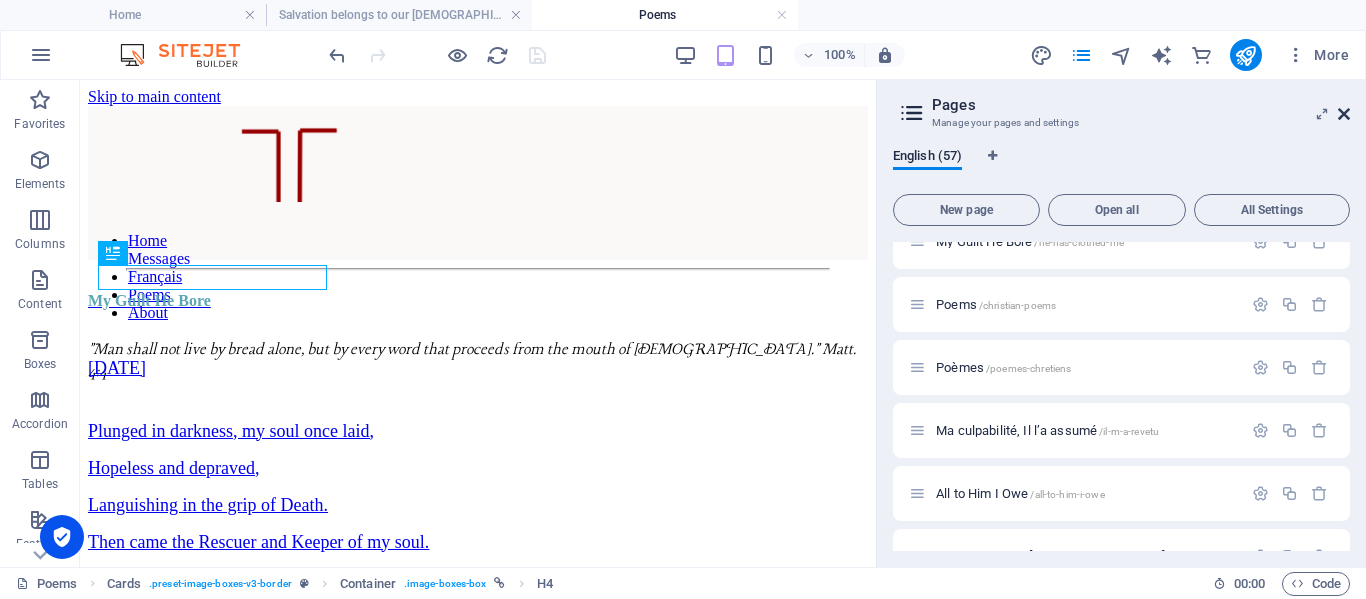 drag, startPoint x: 1349, startPoint y: 116, endPoint x: 558, endPoint y: 257, distance: 803.46875 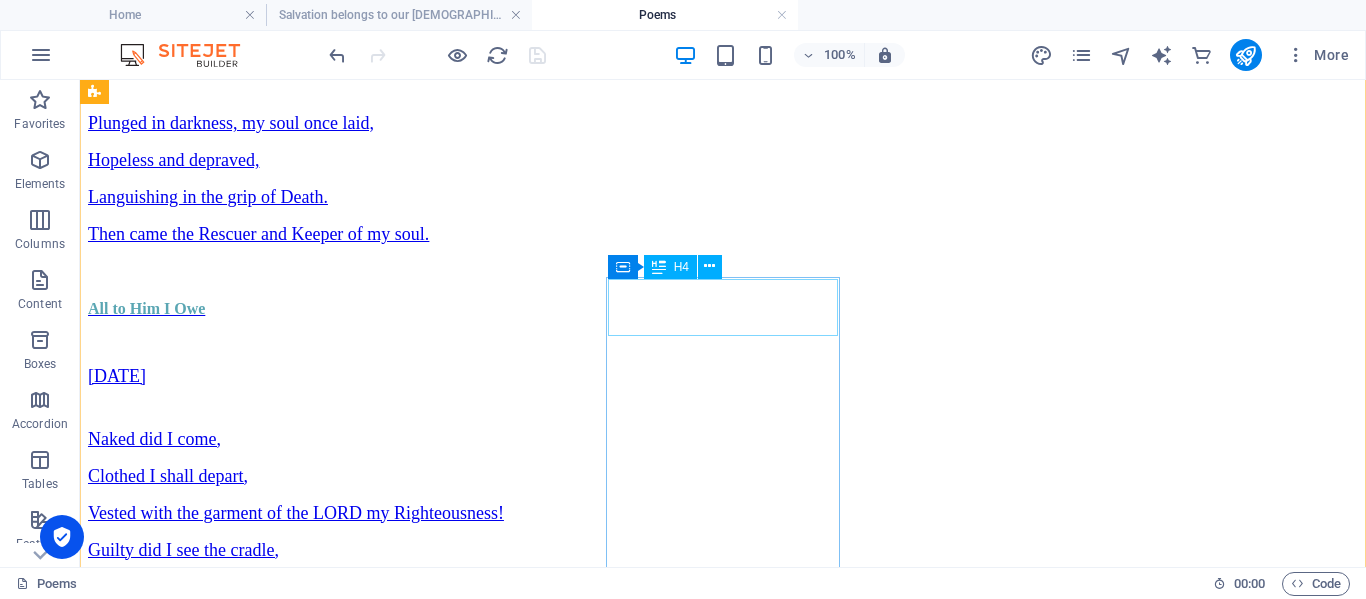 scroll, scrollTop: 335, scrollLeft: 0, axis: vertical 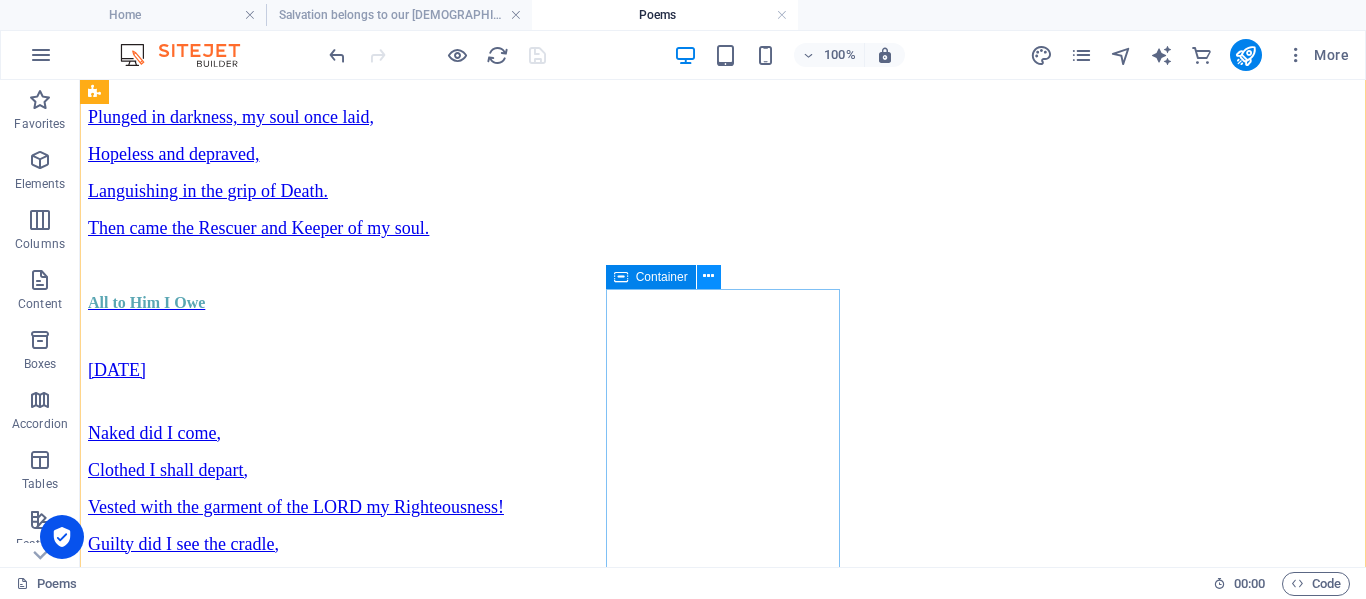 click at bounding box center [708, 276] 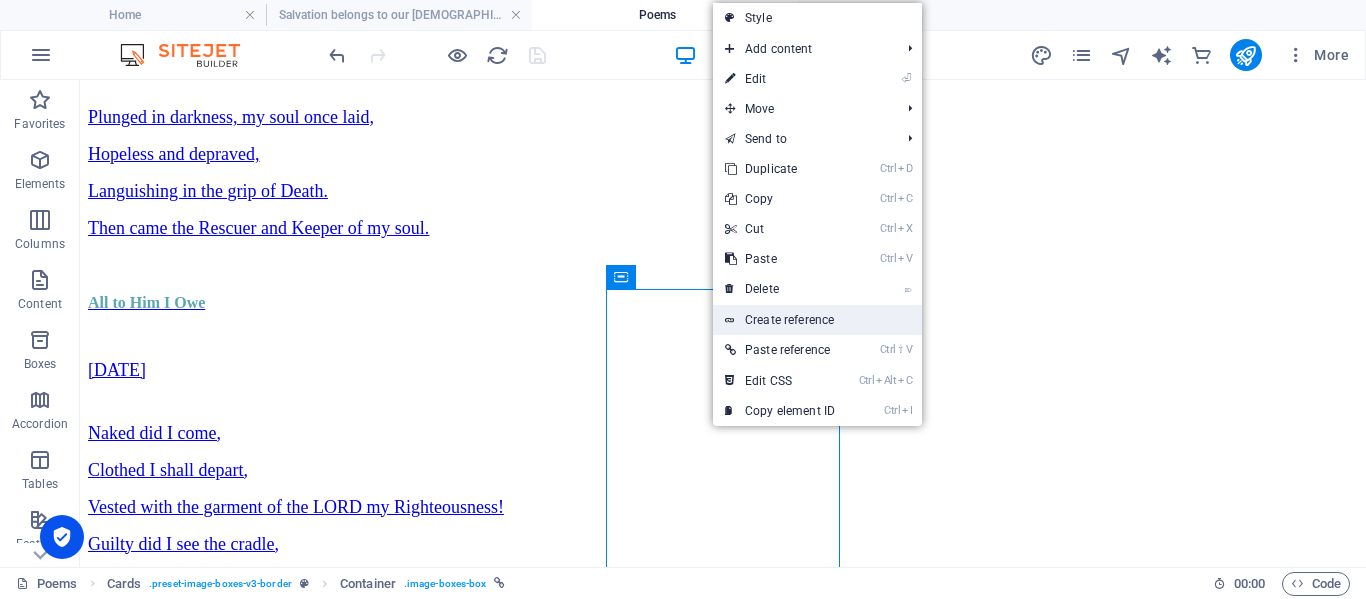 click on "Create reference" at bounding box center [817, 320] 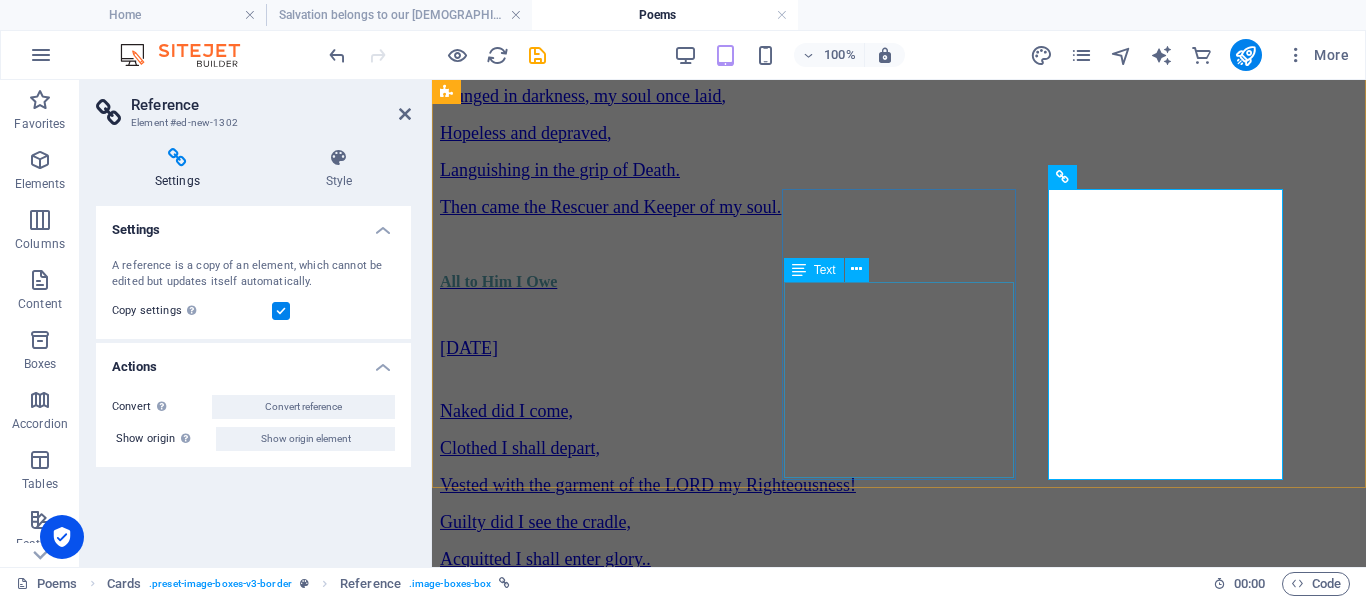 scroll, scrollTop: 351, scrollLeft: 0, axis: vertical 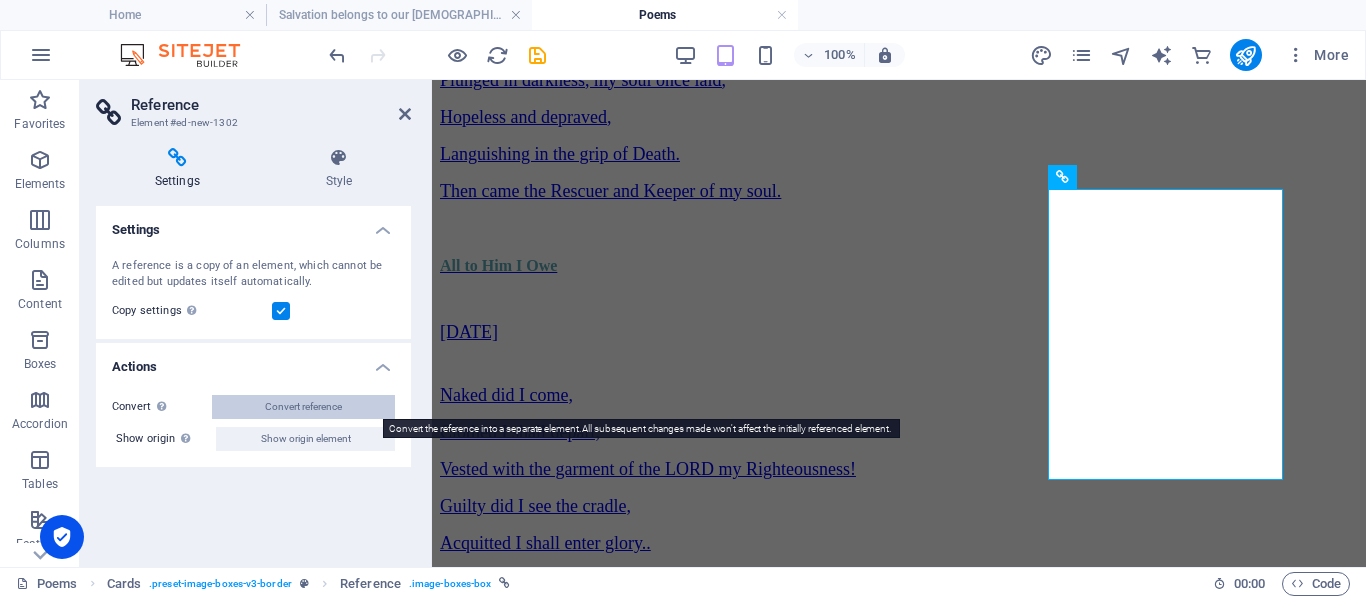 click on "Convert reference" at bounding box center [303, 407] 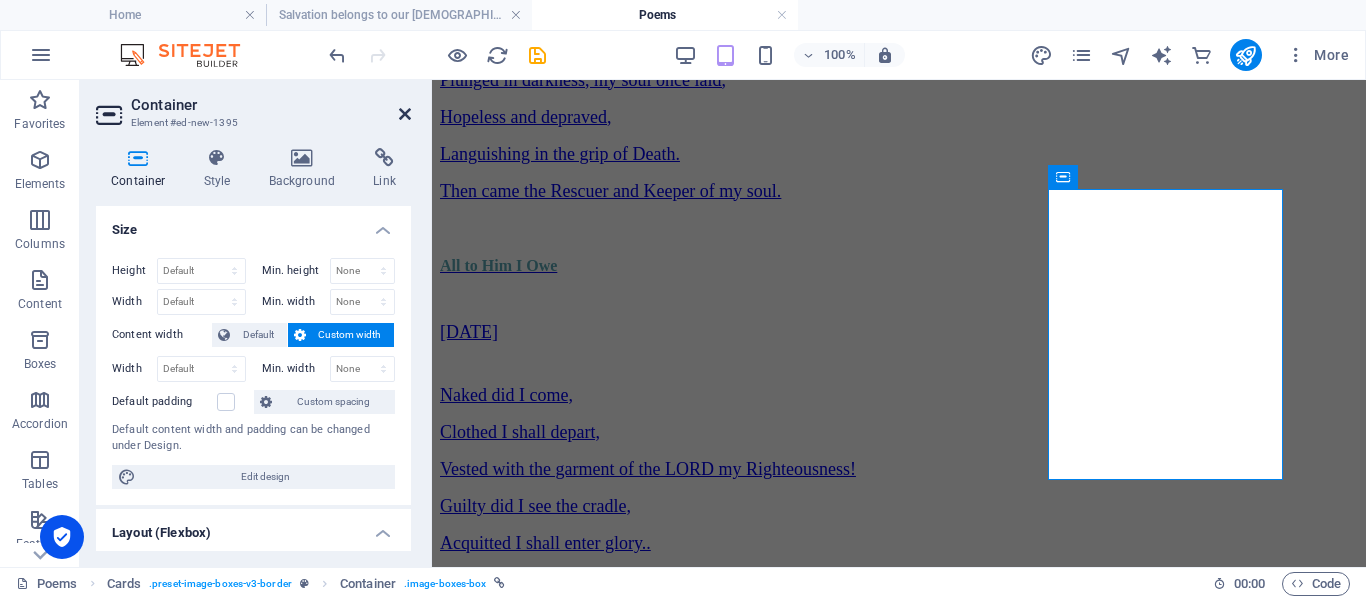 click at bounding box center (405, 114) 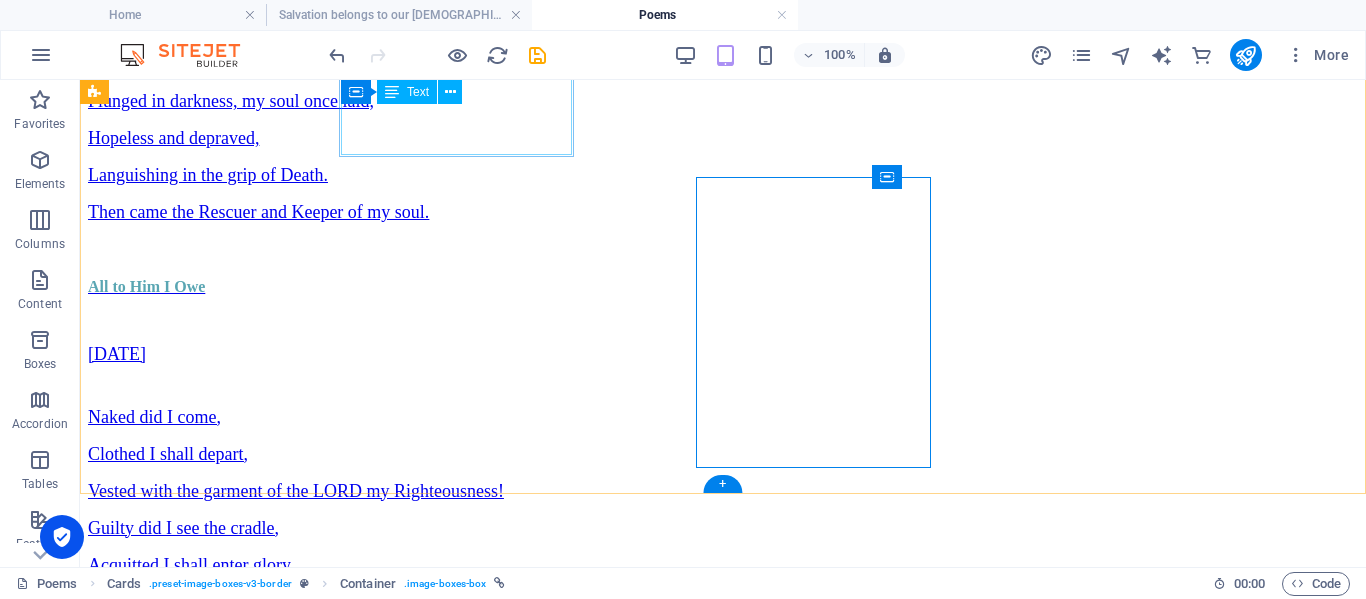 scroll, scrollTop: 417, scrollLeft: 0, axis: vertical 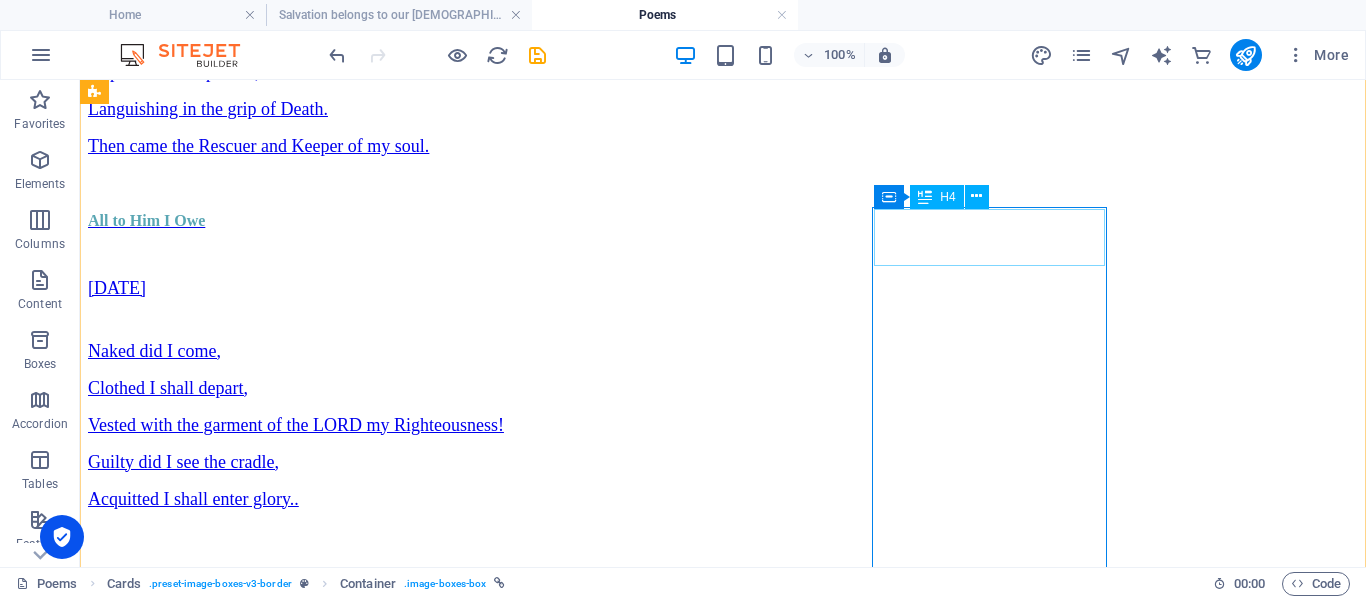 click on "Beautiful is the Lord my Savior" at bounding box center (723, 1557) 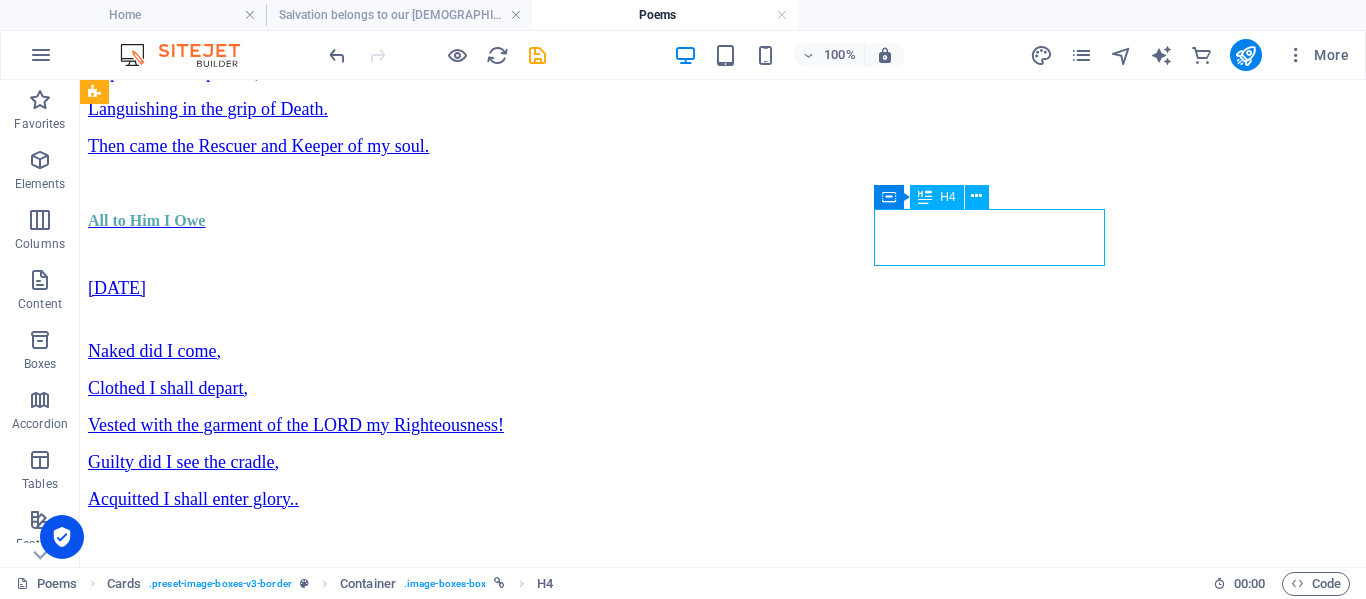 click on "Beautiful is the Lord my Savior" at bounding box center [723, 1557] 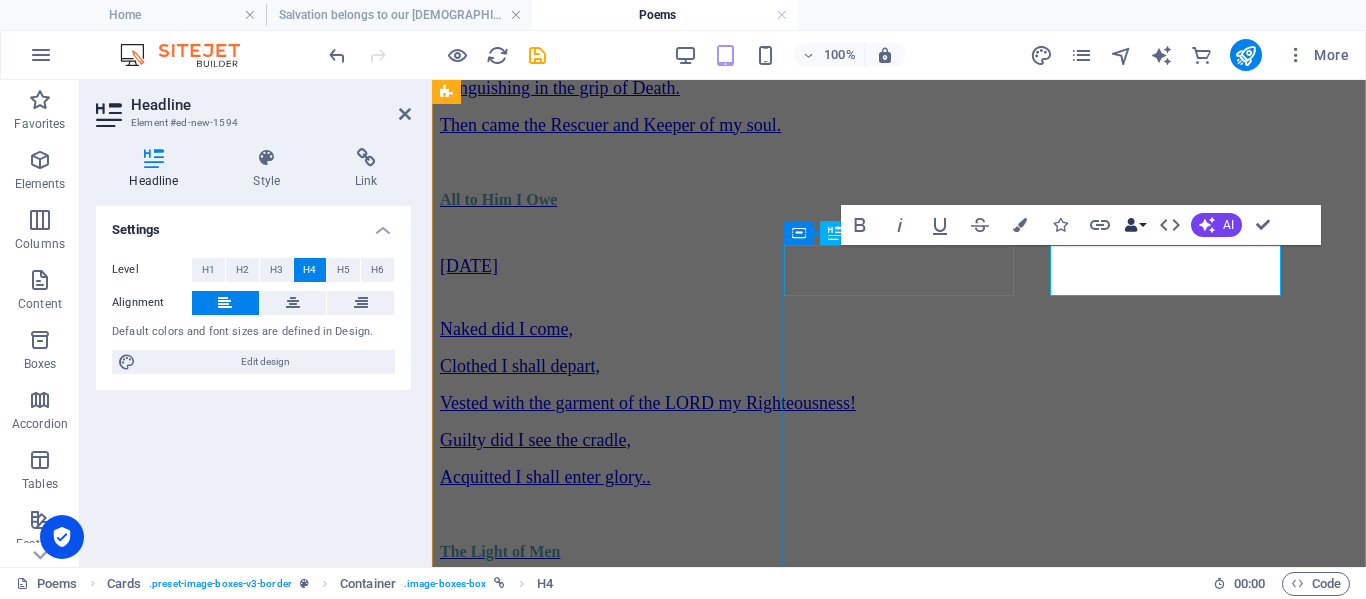 scroll, scrollTop: 333, scrollLeft: 0, axis: vertical 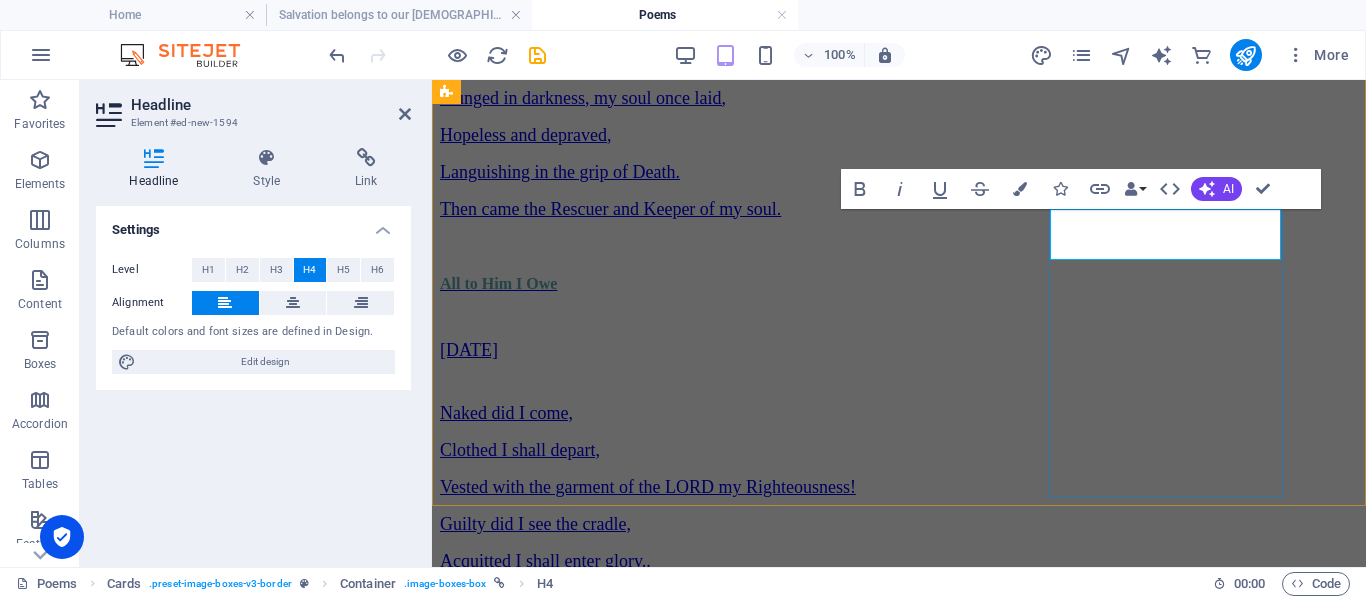 type 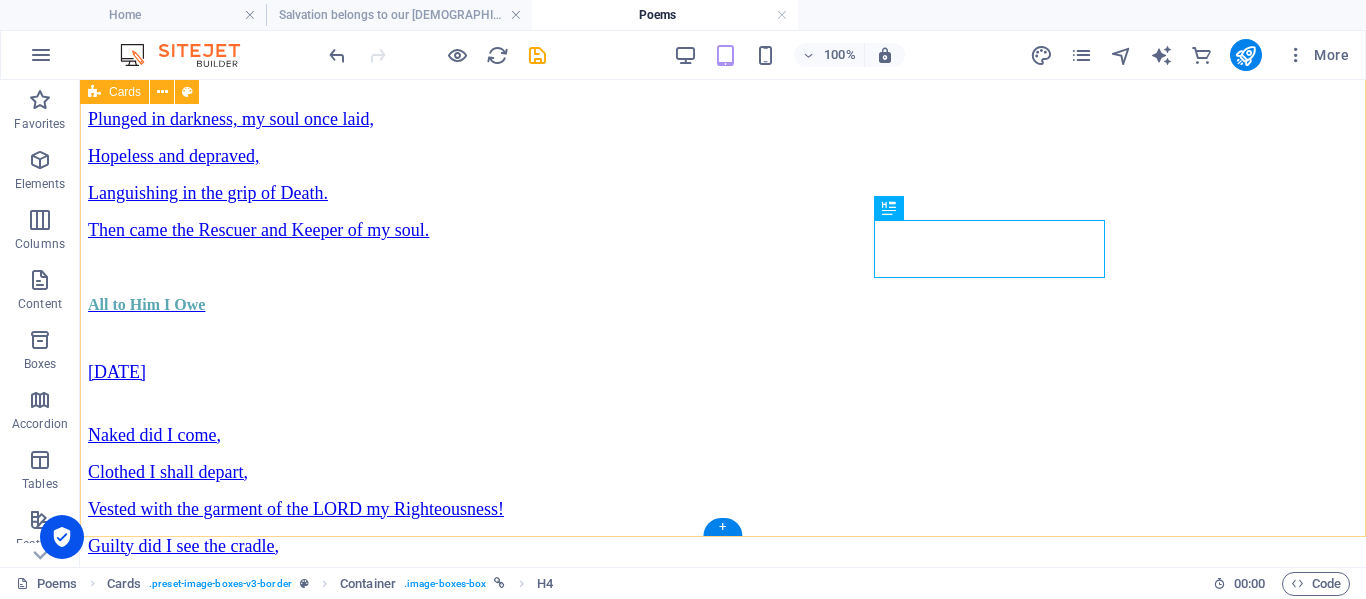 scroll, scrollTop: 383, scrollLeft: 0, axis: vertical 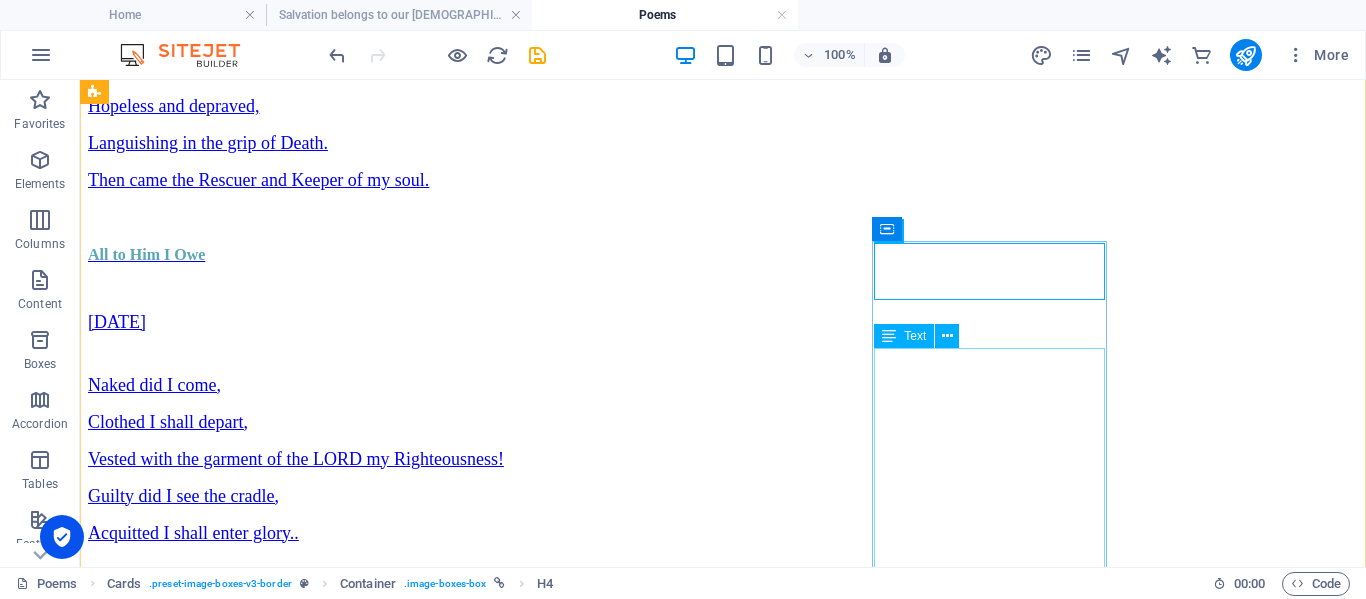 click on "Out of the darkness He called me, And I was overwhelmed by what I saw. Behold, I was covered with my own filth! [PERSON_NAME] seized my soul, And tears filled..." at bounding box center (723, 1812) 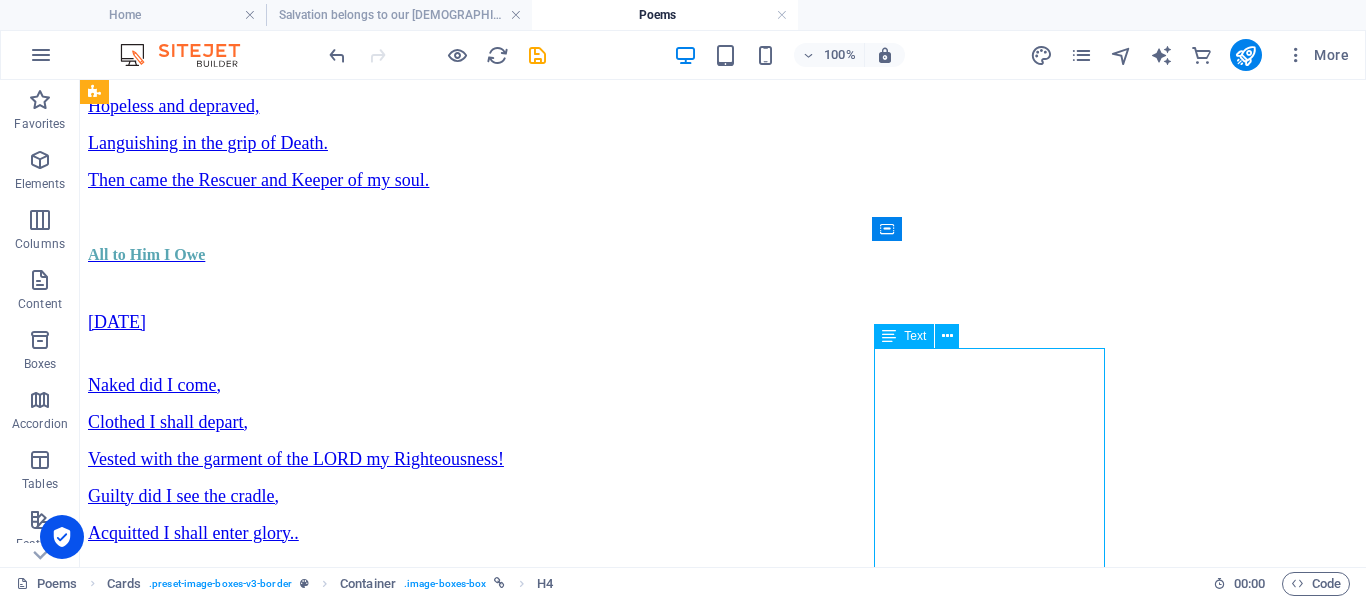 click on "Out of the darkness He called me, And I was overwhelmed by what I saw. Behold, I was covered with my own filth! [PERSON_NAME] seized my soul, And tears filled..." at bounding box center (723, 1812) 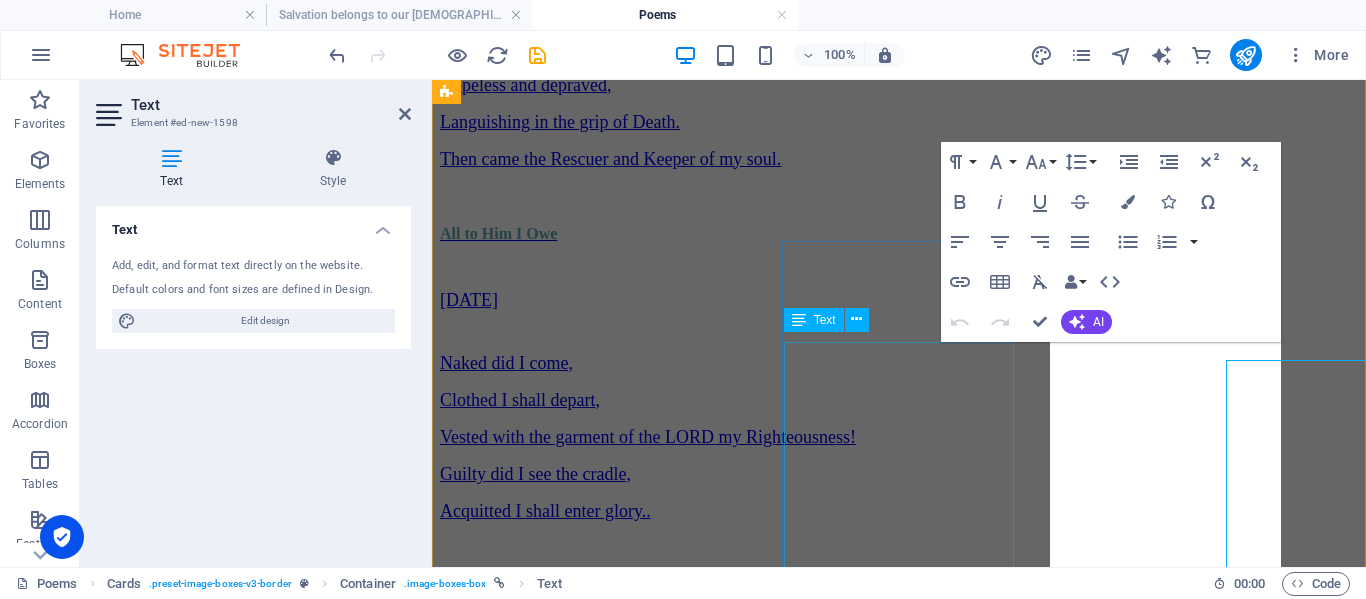 scroll, scrollTop: 291, scrollLeft: 0, axis: vertical 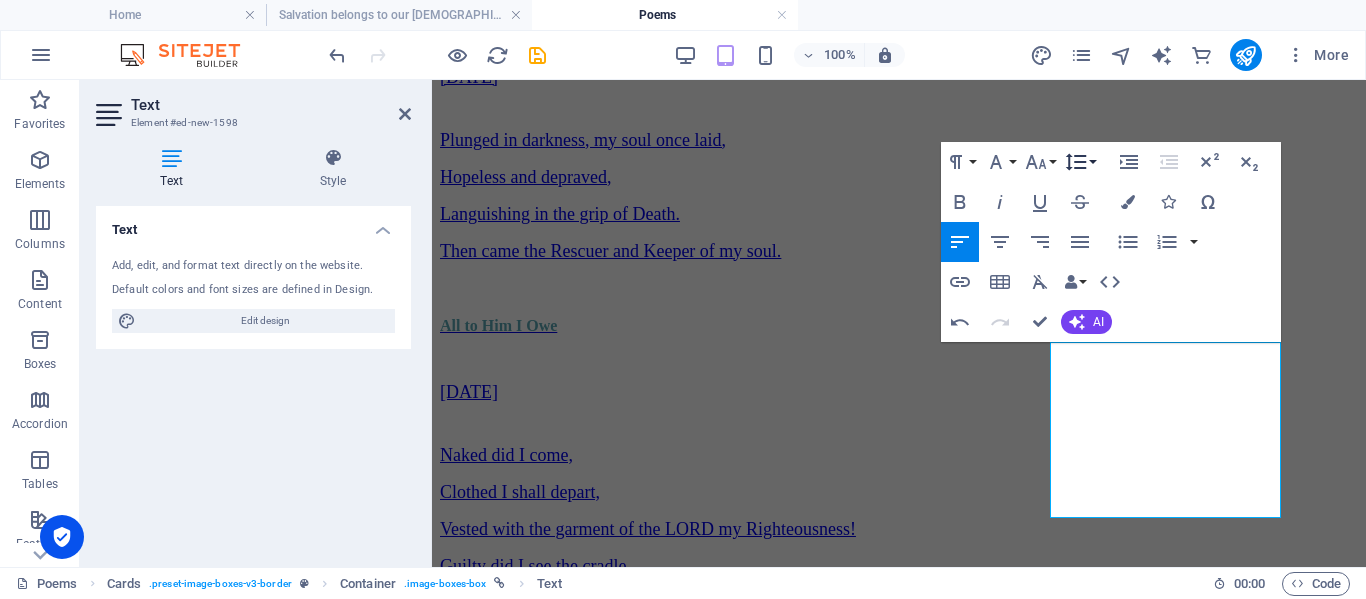 click on "Line Height" at bounding box center (1080, 162) 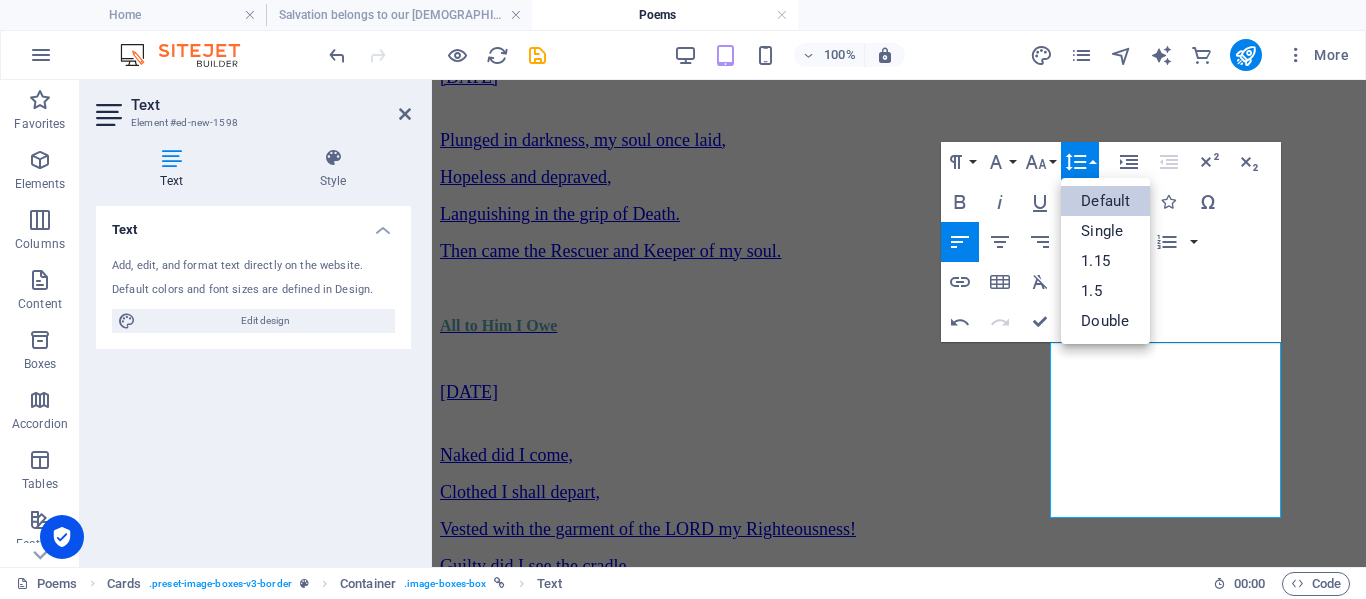 scroll, scrollTop: 0, scrollLeft: 0, axis: both 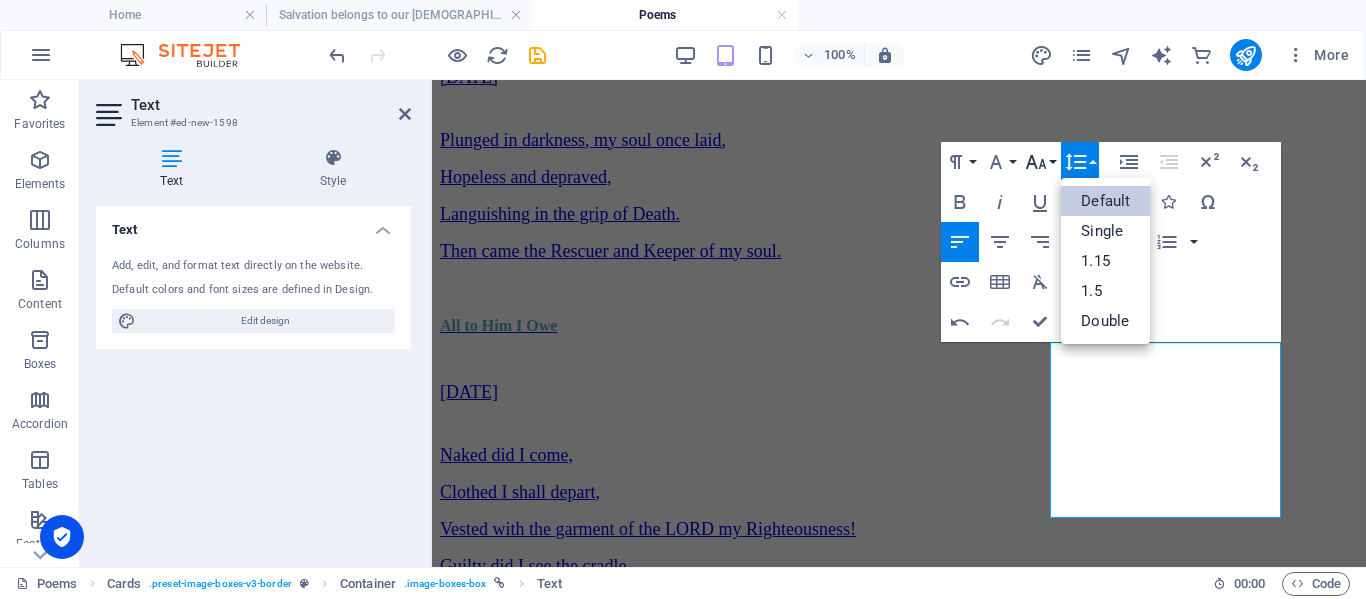 click on "Font Size" at bounding box center (1040, 162) 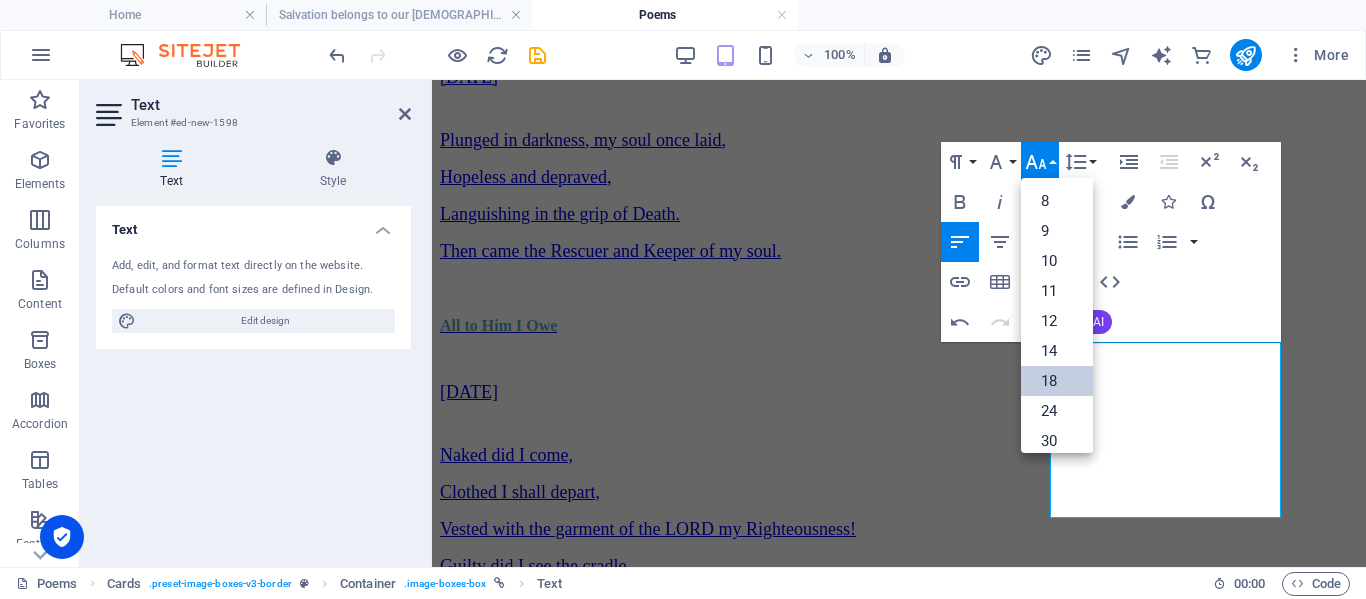 click on "18" at bounding box center [1057, 381] 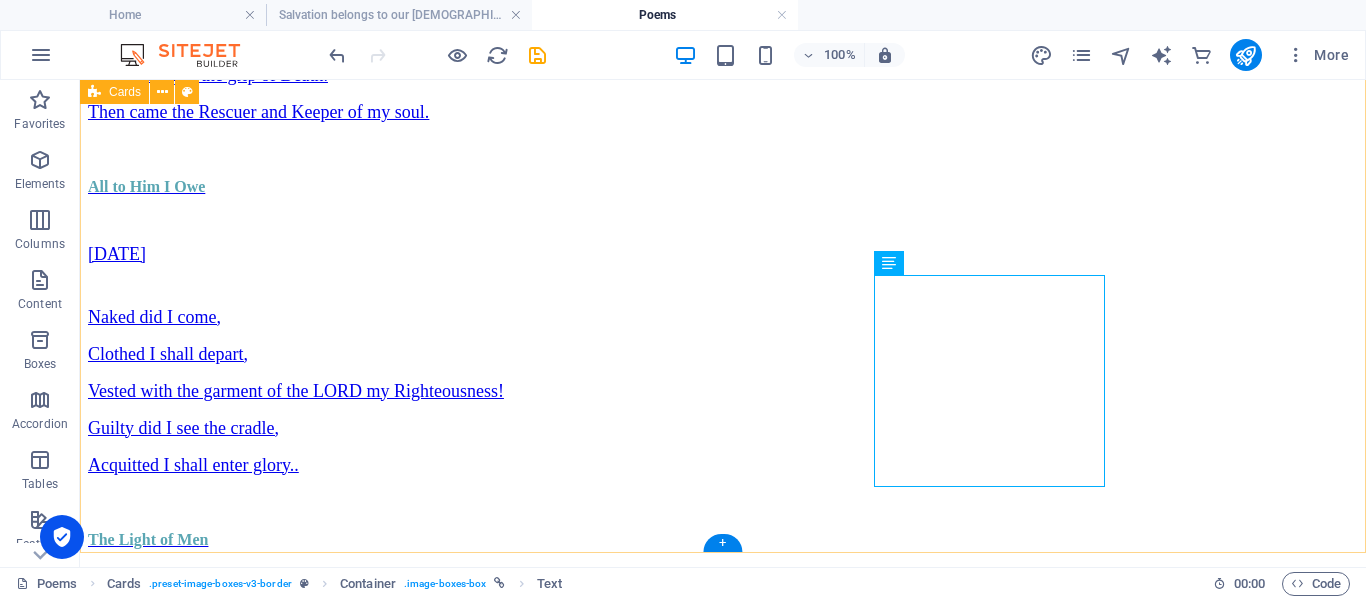 scroll, scrollTop: 464, scrollLeft: 0, axis: vertical 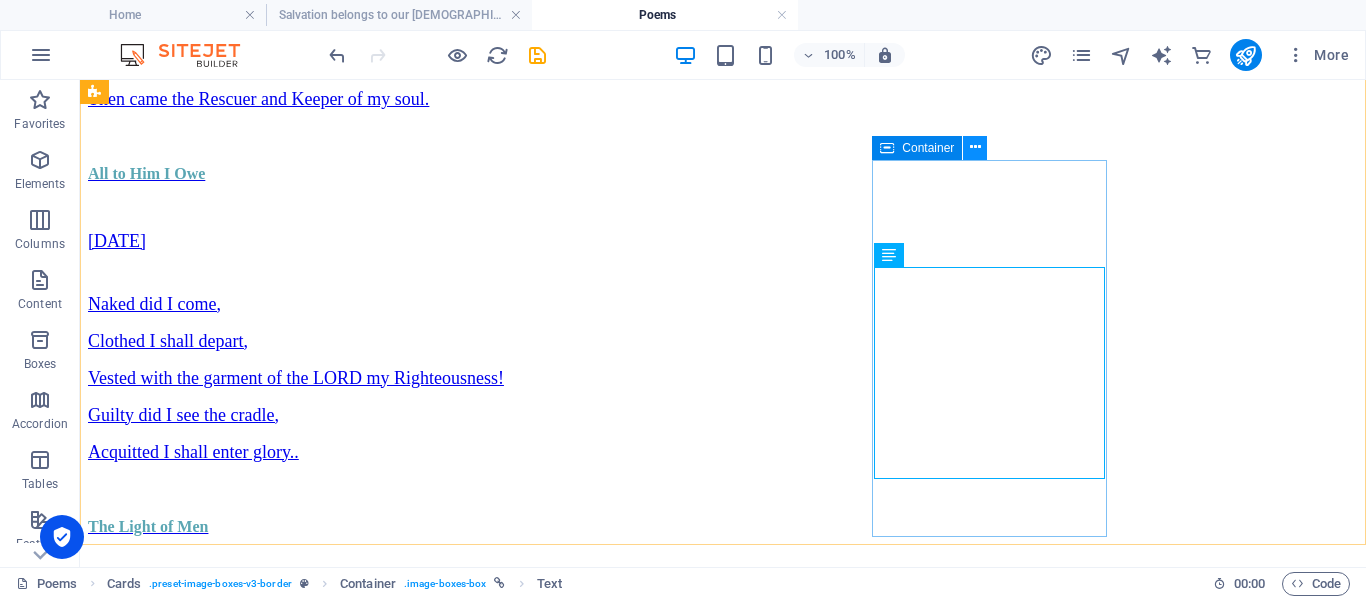 click at bounding box center (975, 147) 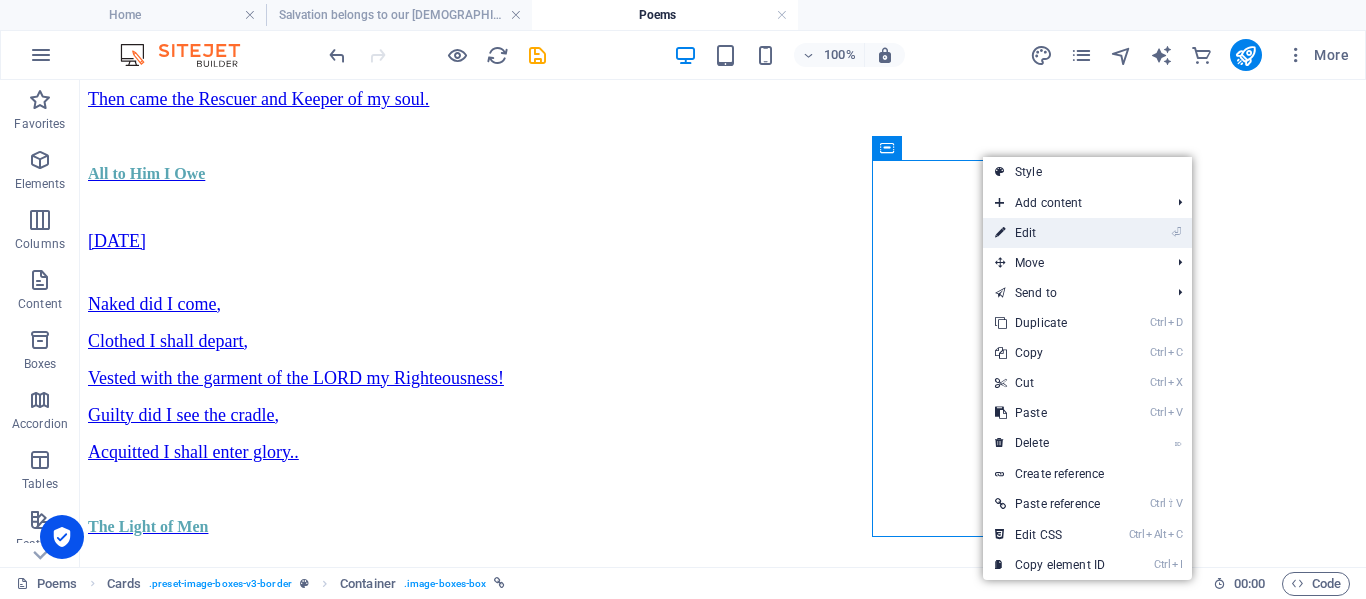 click on "⏎  Edit" at bounding box center (1050, 233) 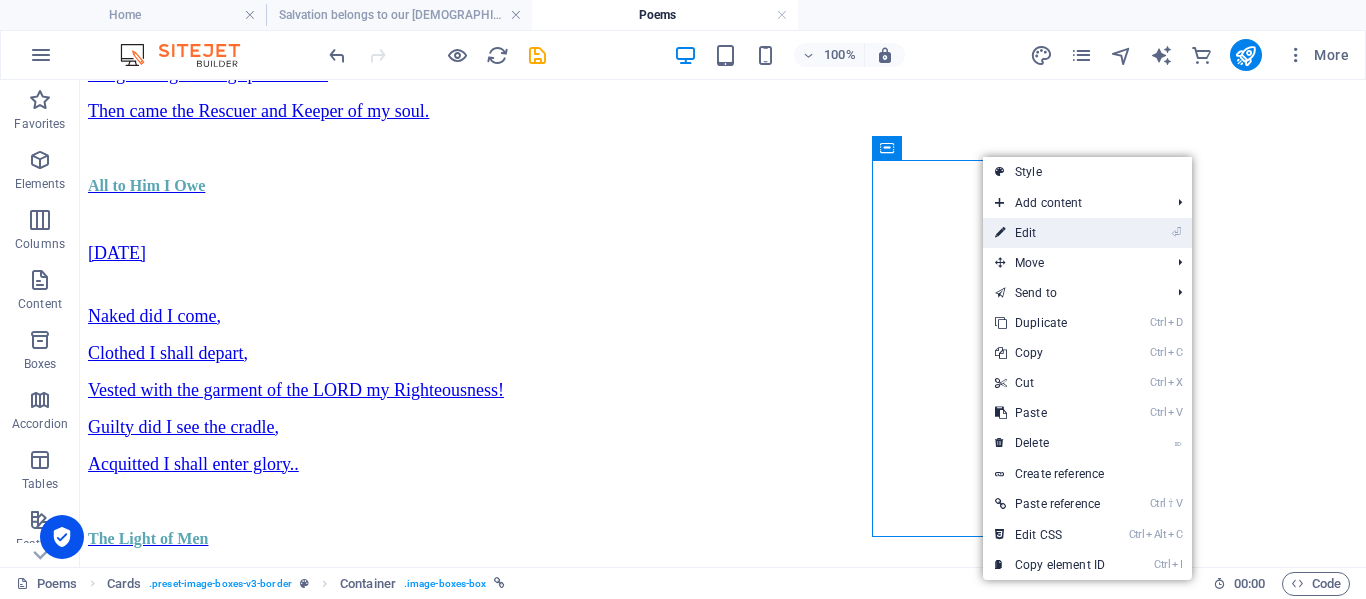 select on "45" 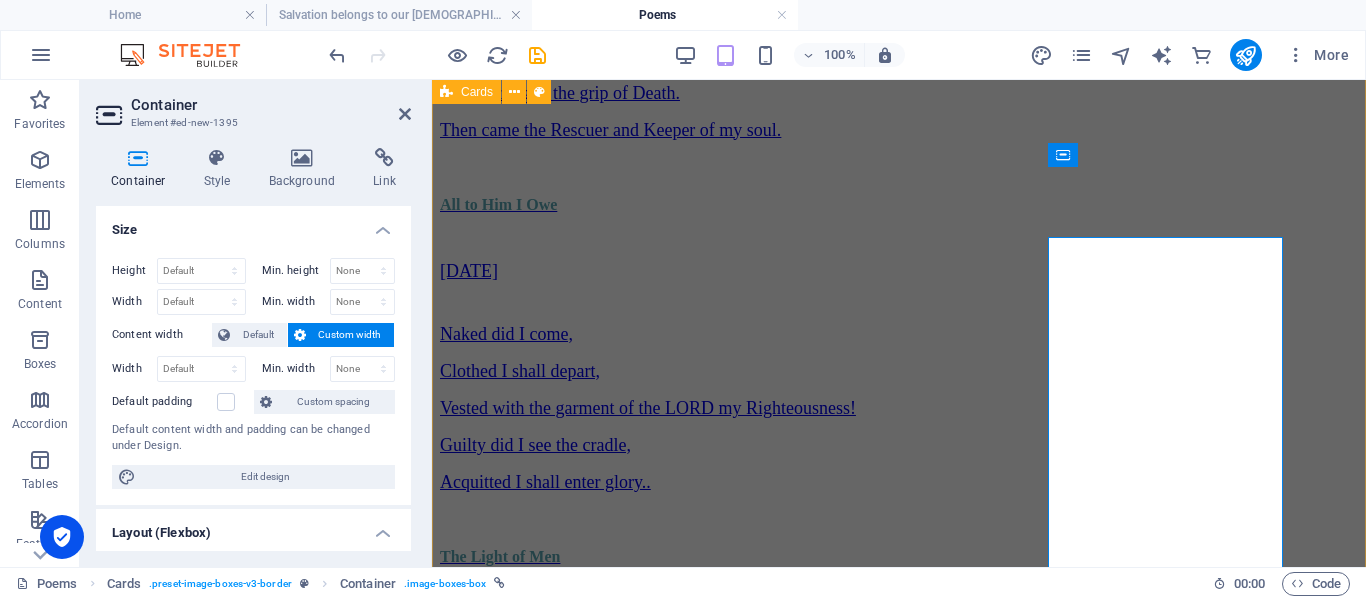 scroll, scrollTop: 351, scrollLeft: 0, axis: vertical 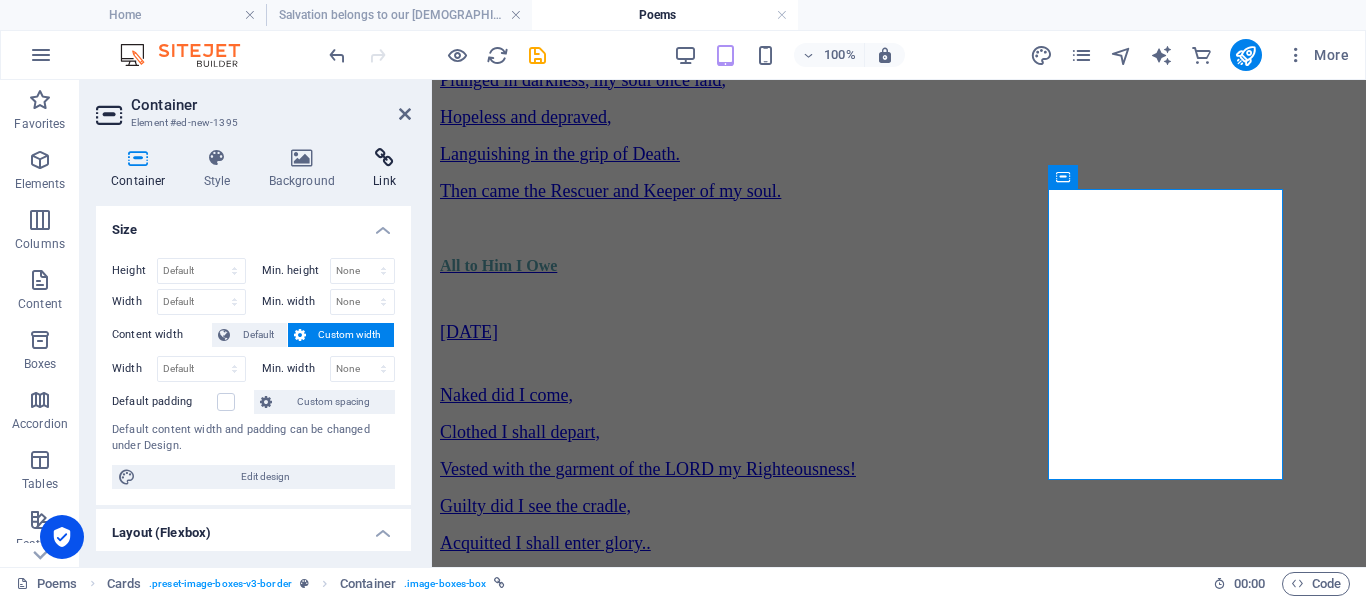 click at bounding box center (384, 158) 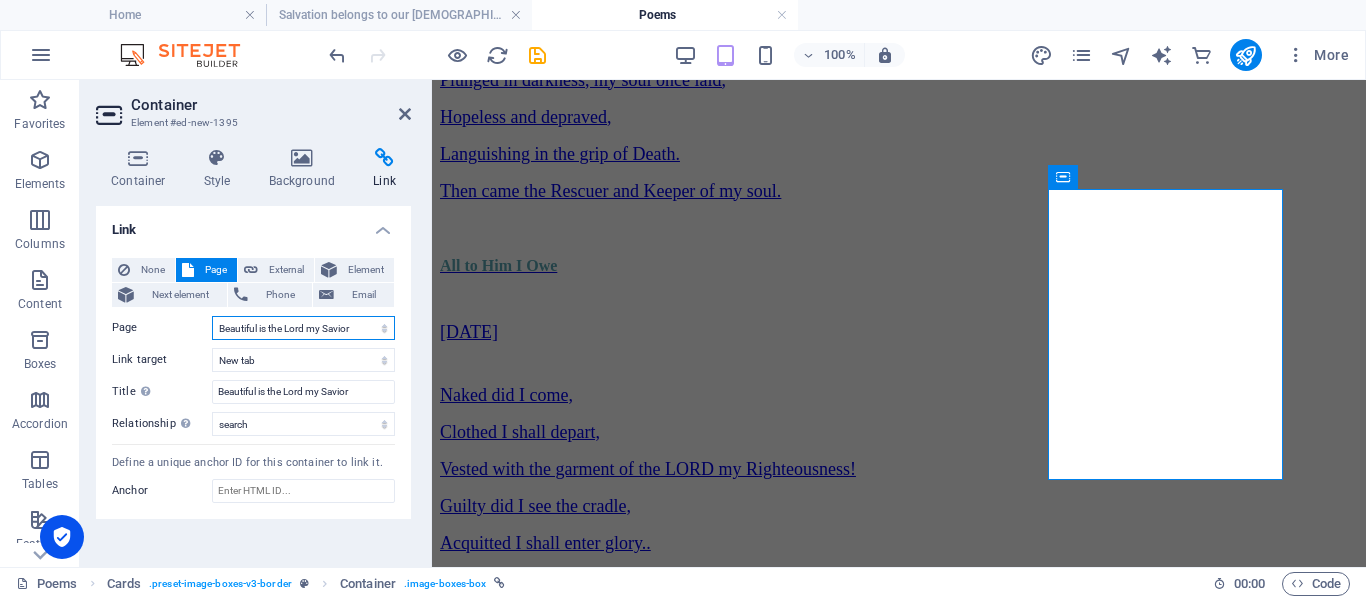 click on "Home Ressources en Français TO LIVE, ONE MUST DIE   I AM WHO I AM Enter by the Narrow Gate What Mirror Do You USe Does Water Baptism Save Man&#39;s Chief Purpose in Life Man&#39;s Original Vocation [DEMOGRAPHIC_DATA] resources I AM the Door of the Sheep I AM the Good Shepherd I AM the Bread of Life I AM the Light of the World I AM the Way, the Truth, and the Life Articles The I AM Statements The Fountain of Living Waters Je Suis la Porte des Brebis Je Suis le Bon Berger Pour Vivre, il Faut Mourir Quel Miroir Utilisez-vous JE SUIS CELUI QUI SUIS Le Baptême d&#39;Eau Sauve-t-il  Entrez par la Porte Etroite Le But Principal de la Vie l&#39;Homme La Vocation Originelle de l&#39;Homme JE SUIS la Lumière du Monde JE SUIS le Pain de Vie JE SUIS le Chemin, la Vérité, et la Vie La Source d&#39;Eau Vive About A Propos My Guilt He Bore Poems Poèmes Ma culpabilité, Il l’a assumé All to Him I Owe Je Dois Tout au Christ  The Light of Men La Lumière des hommes Messages: Single Page Layout Articles: Mise en Page" at bounding box center (303, 328) 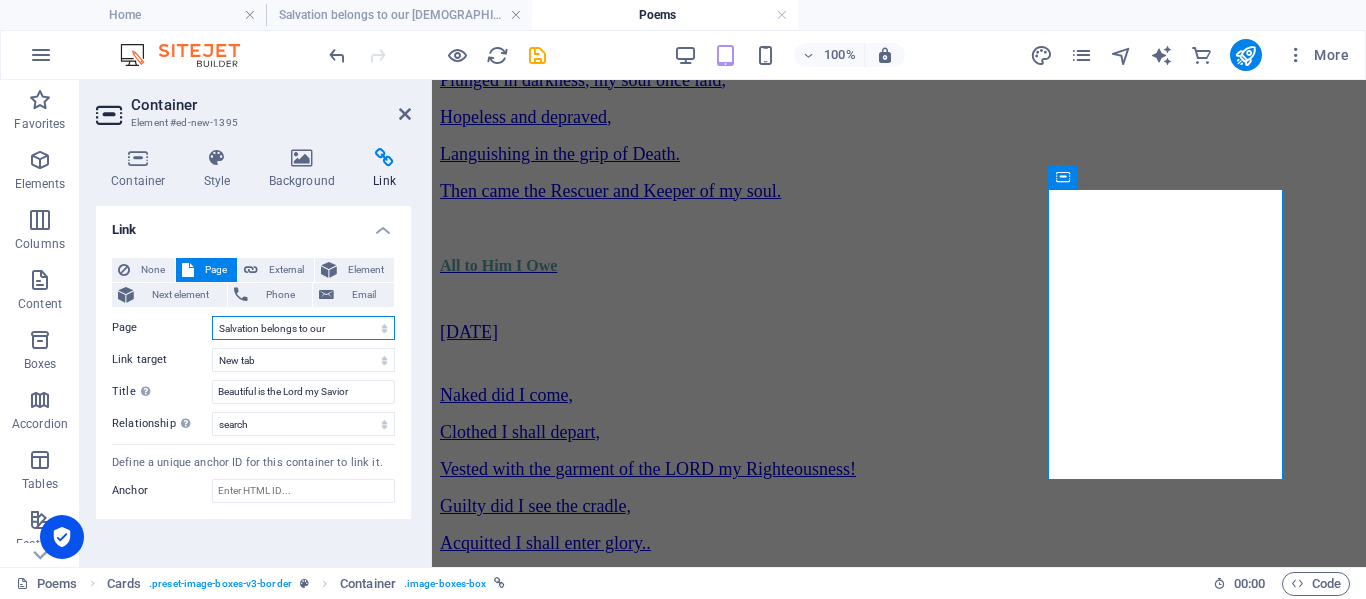 click on "Home Ressources en Français TO LIVE, ONE MUST DIE   I AM WHO I AM Enter by the Narrow Gate What Mirror Do You USe Does Water Baptism Save Man&#39;s Chief Purpose in Life Man&#39;s Original Vocation [DEMOGRAPHIC_DATA] resources I AM the Door of the Sheep I AM the Good Shepherd I AM the Bread of Life I AM the Light of the World I AM the Way, the Truth, and the Life Articles The I AM Statements The Fountain of Living Waters Je Suis la Porte des Brebis Je Suis le Bon Berger Pour Vivre, il Faut Mourir Quel Miroir Utilisez-vous JE SUIS CELUI QUI SUIS Le Baptême d&#39;Eau Sauve-t-il  Entrez par la Porte Etroite Le But Principal de la Vie l&#39;Homme La Vocation Originelle de l&#39;Homme JE SUIS la Lumière du Monde JE SUIS le Pain de Vie JE SUIS le Chemin, la Vérité, et la Vie La Source d&#39;Eau Vive About A Propos My Guilt He Bore Poems Poèmes Ma culpabilité, Il l’a assumé All to Him I Owe Je Dois Tout au Christ  The Light of Men La Lumière des hommes Messages: Single Page Layout Articles: Mise en Page" at bounding box center (303, 328) 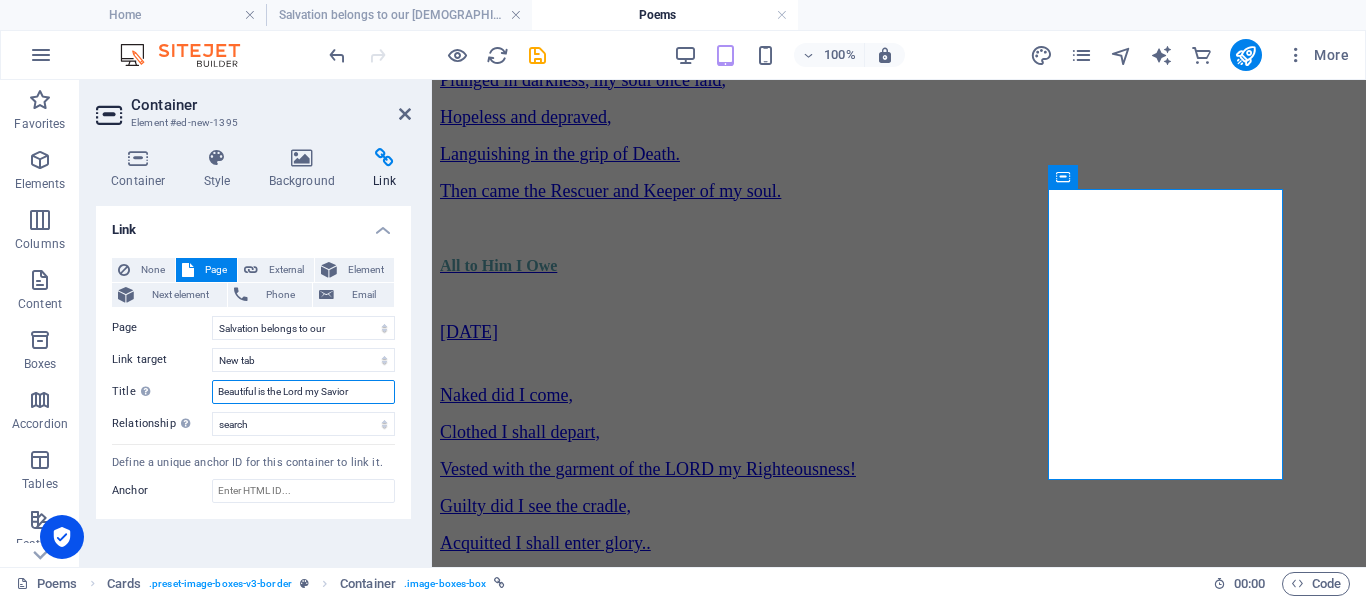click on "Beautiful is the Lord my Savior" at bounding box center (303, 392) 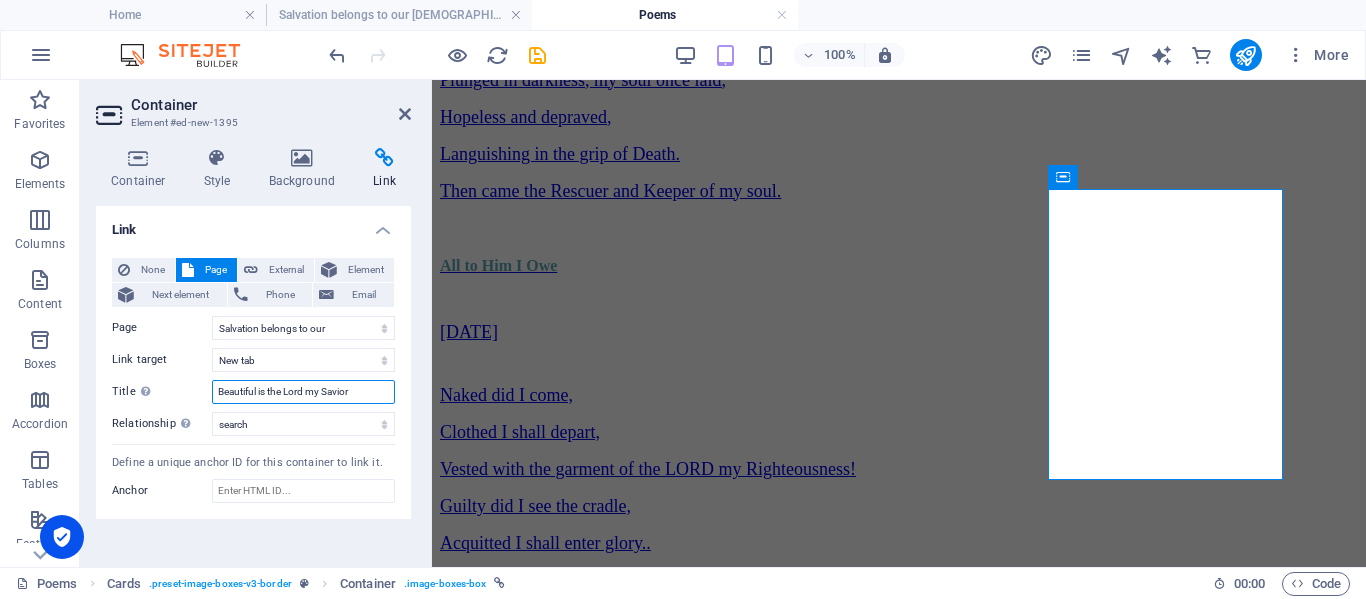 type on "A" 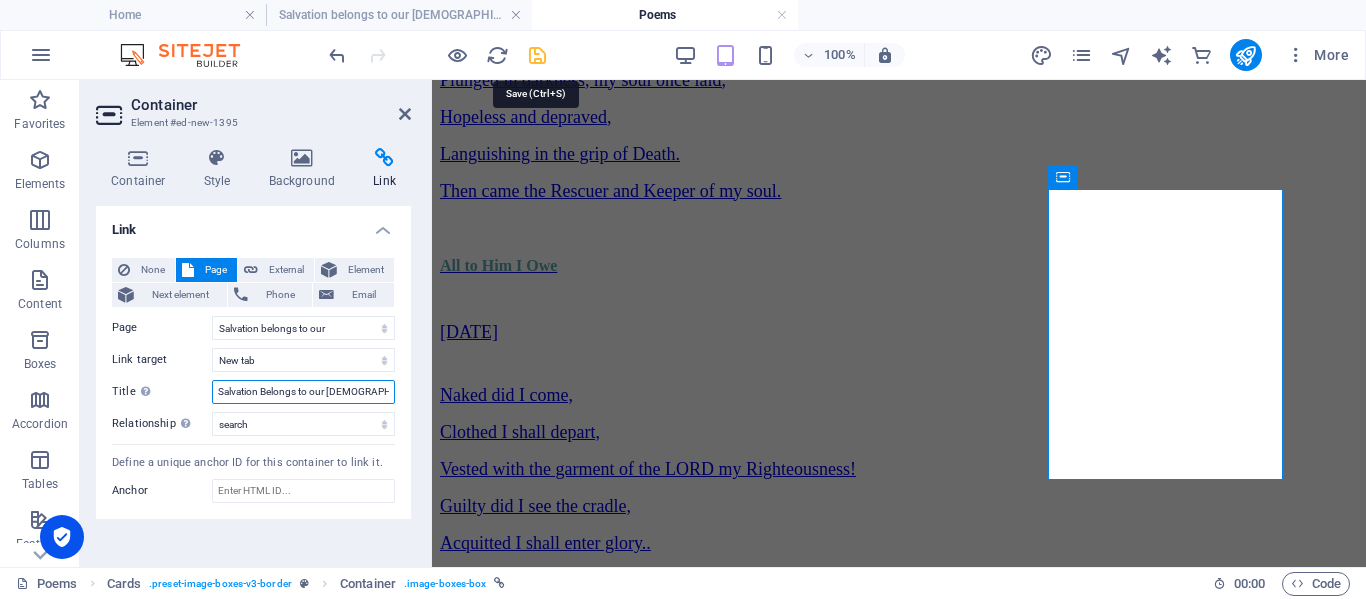 type on "Salvation Belongs to our [DEMOGRAPHIC_DATA]" 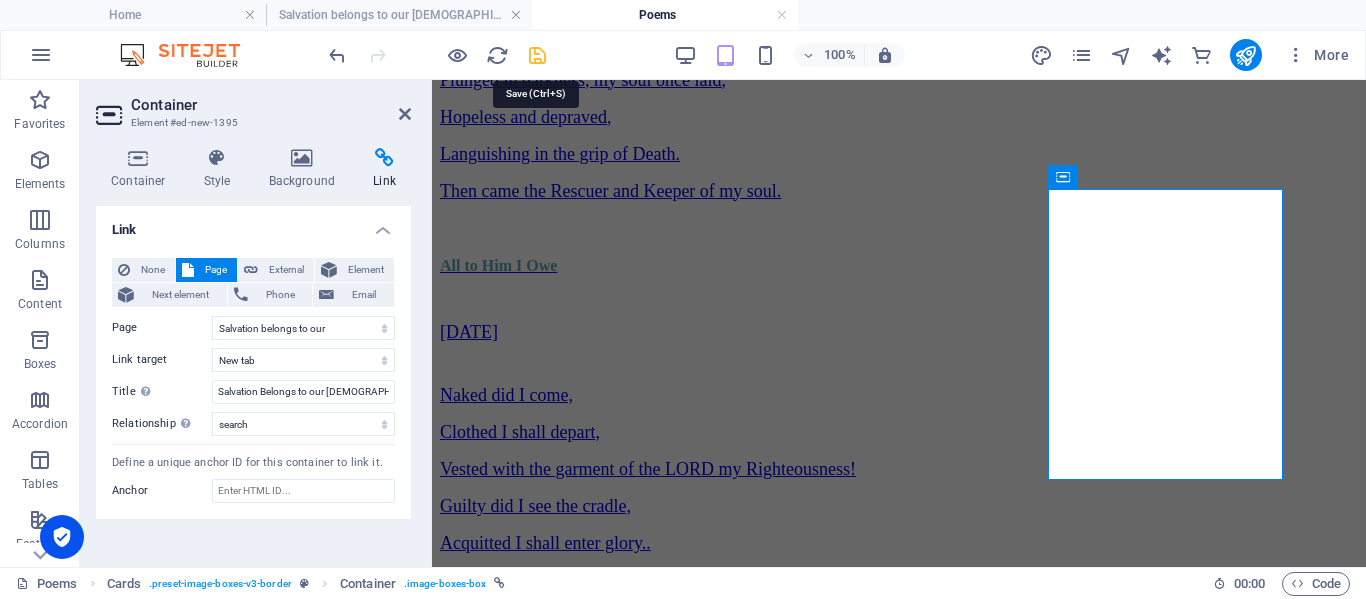 click at bounding box center [537, 55] 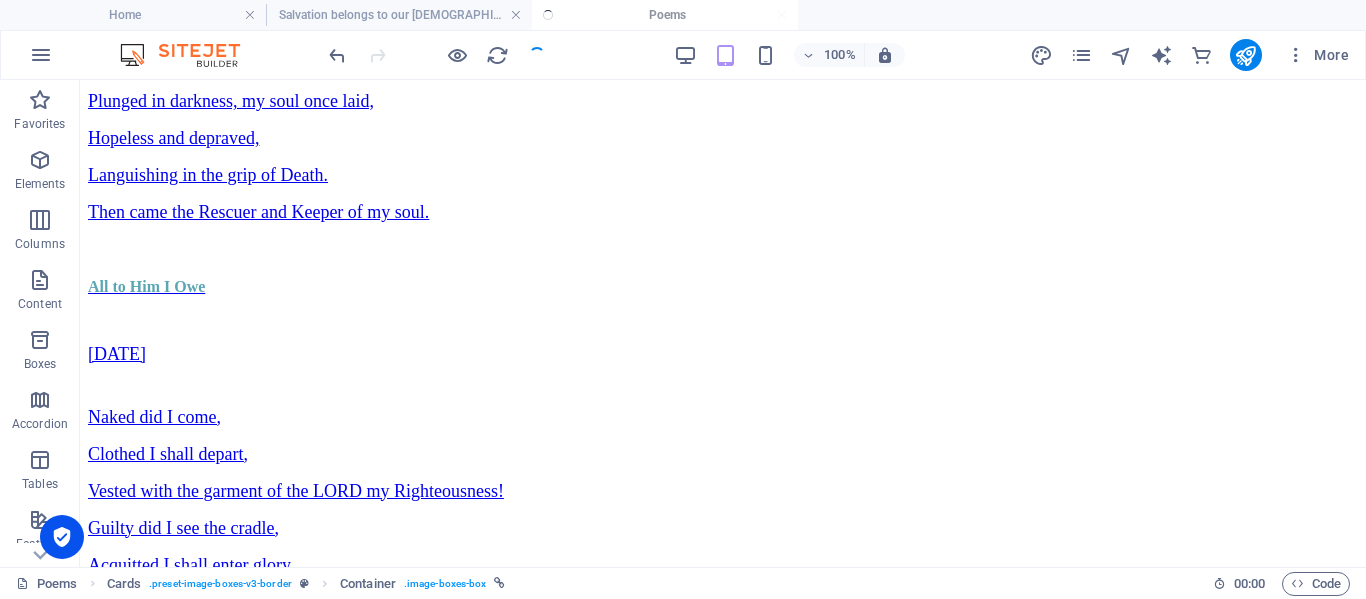 scroll, scrollTop: 417, scrollLeft: 0, axis: vertical 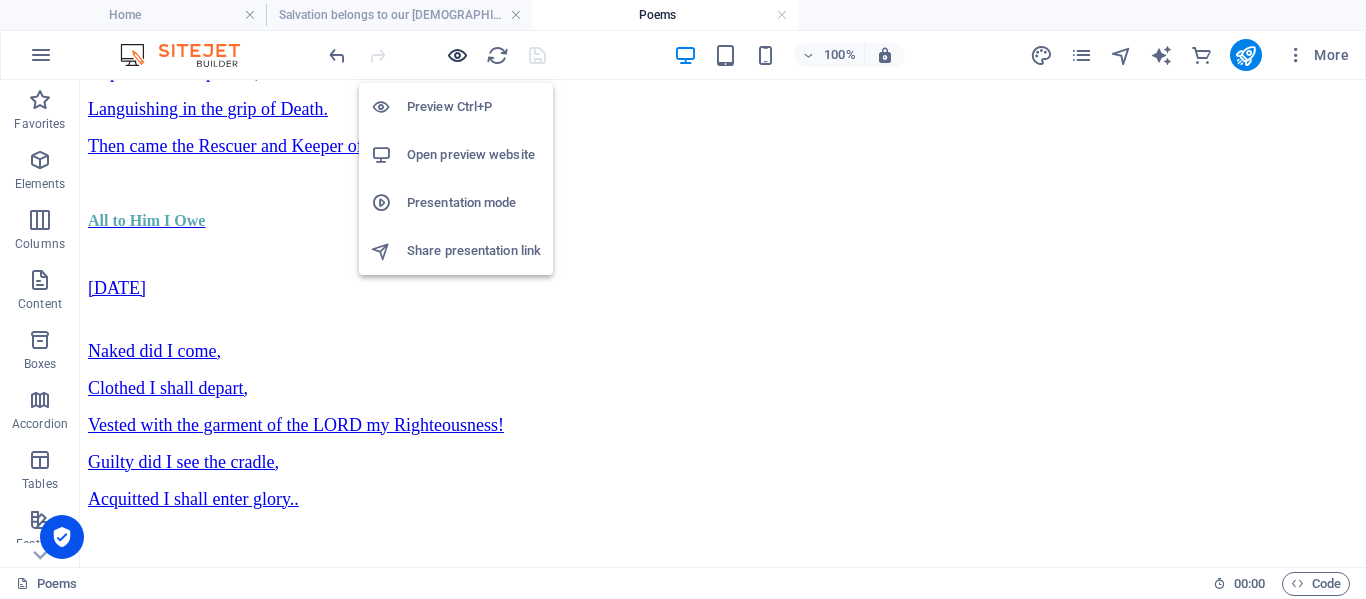 click at bounding box center (457, 55) 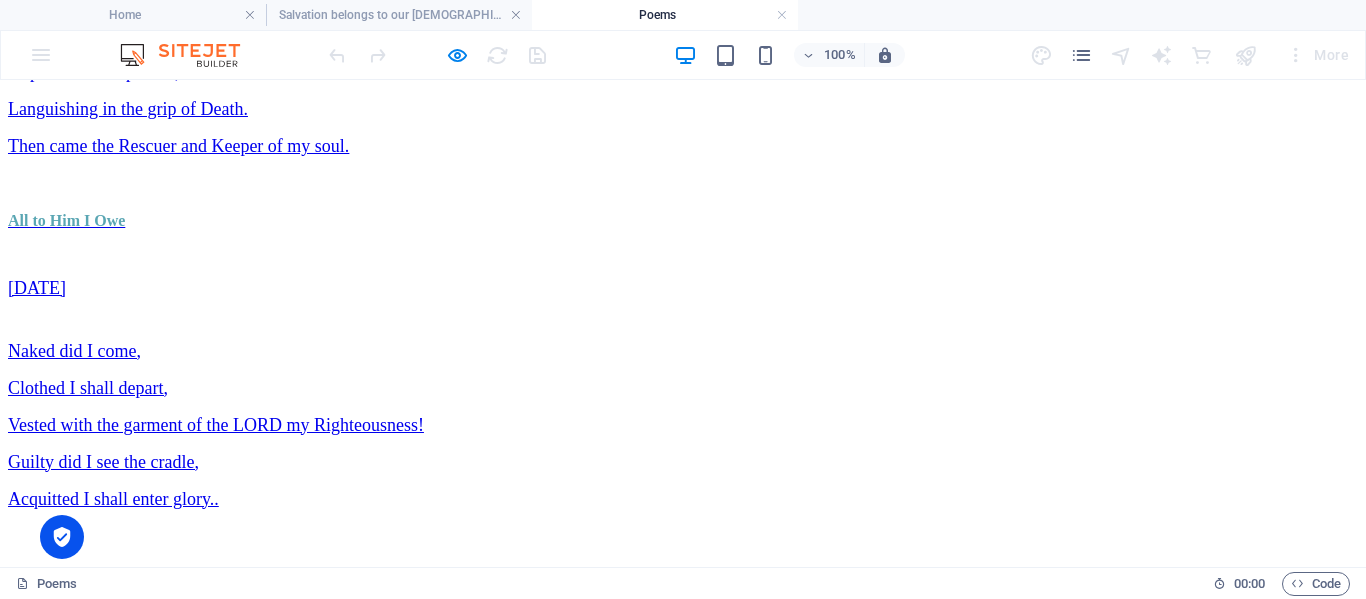 click on "For there is no fear of [DEMOGRAPHIC_DATA] before his eyes." at bounding box center [246, 1724] 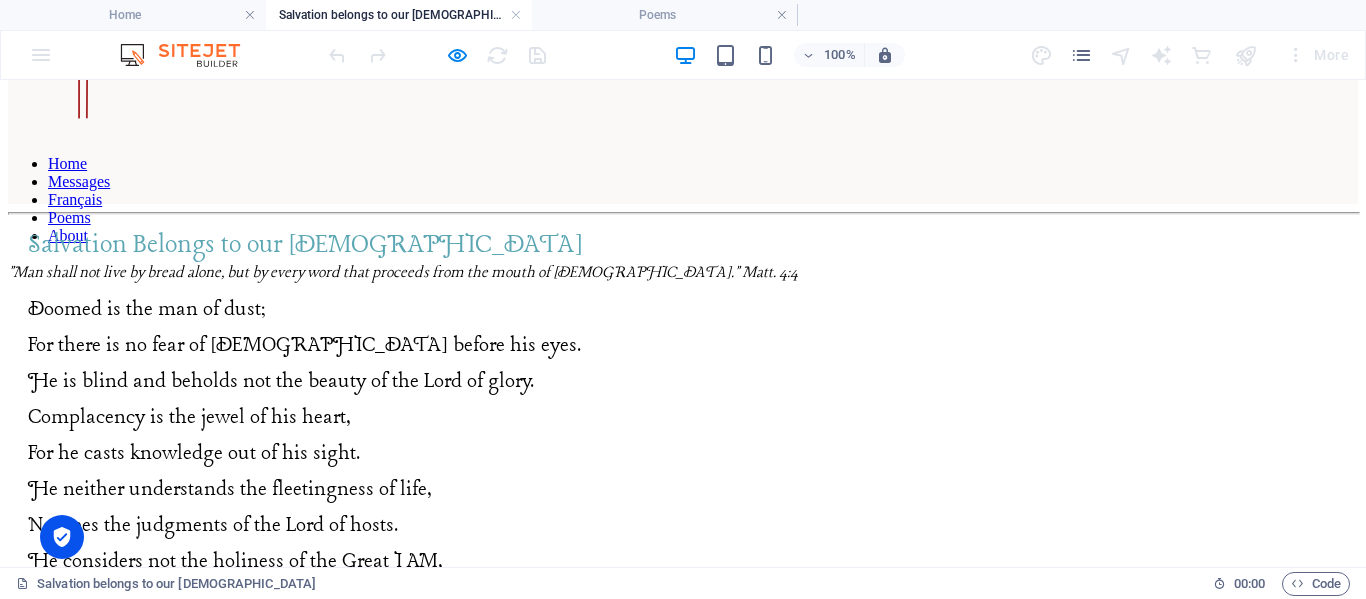 scroll, scrollTop: 0, scrollLeft: 0, axis: both 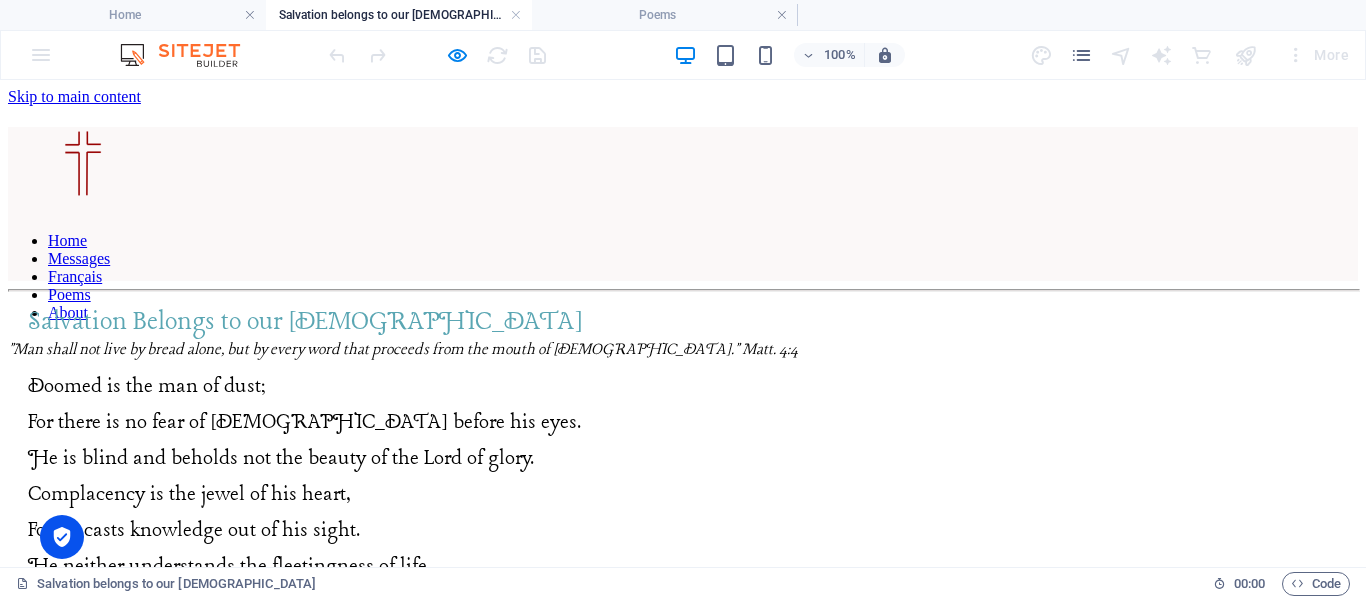 click on "Home" at bounding box center (67, 240) 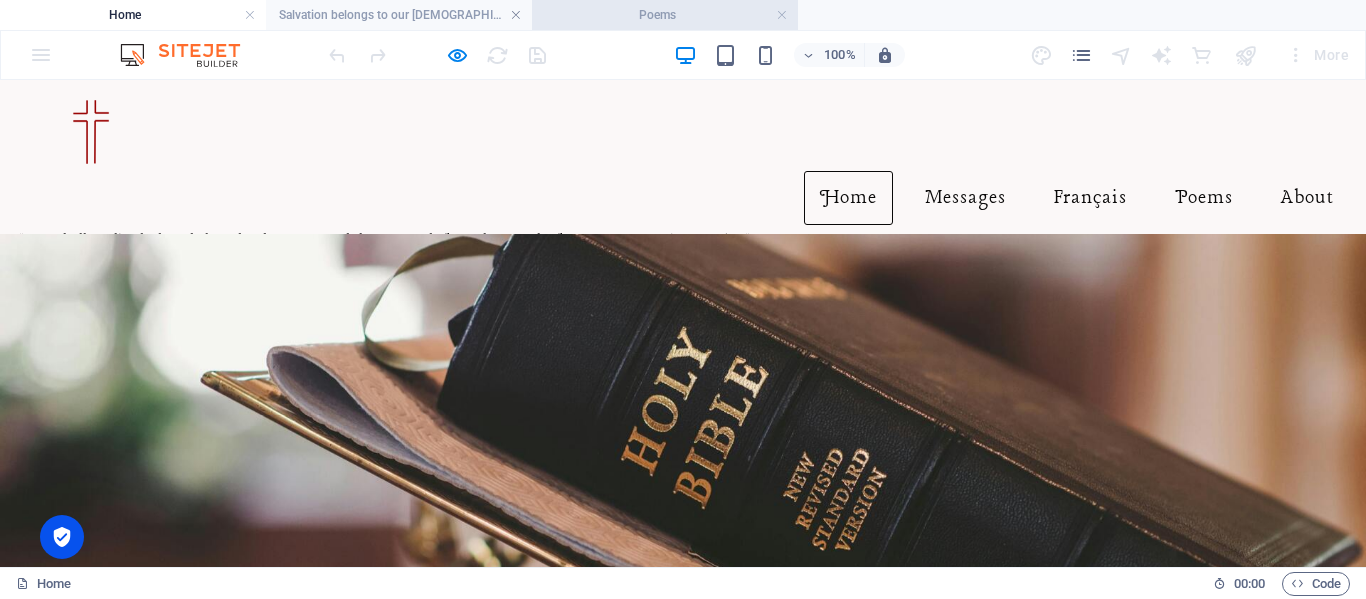 click on "Poems" at bounding box center (665, 15) 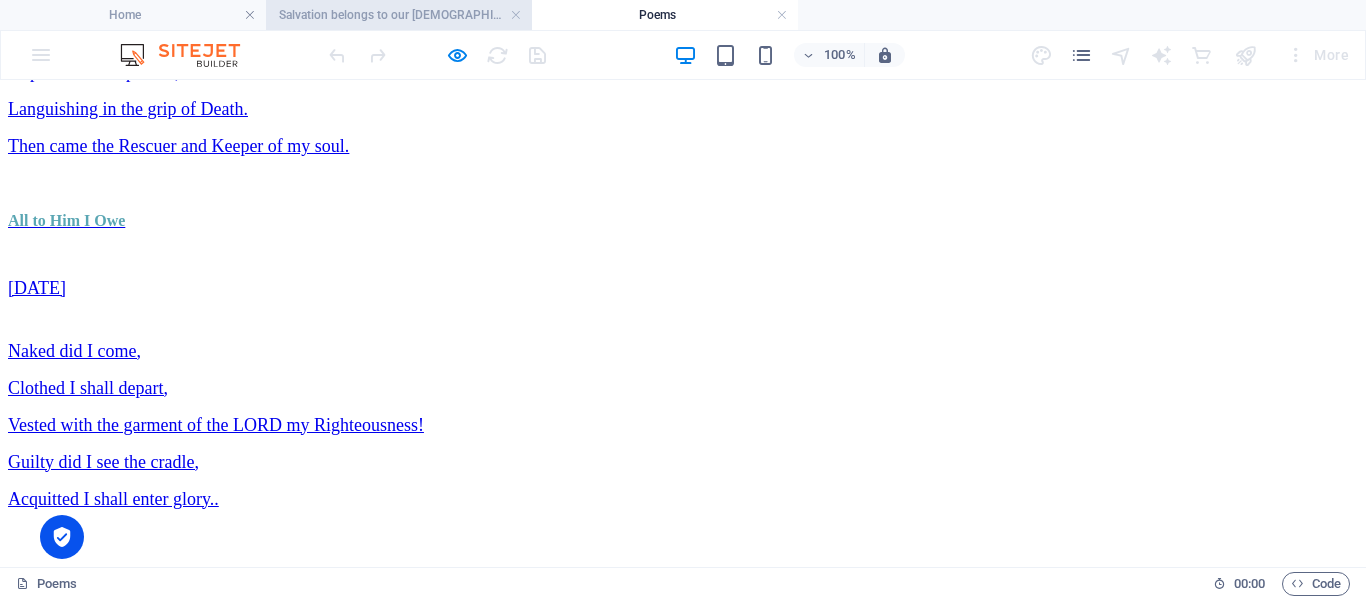 click on "Salvation belongs to our [DEMOGRAPHIC_DATA]" at bounding box center (399, 15) 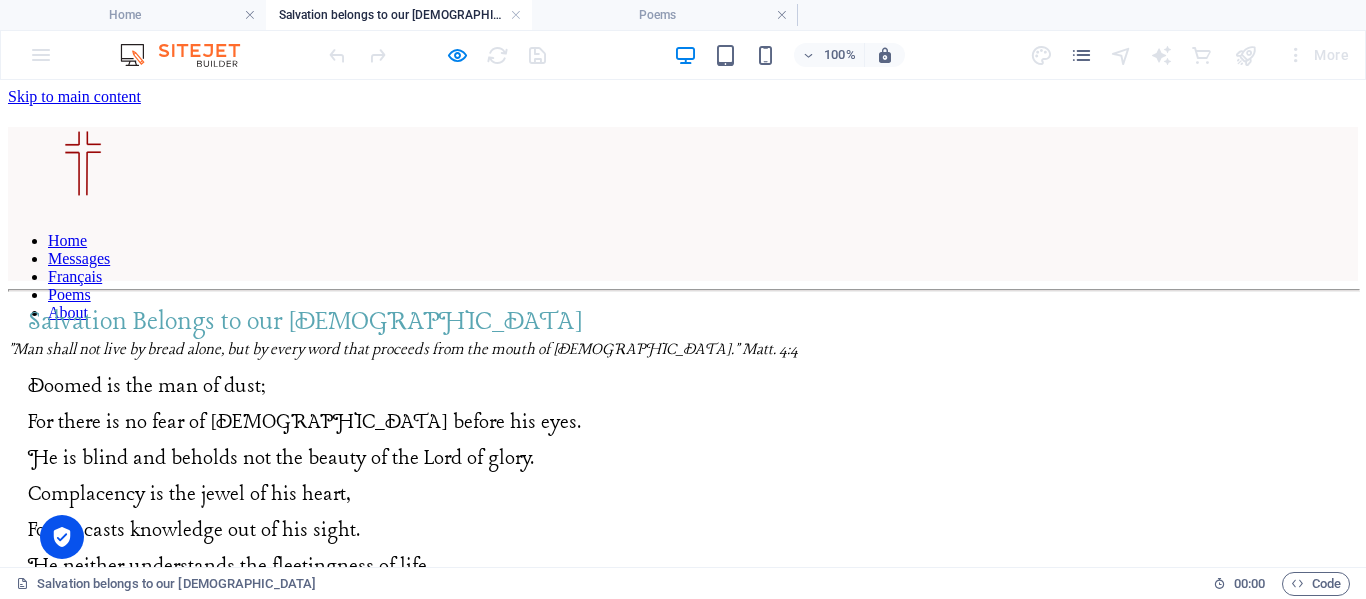 click on "Messages" at bounding box center (79, 258) 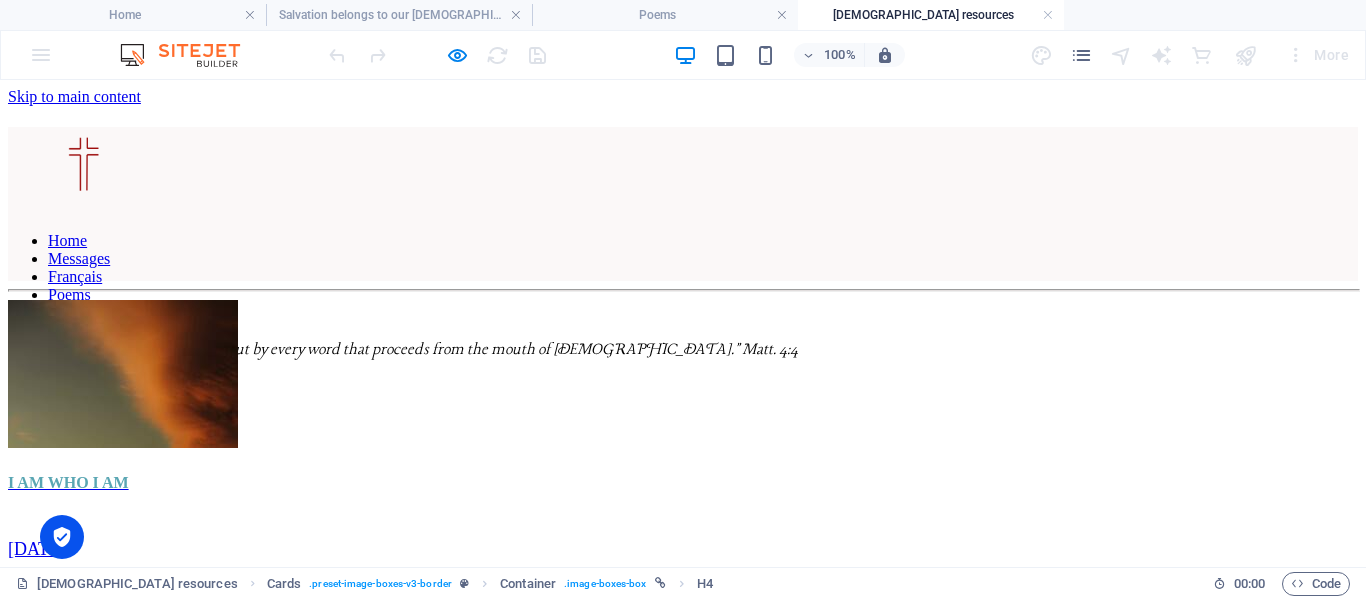 scroll, scrollTop: 0, scrollLeft: 0, axis: both 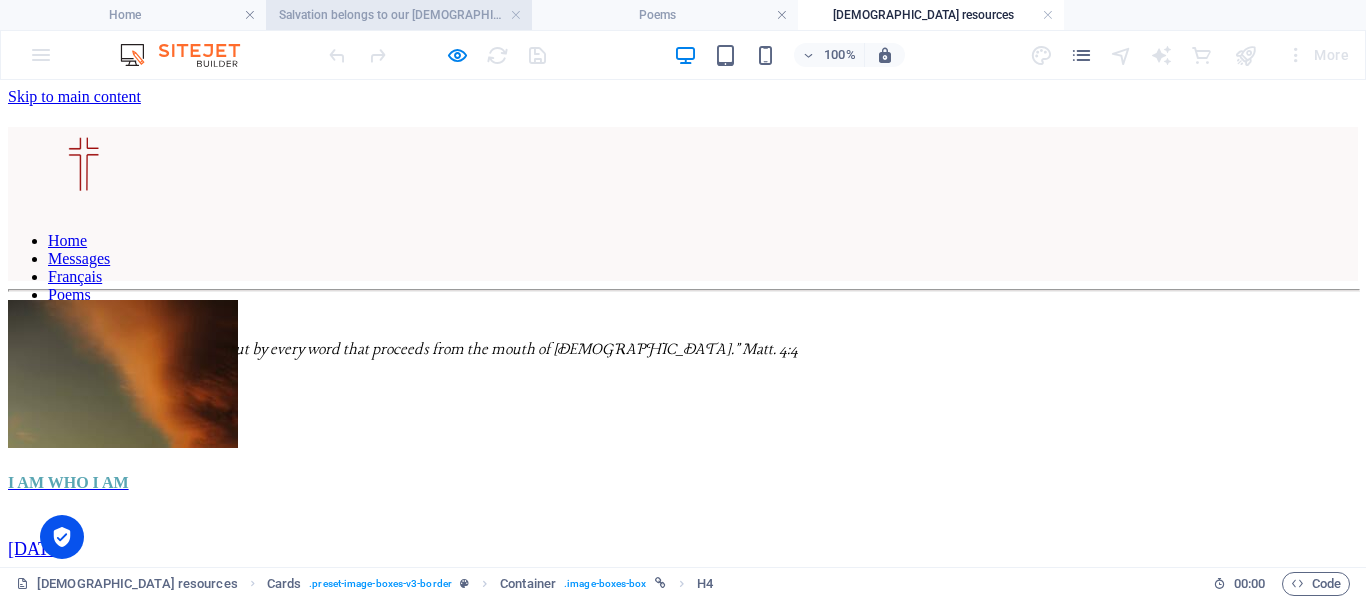 click on "Salvation belongs to our [DEMOGRAPHIC_DATA]" at bounding box center [399, 15] 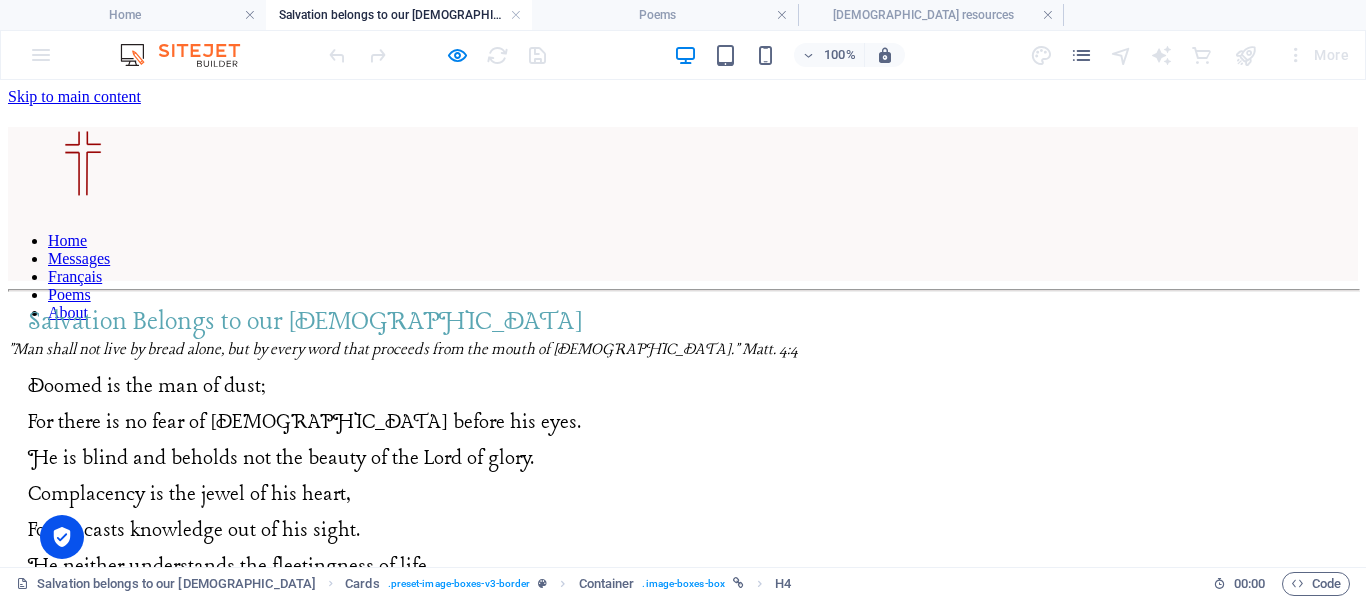 click on "Poems" at bounding box center (69, 294) 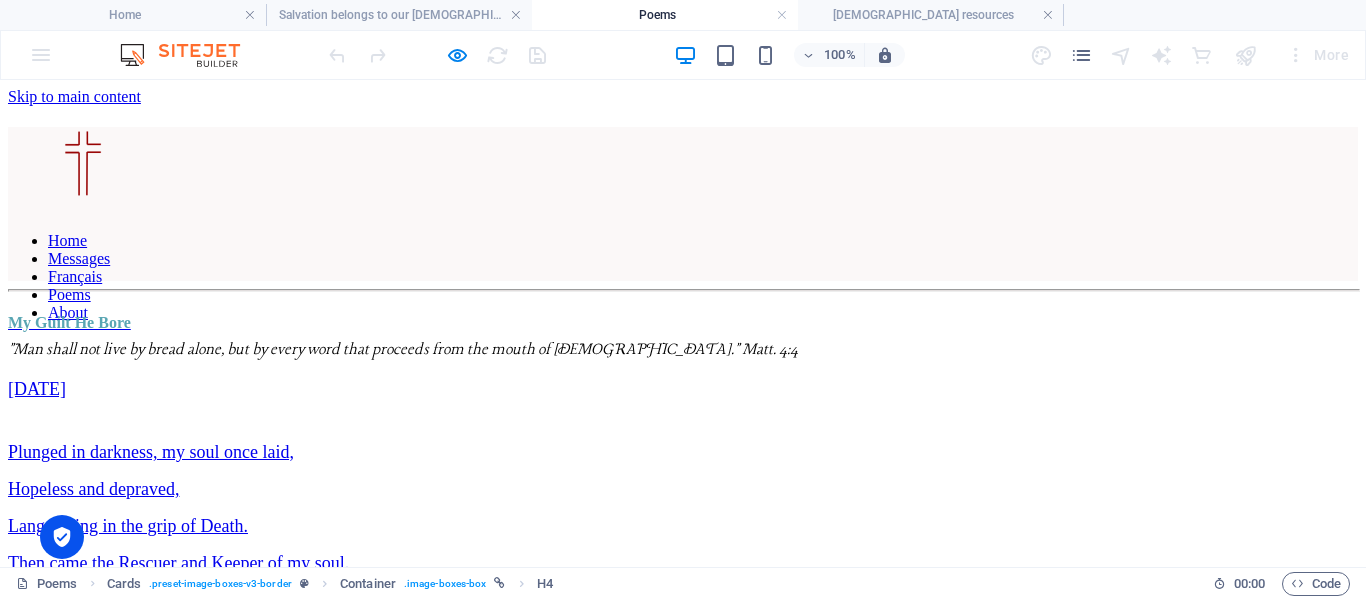 scroll, scrollTop: 417, scrollLeft: 0, axis: vertical 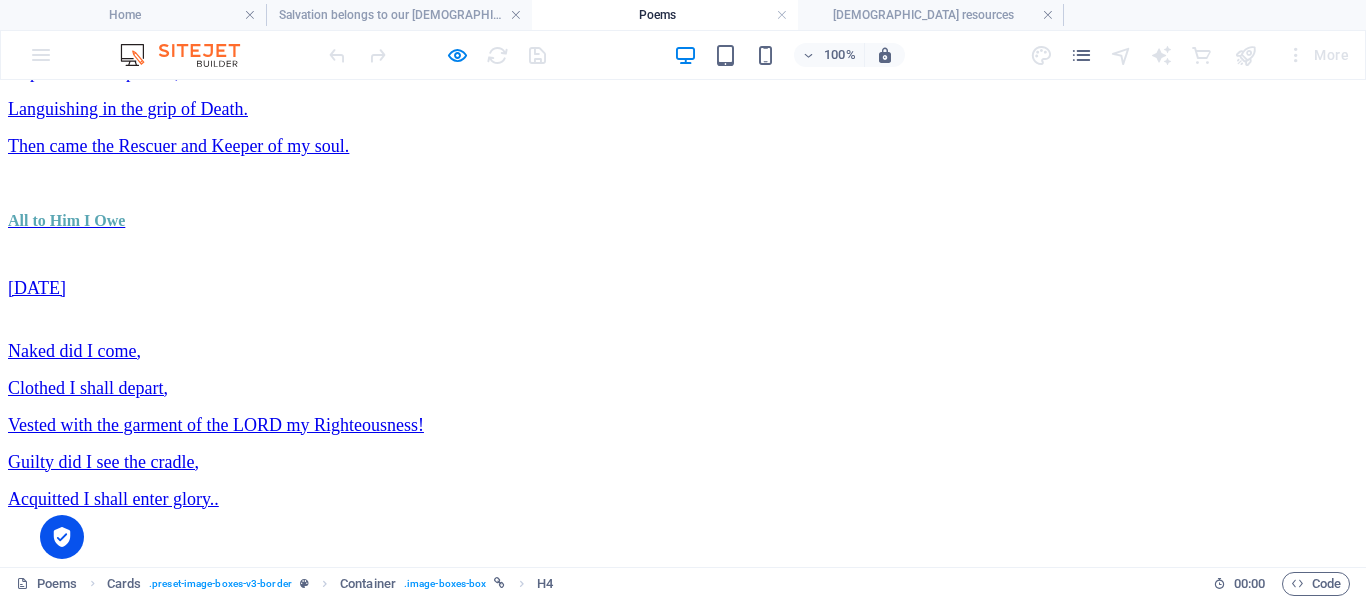 click at bounding box center (683, 1593) 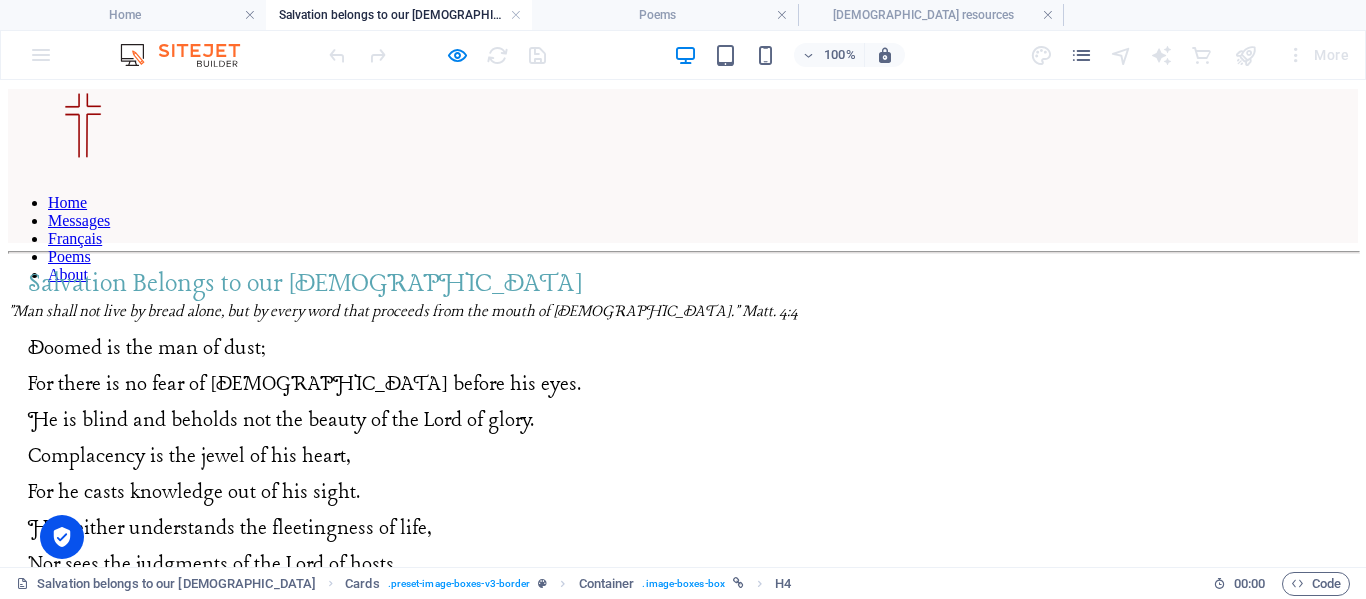 scroll, scrollTop: 0, scrollLeft: 0, axis: both 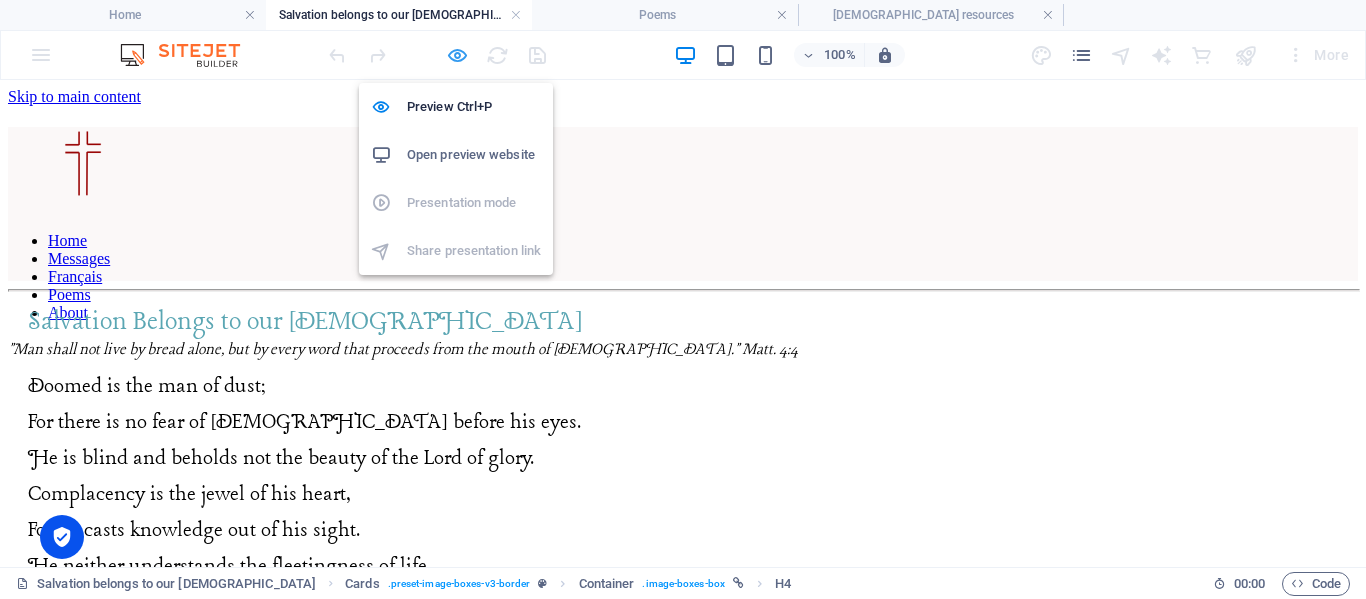 click at bounding box center [457, 55] 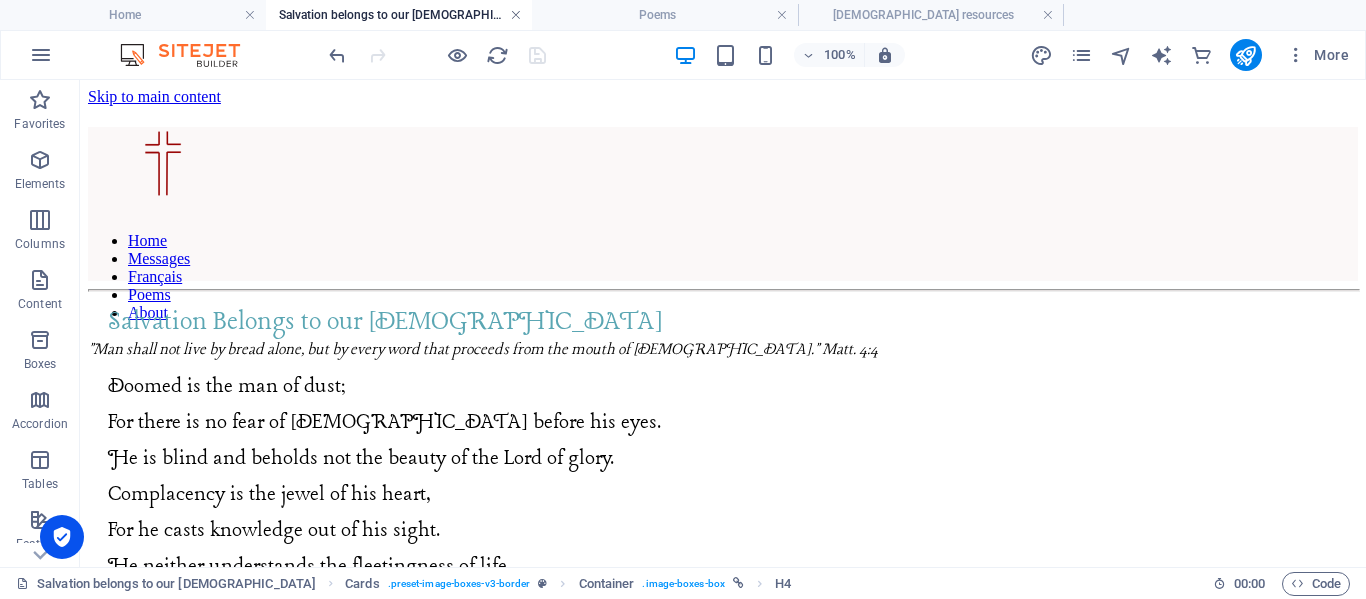 click at bounding box center (516, 15) 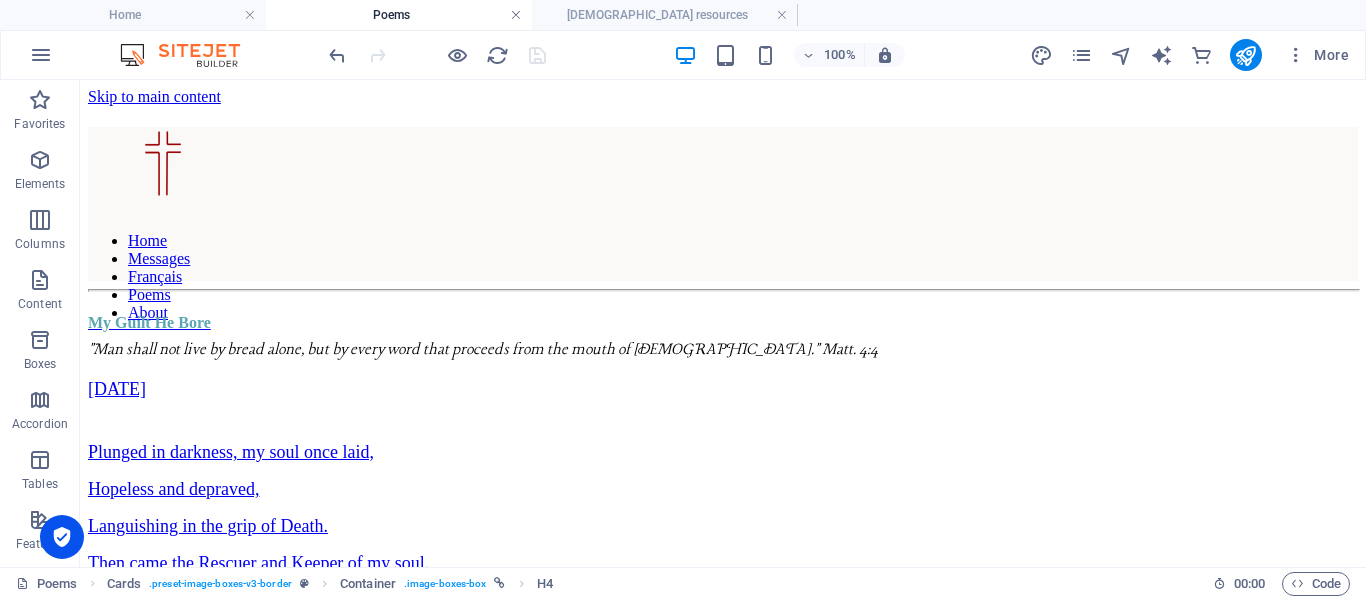 scroll, scrollTop: 417, scrollLeft: 0, axis: vertical 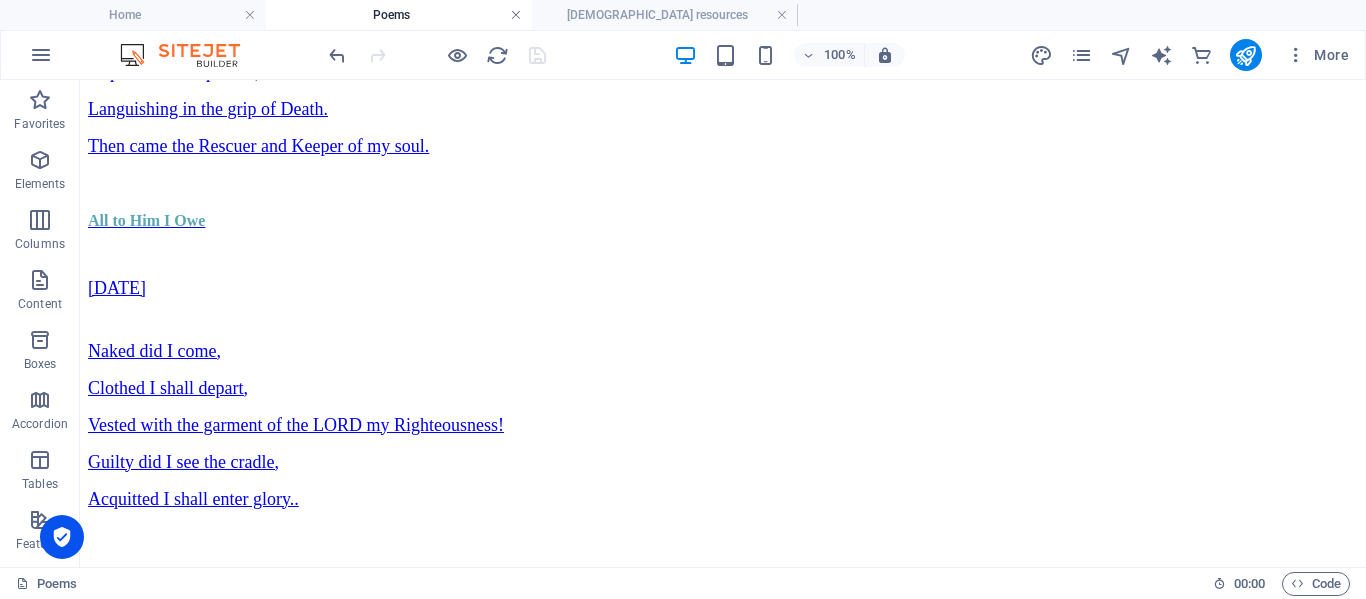 click at bounding box center (516, 15) 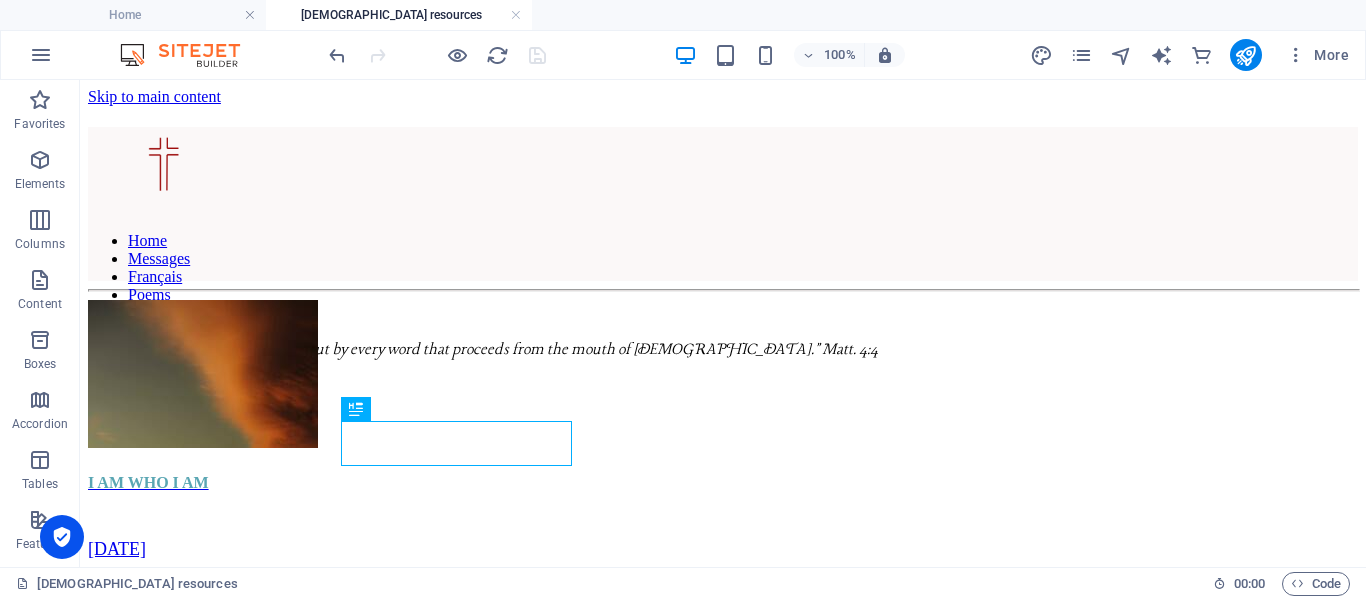 click at bounding box center [516, 15] 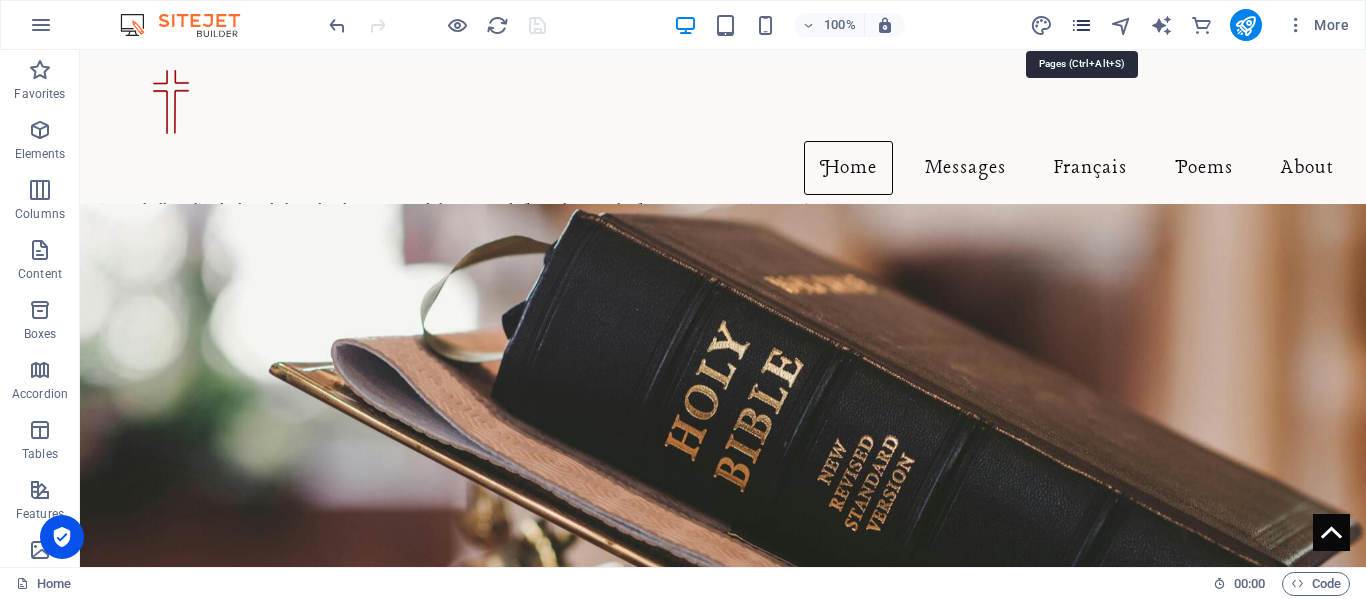 click at bounding box center (1081, 25) 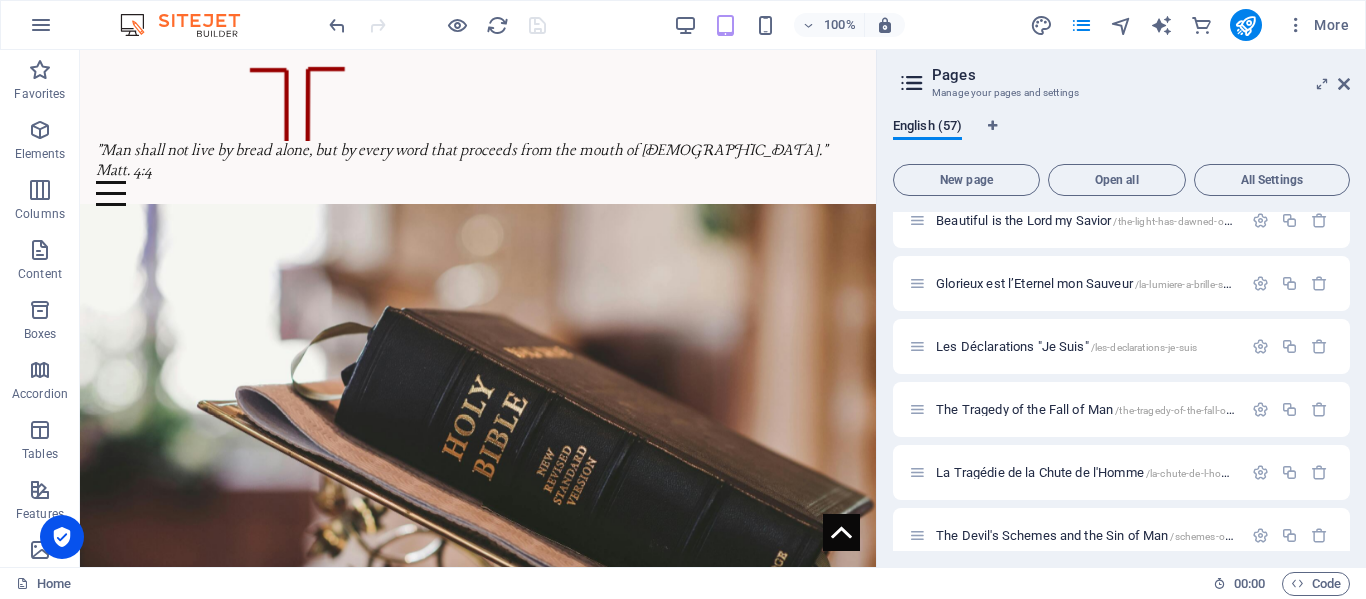 scroll, scrollTop: 3180, scrollLeft: 0, axis: vertical 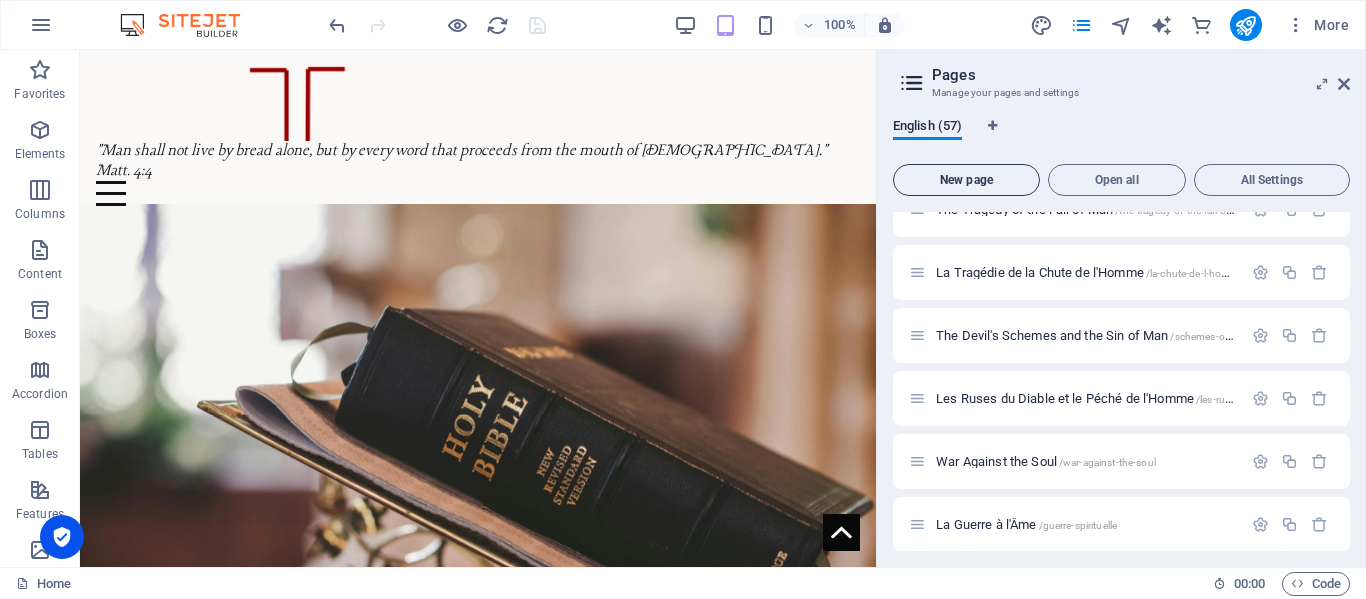click on "New page" at bounding box center [966, 180] 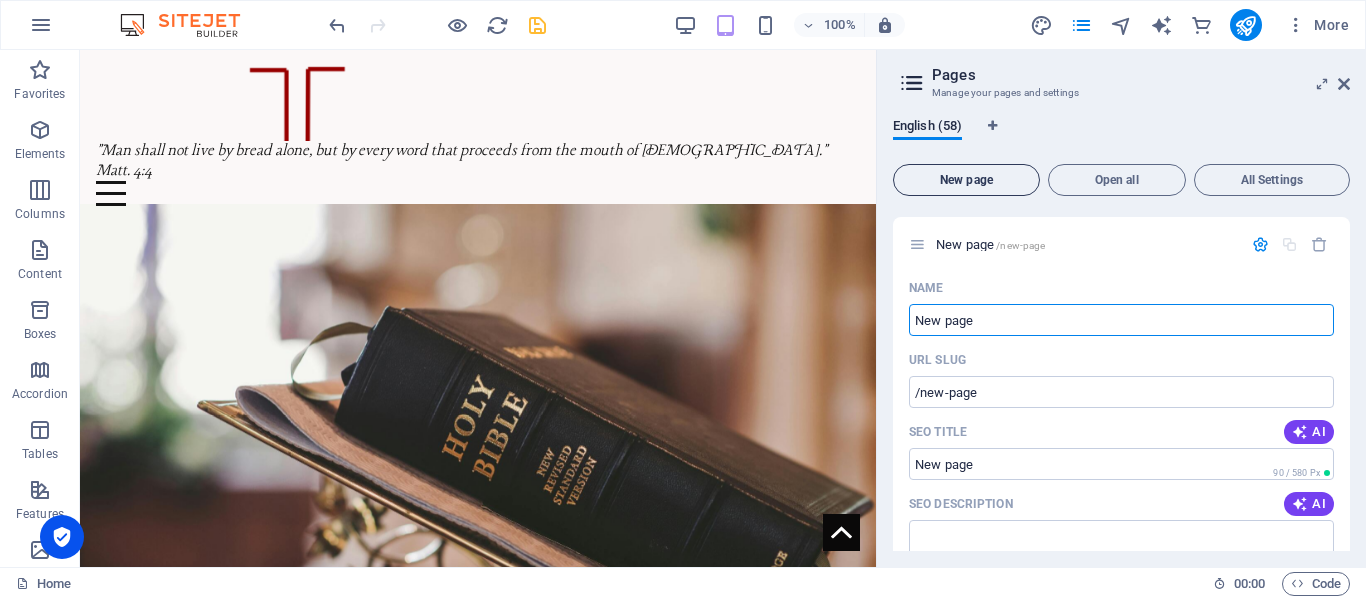 scroll, scrollTop: 3581, scrollLeft: 0, axis: vertical 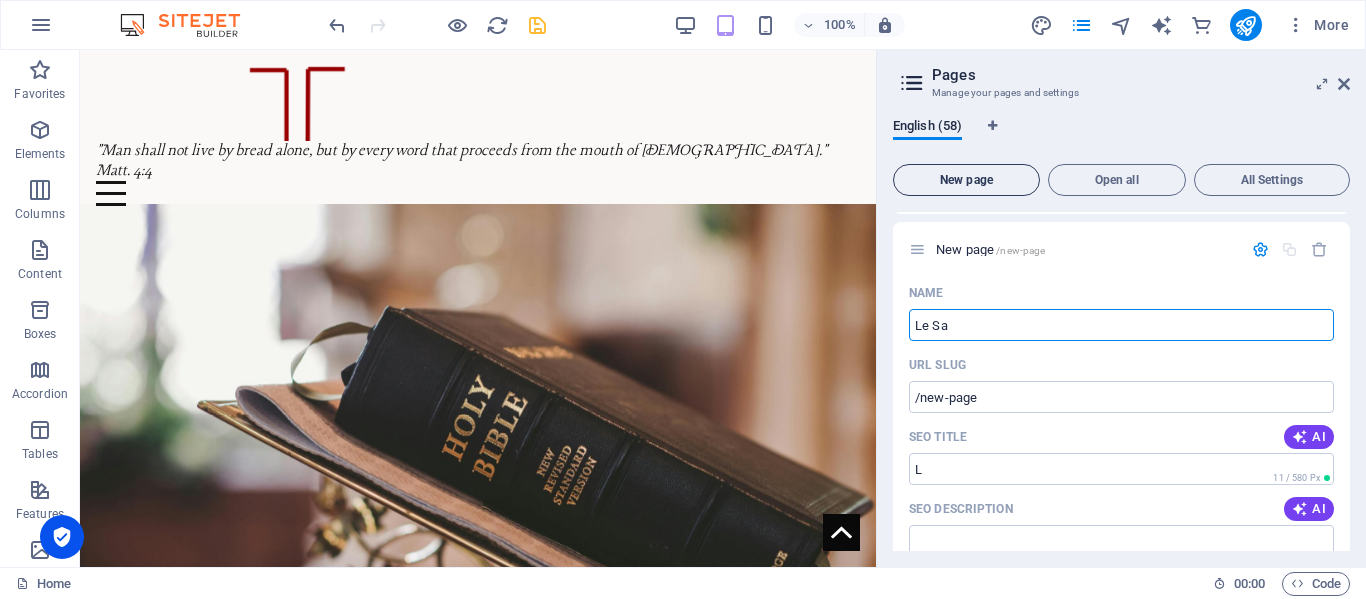 type on "Le Sal" 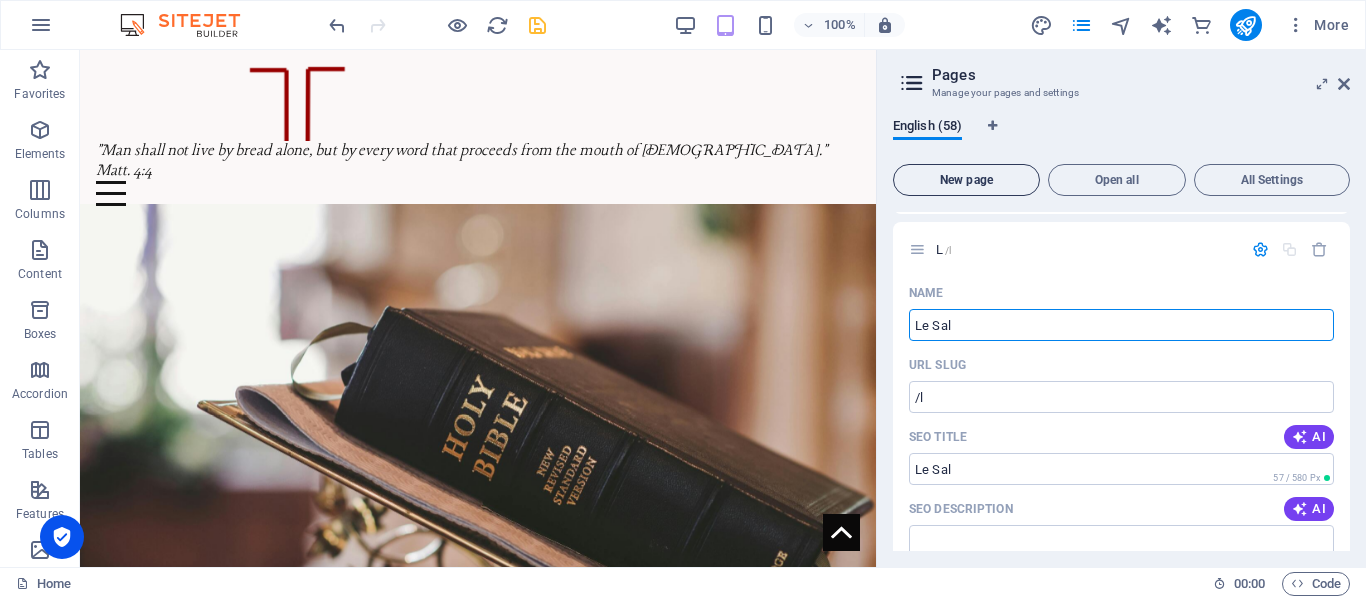 type on "/l" 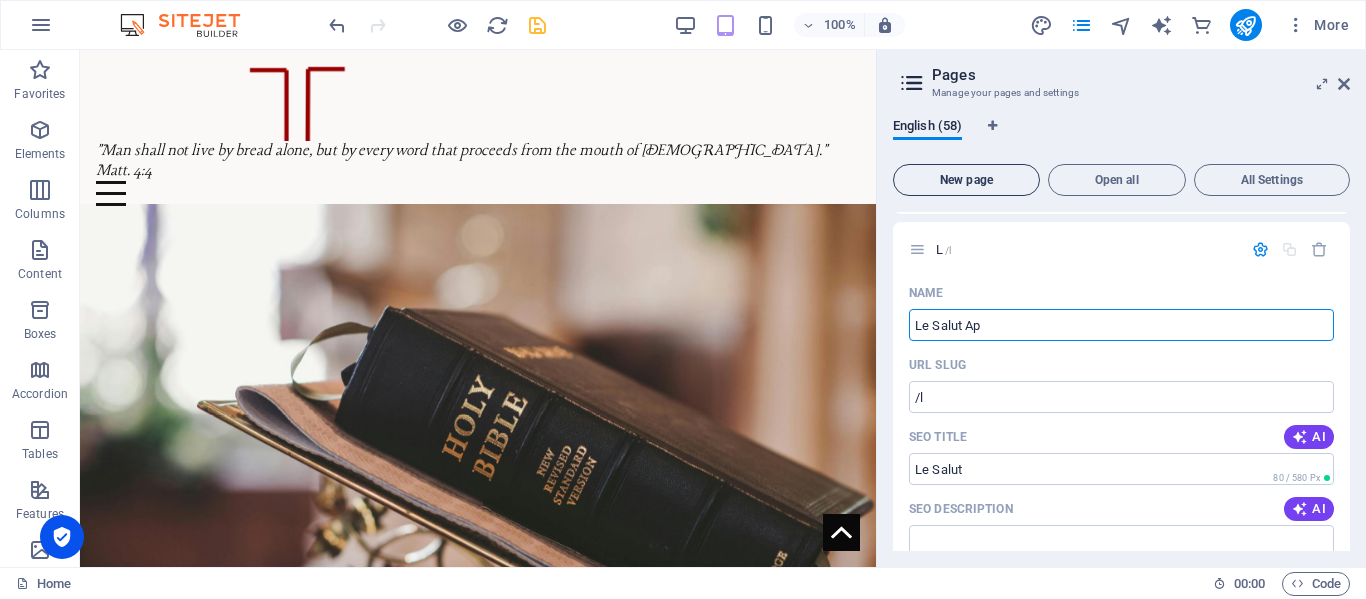 type on "Le Salut App" 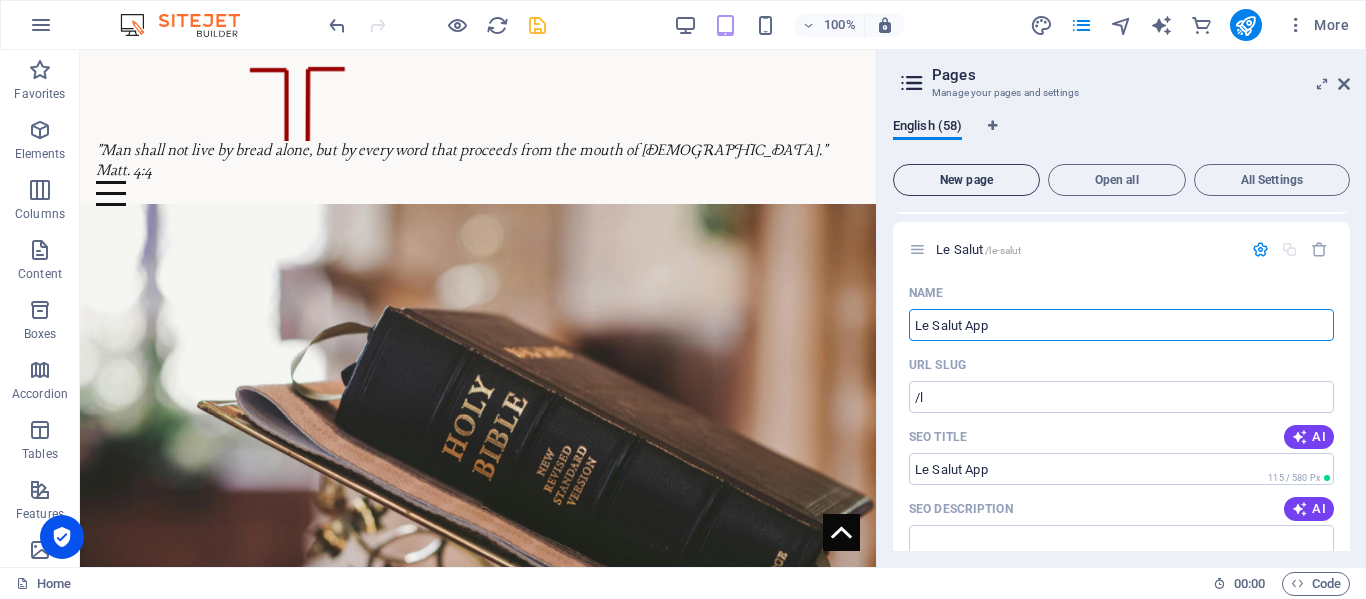 type on "/le-salut" 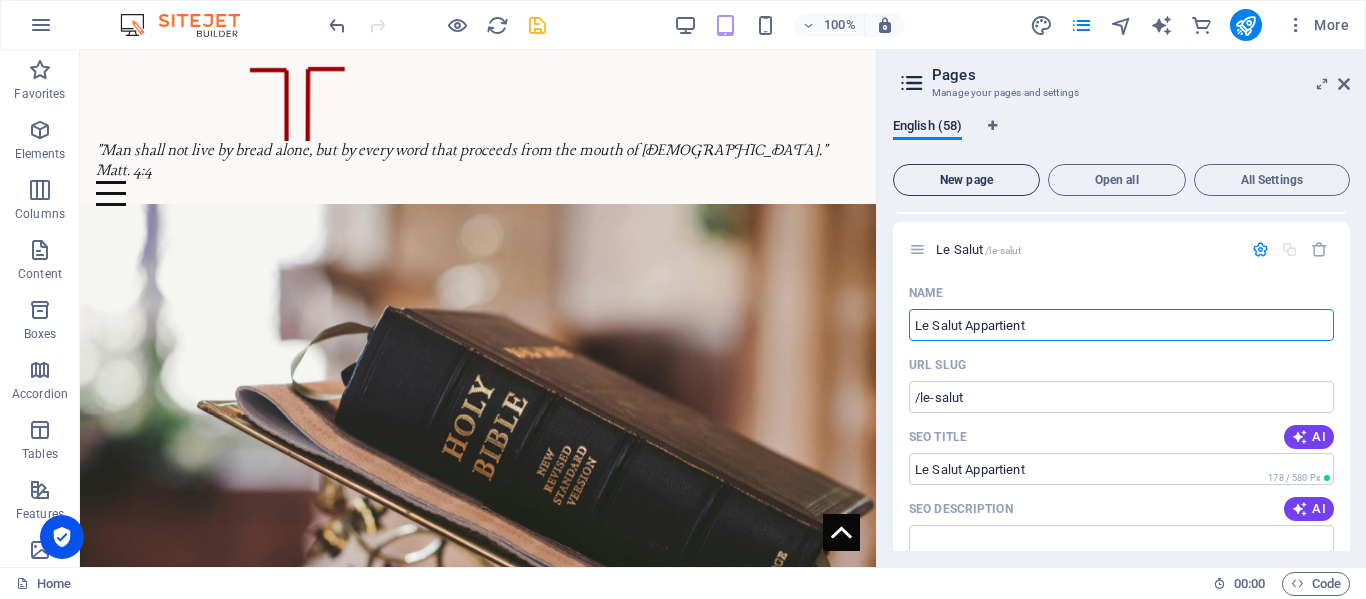 type on "Le Salut Appartient" 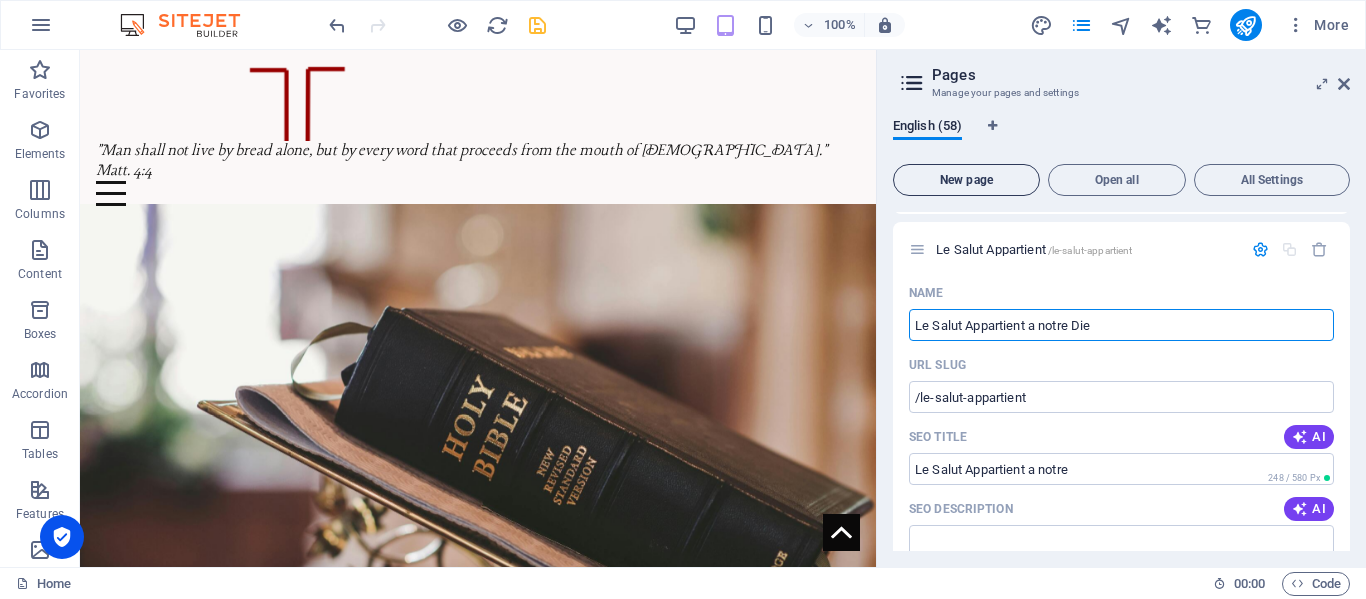 type on "Le Salut Appartient a [GEOGRAPHIC_DATA][DEMOGRAPHIC_DATA]" 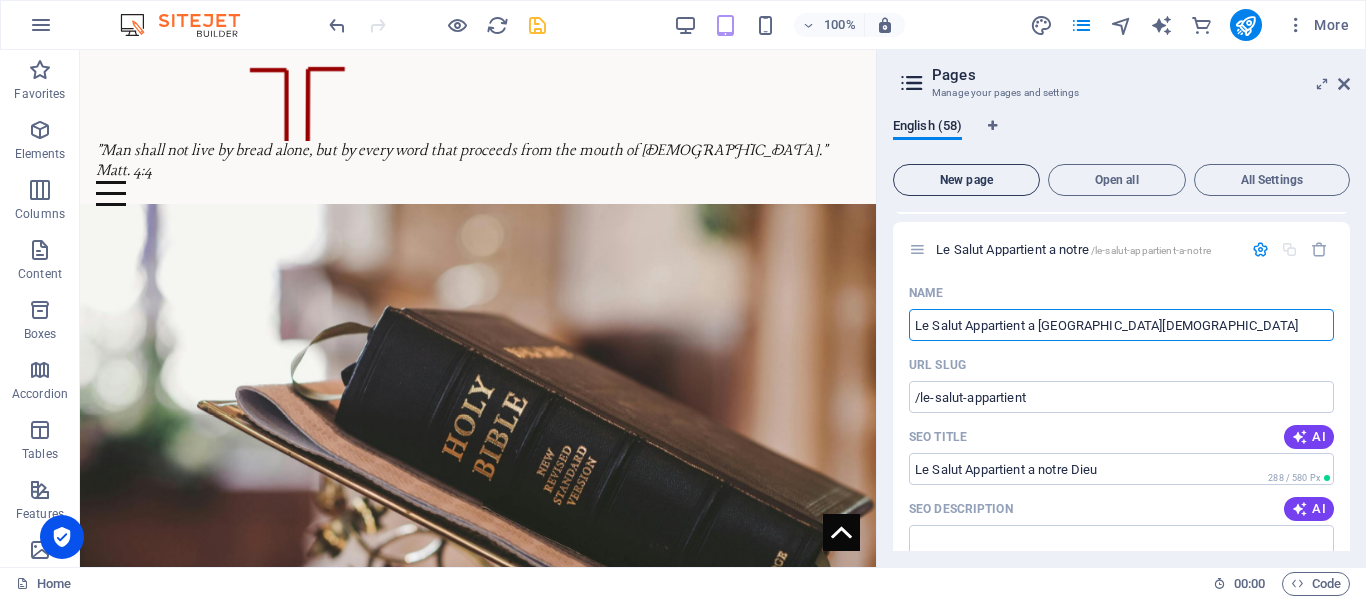 type on "/le-salut-appartient-a-notre" 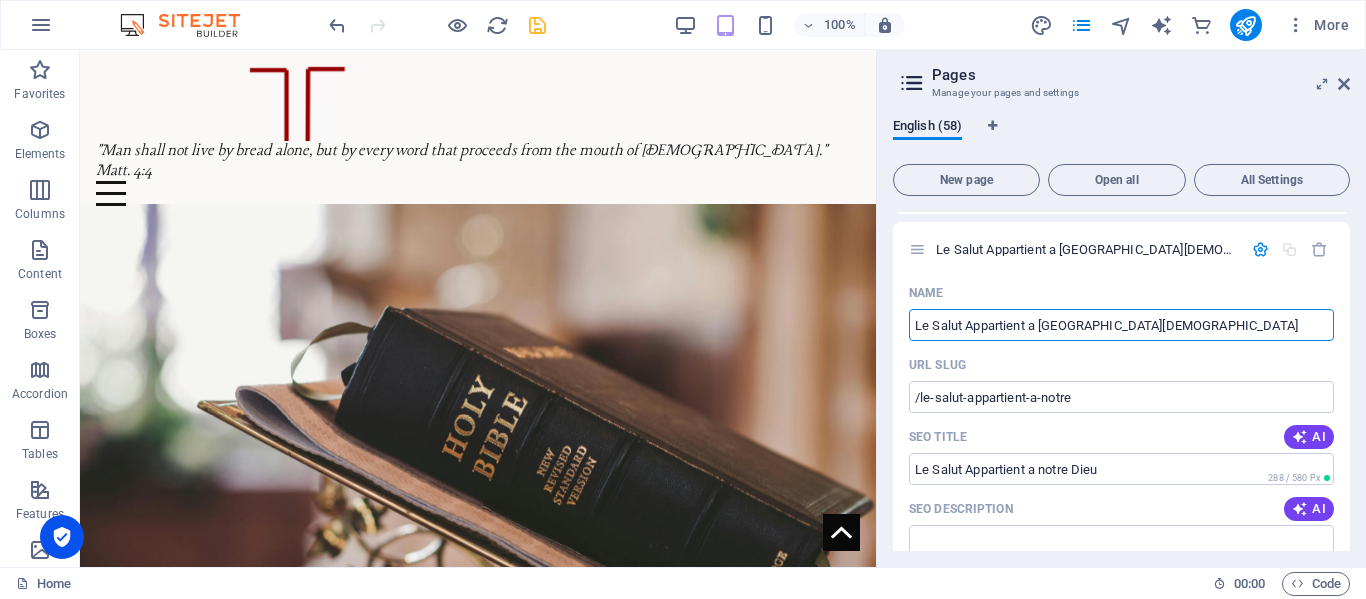 type on "Le Salut Appartient a [GEOGRAPHIC_DATA][DEMOGRAPHIC_DATA]" 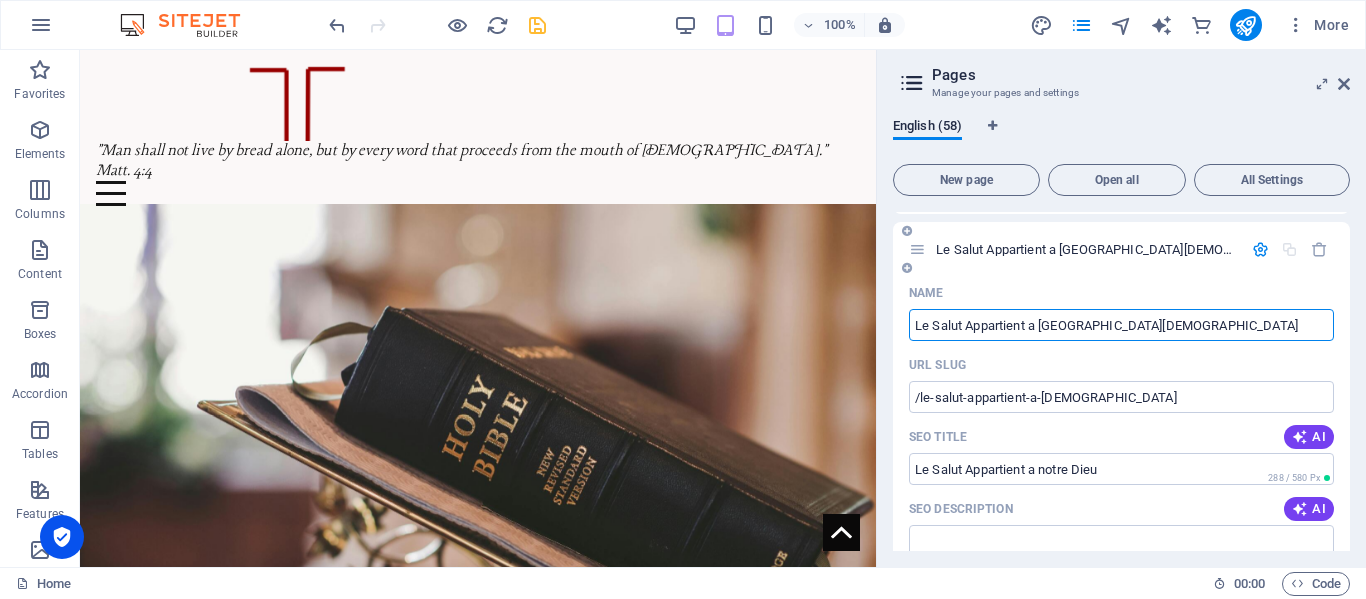 click on "Le Salut Appartient a [GEOGRAPHIC_DATA][DEMOGRAPHIC_DATA]" at bounding box center [1121, 325] 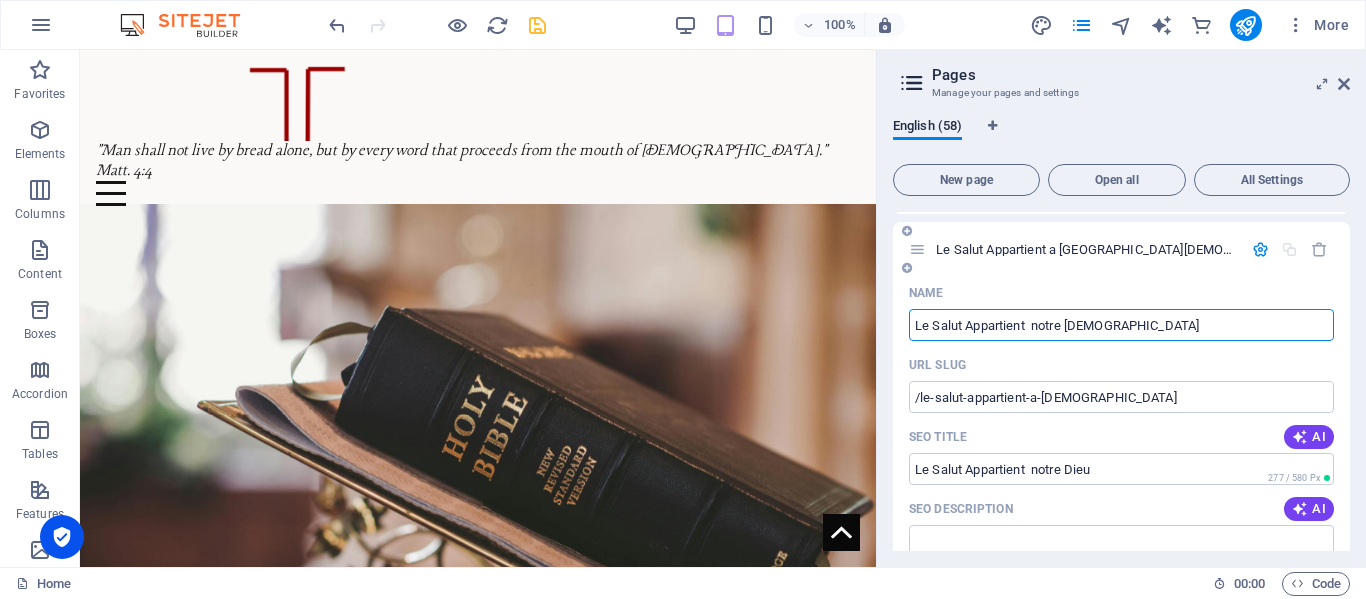 paste on "à" 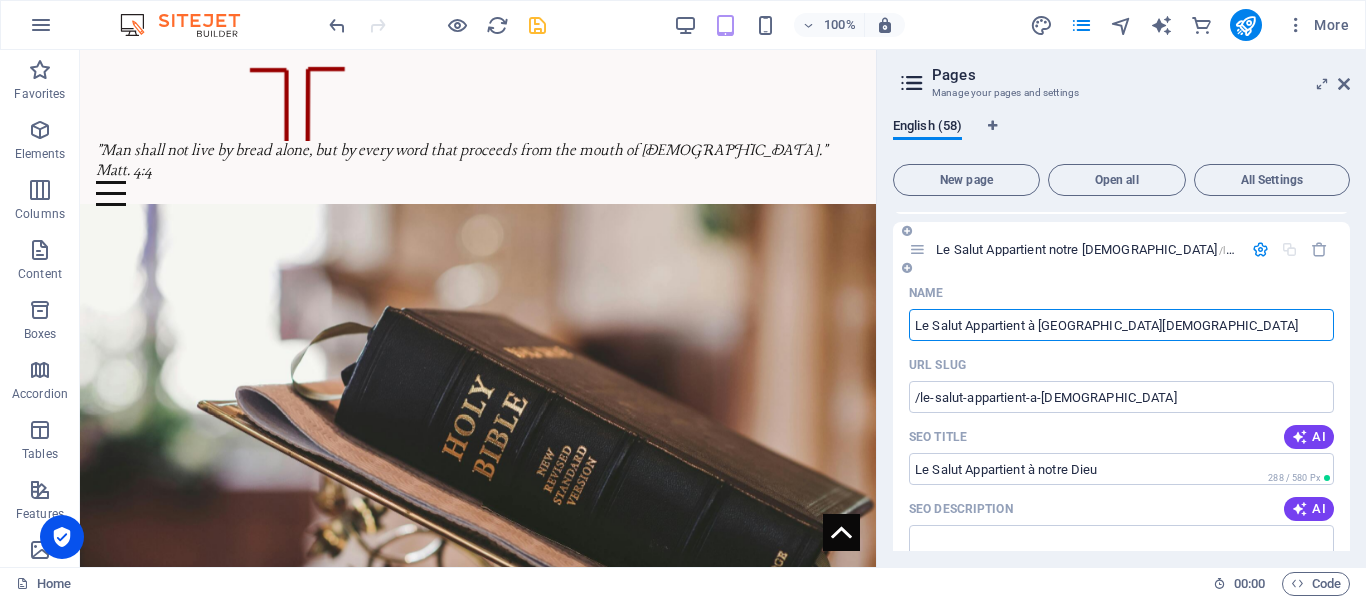 type on "/le-salut-appartient-[DEMOGRAPHIC_DATA]" 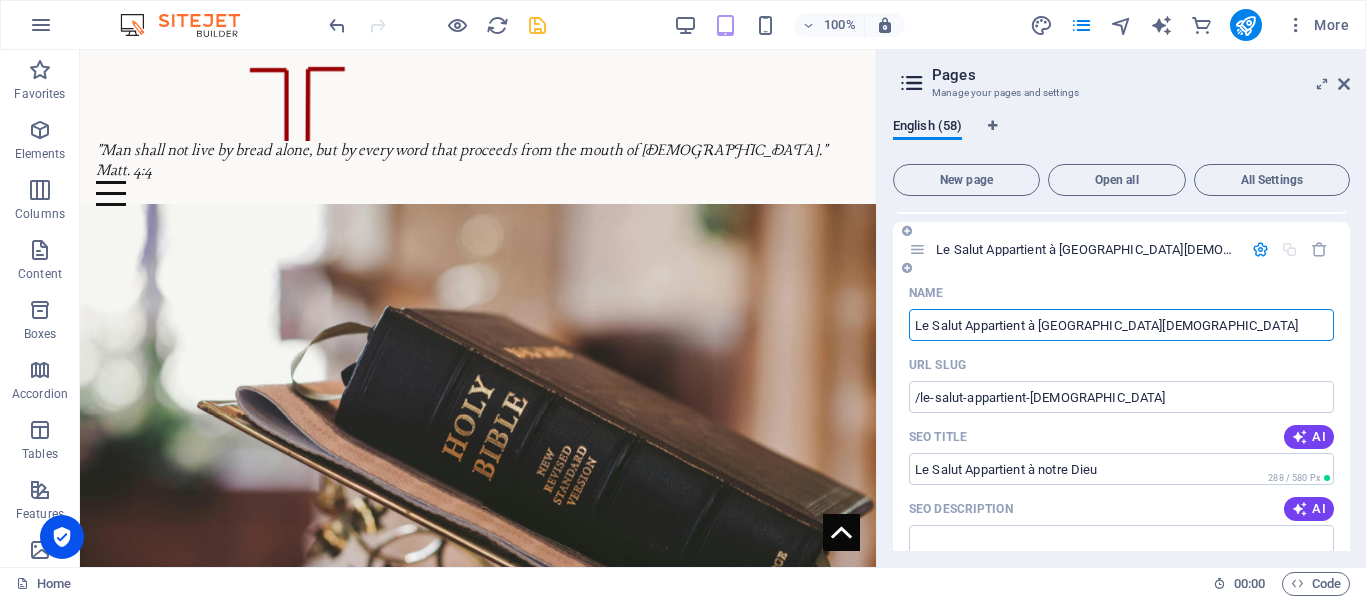 type on "Le Salut Appartient à [GEOGRAPHIC_DATA][DEMOGRAPHIC_DATA]" 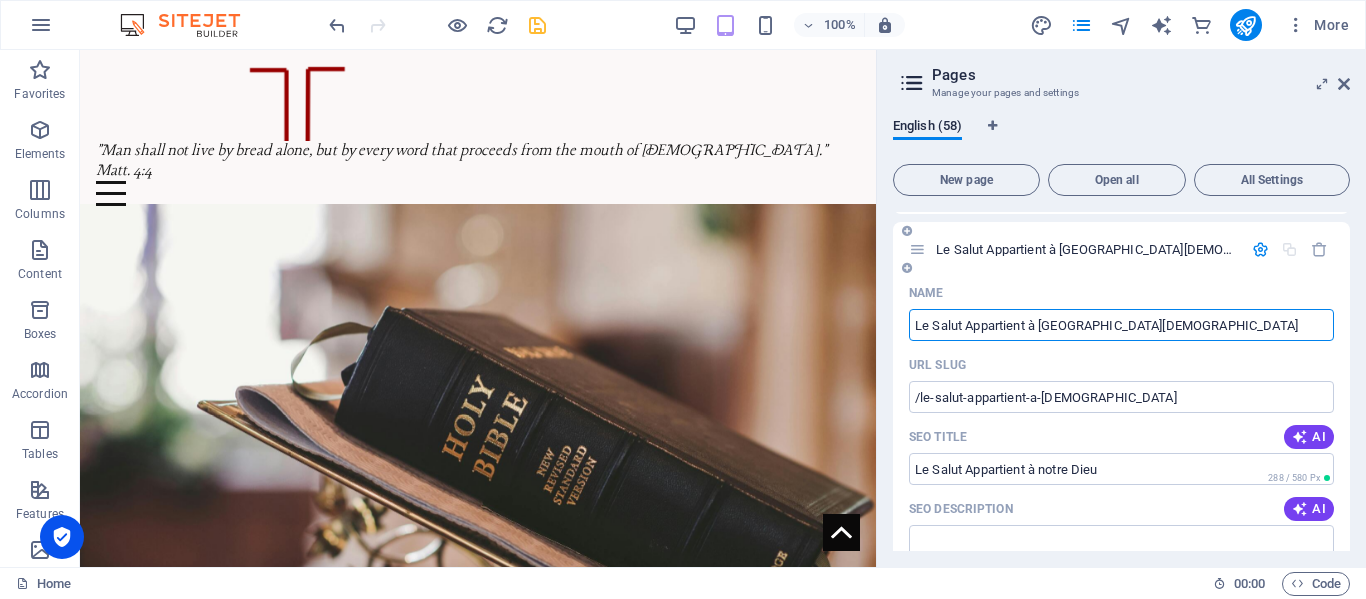 click on "Le Salut Appartient à [GEOGRAPHIC_DATA][DEMOGRAPHIC_DATA]" at bounding box center (1121, 325) 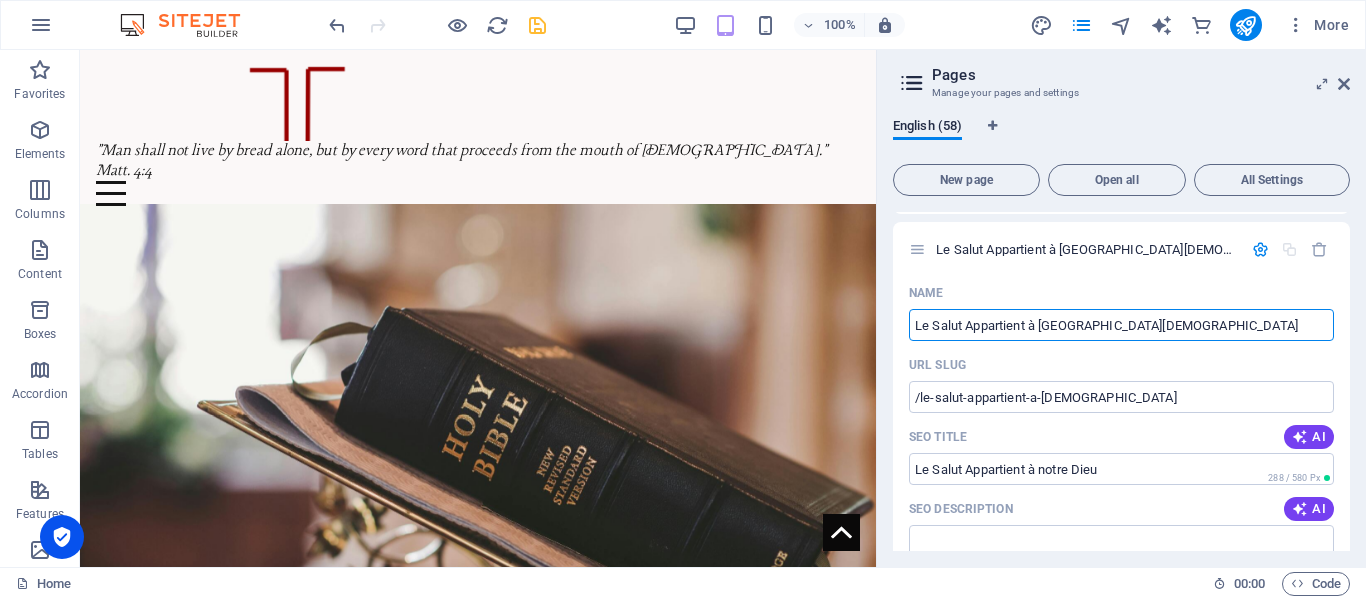 type on "Le Salut Appartient à [GEOGRAPHIC_DATA][DEMOGRAPHIC_DATA]" 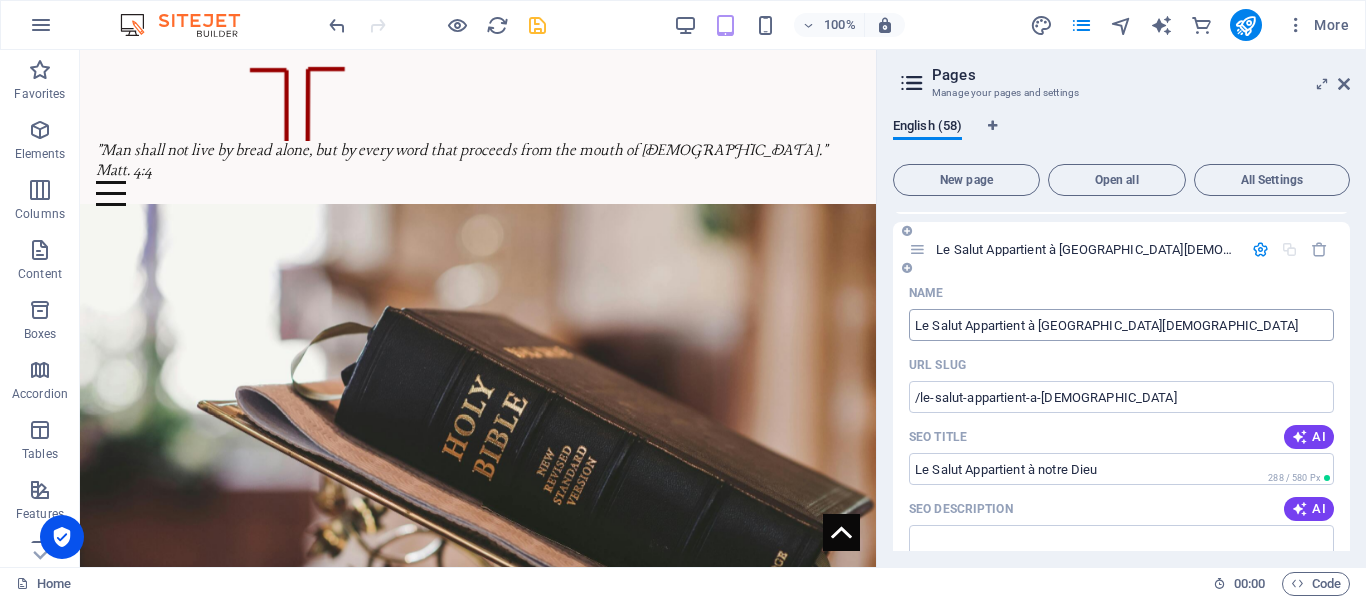 click on "Le Salut Appartient à [GEOGRAPHIC_DATA][DEMOGRAPHIC_DATA]" at bounding box center (1121, 325) 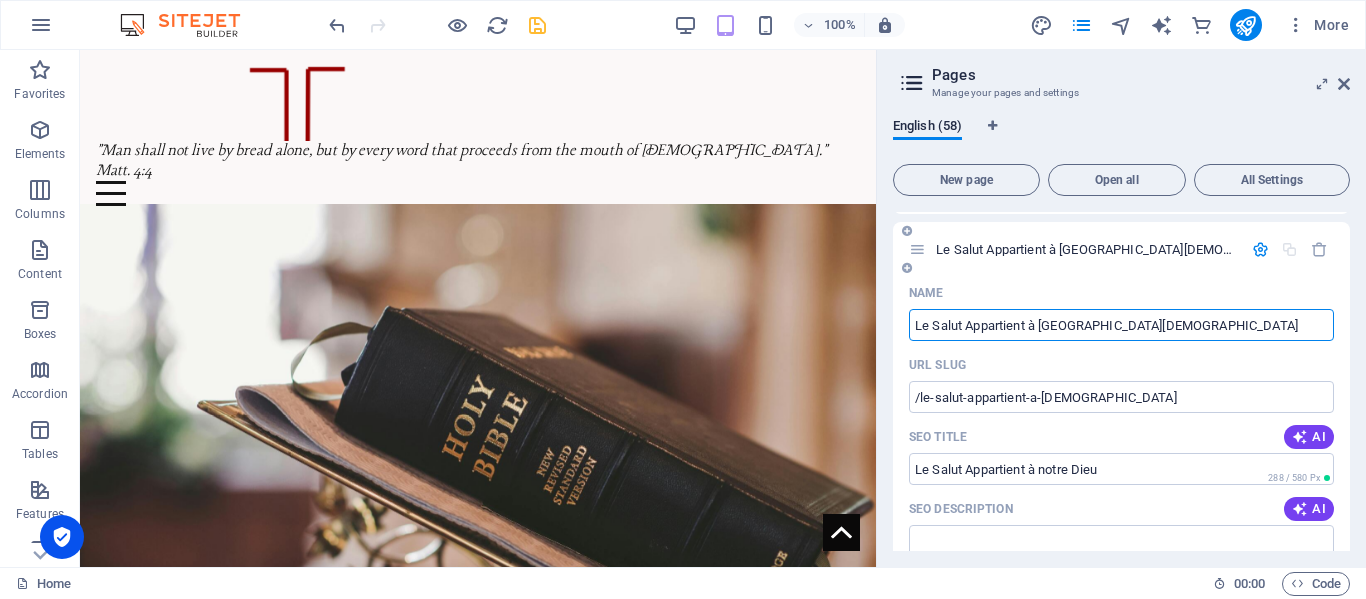 click on "Name" at bounding box center (1121, 293) 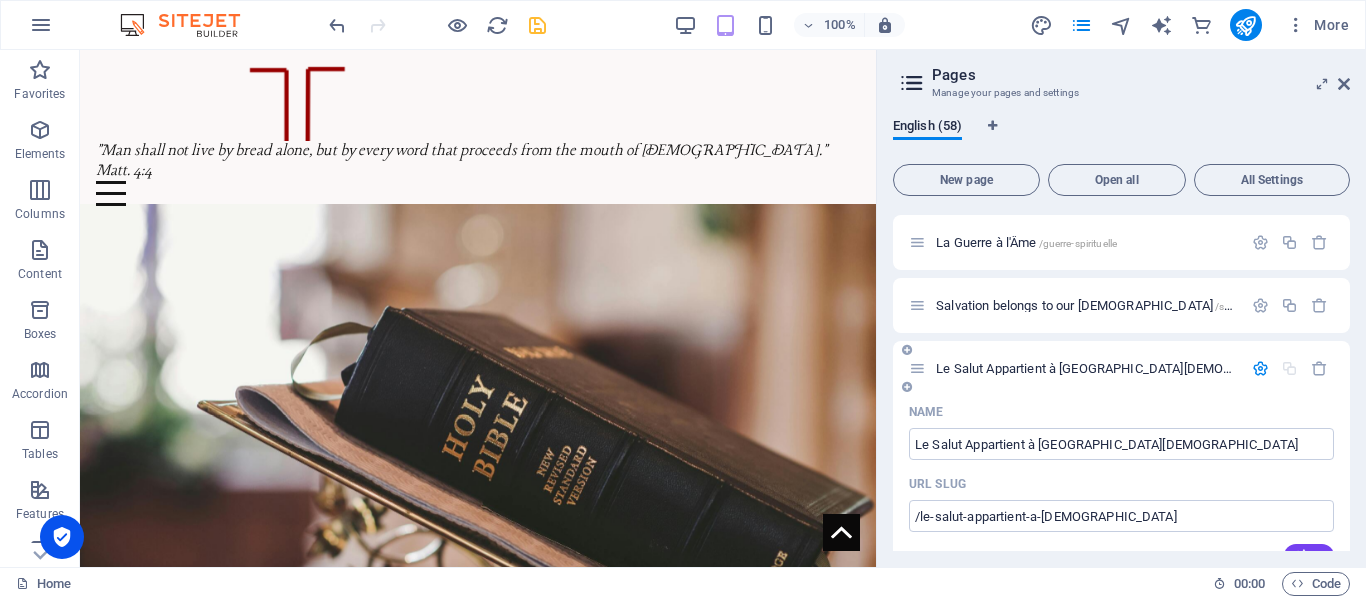scroll, scrollTop: 3449, scrollLeft: 0, axis: vertical 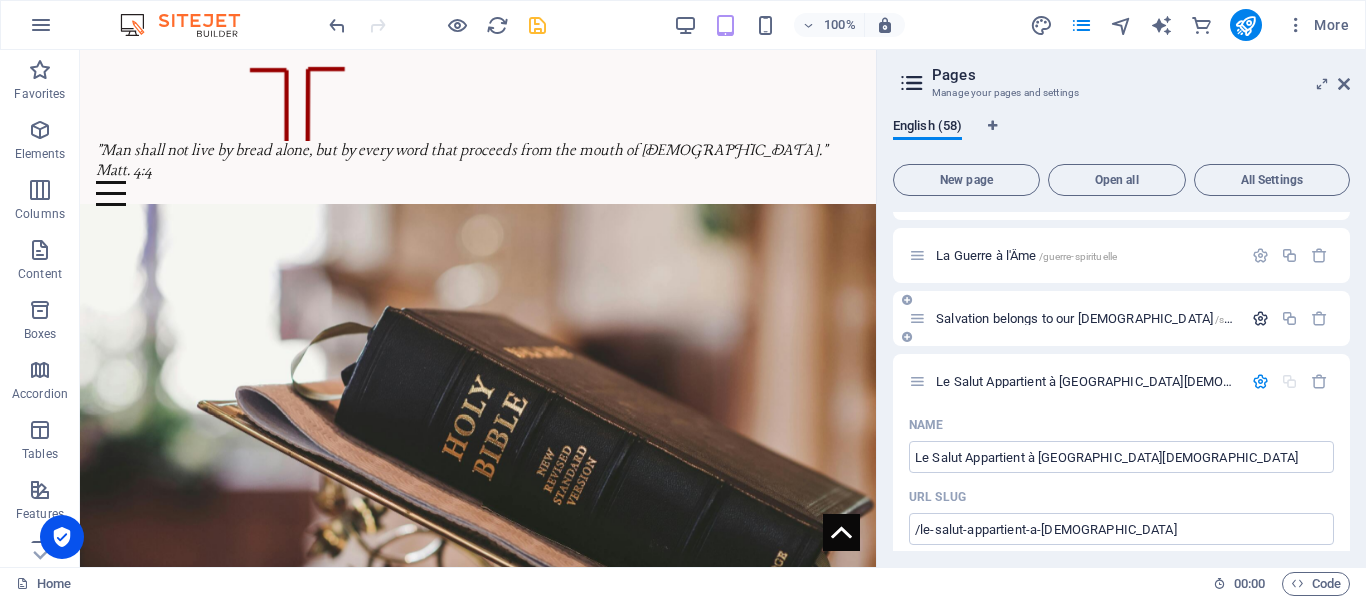 click at bounding box center [1260, 318] 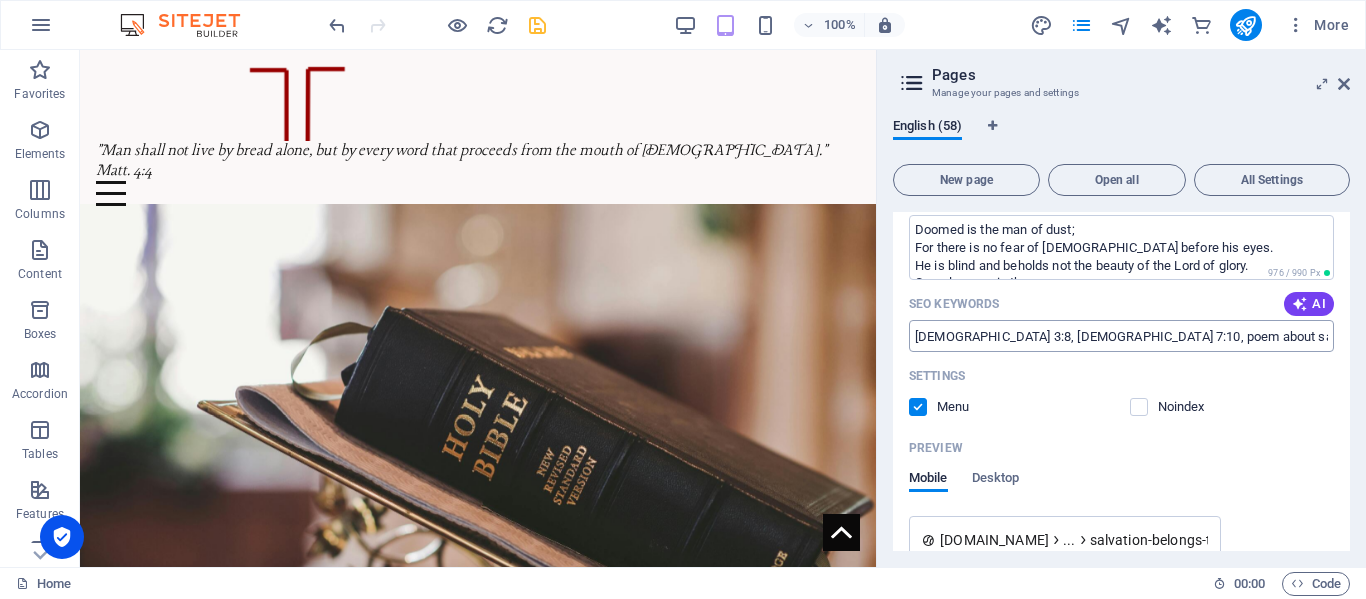 scroll, scrollTop: 3831, scrollLeft: 0, axis: vertical 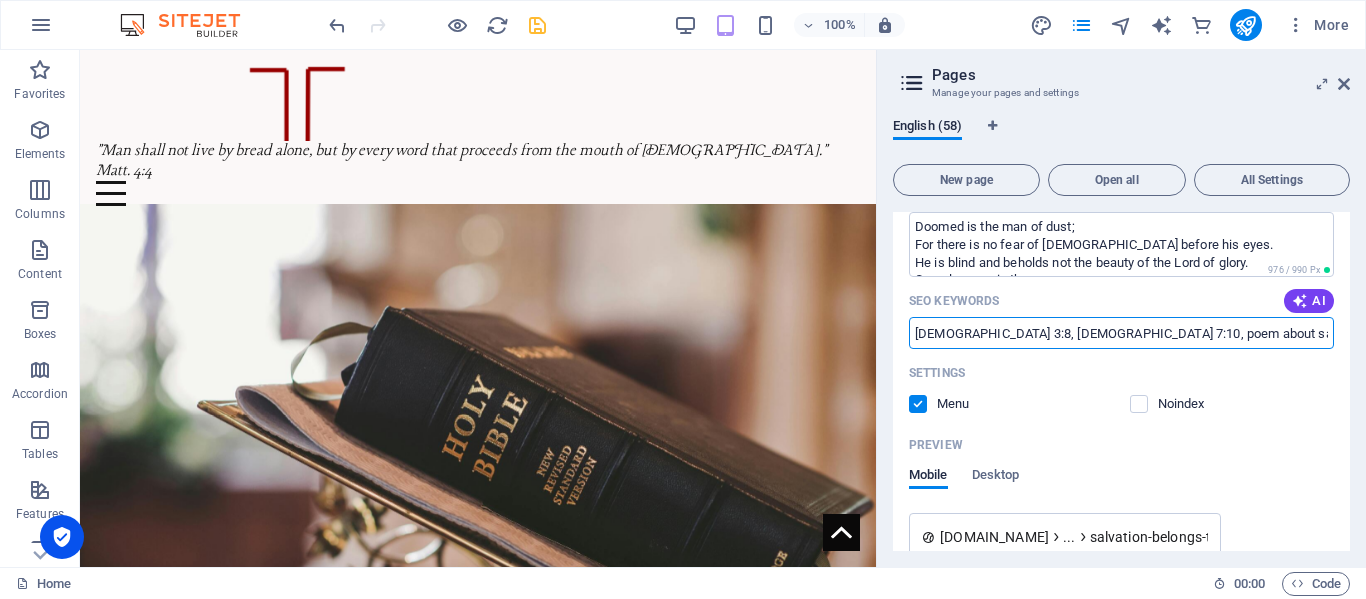 click on "[DEMOGRAPHIC_DATA] 3:8, [DEMOGRAPHIC_DATA] 7:10, poem about salvation, with man it is impossible, but with [DEMOGRAPHIC_DATA] it is possible, [PERSON_NAME] 19:26, everything is possible with [DEMOGRAPHIC_DATA], the [DEMOGRAPHIC_DATA] is our salvation, [DEMOGRAPHIC_DATA] saves sinners, no one seeks for [DEMOGRAPHIC_DATA], the man of dust" at bounding box center [1121, 333] 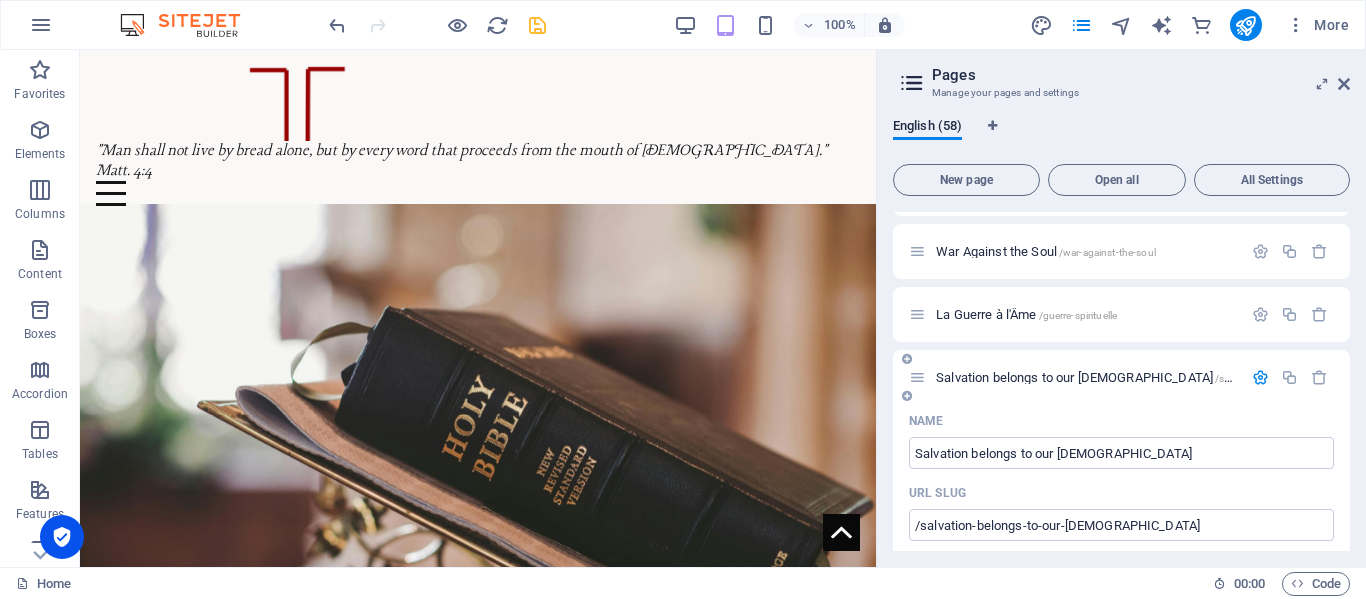 scroll, scrollTop: 3383, scrollLeft: 0, axis: vertical 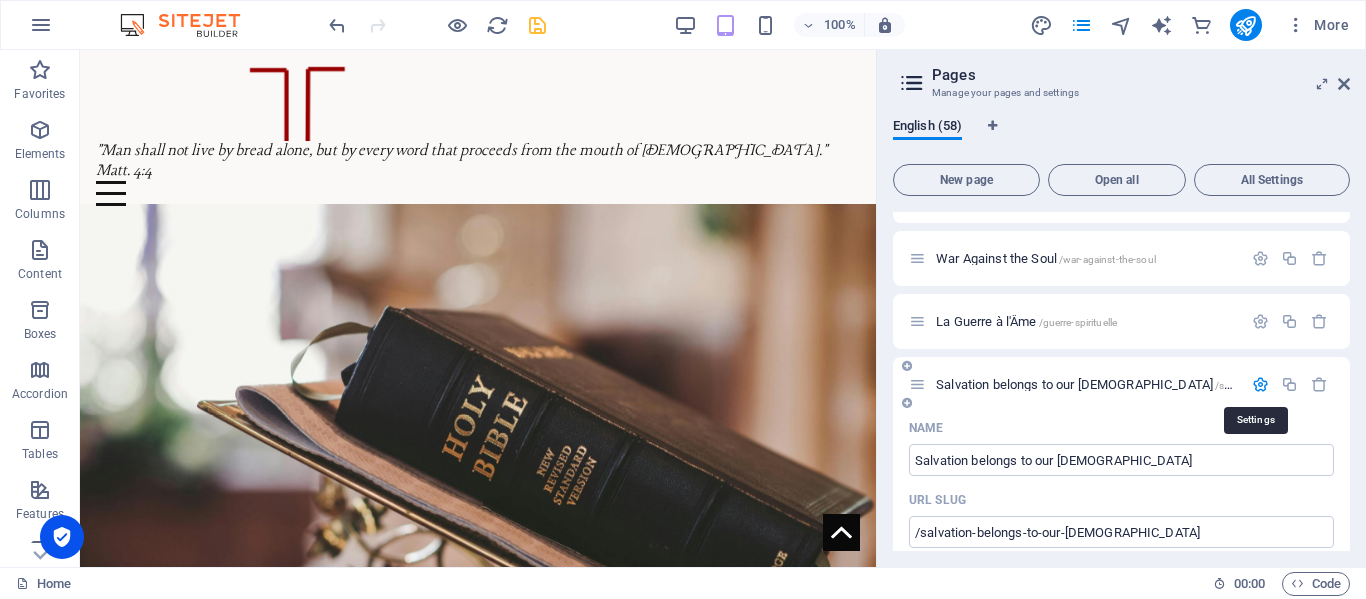 click at bounding box center (1260, 384) 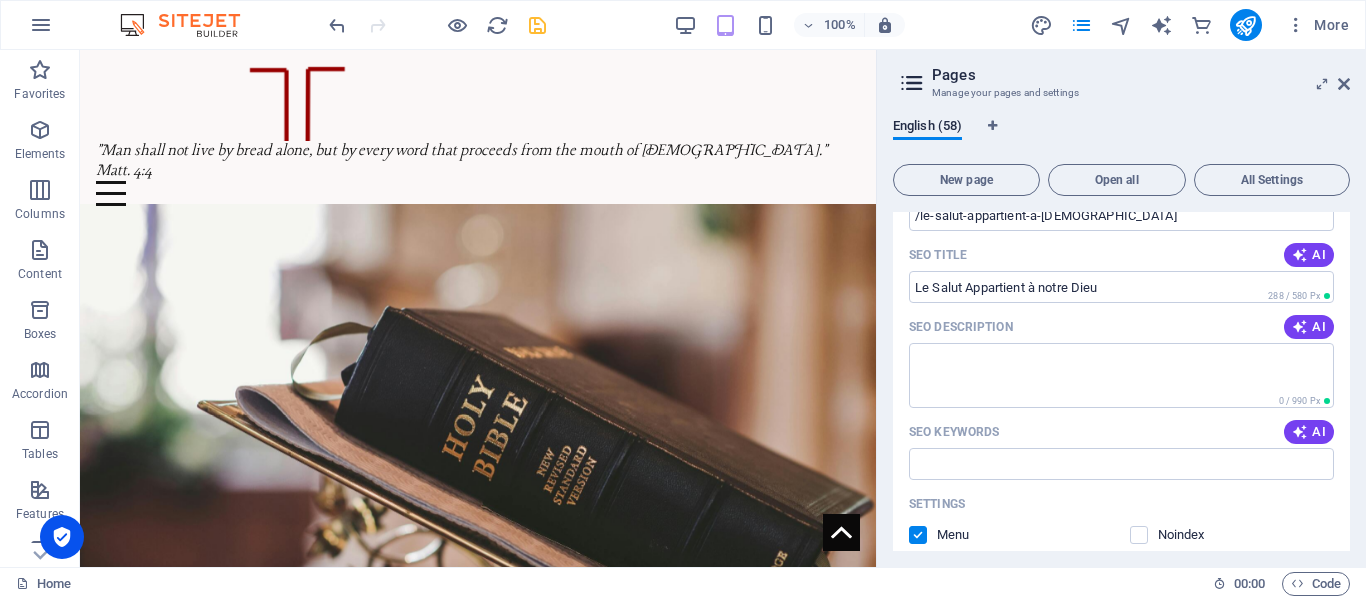 scroll, scrollTop: 3766, scrollLeft: 0, axis: vertical 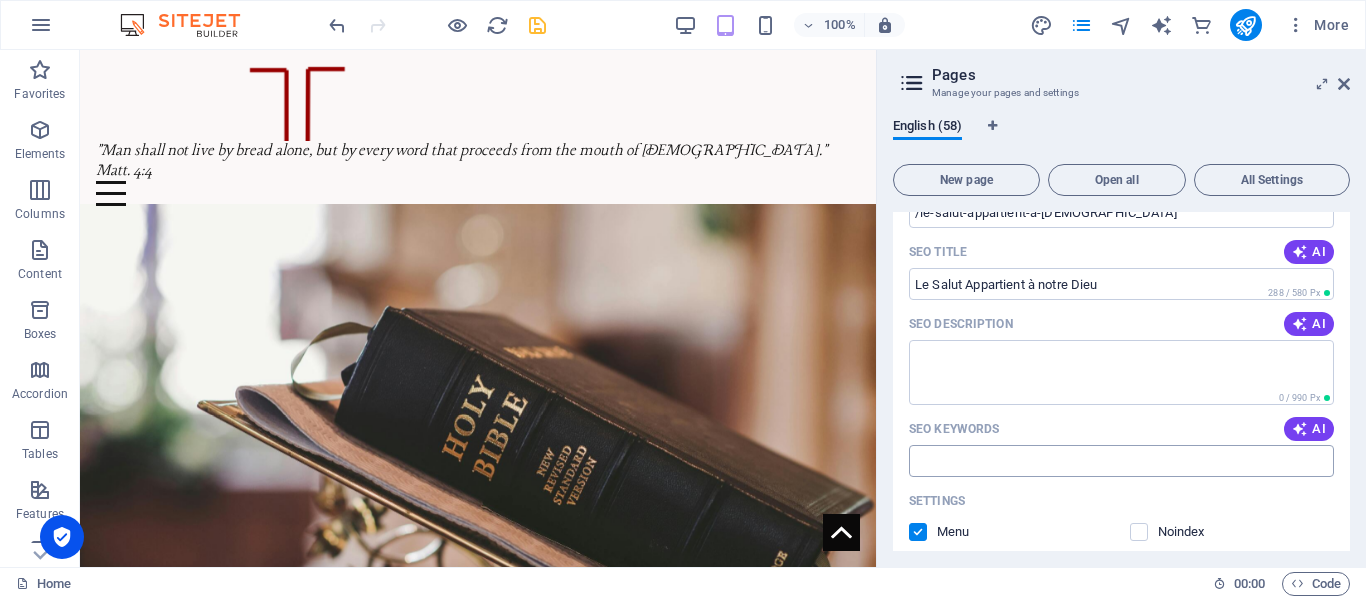 click on "SEO Keywords" at bounding box center [1121, 461] 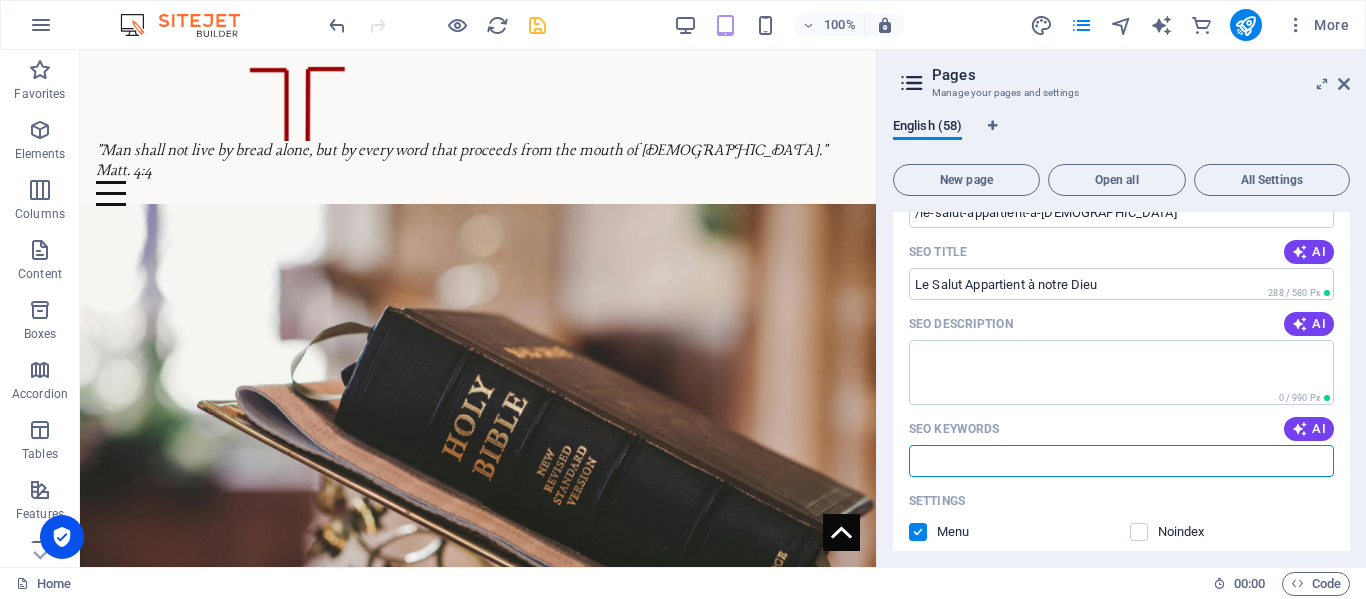 paste on "[DEMOGRAPHIC_DATA] 3:8, Apocalypse 7:10, poème sur le salut, avec l'homme c'est impossible, mais avec [DEMOGRAPHIC_DATA] c'est possible, [DEMOGRAPHIC_DATA] 19:26, tout est possible avec [DEMOGRAPHIC_DATA], le [DEMOGRAPHIC_DATA] est notre salut, [DEMOGRAPHIC_DATA] sauve les [DEMOGRAPHIC_DATA], personne ne cherche [DEMOGRAPHIC_DATA], l'homme de poussière" 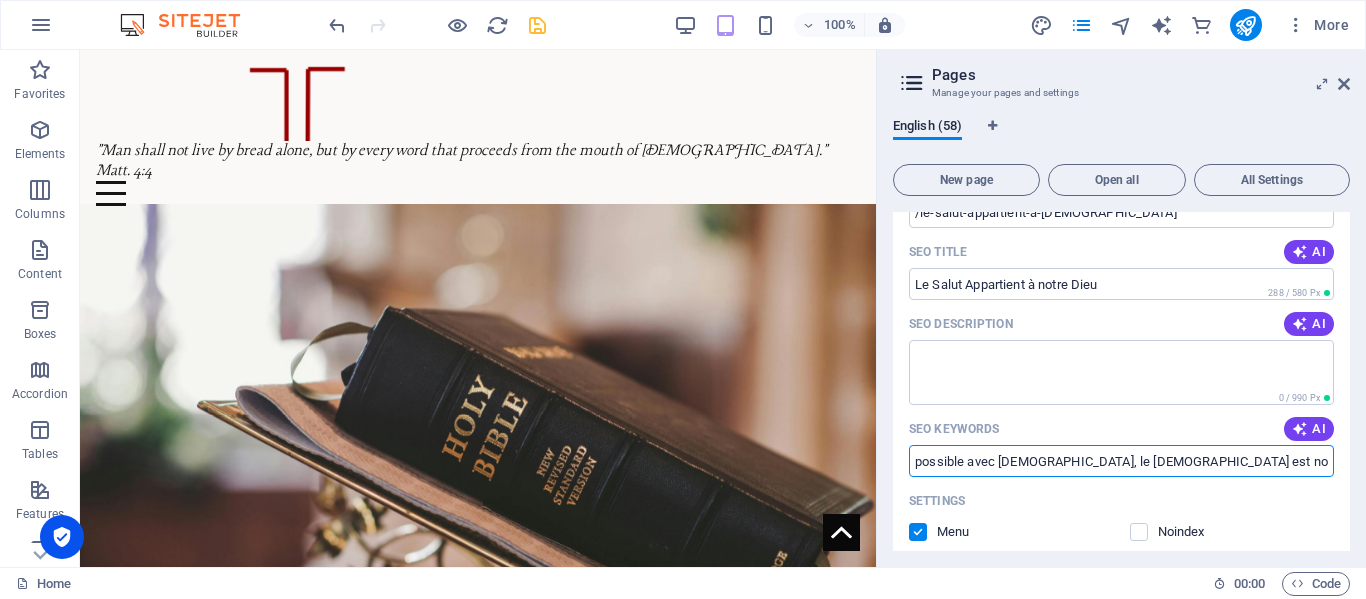 scroll, scrollTop: 0, scrollLeft: 1108, axis: horizontal 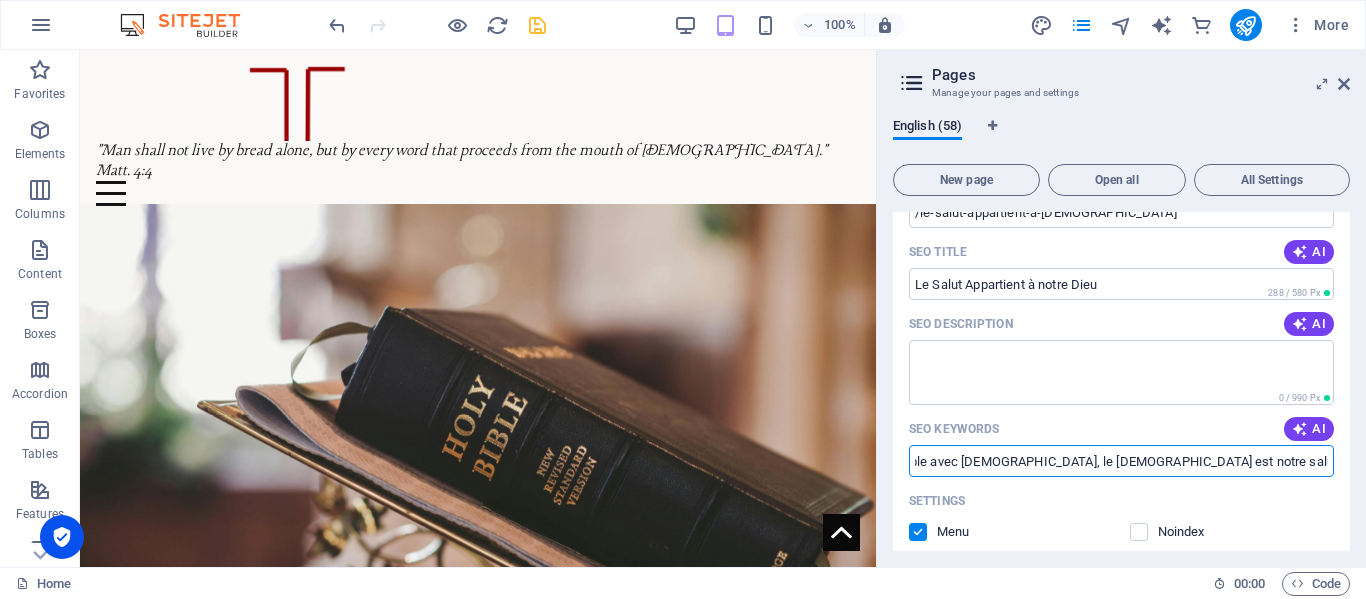 click on "[DEMOGRAPHIC_DATA] 3:8, Apocalypse 7:10, poème sur le salut, avec l'homme c'est impossible, mais avec [DEMOGRAPHIC_DATA] c'est possible, [DEMOGRAPHIC_DATA] 19:26, tout est possible avec [DEMOGRAPHIC_DATA], le [DEMOGRAPHIC_DATA] est notre salut, [DEMOGRAPHIC_DATA] sauve les [DEMOGRAPHIC_DATA], personne ne cherche [DEMOGRAPHIC_DATA], l'homme de poussière" at bounding box center [1121, 461] 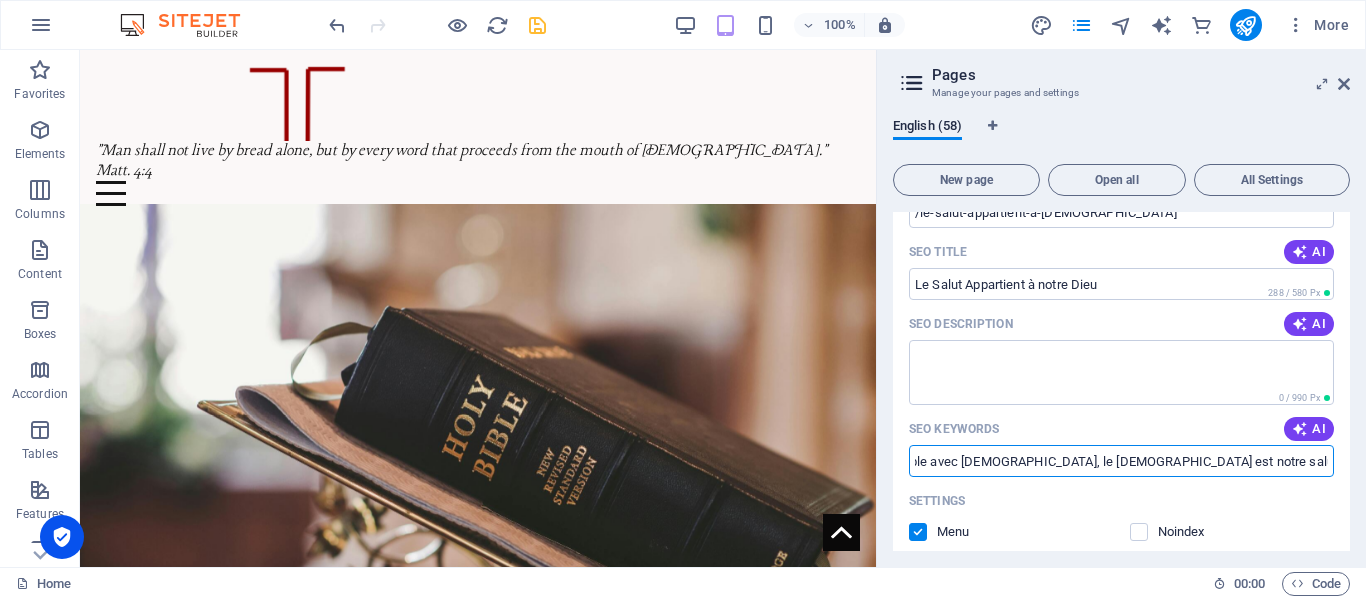 click on "[DEMOGRAPHIC_DATA] 3:8, Apocalypse 7:10, poème sur le salut, avec l'homme c'est impossible, mais avec [DEMOGRAPHIC_DATA] c'est possible, [DEMOGRAPHIC_DATA] 19:26, tout est possible avec [DEMOGRAPHIC_DATA], le [DEMOGRAPHIC_DATA] est notre salut, [DEMOGRAPHIC_DATA] sauve les [DEMOGRAPHIC_DATA], personne ne recherche [DEMOGRAPHIC_DATA], l'homme de poussière" at bounding box center [1121, 461] 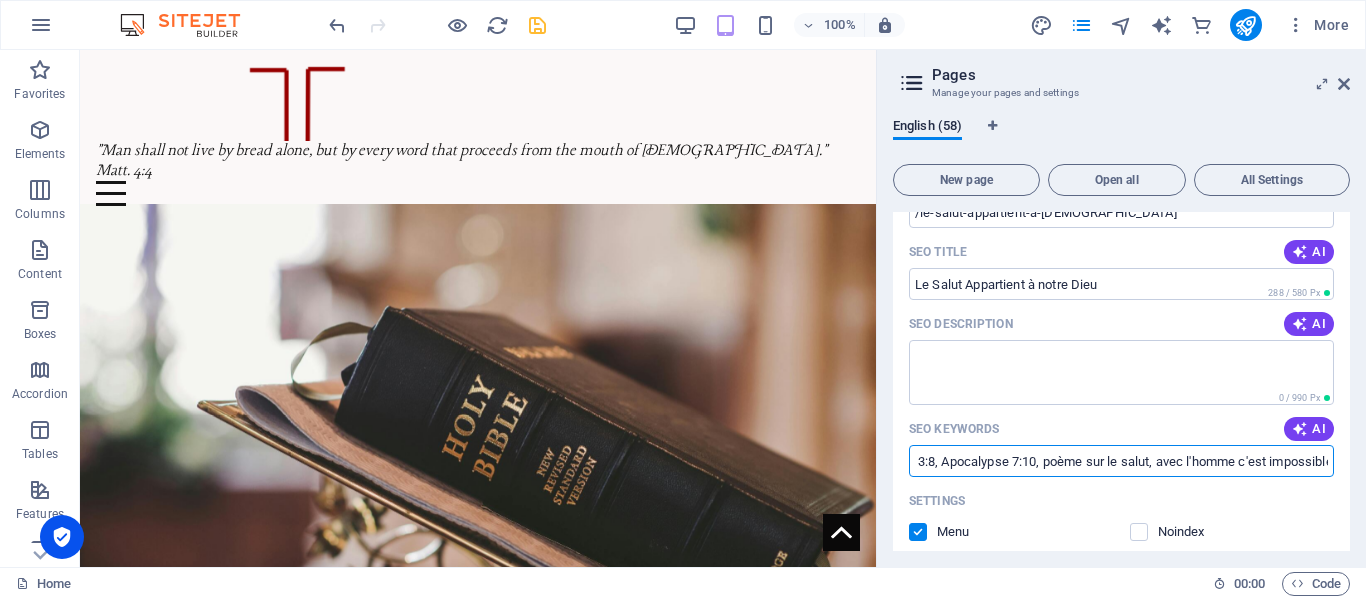 scroll, scrollTop: 0, scrollLeft: 0, axis: both 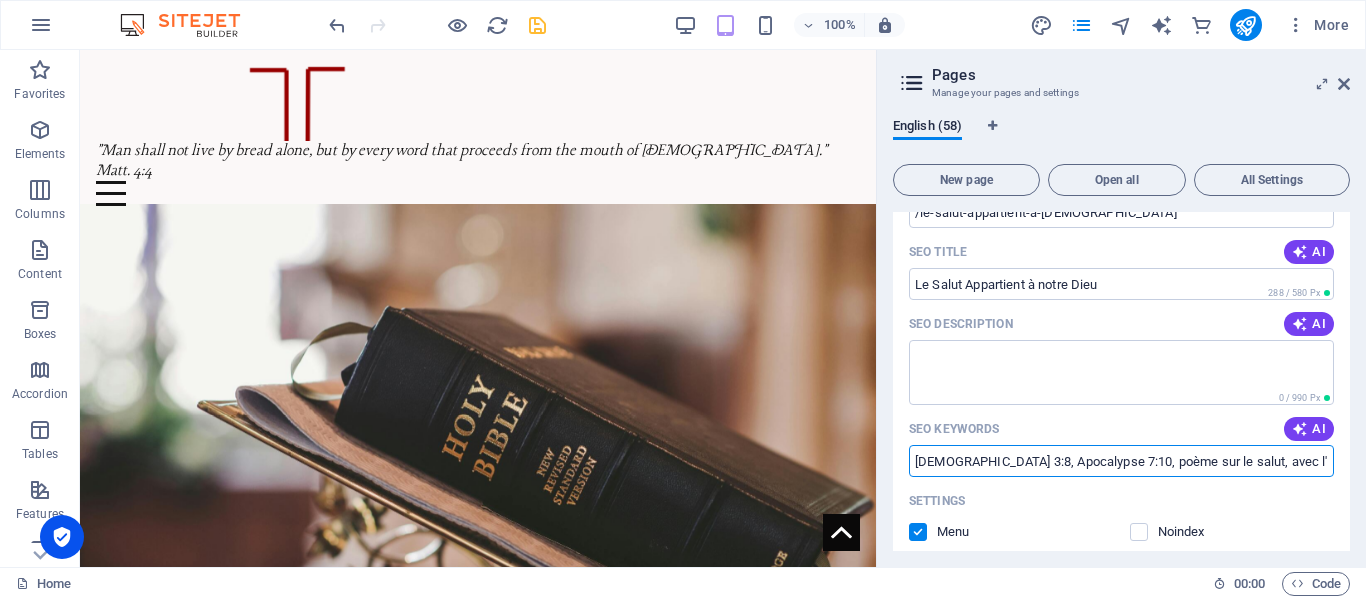 type on "[DEMOGRAPHIC_DATA] 3:8, Apocalypse 7:10, poème sur le salut, avec l'homme c'est impossible, mais avec [DEMOGRAPHIC_DATA] c'est possible, [DEMOGRAPHIC_DATA] 19:26, tout est possible avec [DEMOGRAPHIC_DATA], le [DEMOGRAPHIC_DATA] est notre salut, [DEMOGRAPHIC_DATA] sauve les [DEMOGRAPHIC_DATA], personne ne recherche [DEMOGRAPHIC_DATA], l'homme de poussière" 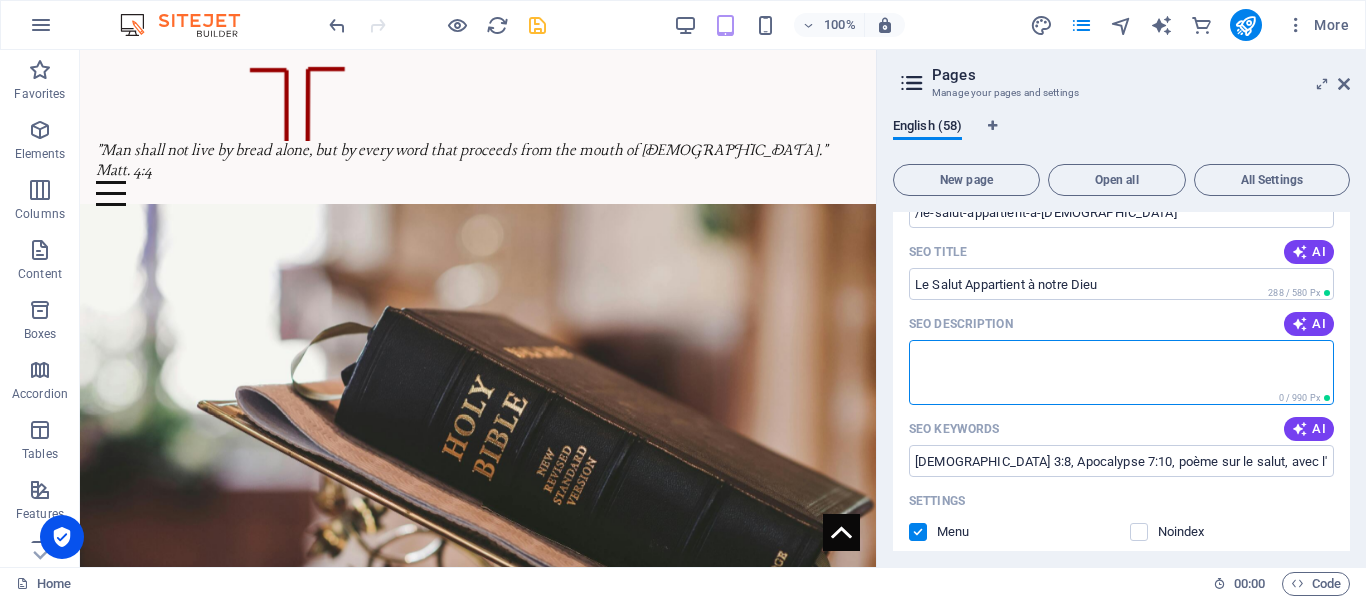 click on "SEO Description" at bounding box center [1121, 372] 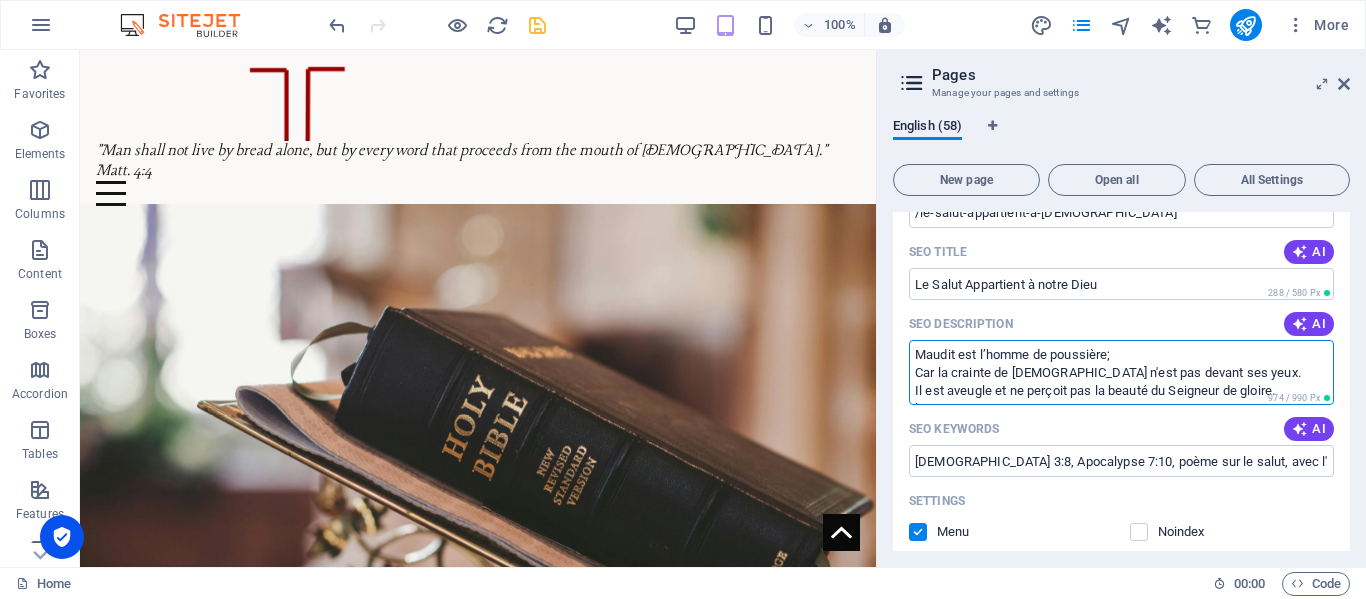 scroll, scrollTop: 18, scrollLeft: 0, axis: vertical 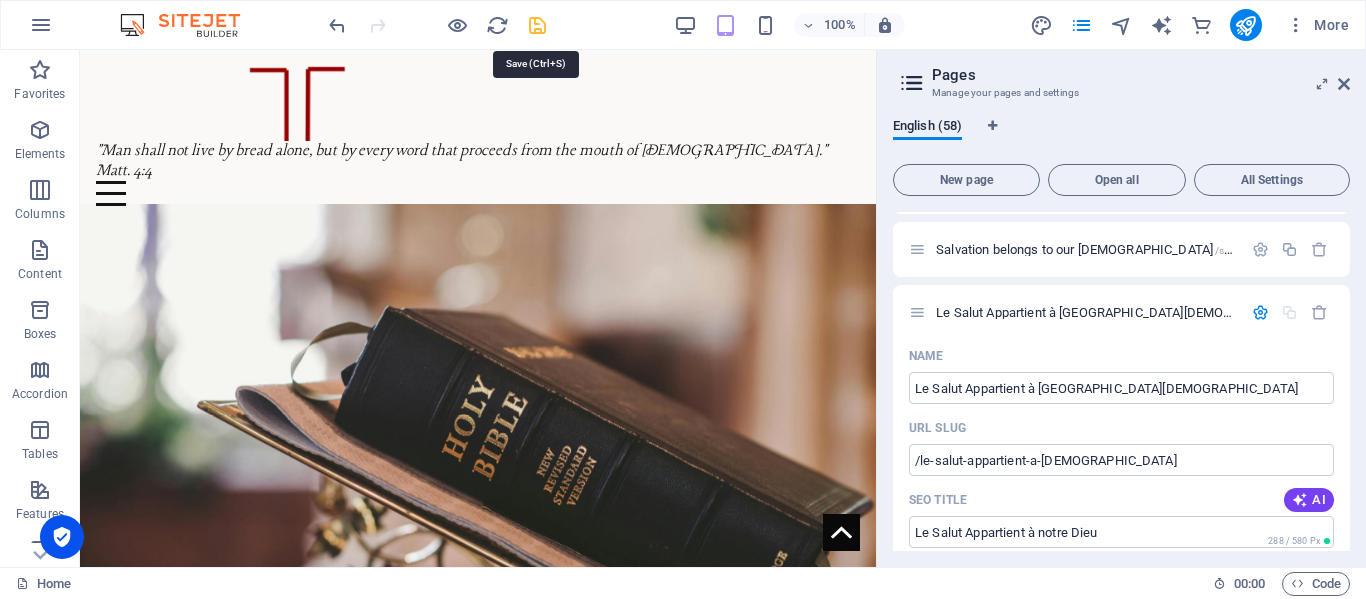 type on "Maudit est l’homme de poussière;
Car la crainte de [DEMOGRAPHIC_DATA] n'est pas devant ses yeux.
Il est aveugle et ne perçoit pas la beauté du Seigneur de gloire.
La..." 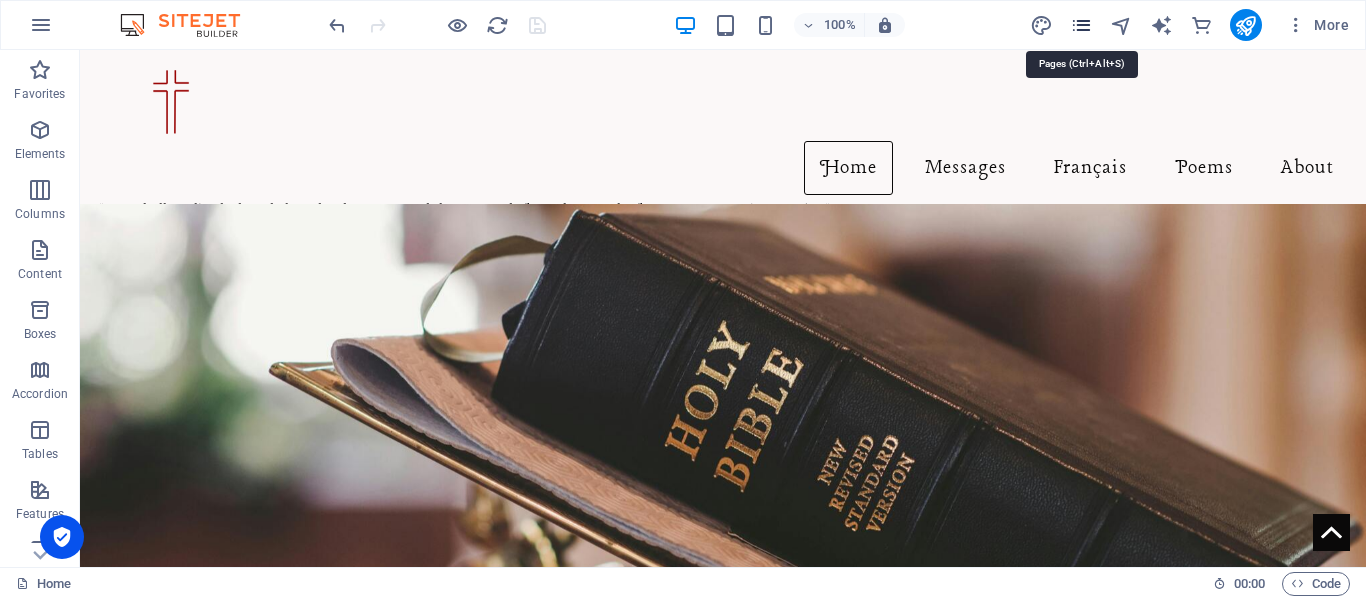 click at bounding box center [1081, 25] 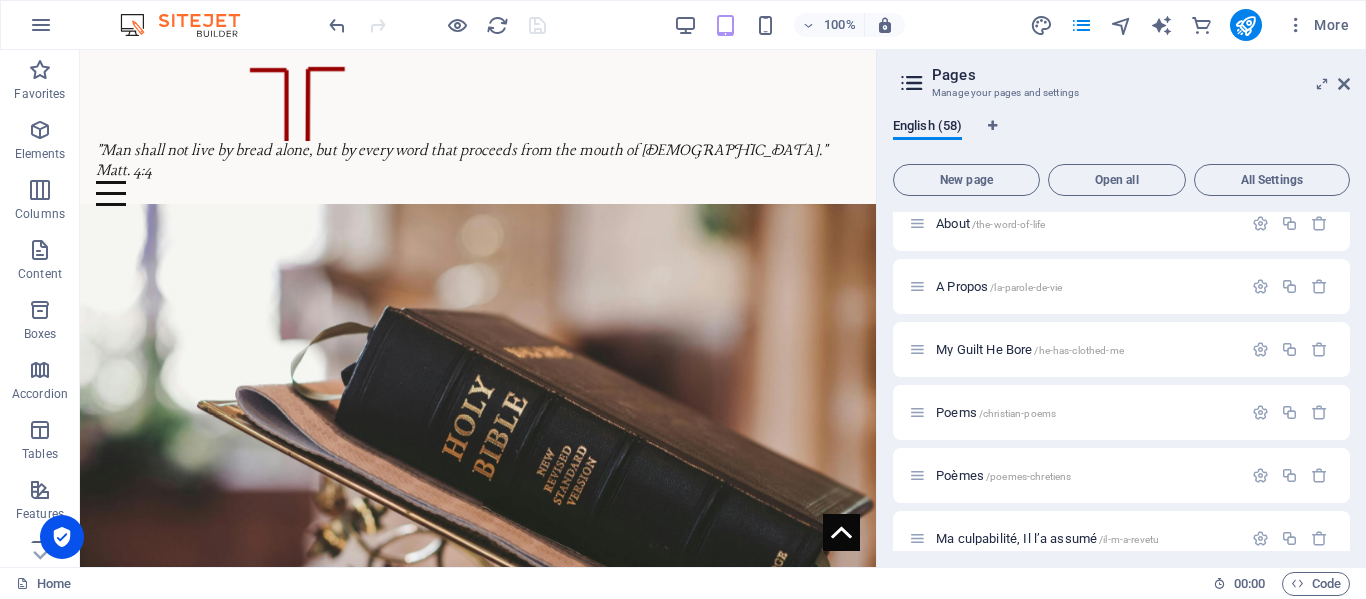 scroll, scrollTop: 3315, scrollLeft: 0, axis: vertical 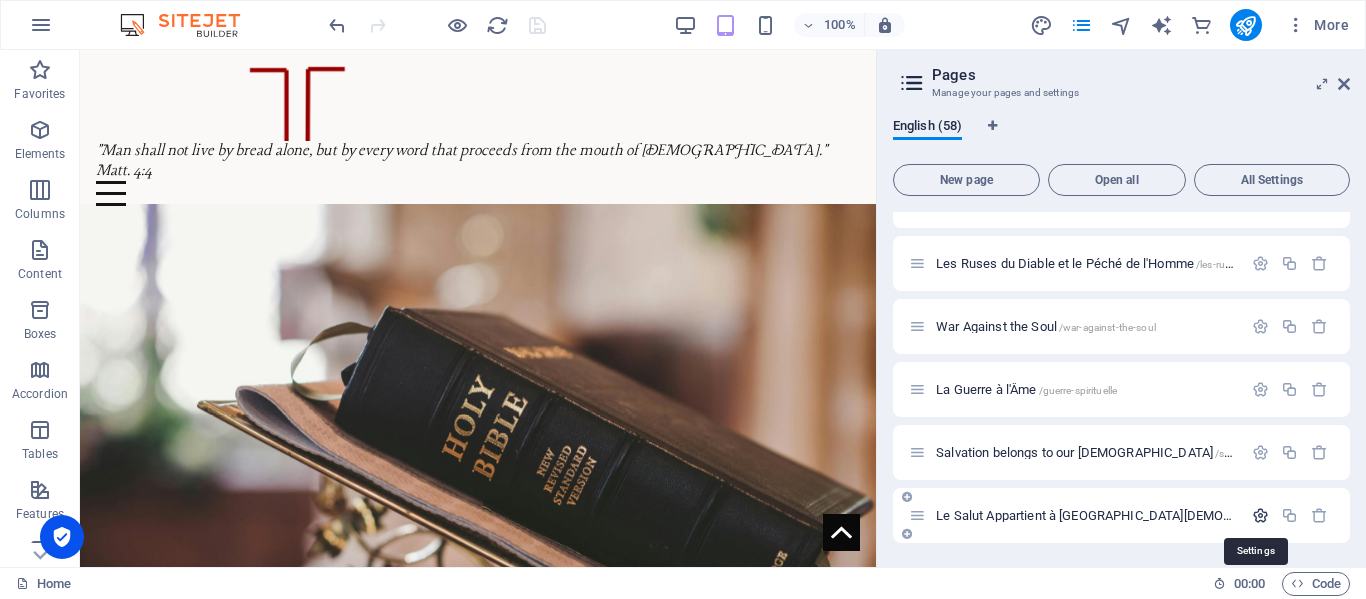 click at bounding box center (1260, 515) 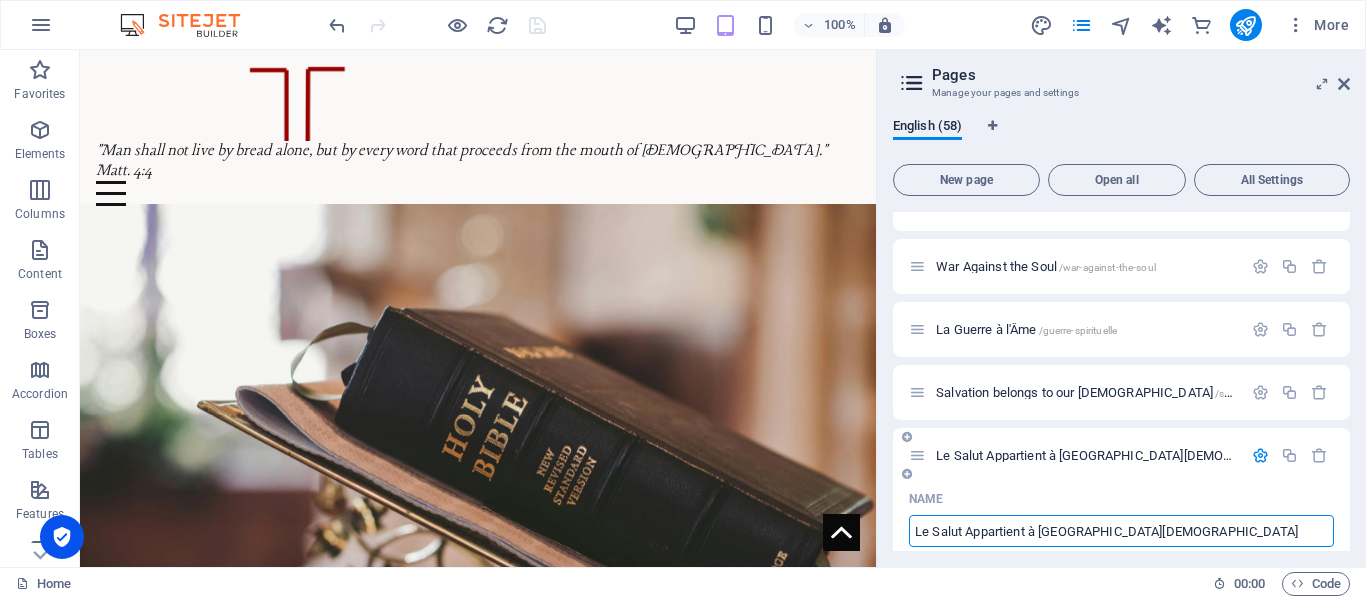 scroll, scrollTop: 3379, scrollLeft: 0, axis: vertical 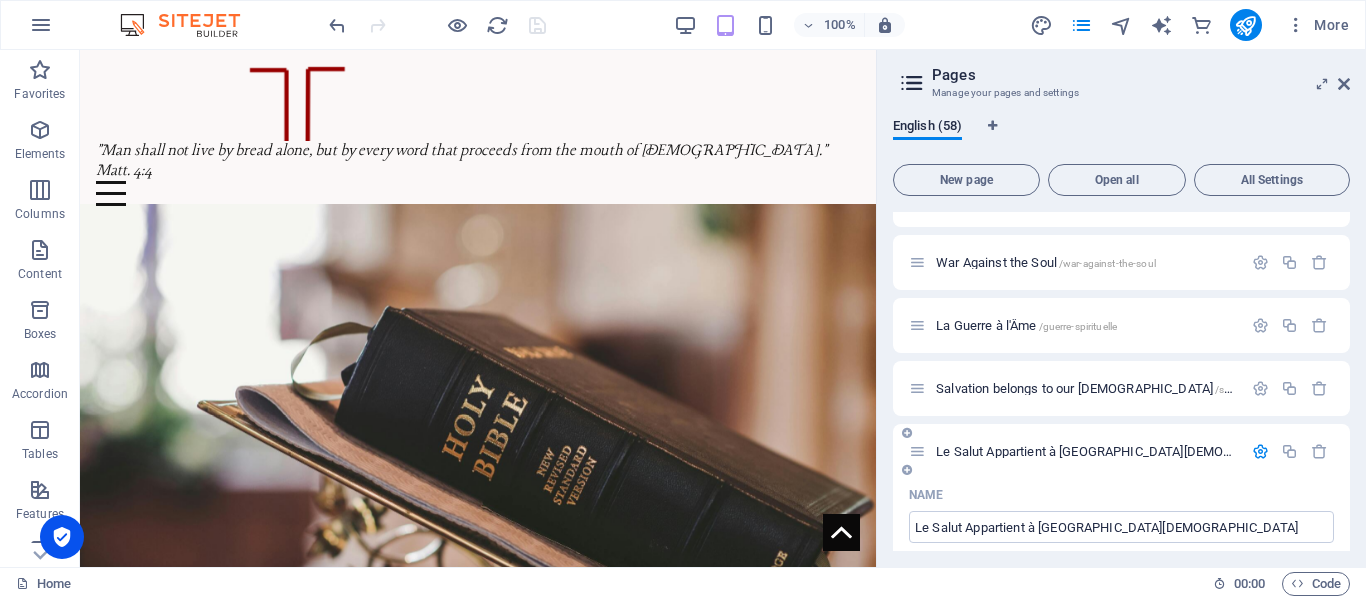 click at bounding box center [1260, 451] 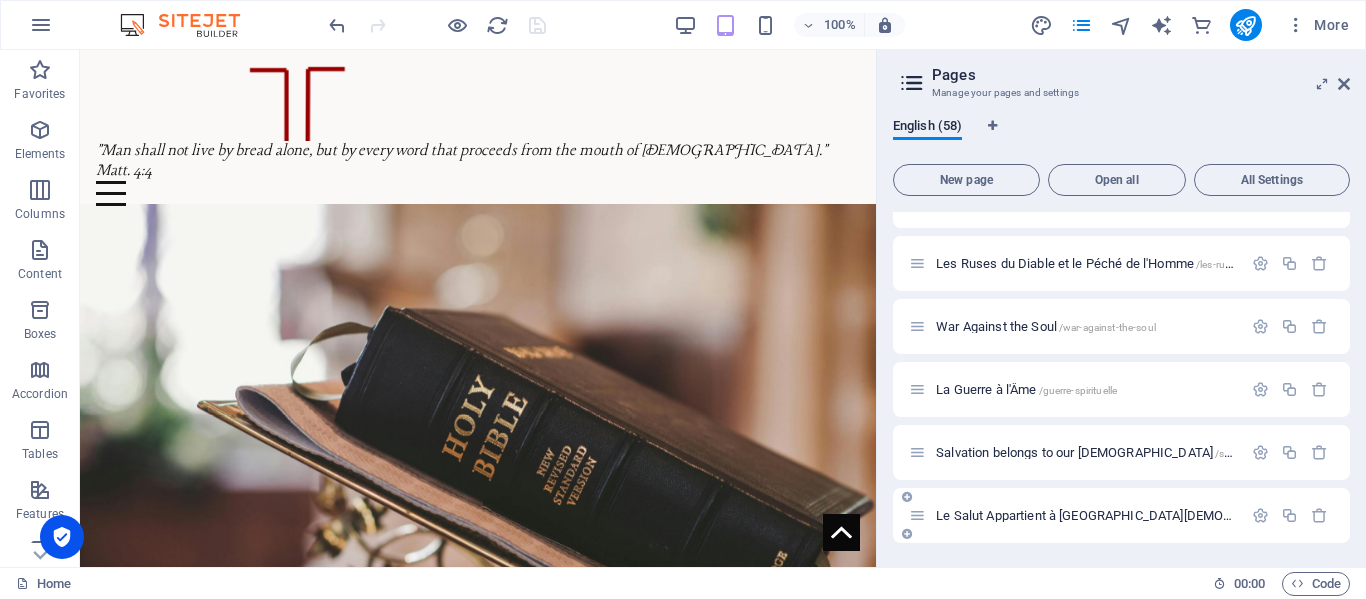 click on "Le Salut Appartient à [GEOGRAPHIC_DATA][DEMOGRAPHIC_DATA] /[GEOGRAPHIC_DATA]-appartient-[GEOGRAPHIC_DATA][DEMOGRAPHIC_DATA]" at bounding box center [1232, 515] 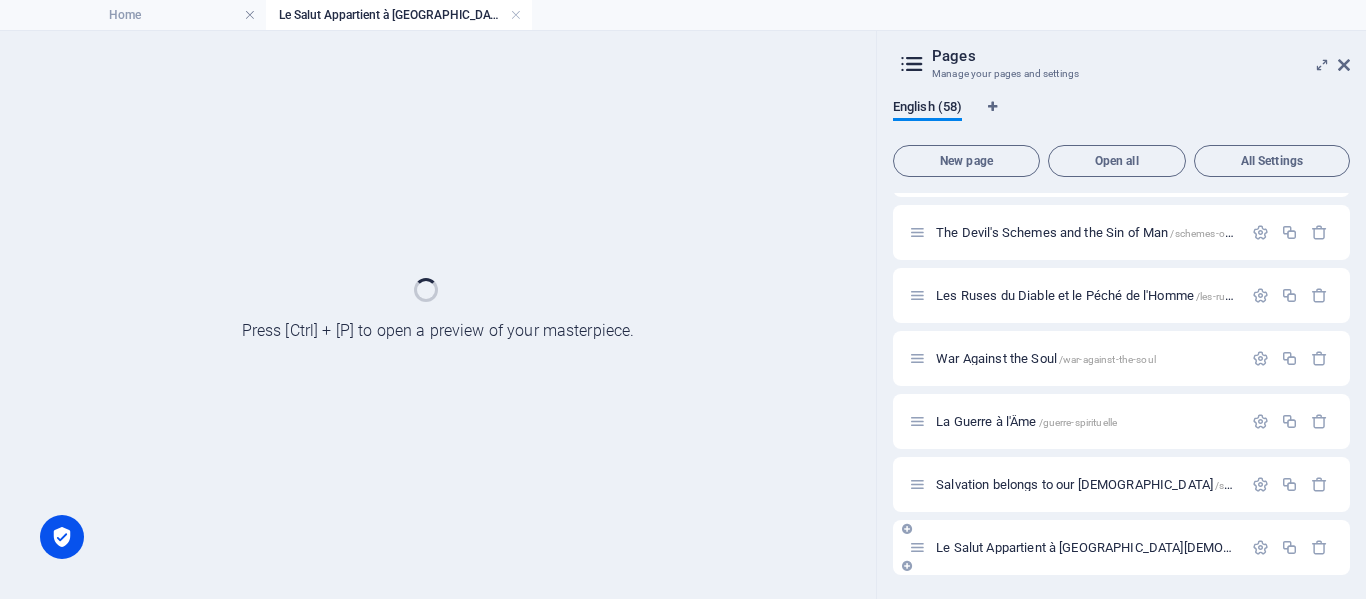 scroll, scrollTop: 3264, scrollLeft: 0, axis: vertical 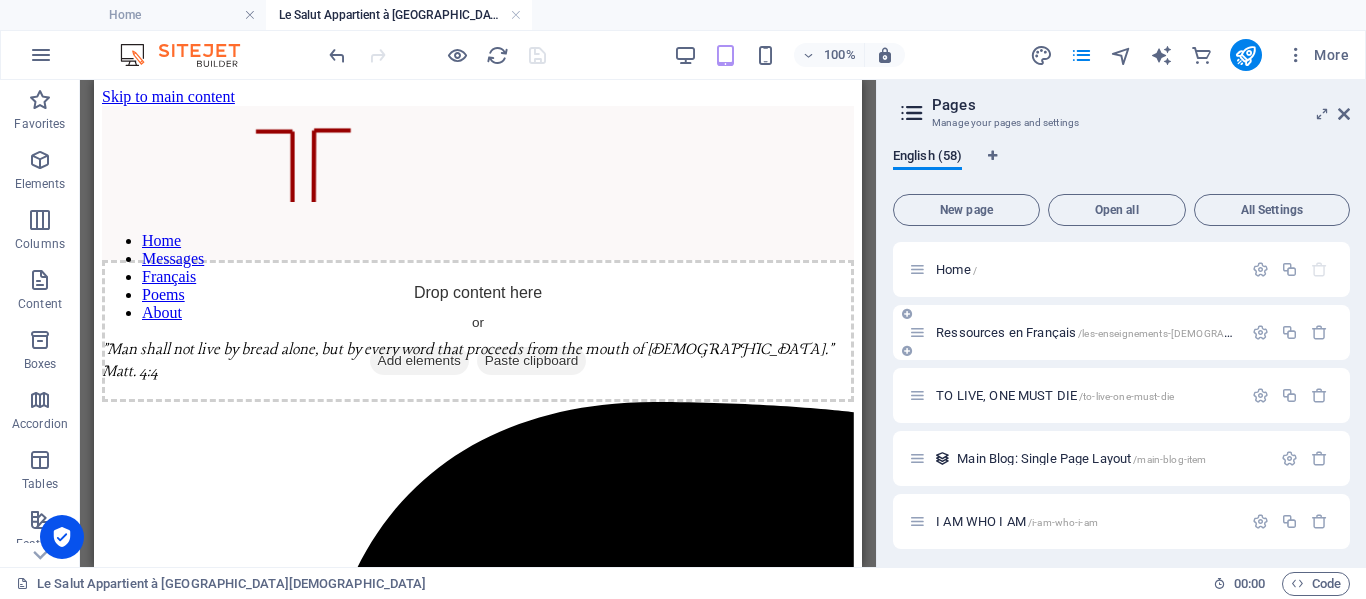 click on "Ressources en Français /les-enseignements-[DEMOGRAPHIC_DATA]" at bounding box center (1109, 332) 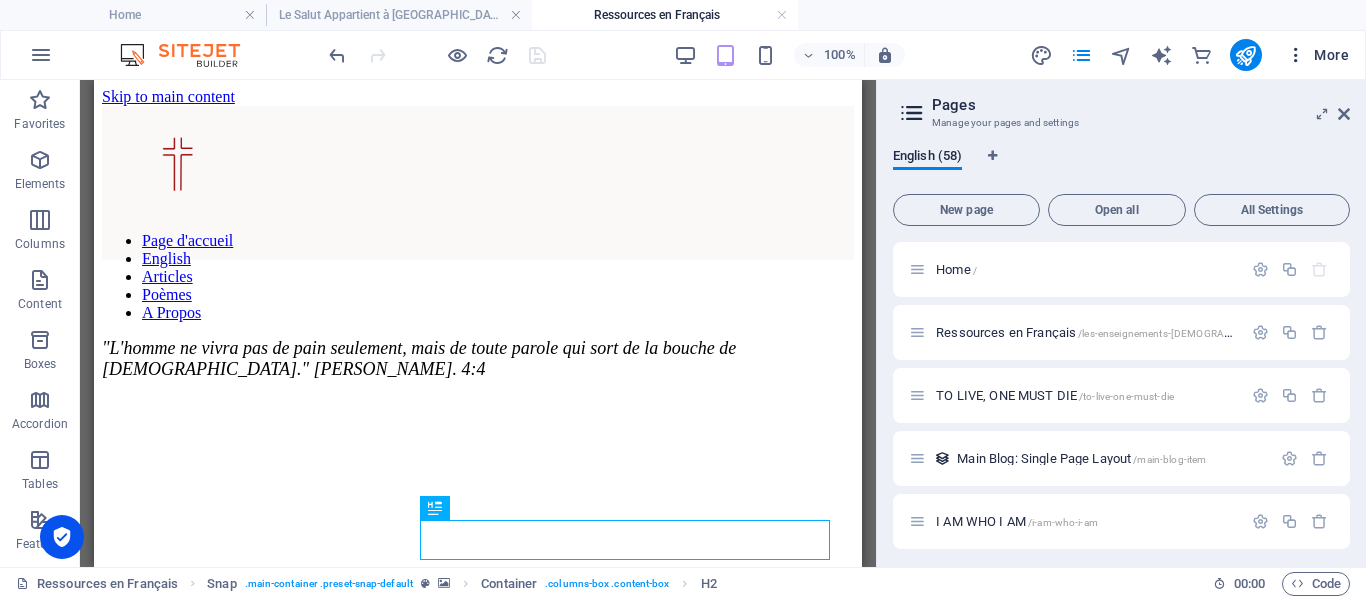 click on "More" at bounding box center (1317, 55) 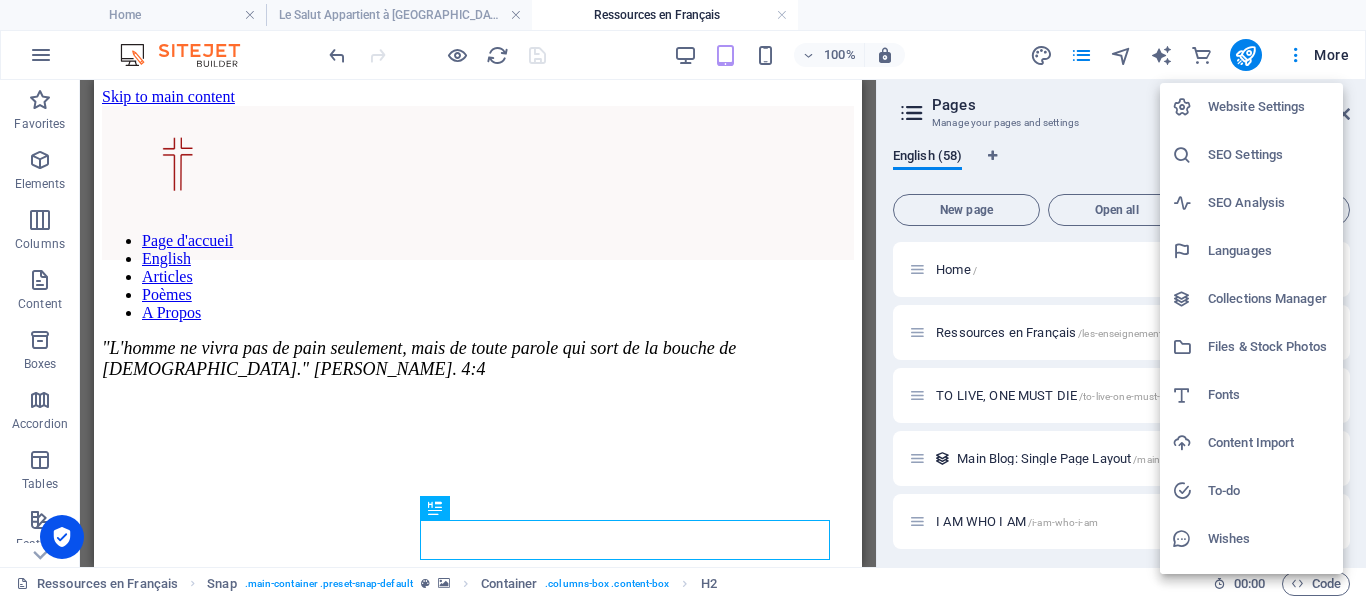click at bounding box center [683, 299] 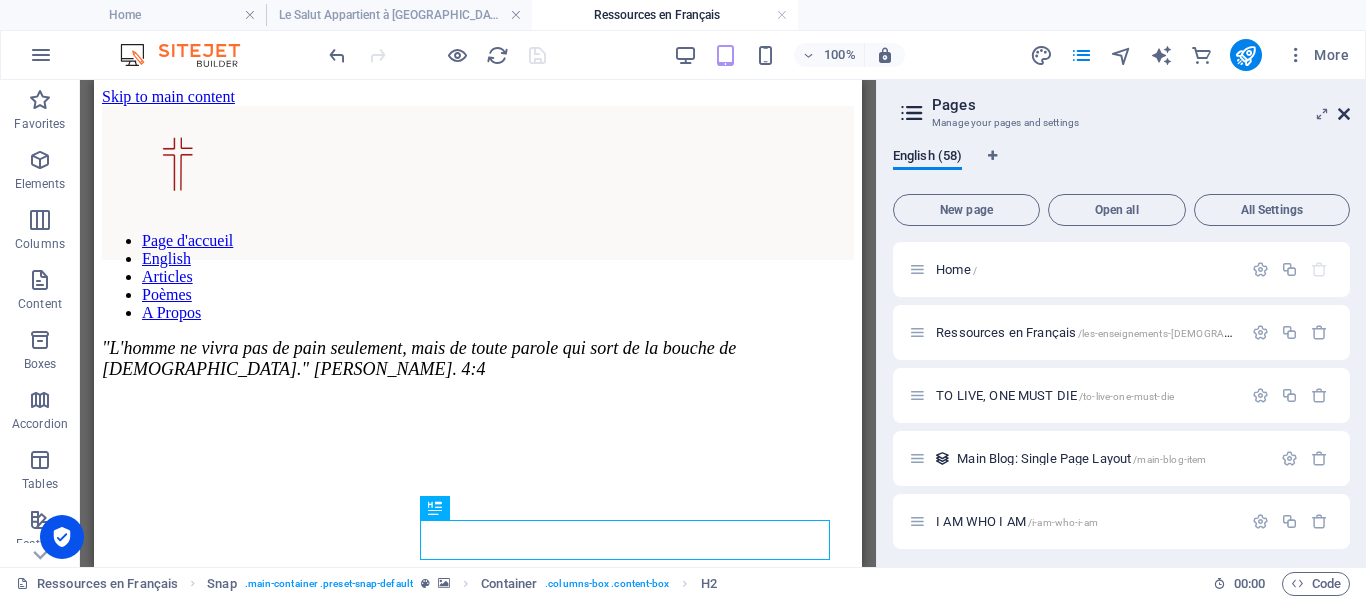 click at bounding box center (1344, 114) 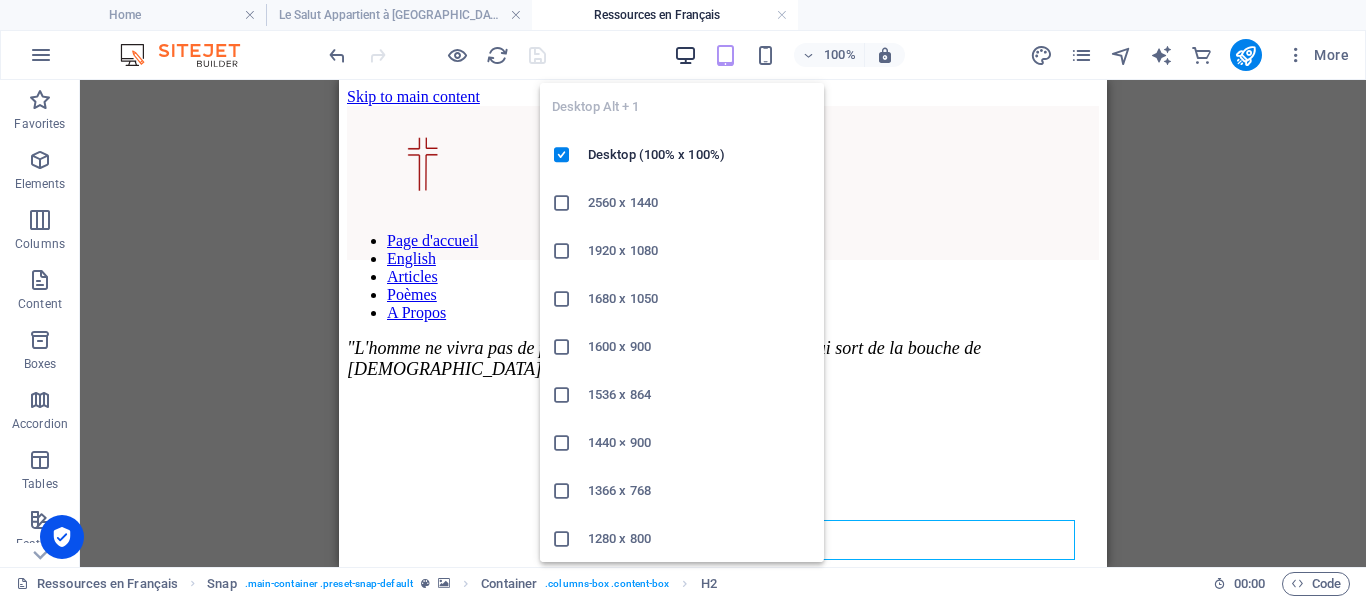 click at bounding box center (685, 55) 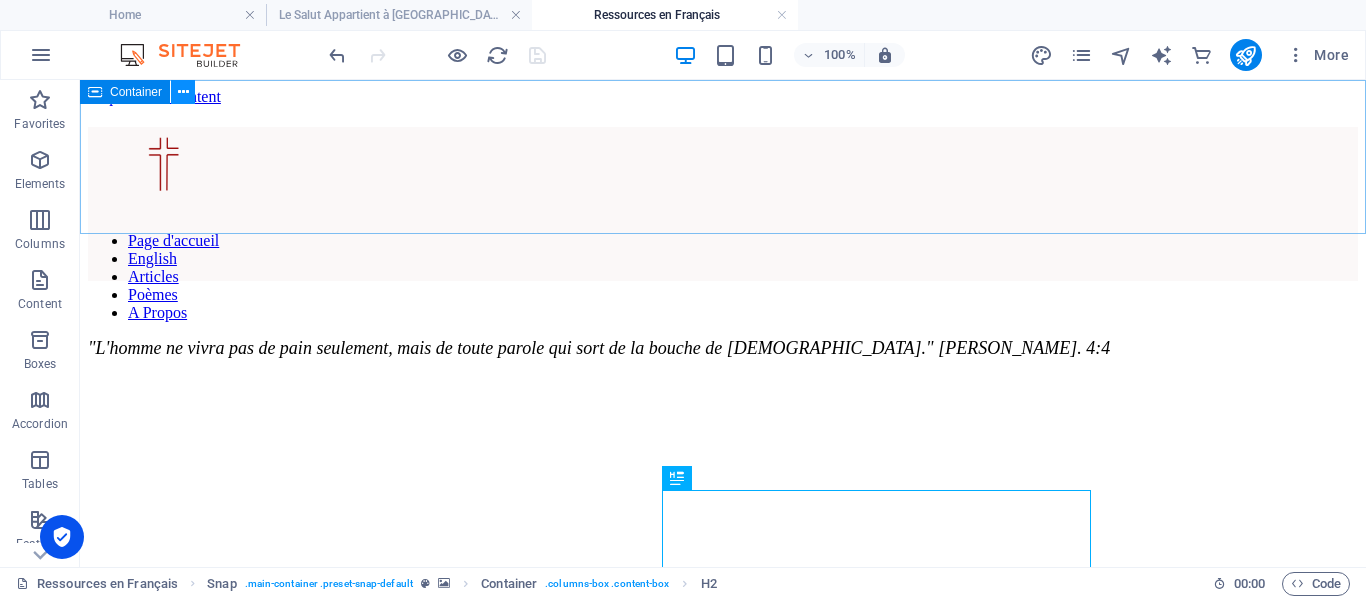 click at bounding box center (183, 92) 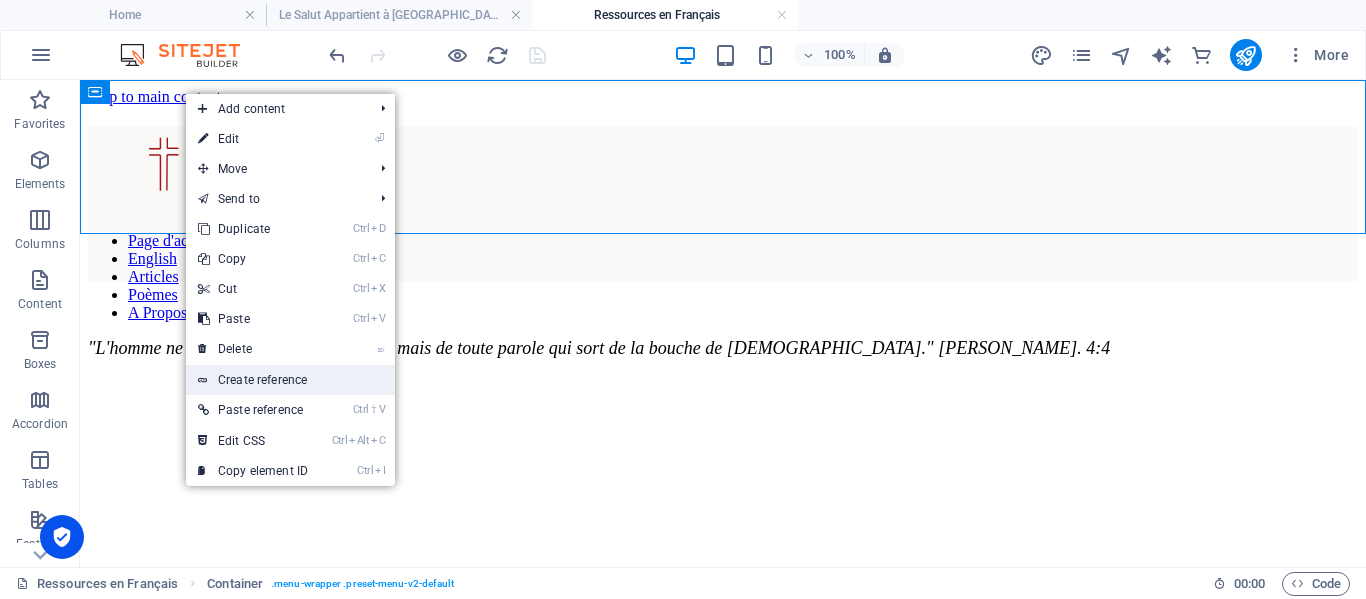 click on "Create reference" at bounding box center (290, 380) 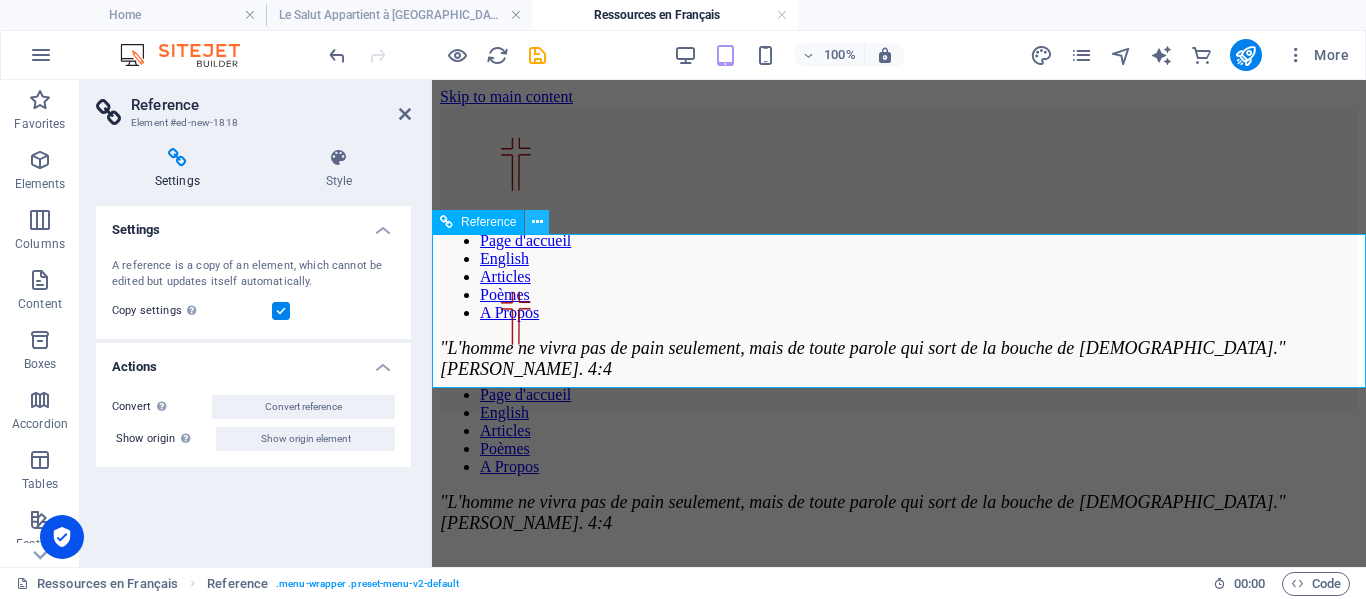 click at bounding box center (537, 222) 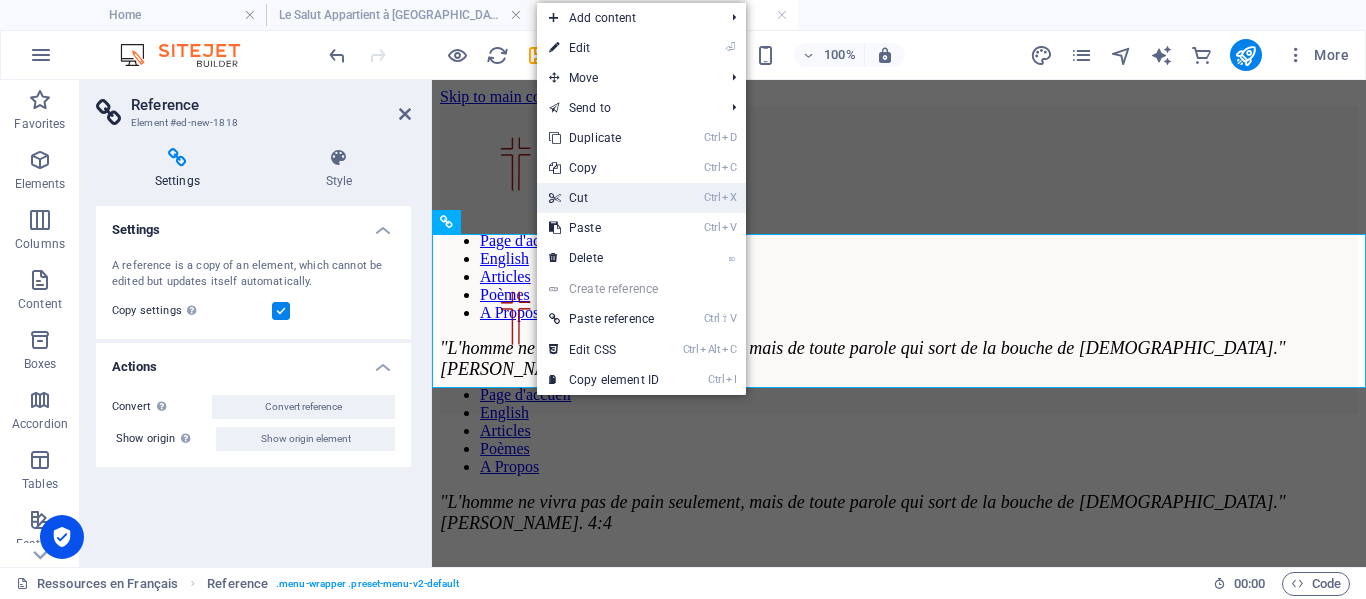 click on "Ctrl X  Cut" at bounding box center (604, 198) 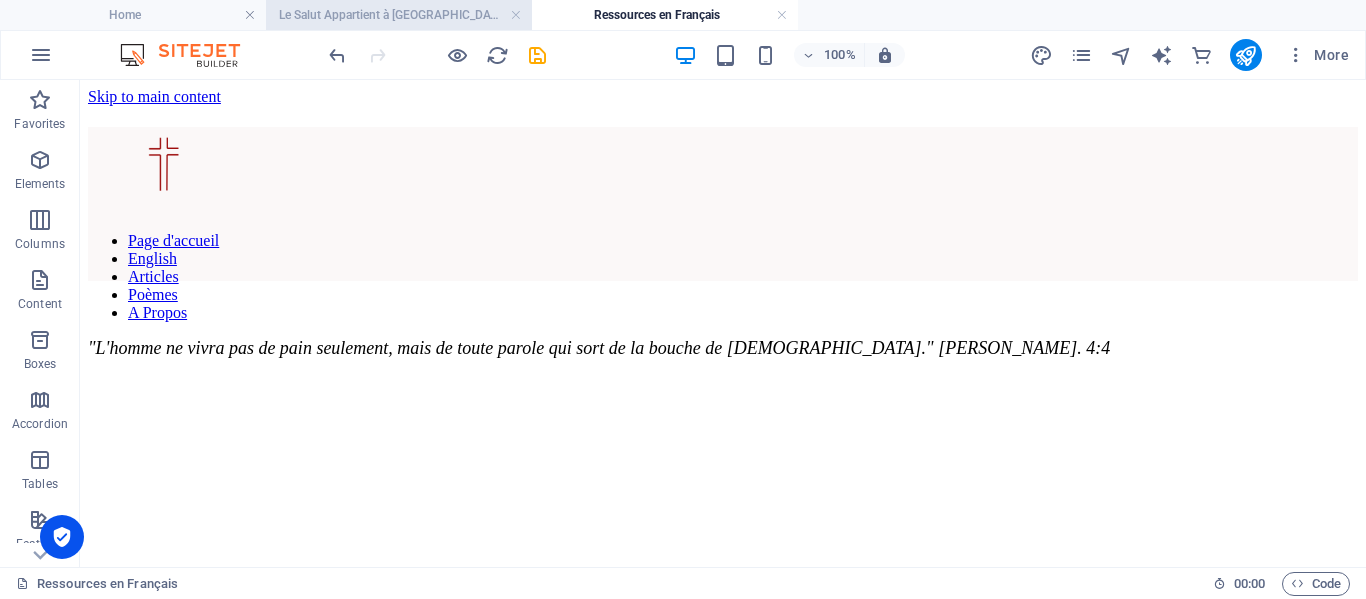 click on "Le Salut Appartient à [GEOGRAPHIC_DATA][DEMOGRAPHIC_DATA]" at bounding box center (399, 15) 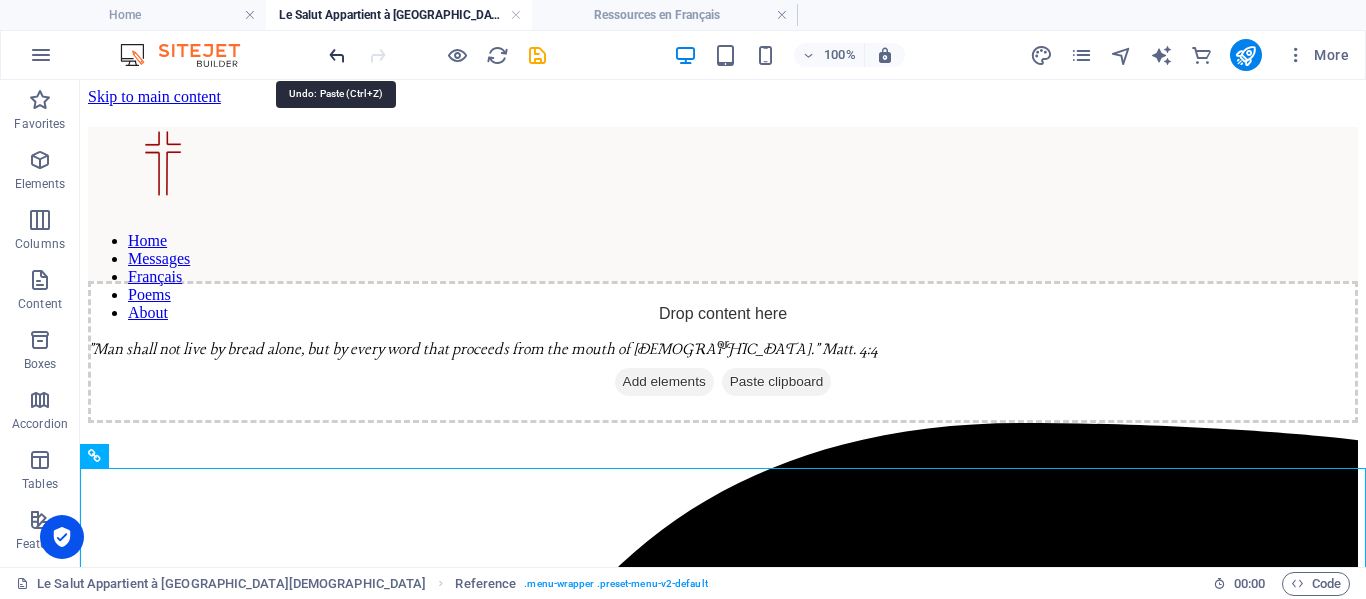 click at bounding box center (337, 55) 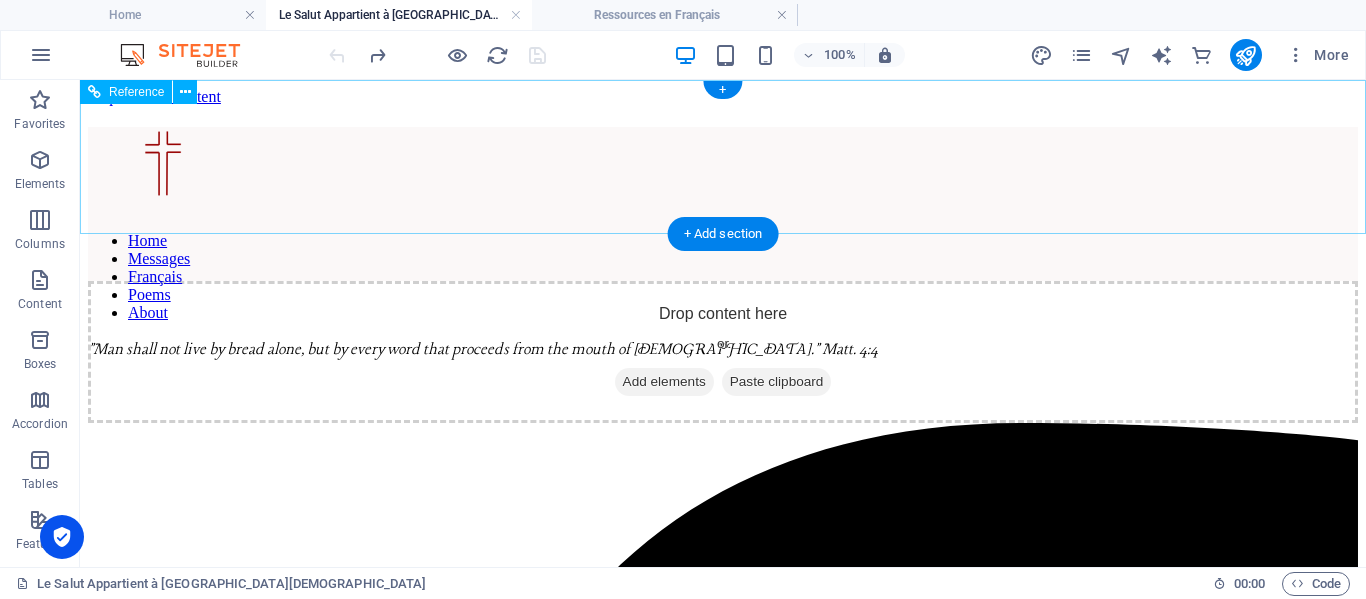 click on "Home Messages Français Poems About "Man shall not live by bread alone, but by every word that proceeds from the mouth of [DEMOGRAPHIC_DATA]." Matt. 4:4" at bounding box center [723, 204] 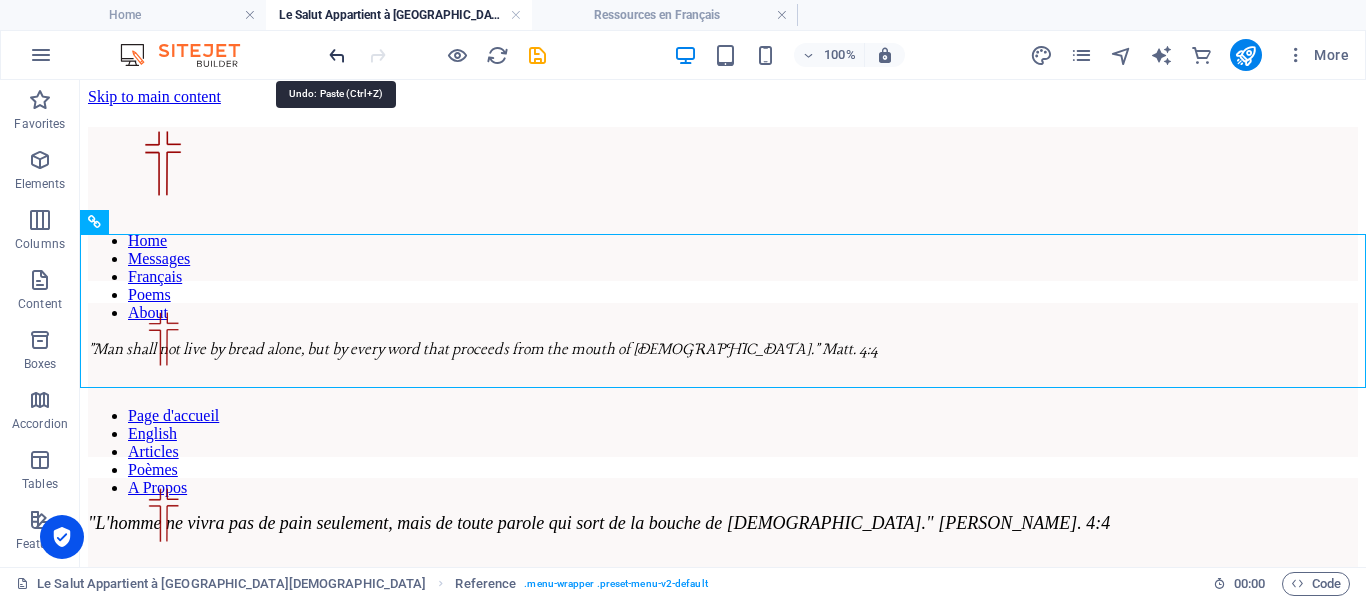 click at bounding box center [337, 55] 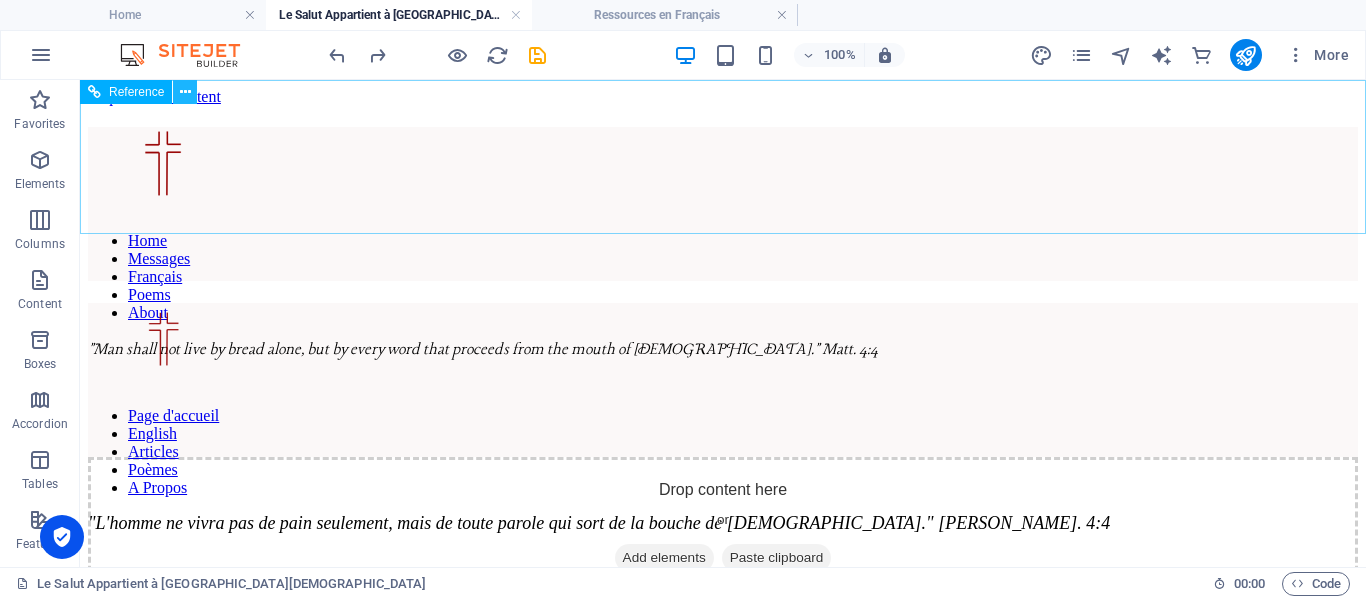 click at bounding box center (185, 92) 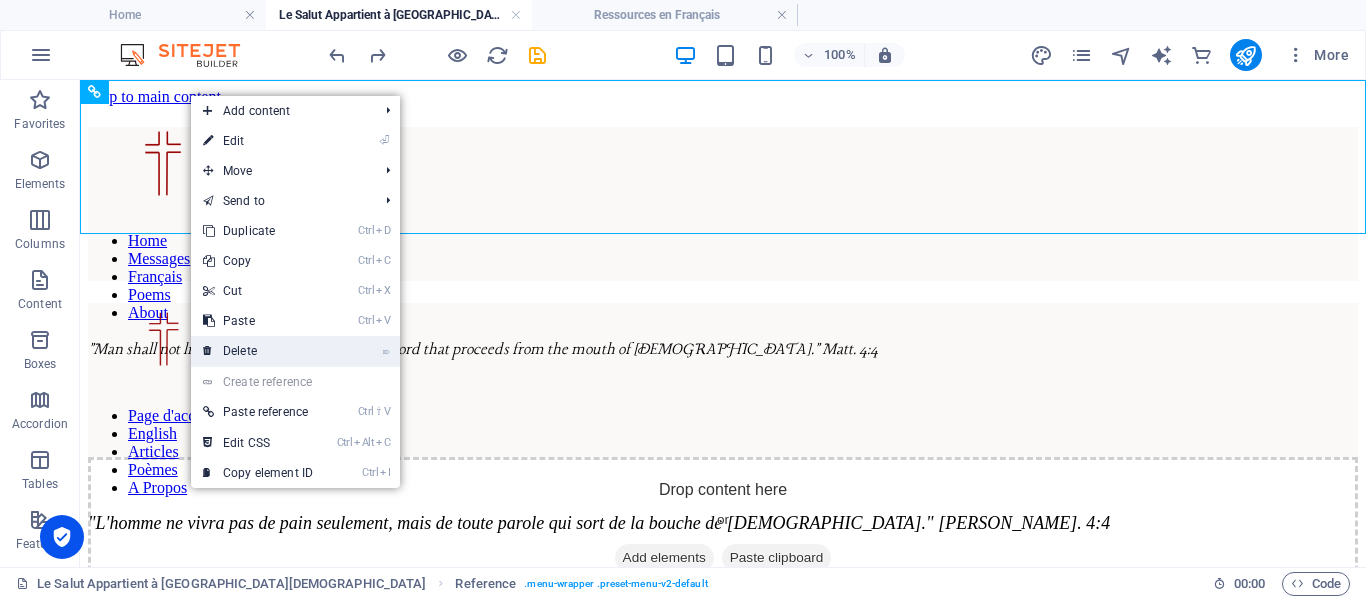 click on "⌦  Delete" at bounding box center (258, 351) 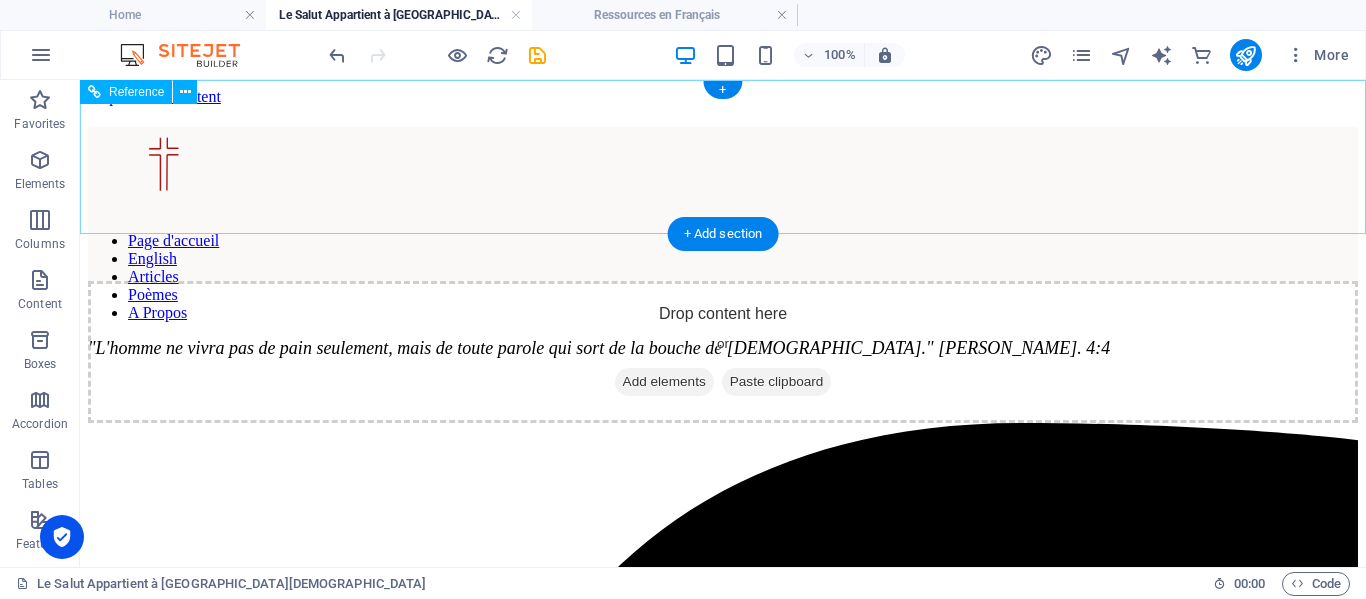 click at bounding box center (723, 168) 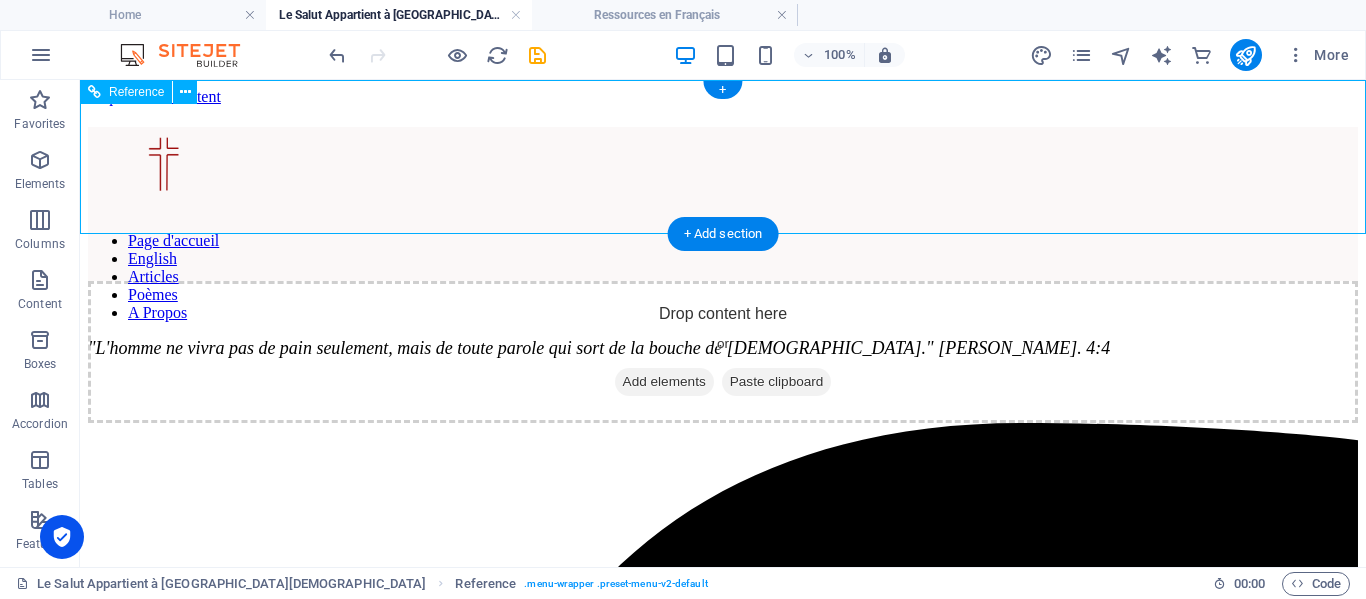 click at bounding box center (723, 168) 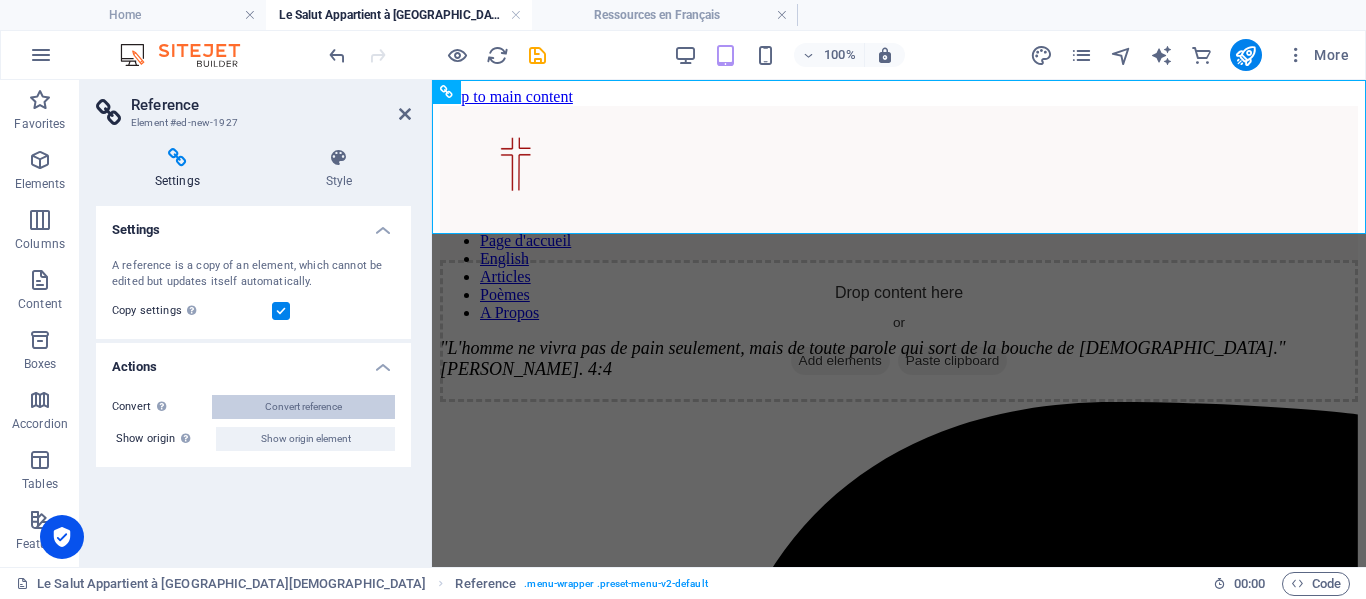 click on "Convert reference" at bounding box center [303, 407] 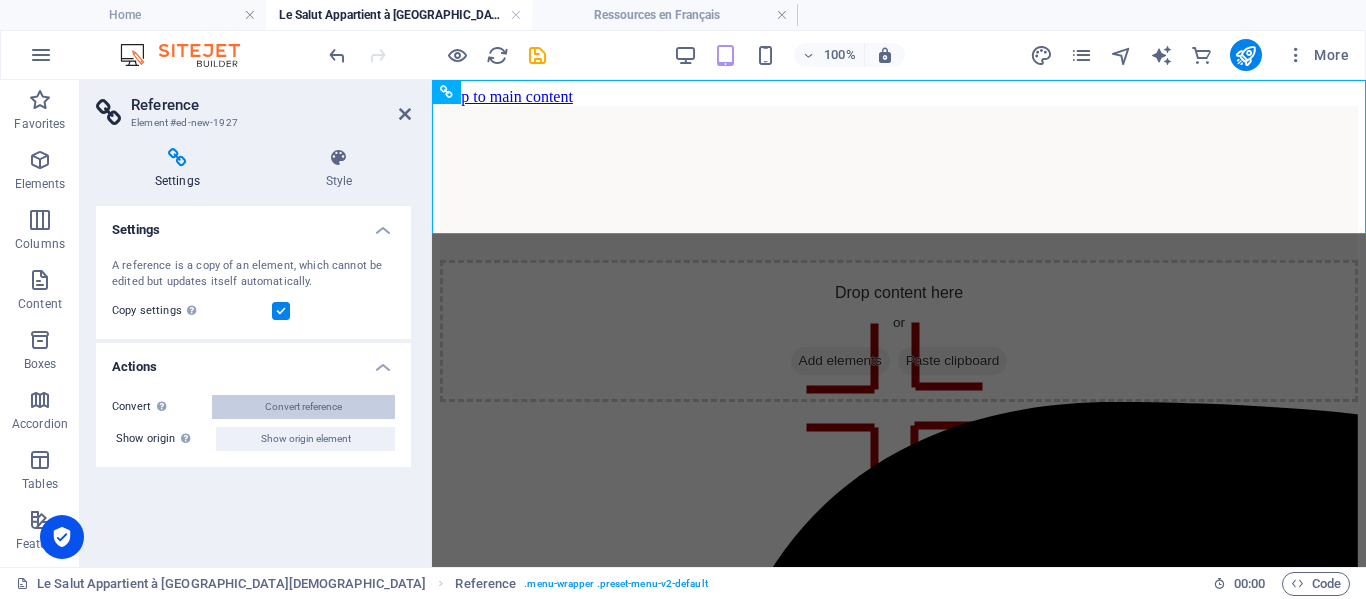 select on "rem" 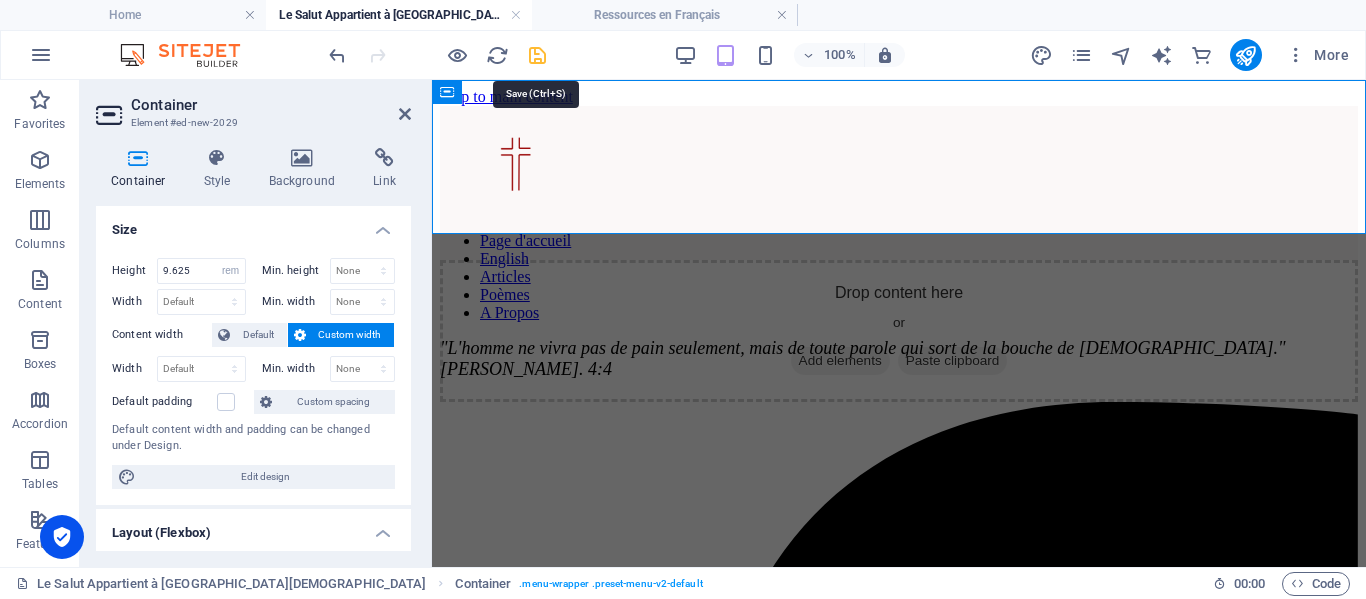 click at bounding box center [537, 55] 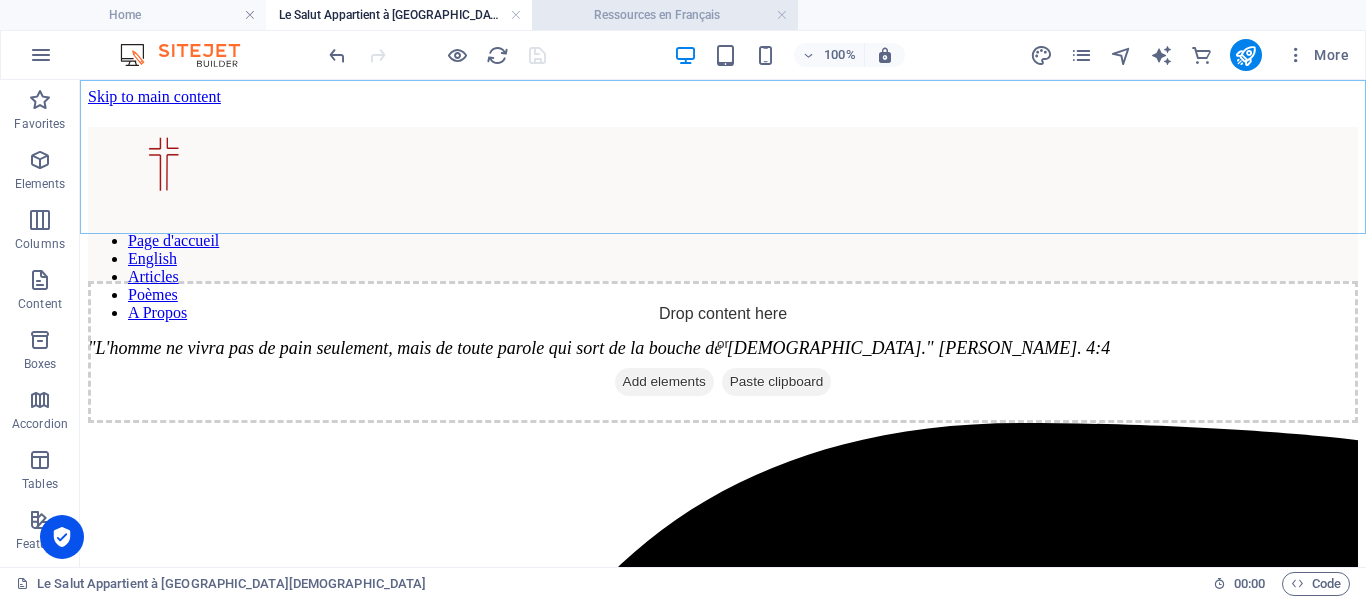 click on "Ressources en Français" at bounding box center (665, 15) 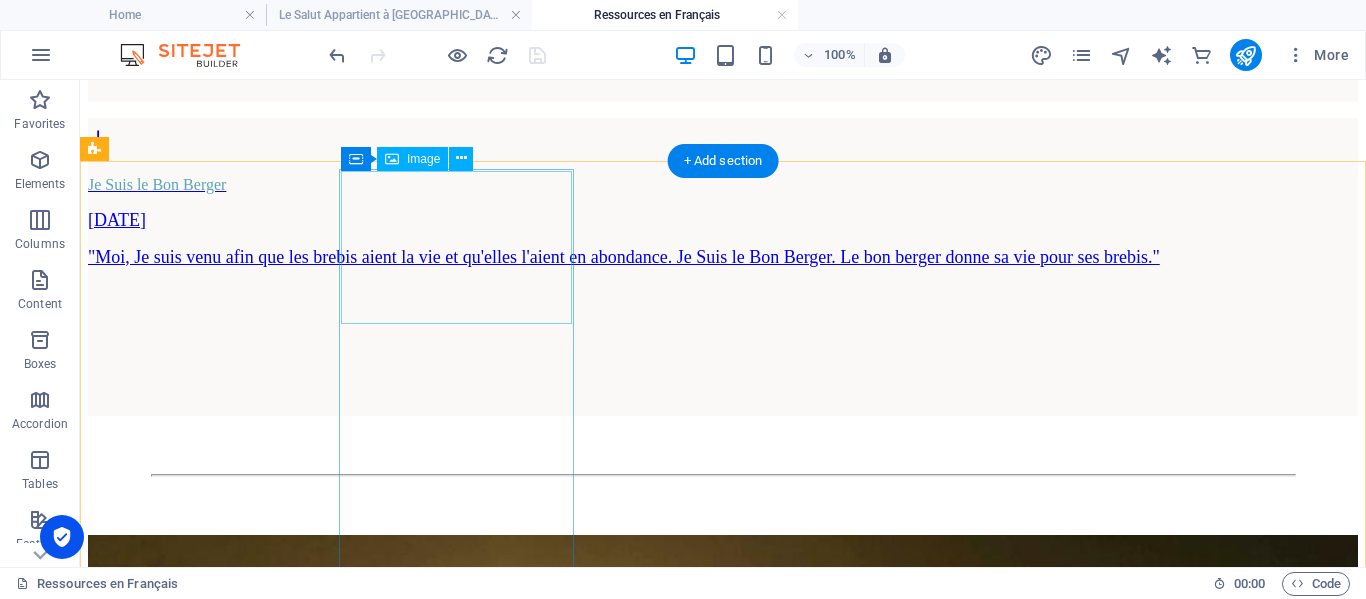 scroll, scrollTop: 2620, scrollLeft: 0, axis: vertical 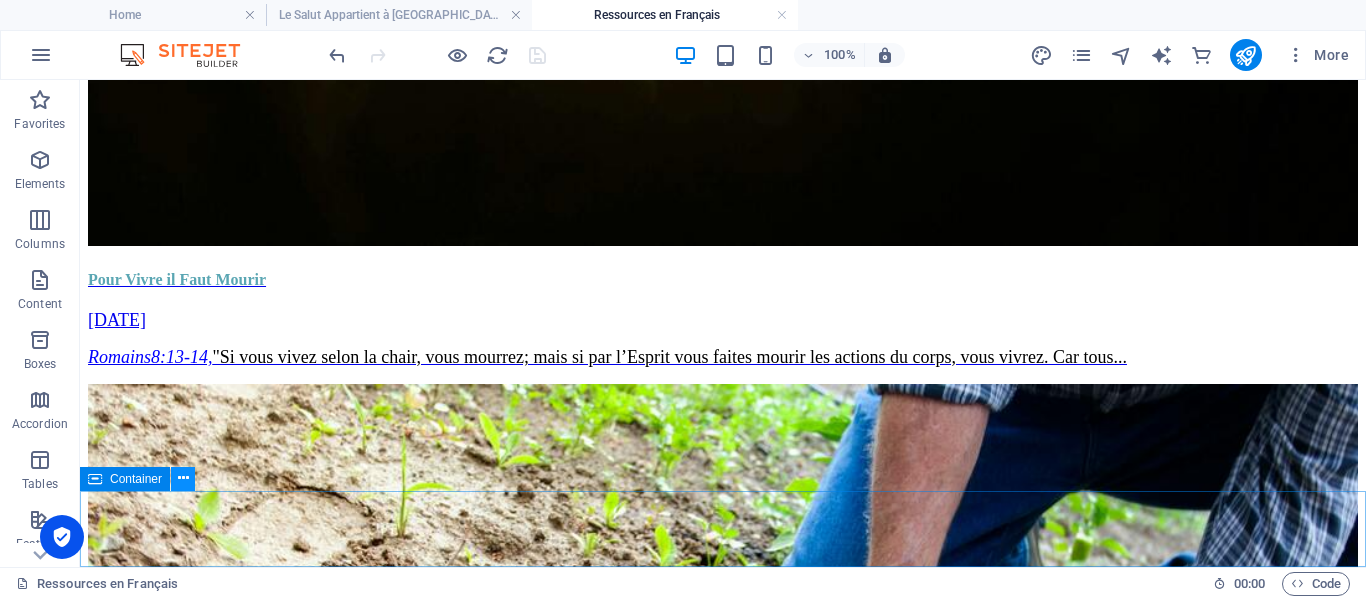 click at bounding box center [183, 478] 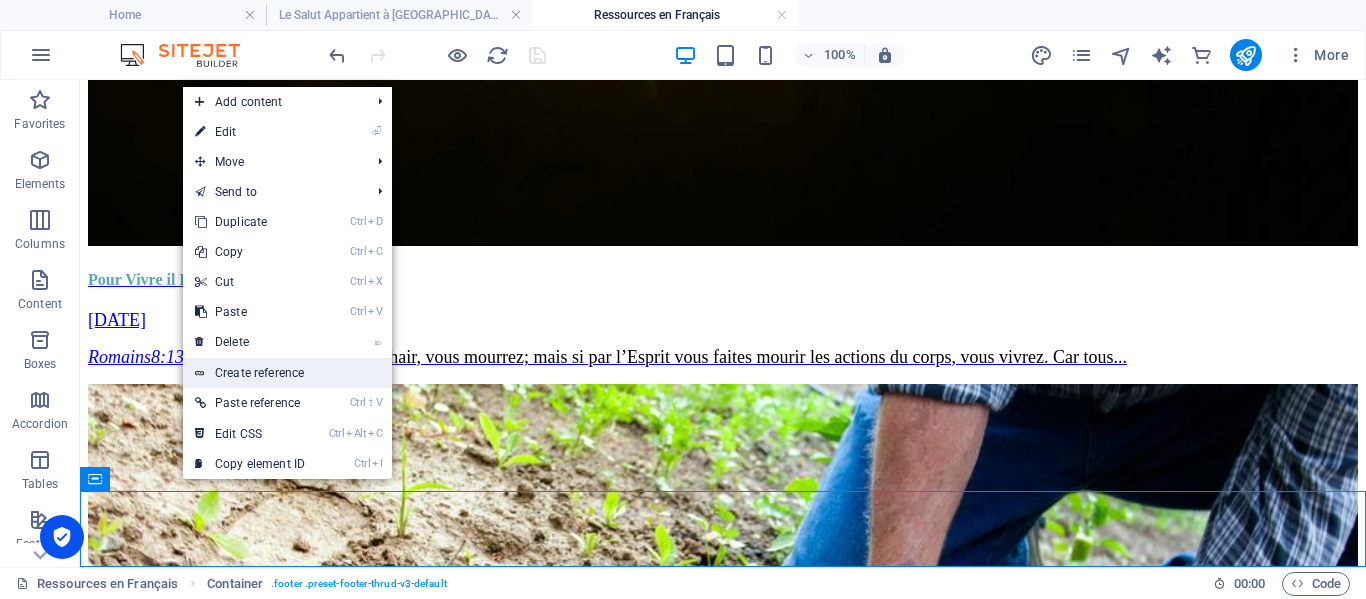 click on "Create reference" at bounding box center [287, 373] 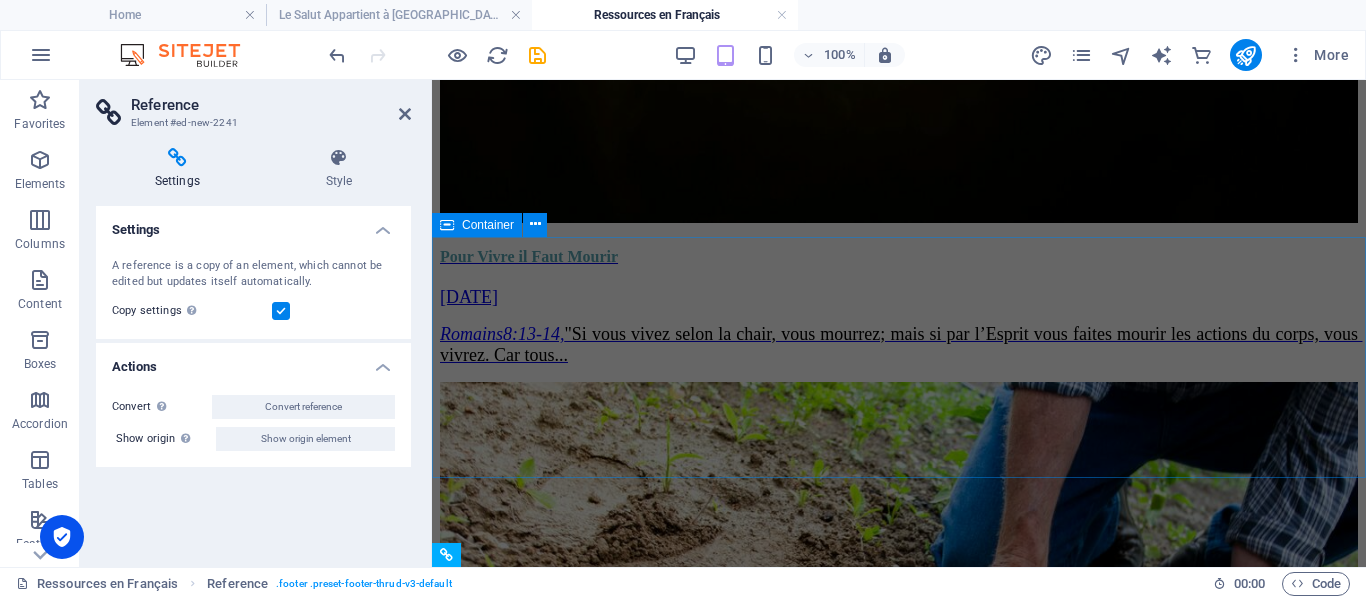 scroll, scrollTop: 2425, scrollLeft: 0, axis: vertical 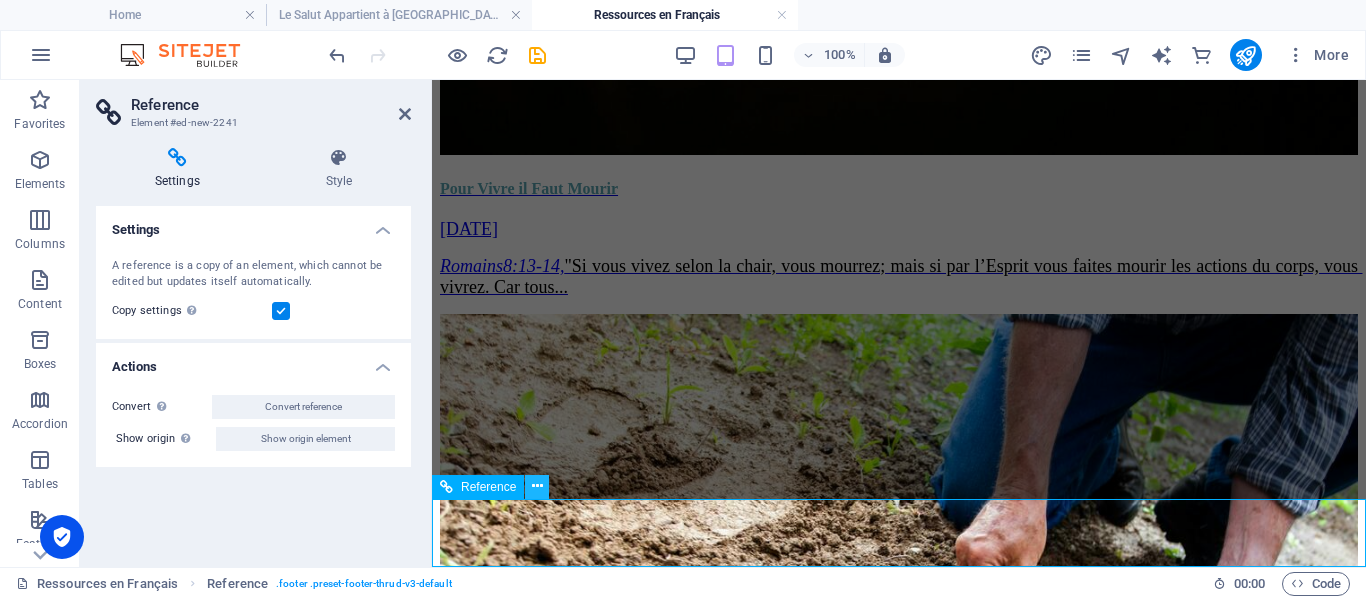 click at bounding box center [537, 486] 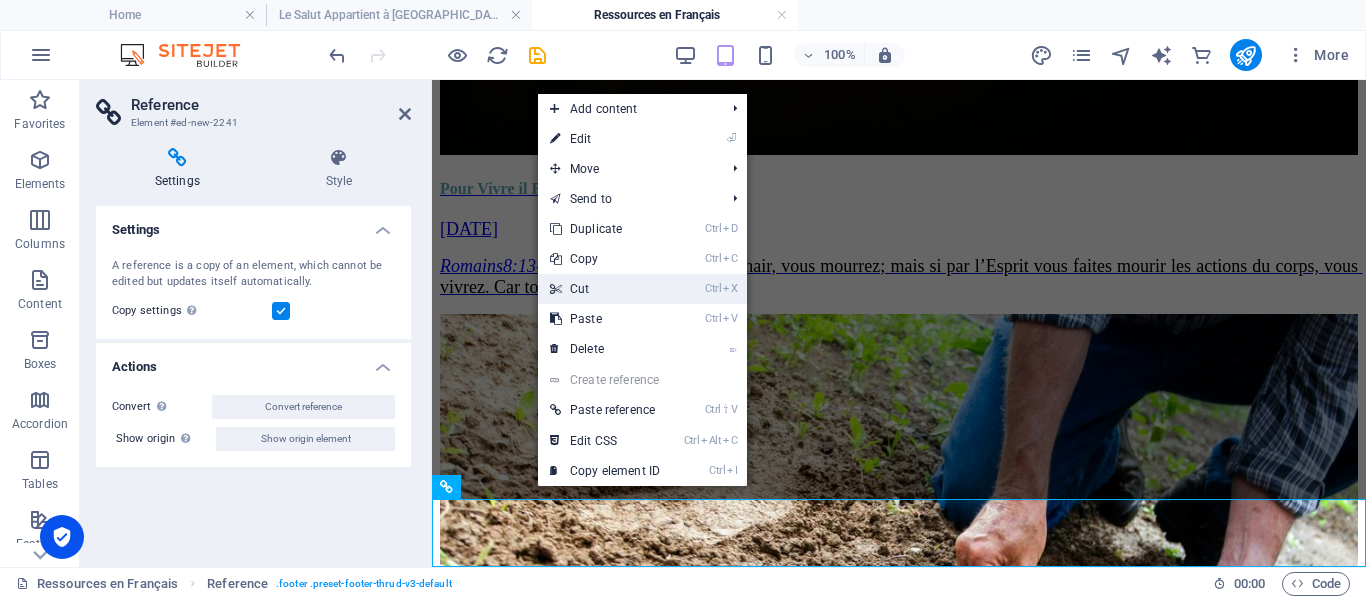 click on "Ctrl X  Cut" at bounding box center [605, 289] 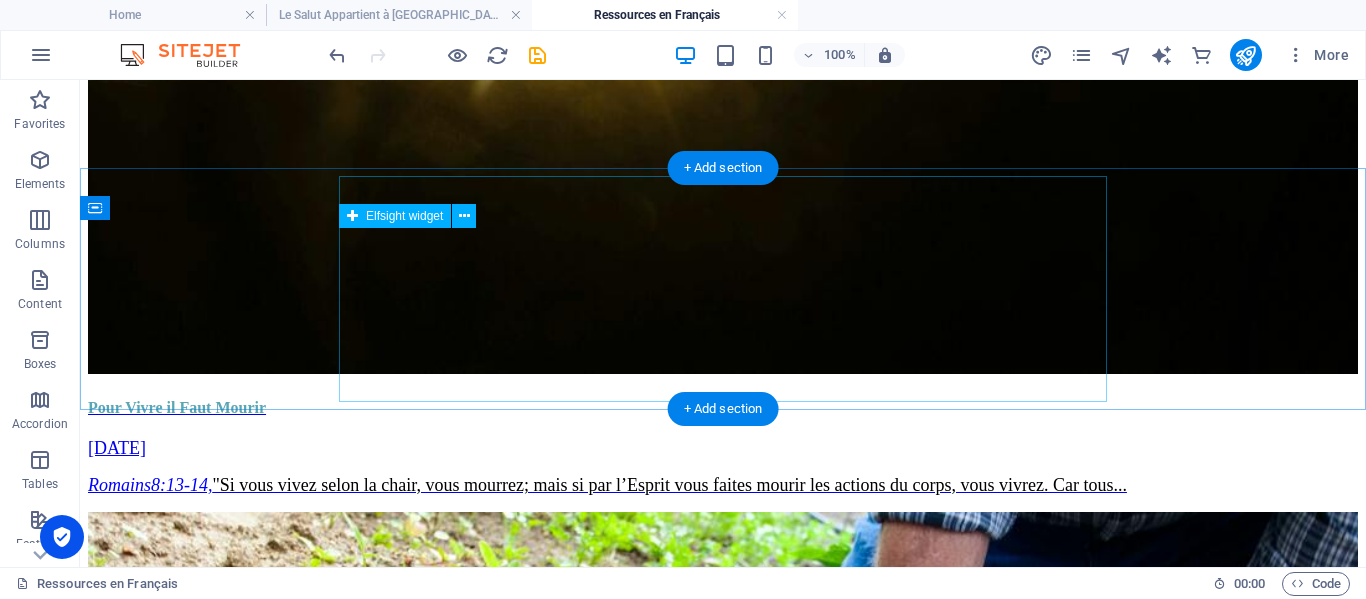 scroll, scrollTop: 2620, scrollLeft: 0, axis: vertical 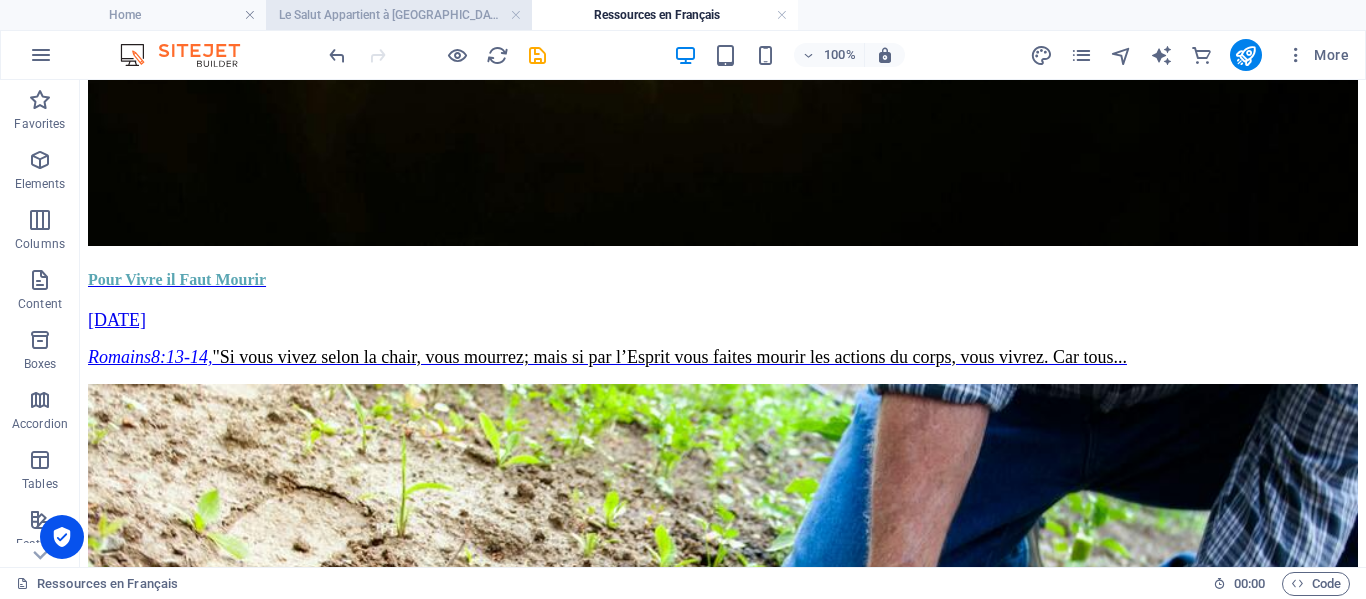 click on "Le Salut Appartient à [GEOGRAPHIC_DATA][DEMOGRAPHIC_DATA]" at bounding box center [399, 15] 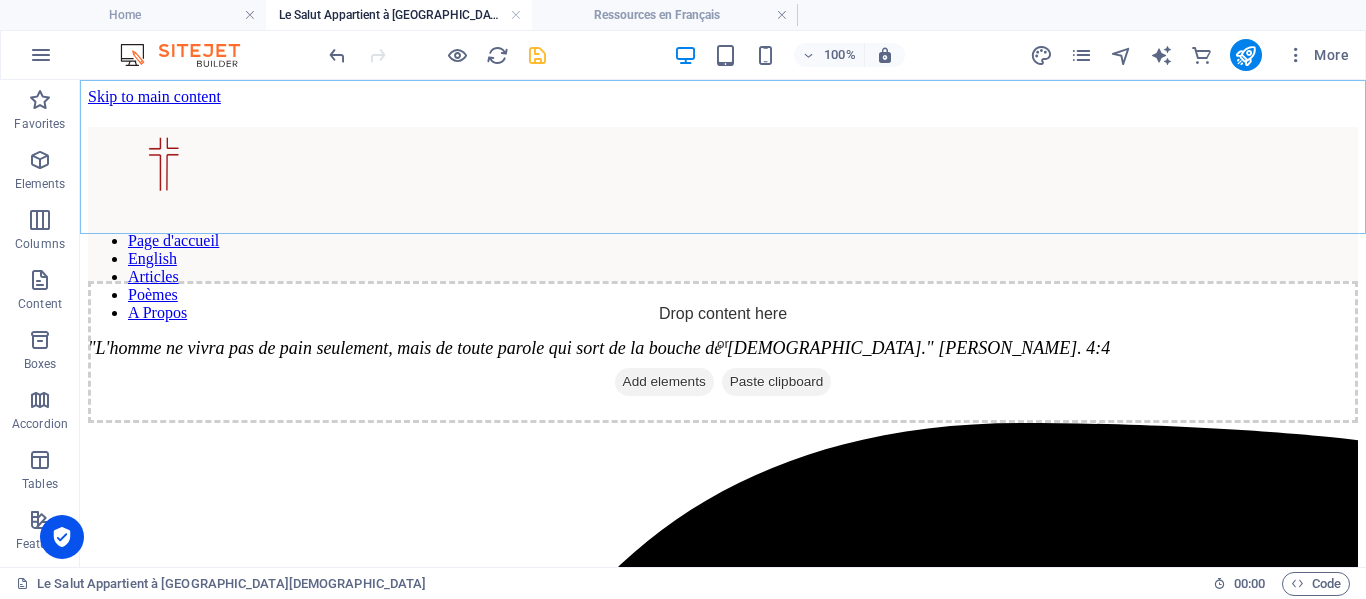 scroll, scrollTop: 0, scrollLeft: 0, axis: both 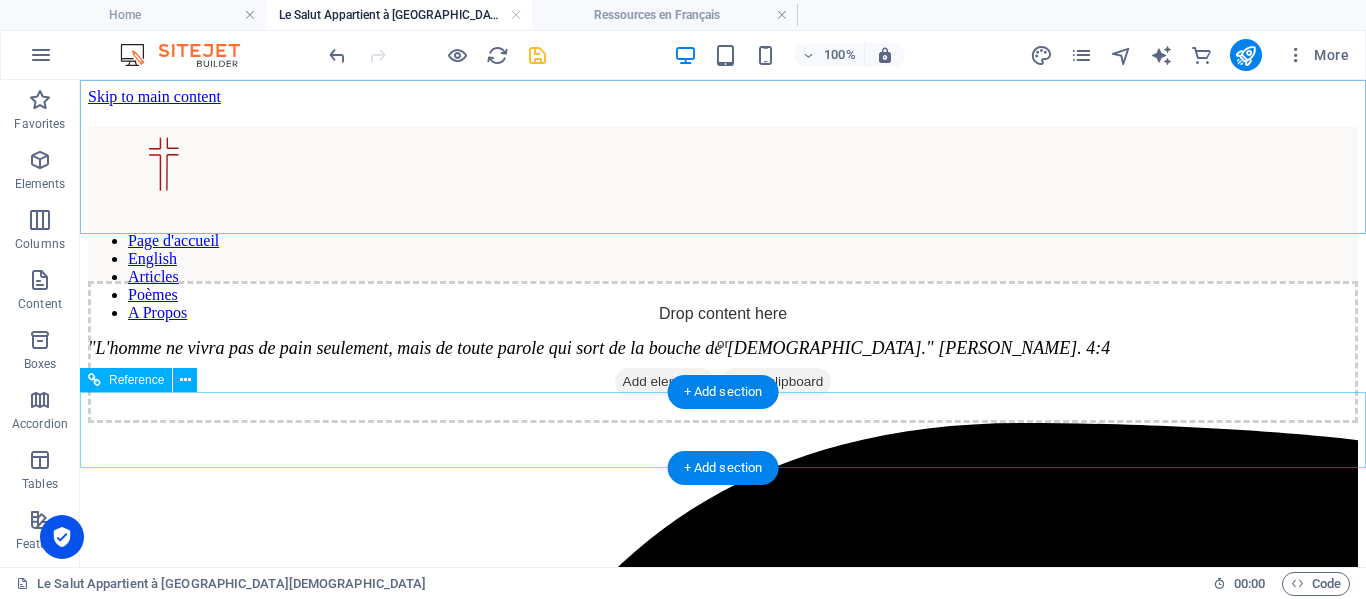 click on "Delight Yourself in Rich Food.                                                                                                   © 2025 The Word of Life." at bounding box center (723, 2312) 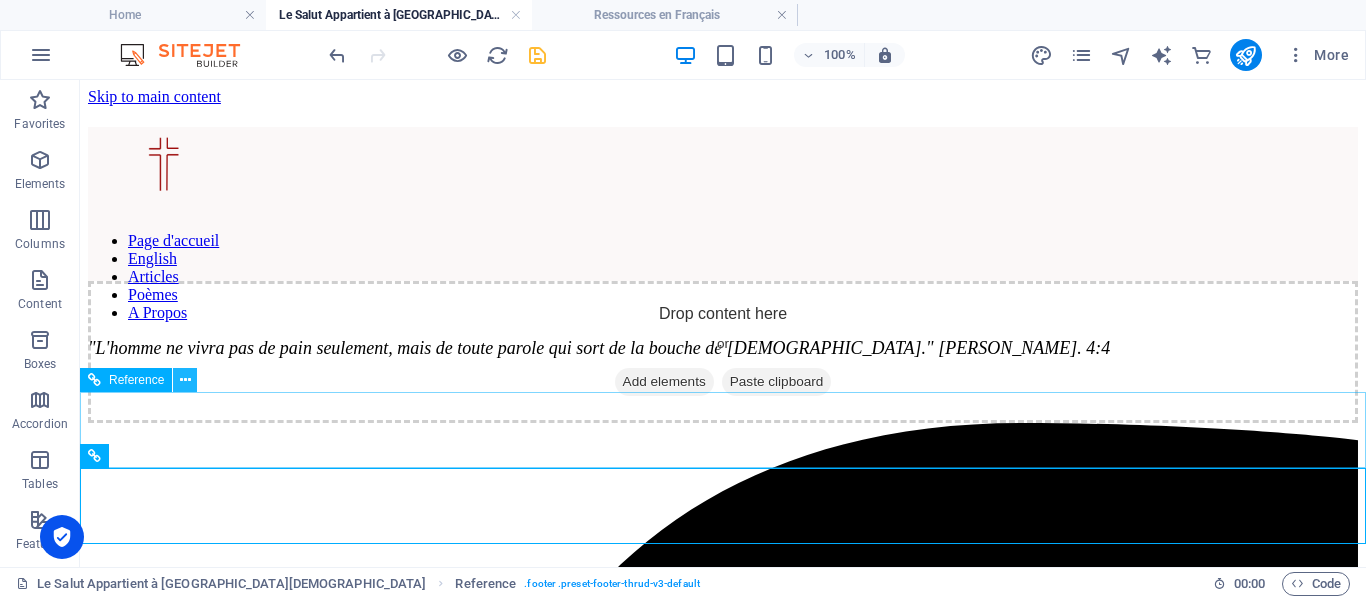 click at bounding box center (185, 380) 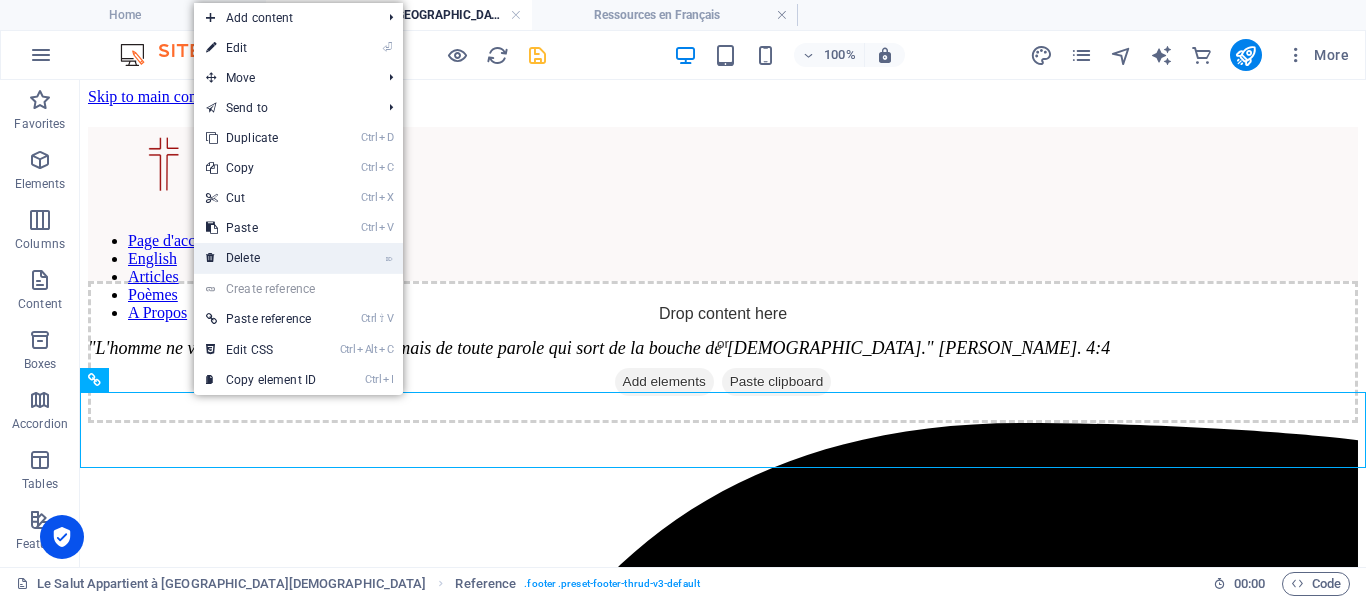 click on "⌦  Delete" at bounding box center (261, 258) 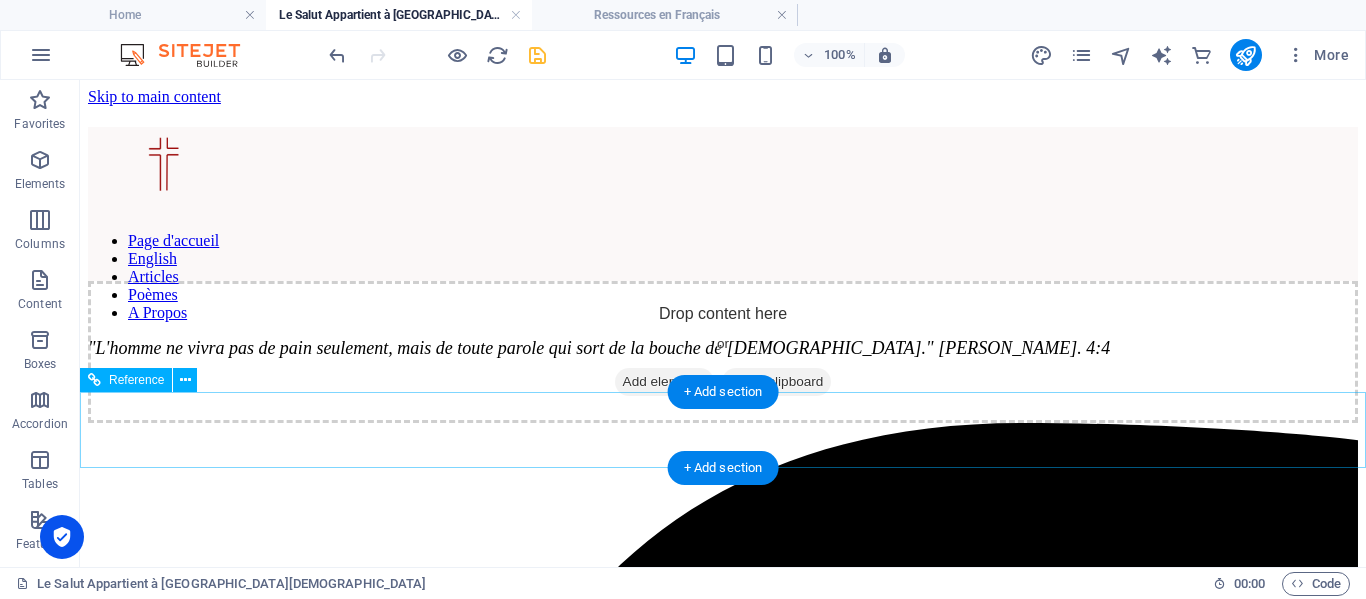 click on "Délecte-toi de Plats Succulents.                                                                                    © 2025 The Word of Life." at bounding box center [723, 2312] 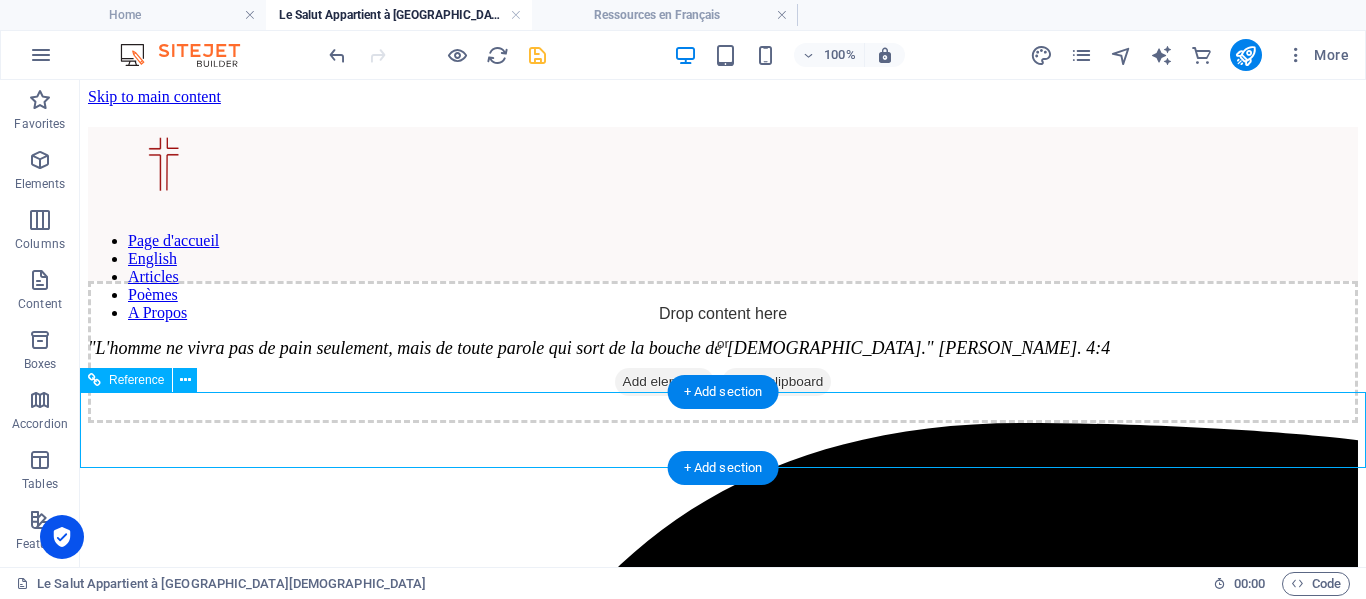 click on "Délecte-toi de Plats Succulents.                                                                                    © 2025 The Word of Life." at bounding box center [723, 2312] 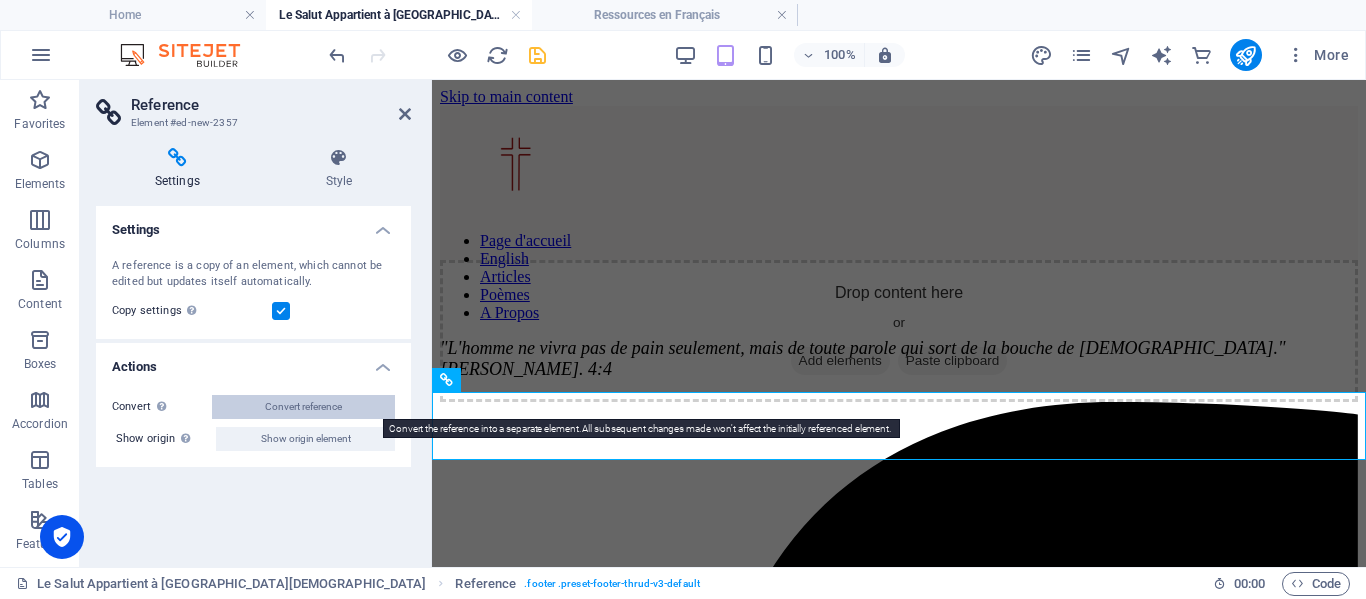 click on "Convert reference" at bounding box center [303, 407] 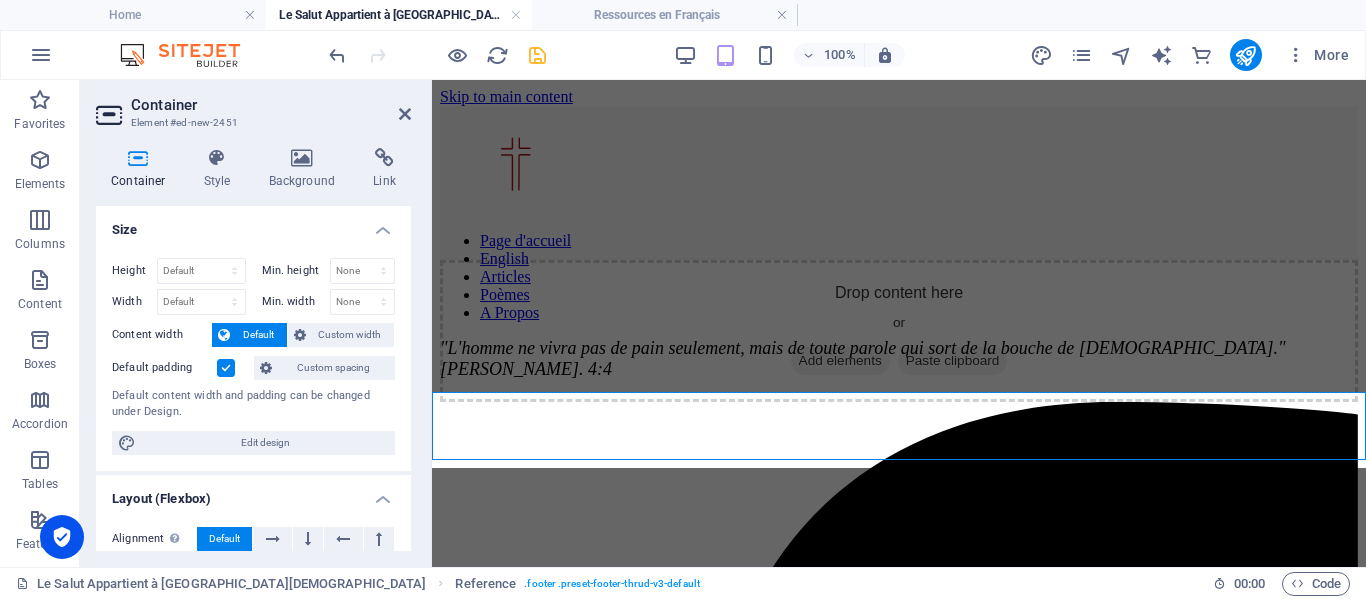 click at bounding box center [405, 114] 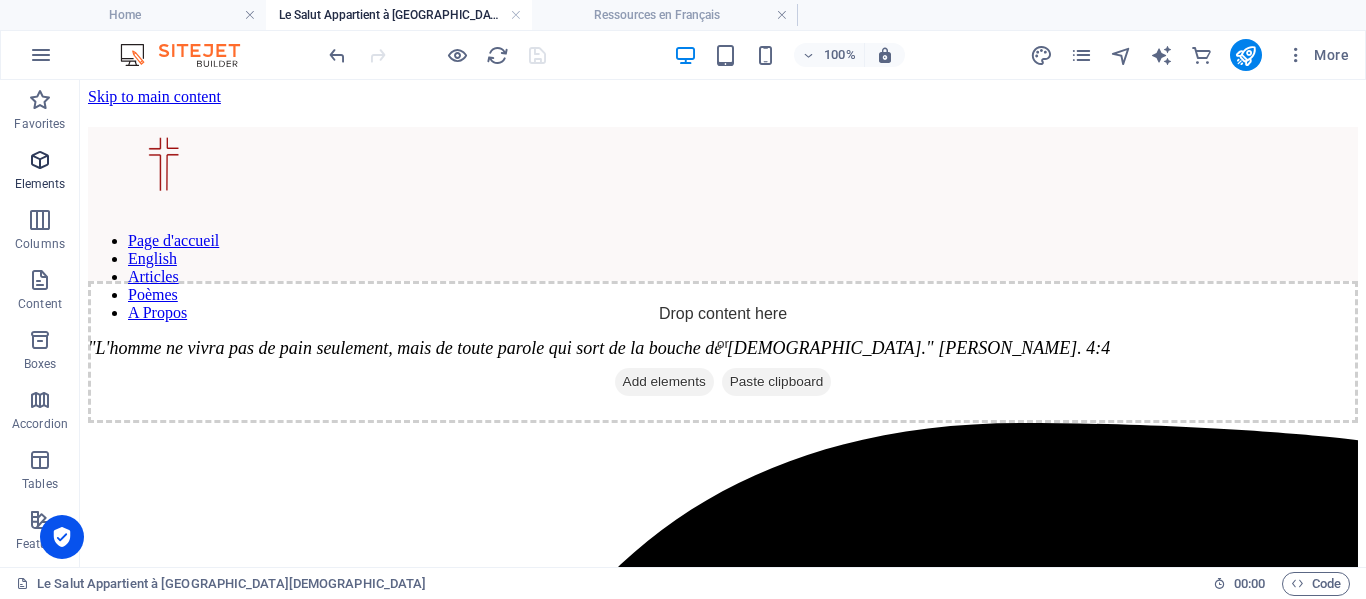 click at bounding box center [40, 160] 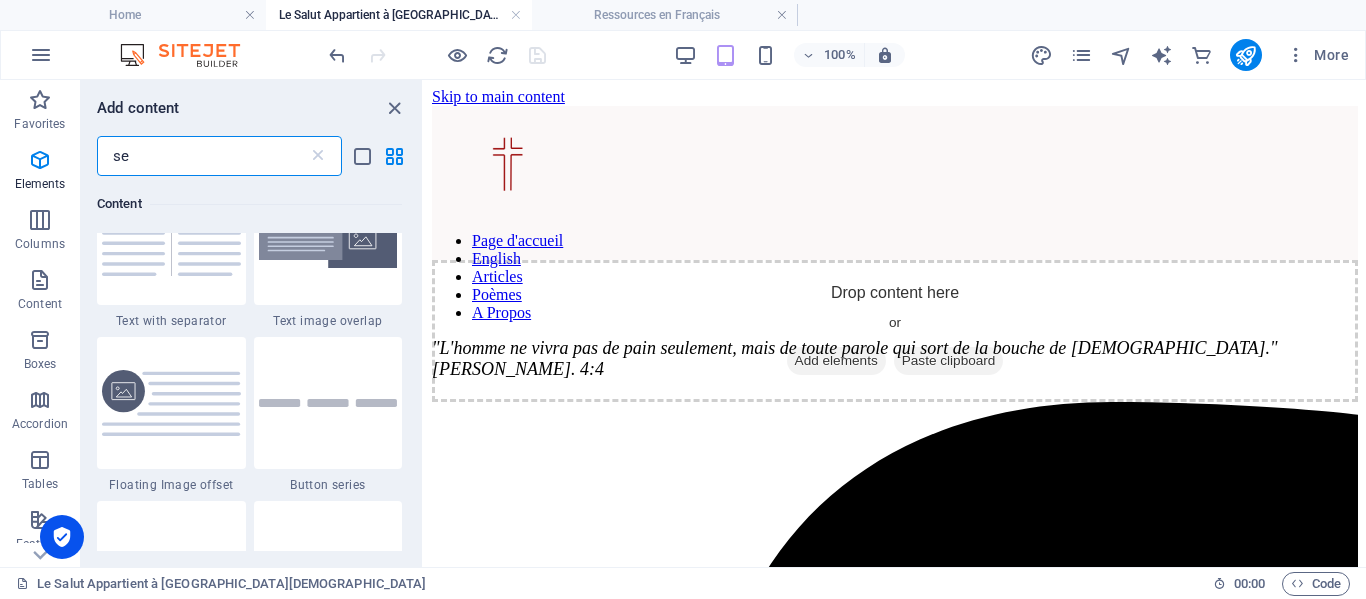 scroll, scrollTop: 0, scrollLeft: 0, axis: both 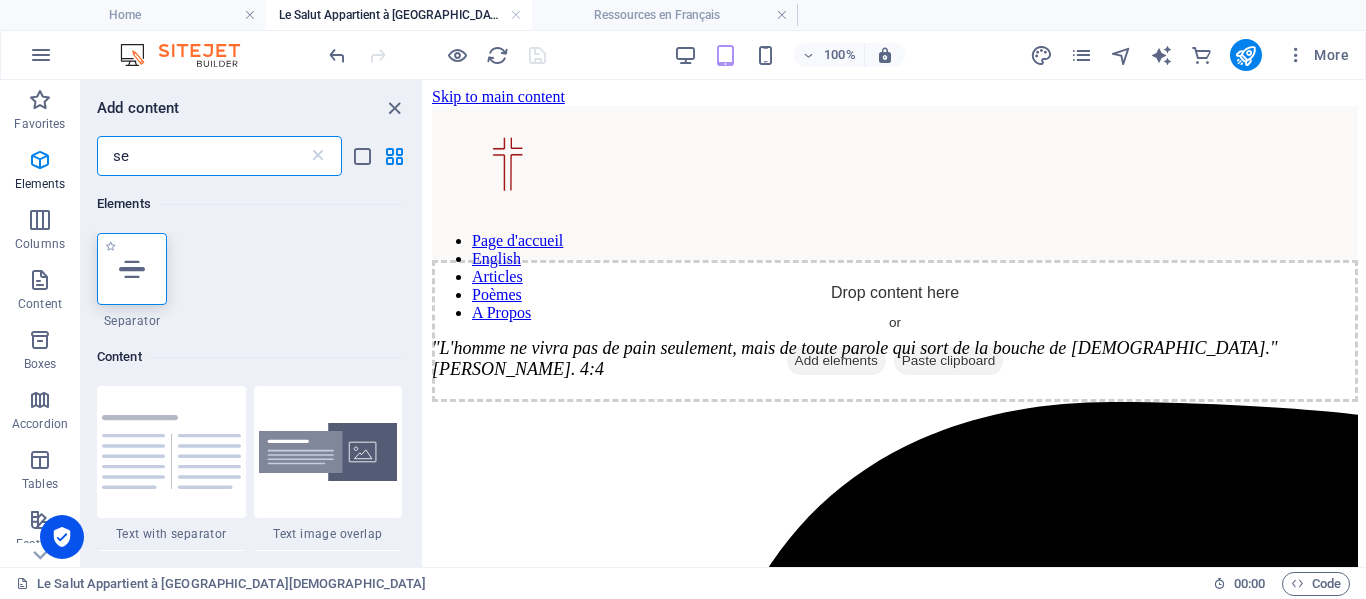 type on "se" 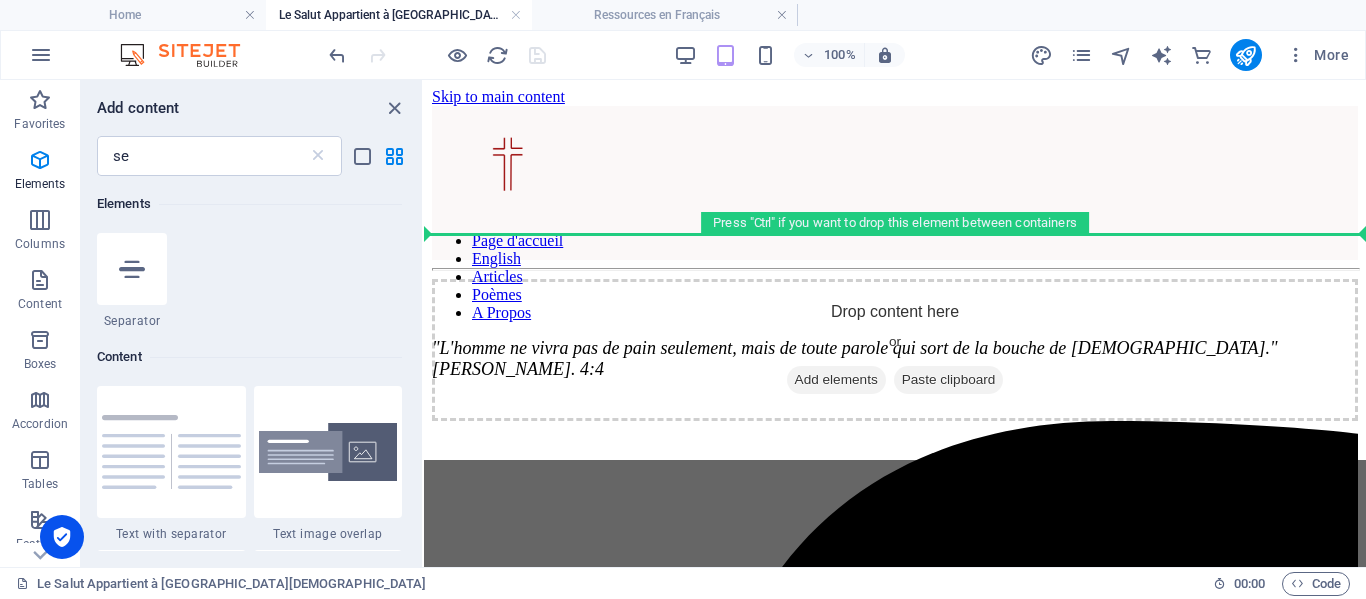 select on "%" 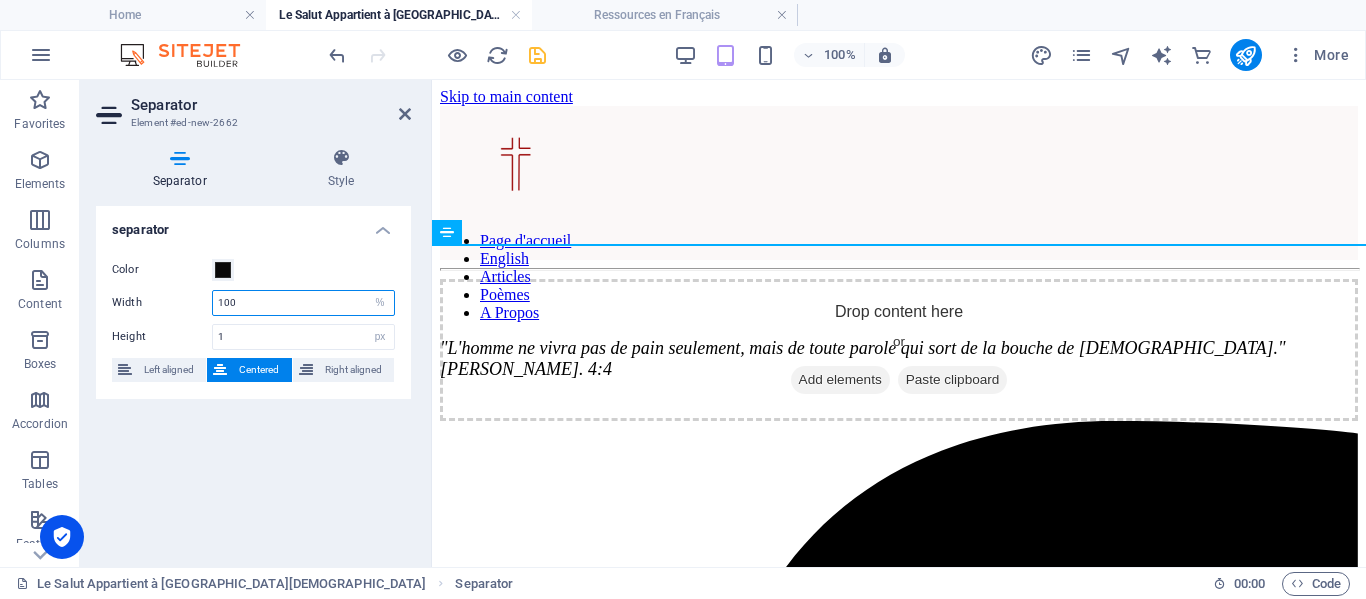 click on "100" at bounding box center [303, 303] 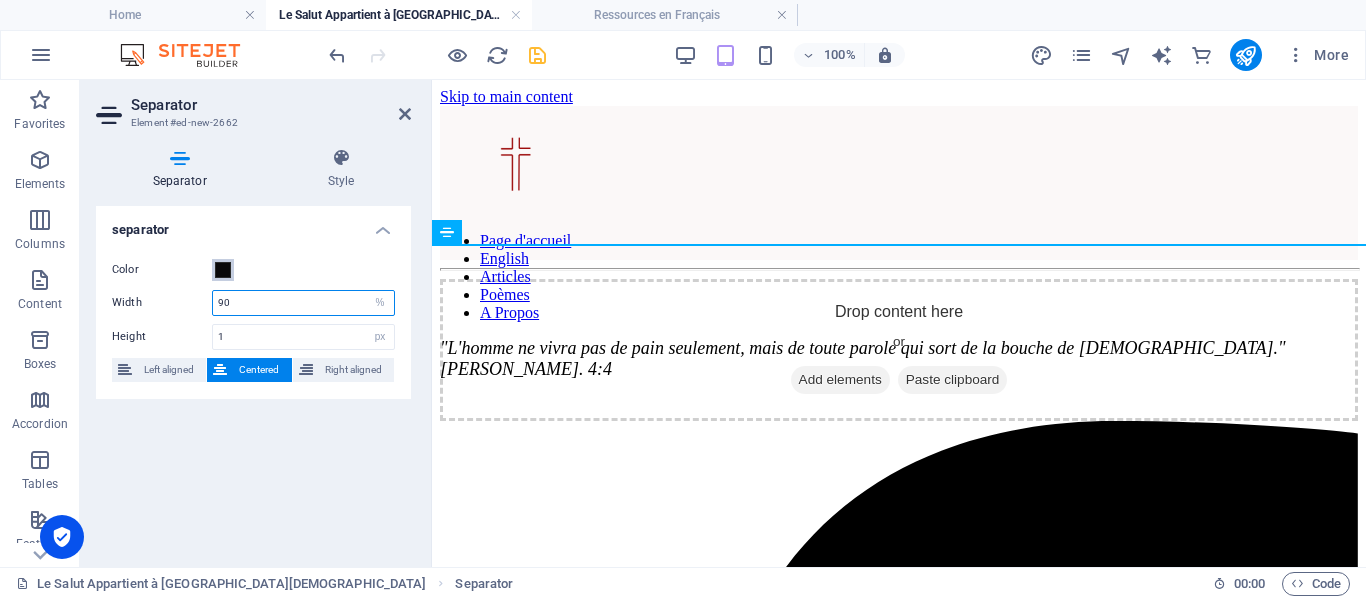 type on "90" 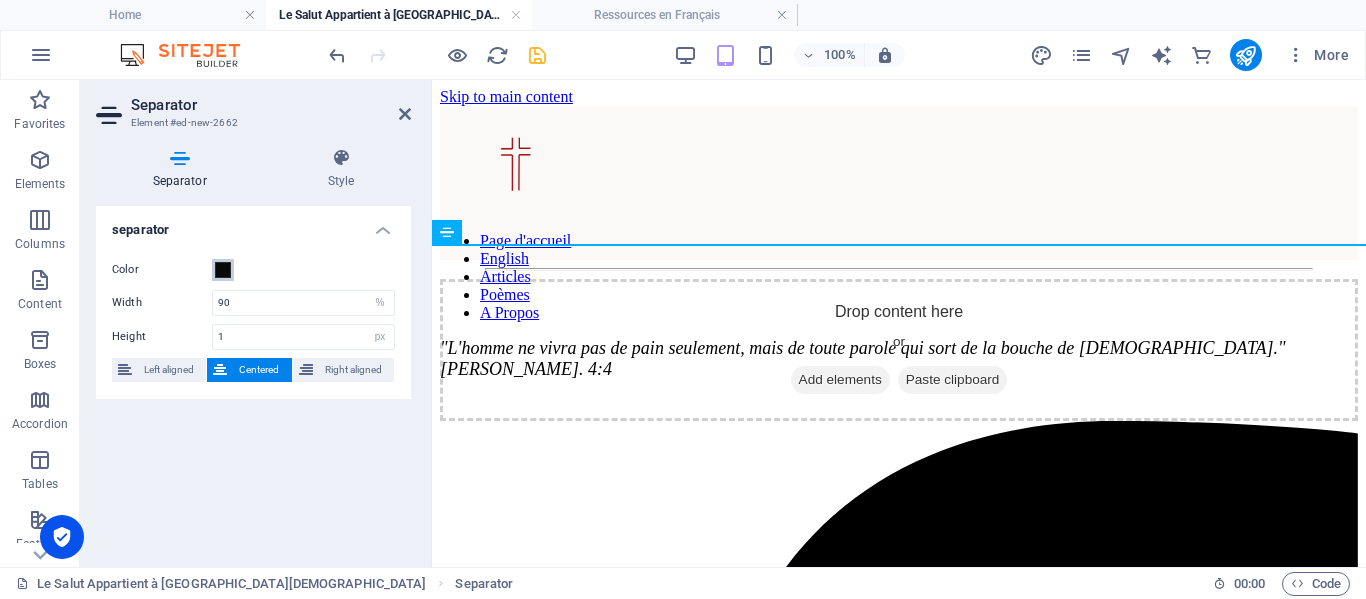 click at bounding box center (223, 270) 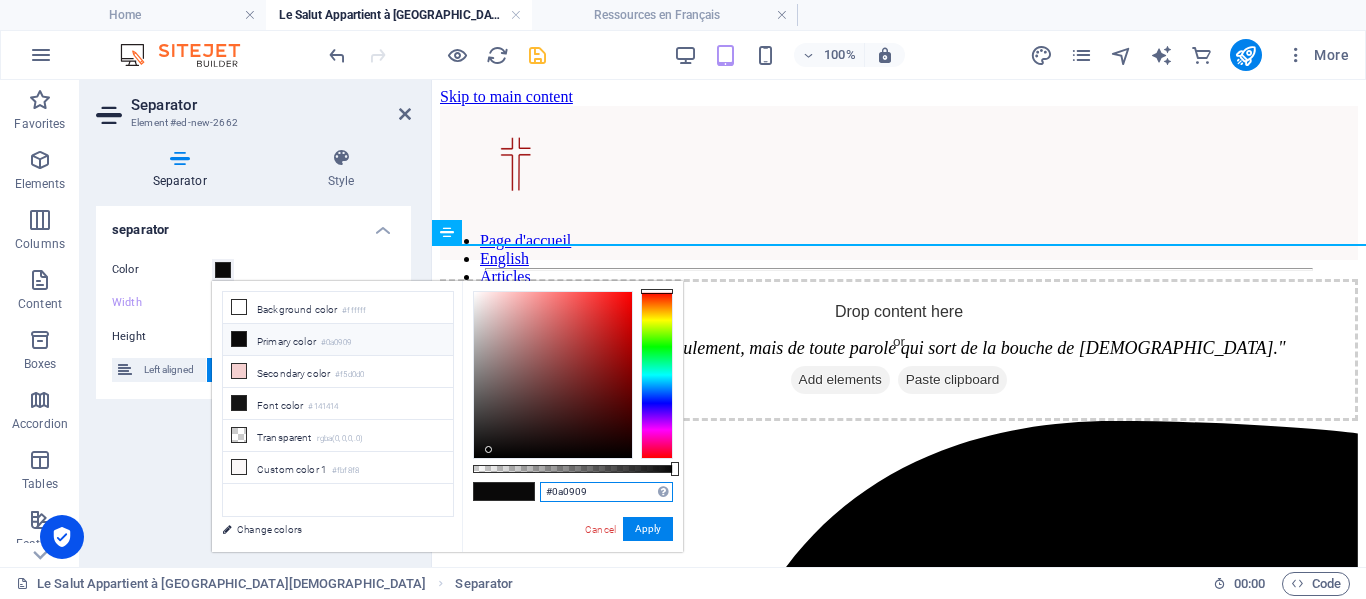 click on "#0a0909" at bounding box center [606, 492] 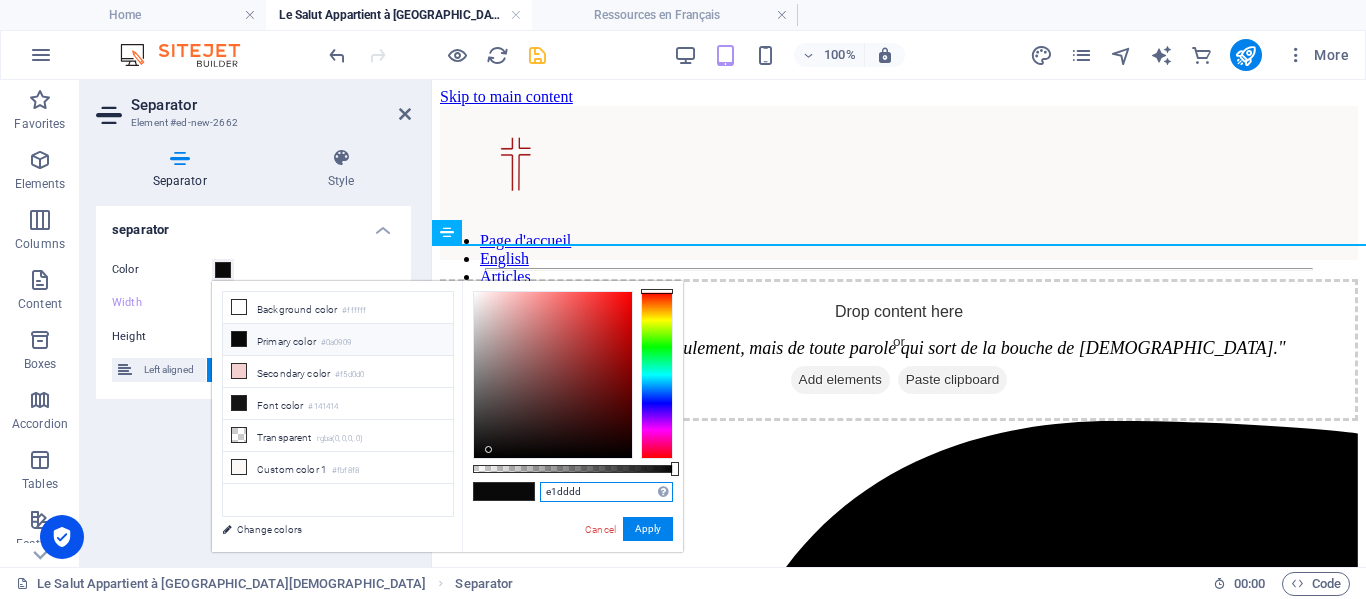 type on "#e1dddd" 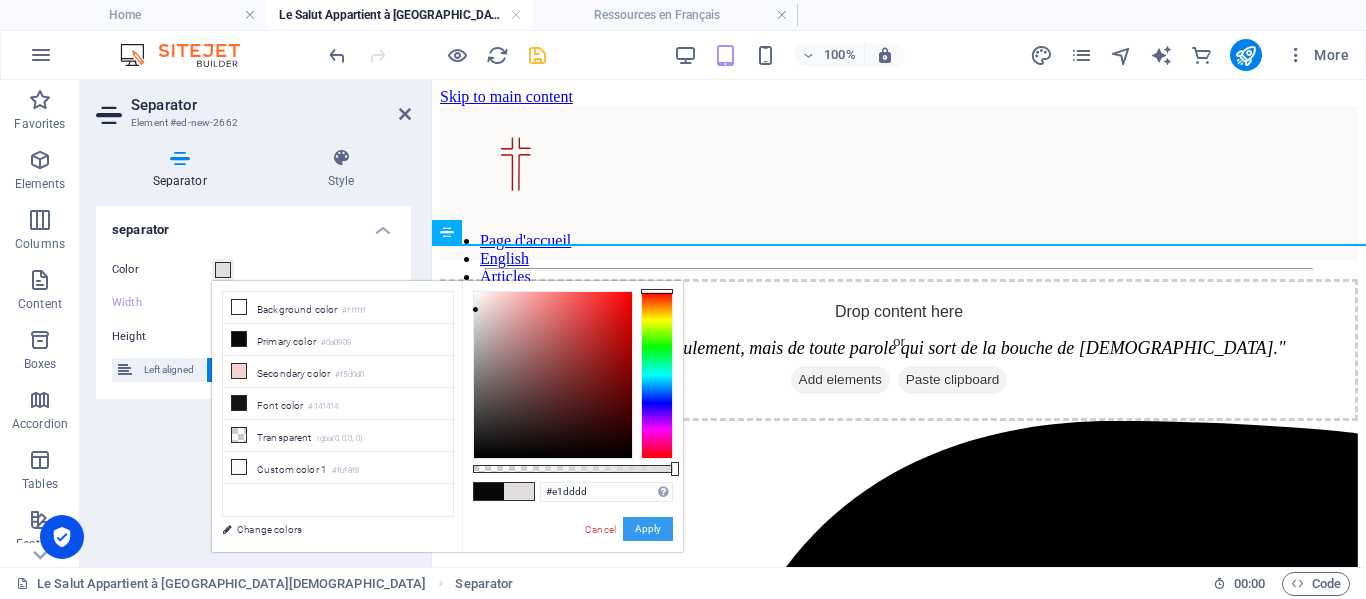 click on "Apply" at bounding box center [648, 529] 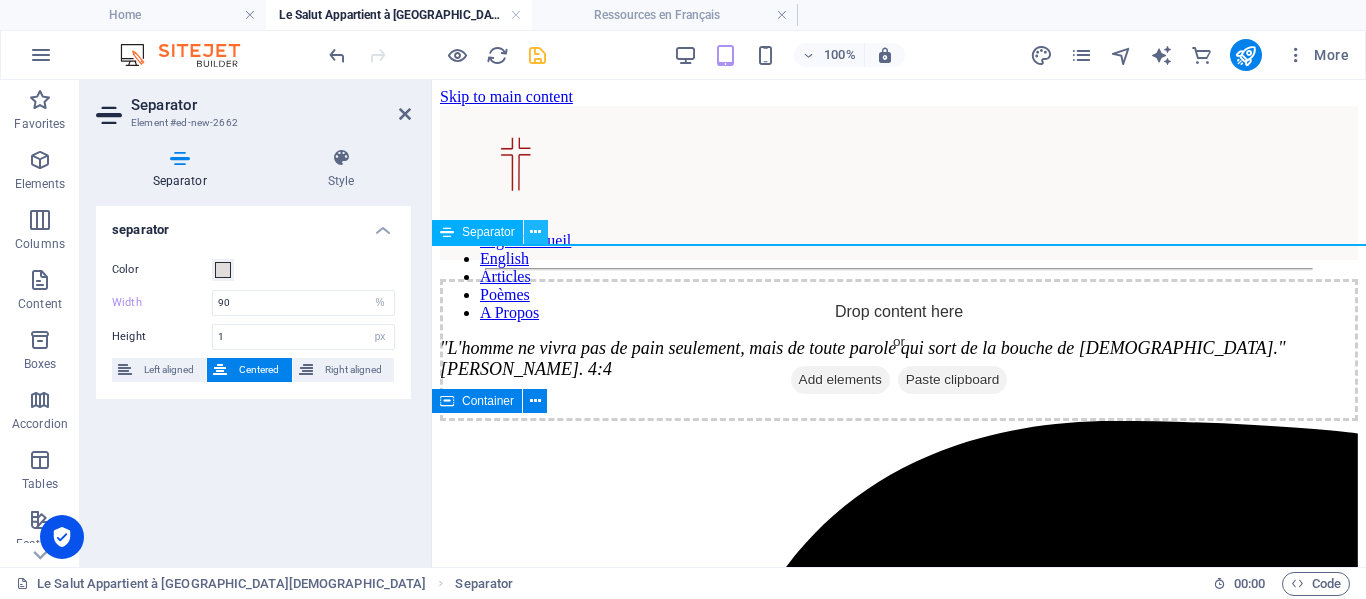 click at bounding box center [535, 232] 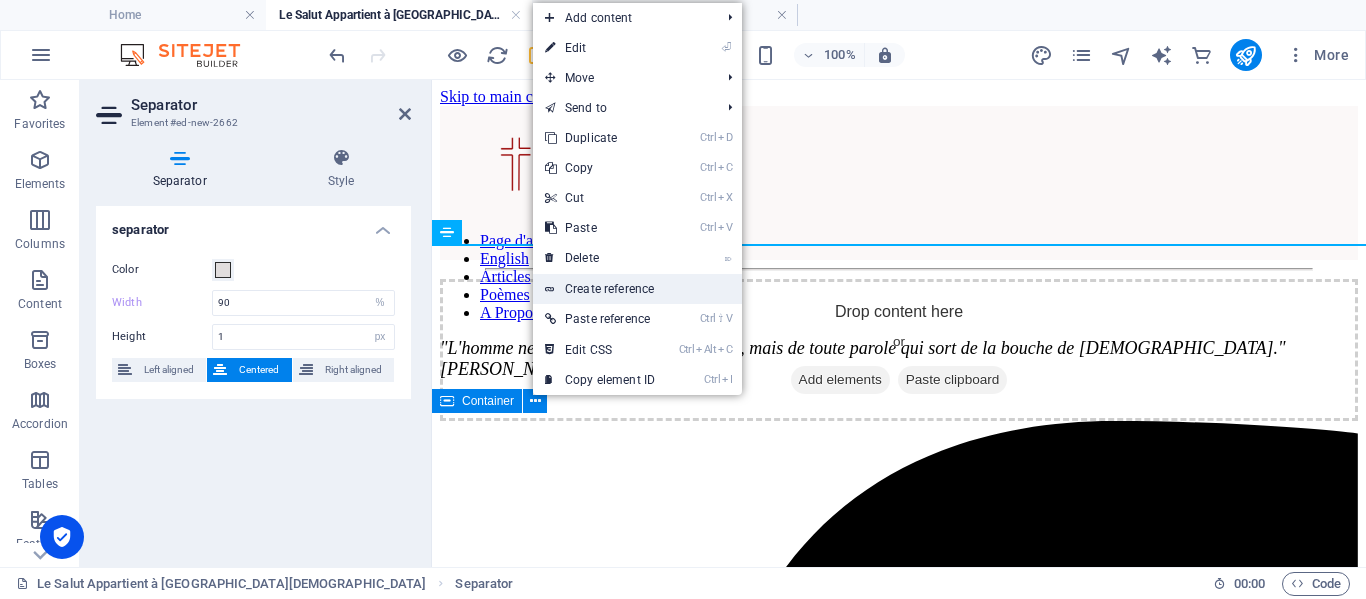 drag, startPoint x: 591, startPoint y: 286, endPoint x: 42, endPoint y: 187, distance: 557.8548 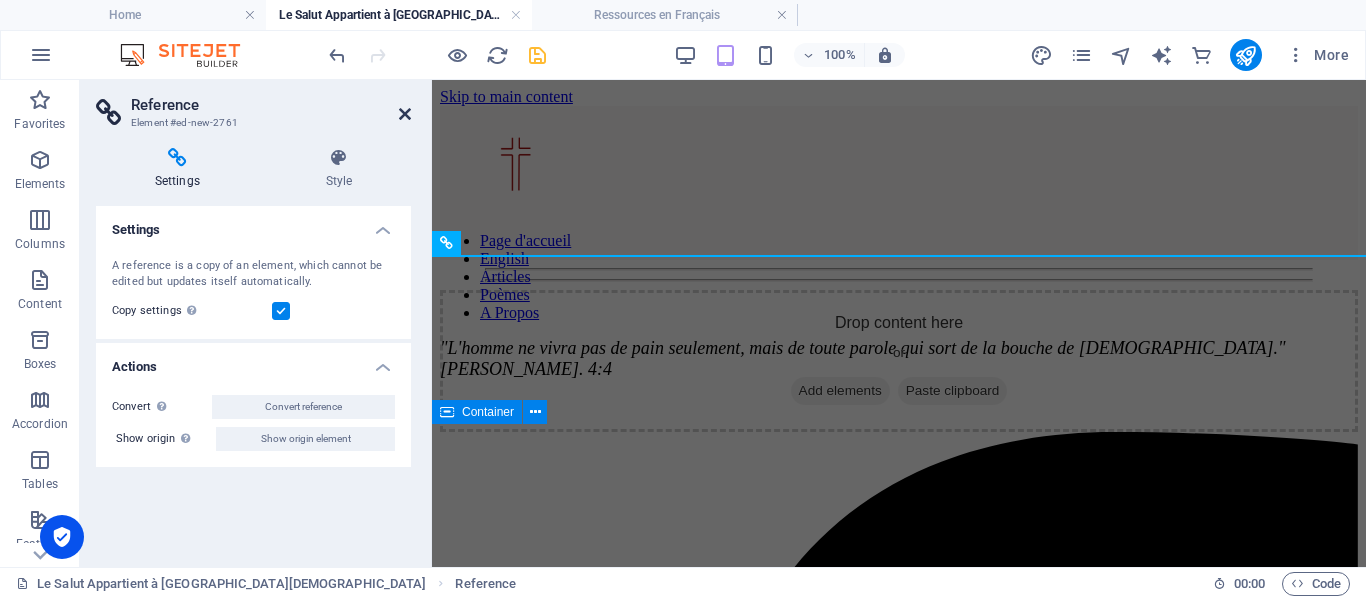 click at bounding box center (405, 114) 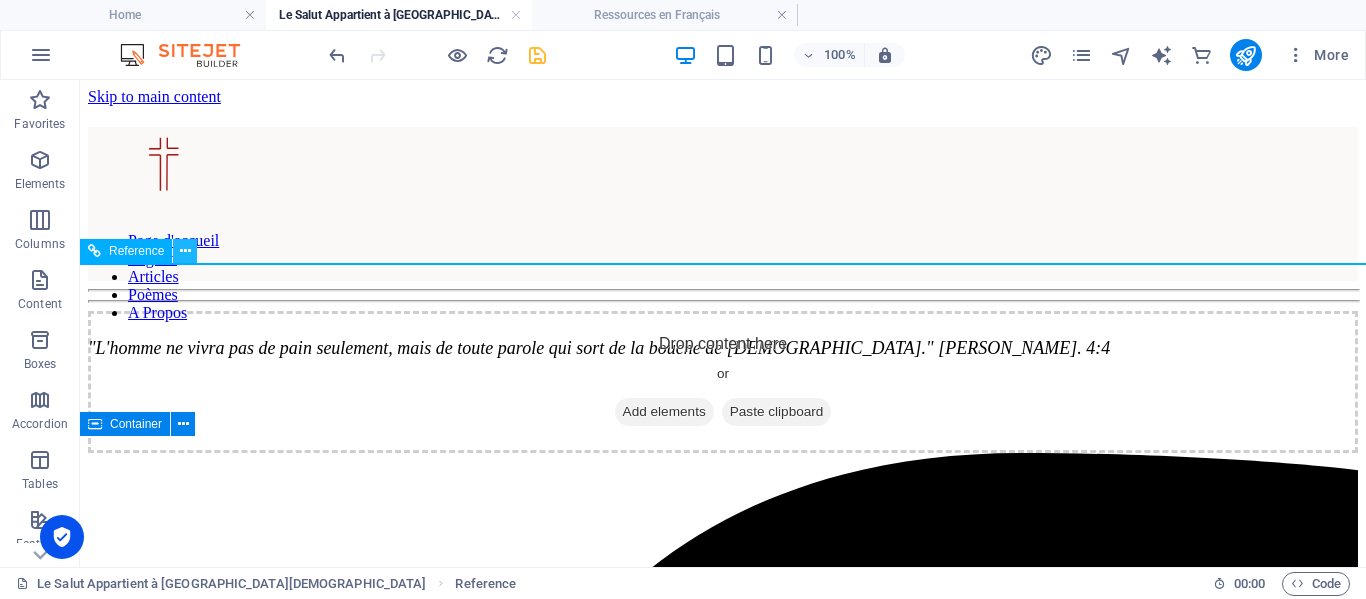 click at bounding box center (185, 251) 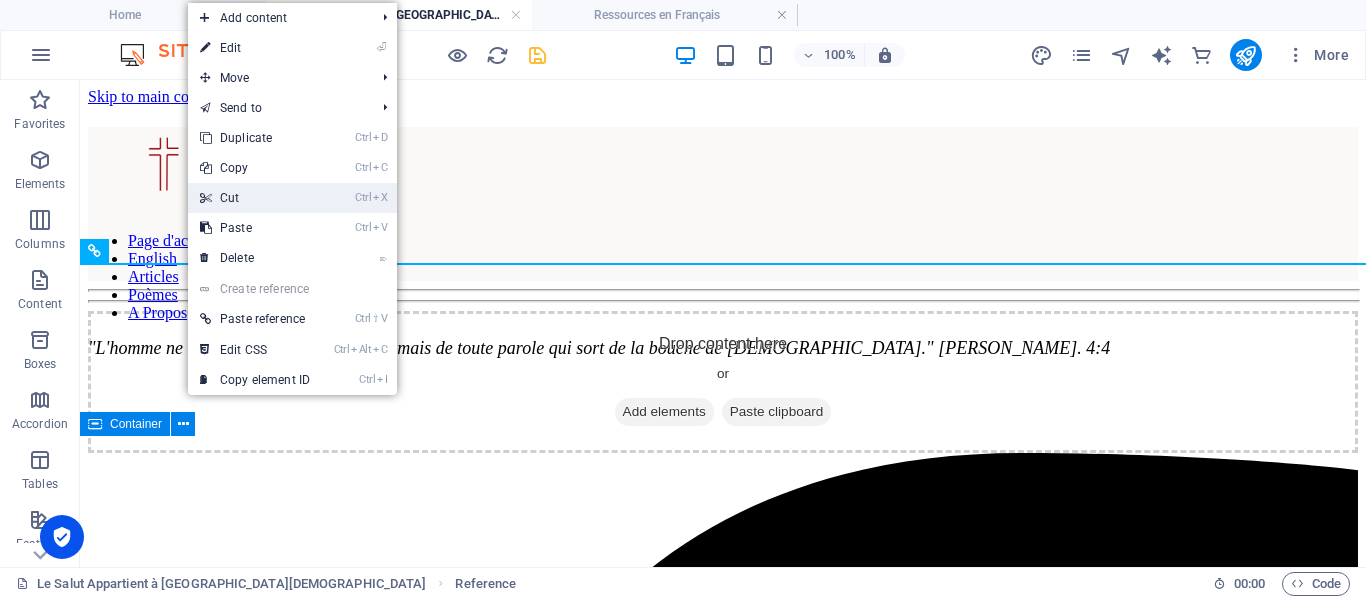 click on "Ctrl X  Cut" at bounding box center (255, 198) 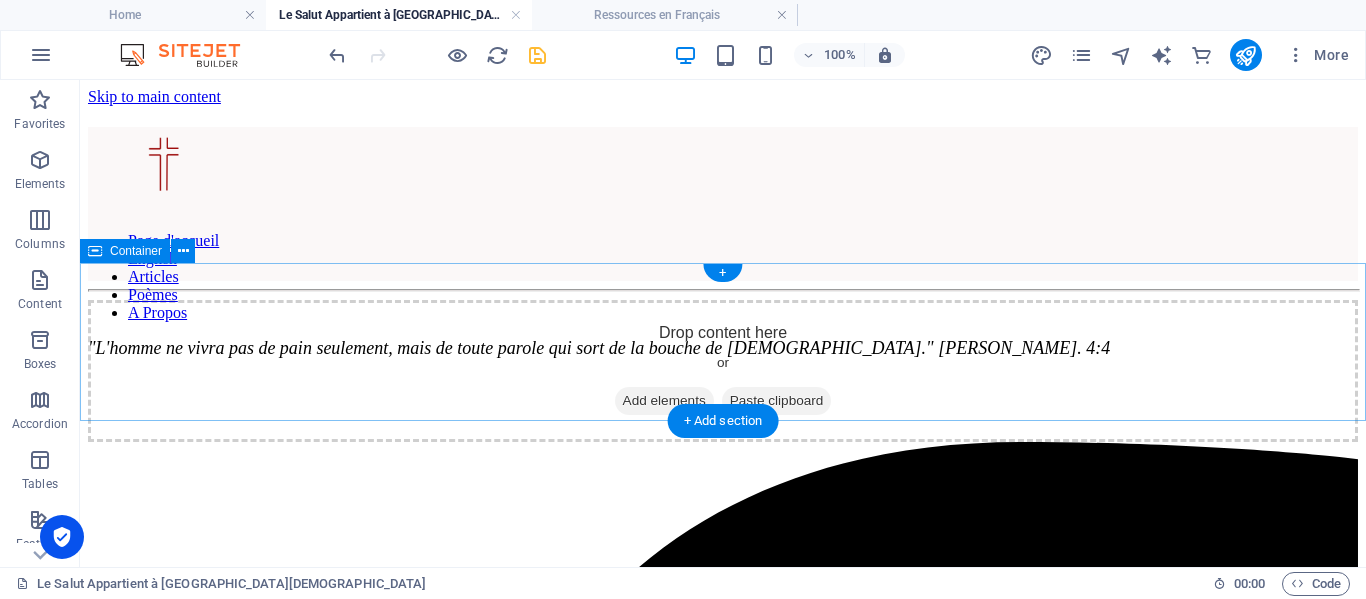 click on "Drop content here or  Add elements  Paste clipboard" at bounding box center (723, 371) 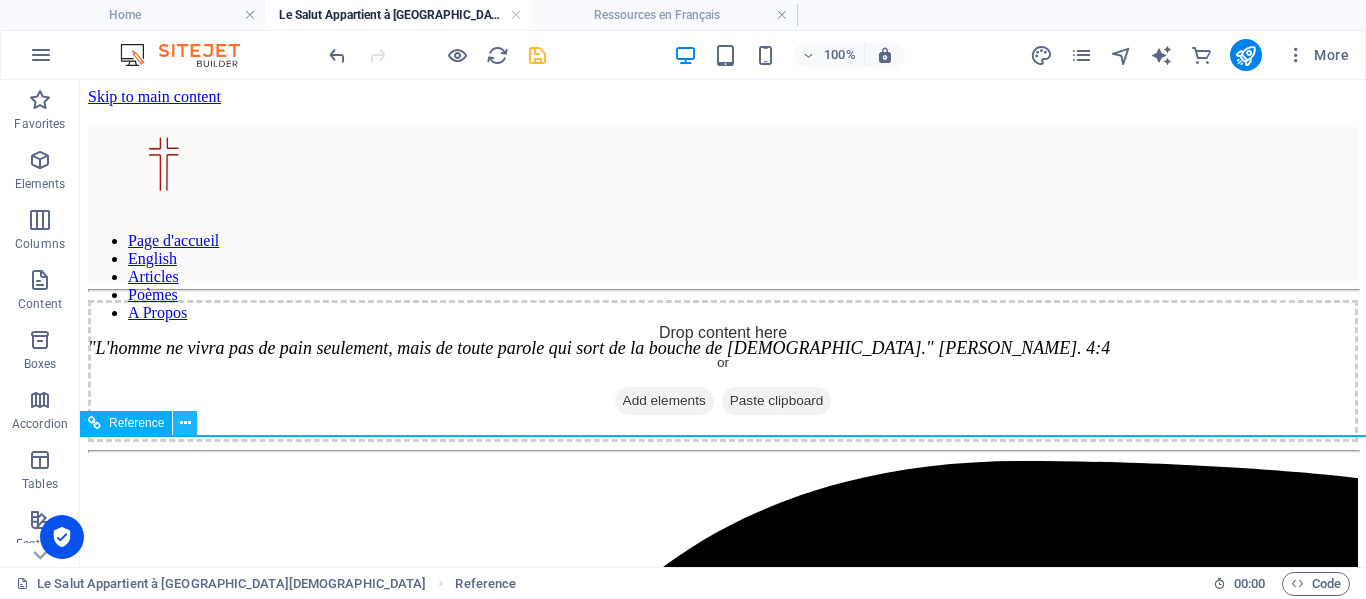 click at bounding box center [185, 423] 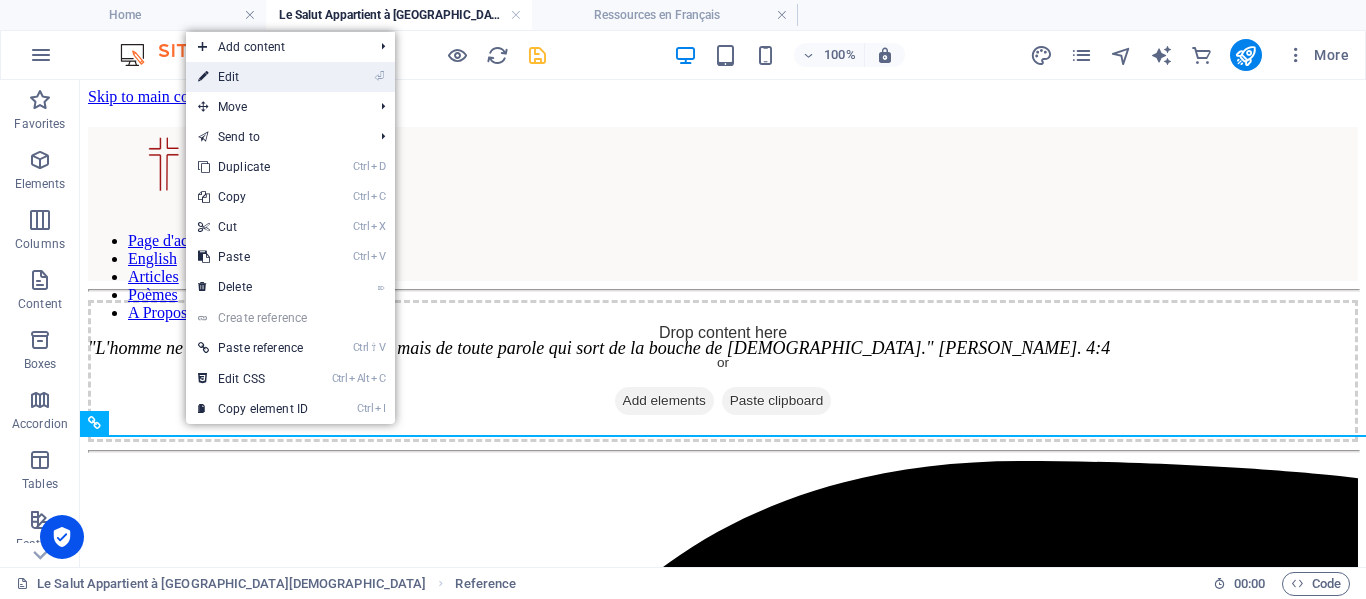 click on "⏎  Edit" at bounding box center [253, 77] 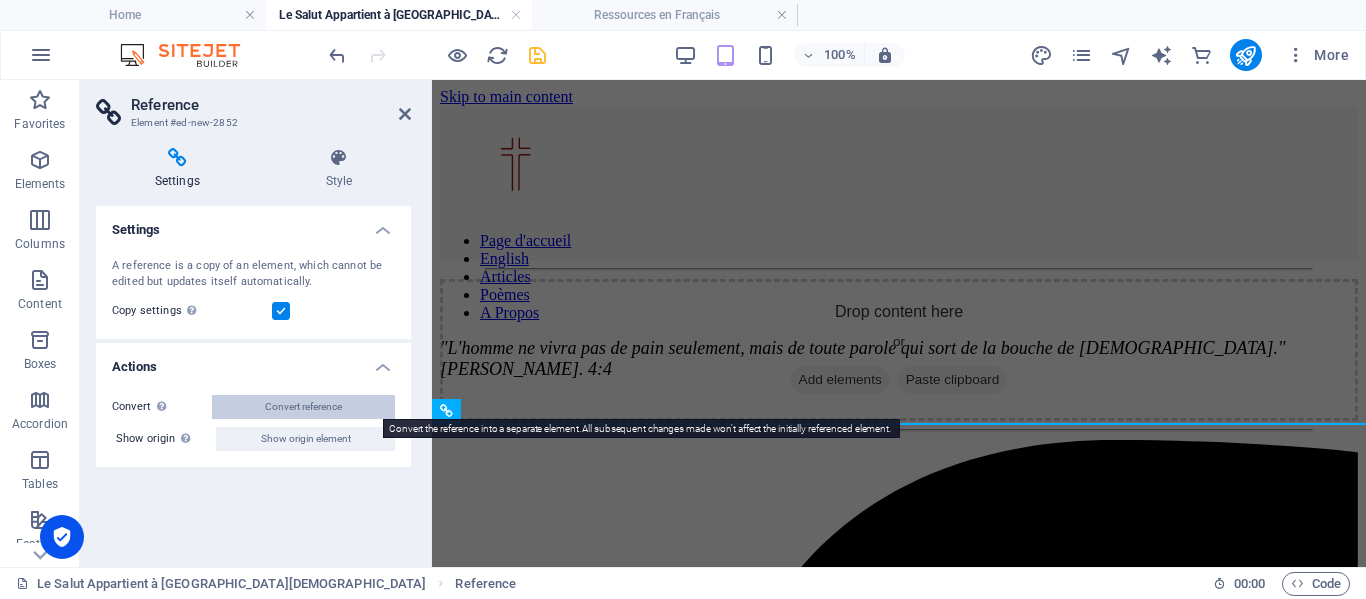 click on "Convert reference" at bounding box center (303, 407) 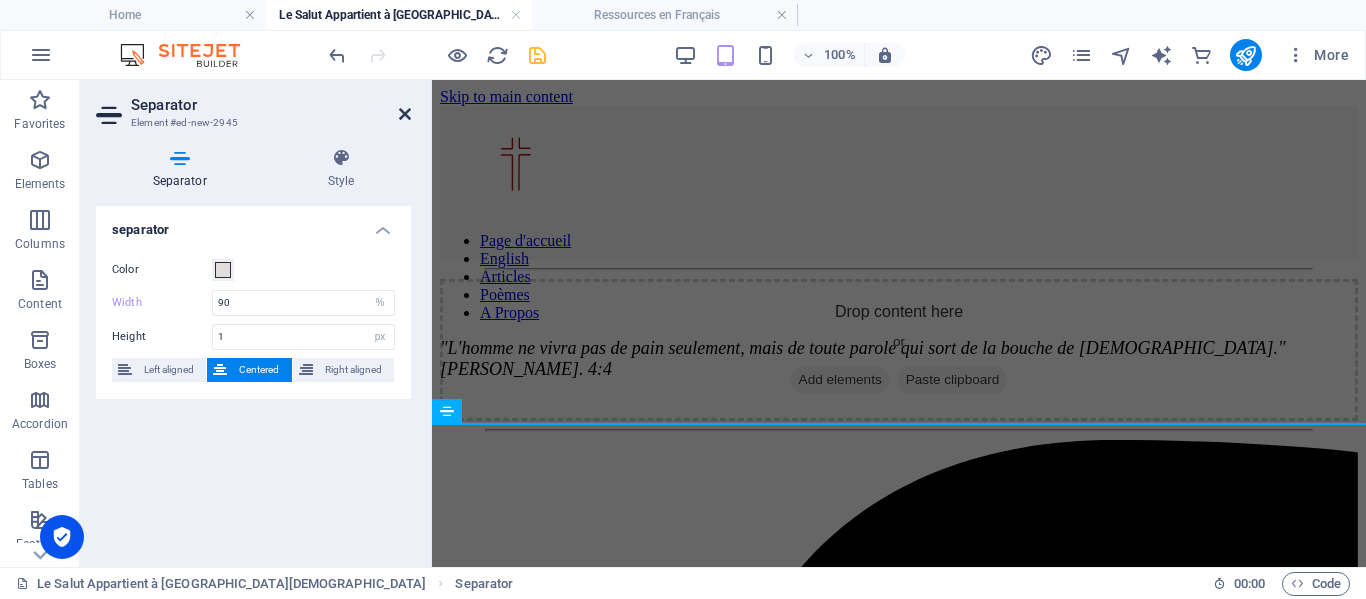 click at bounding box center [405, 114] 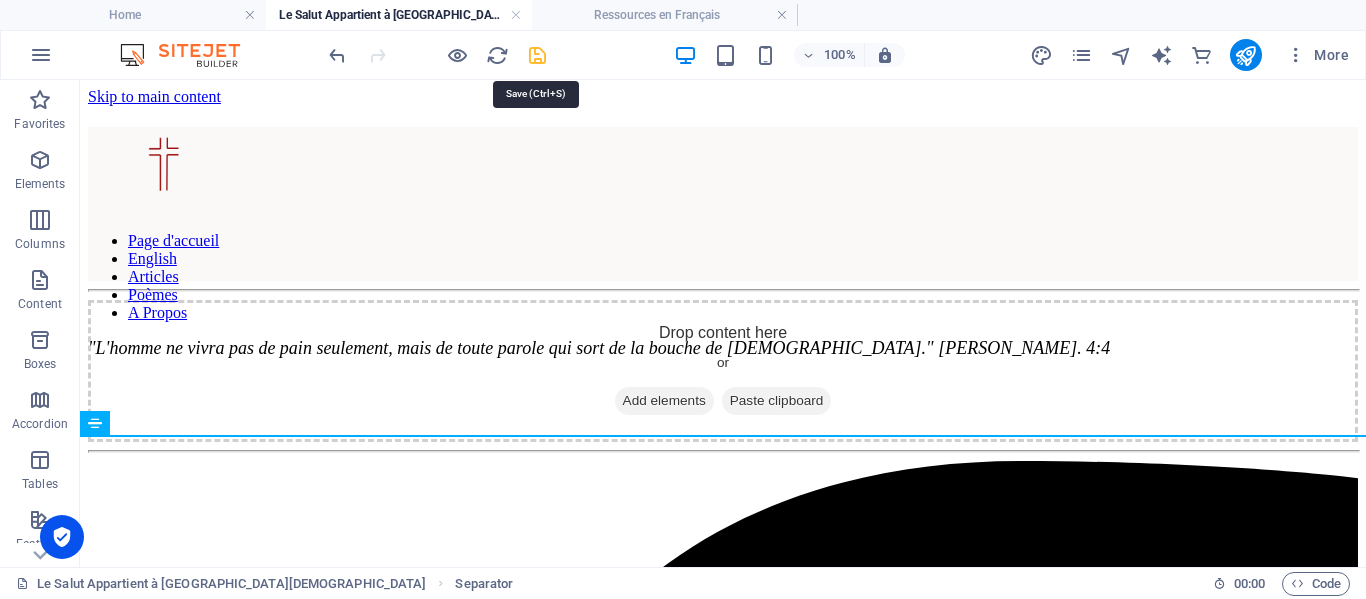click at bounding box center [537, 55] 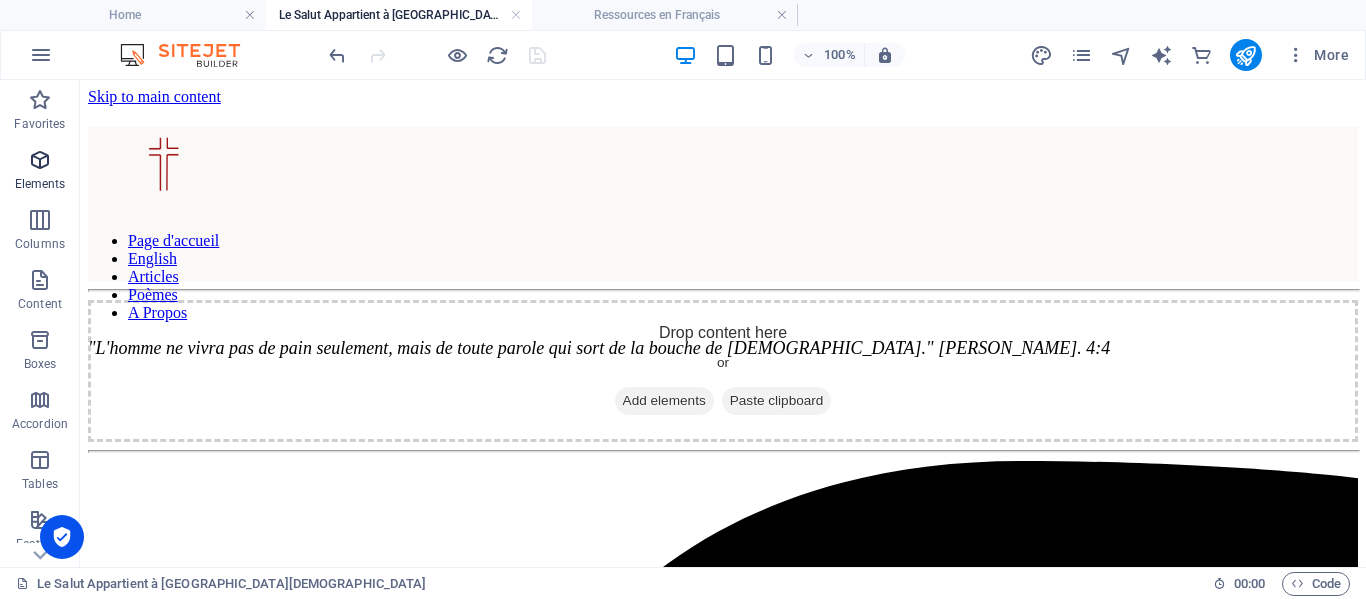 click at bounding box center [40, 160] 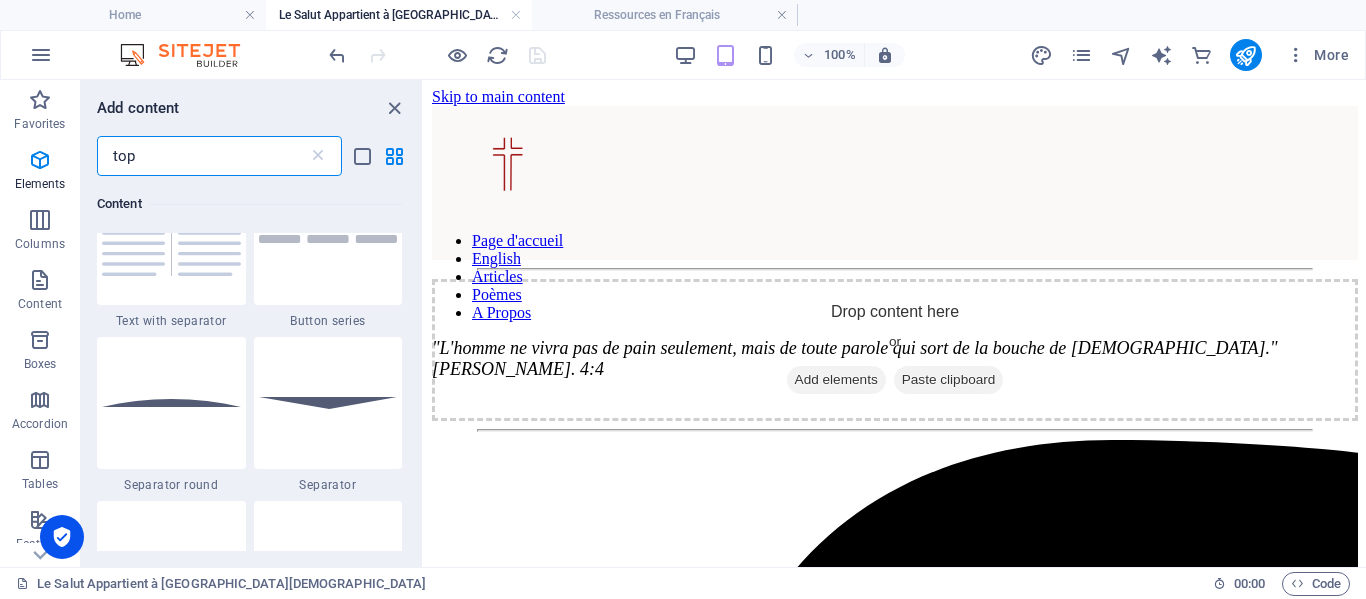 scroll, scrollTop: 0, scrollLeft: 0, axis: both 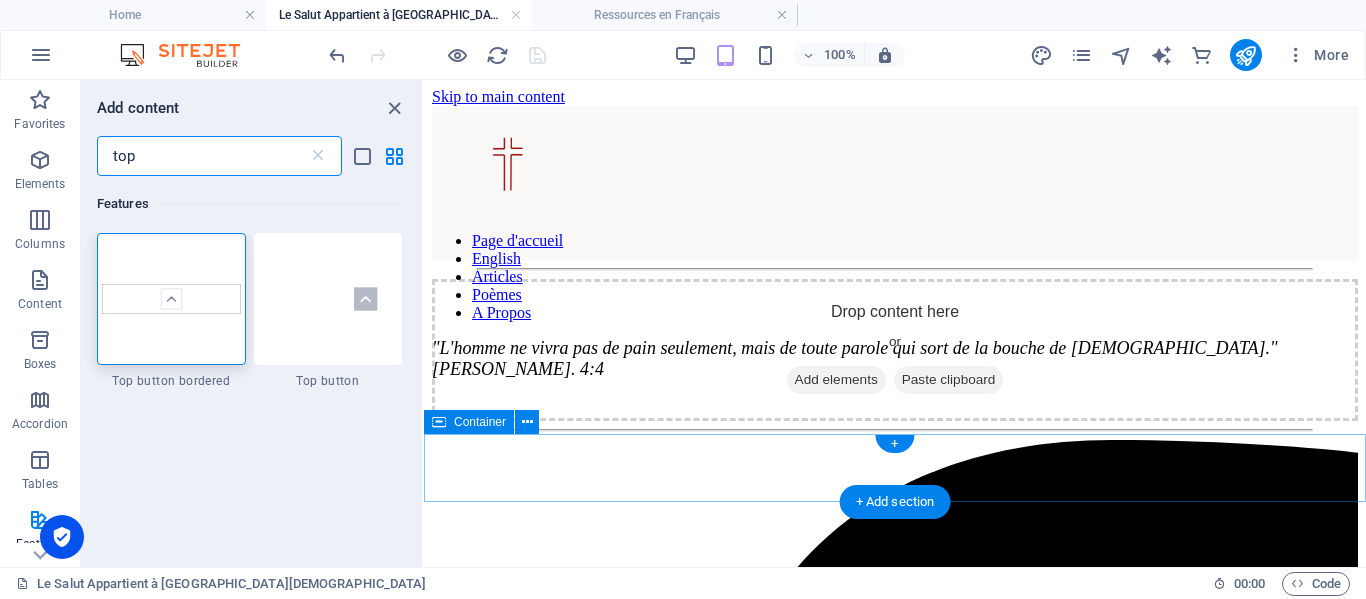 type on "top" 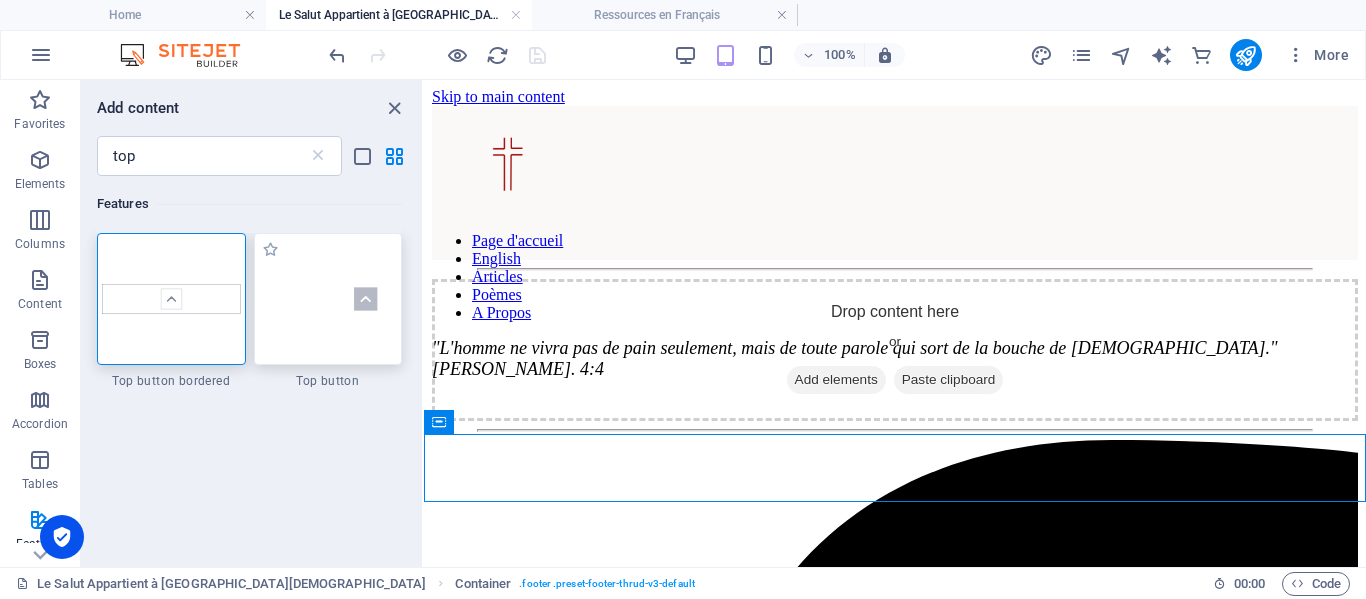 click at bounding box center [328, 299] 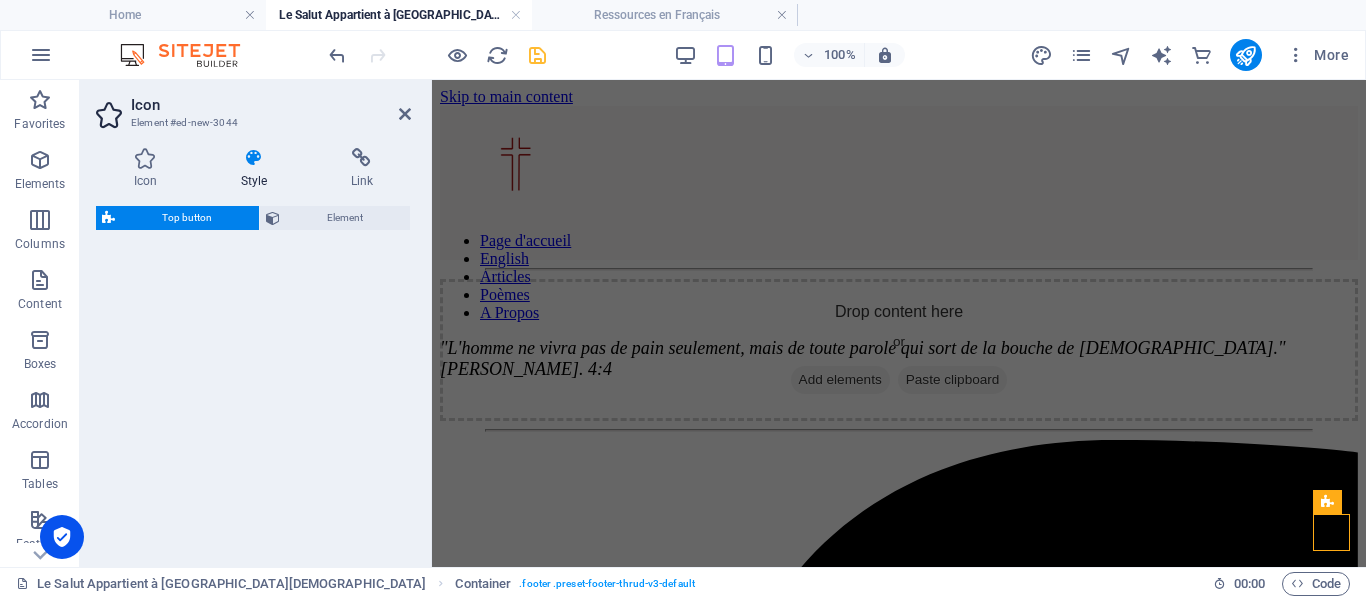 select on "rem" 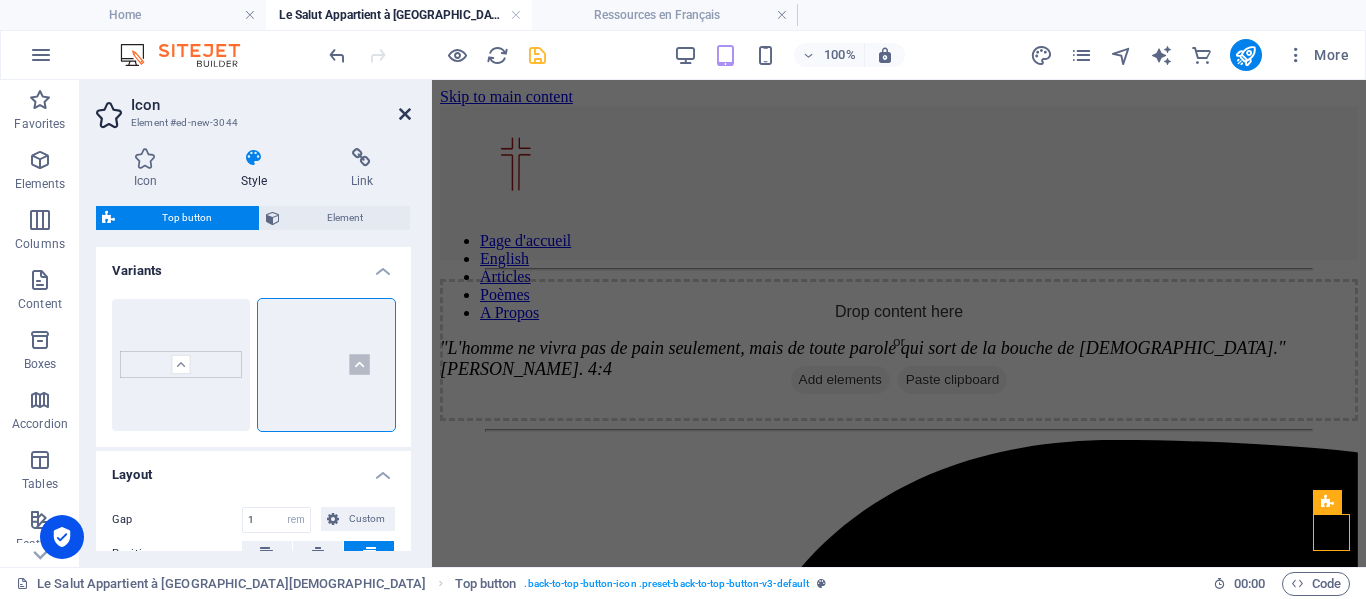 click at bounding box center (405, 114) 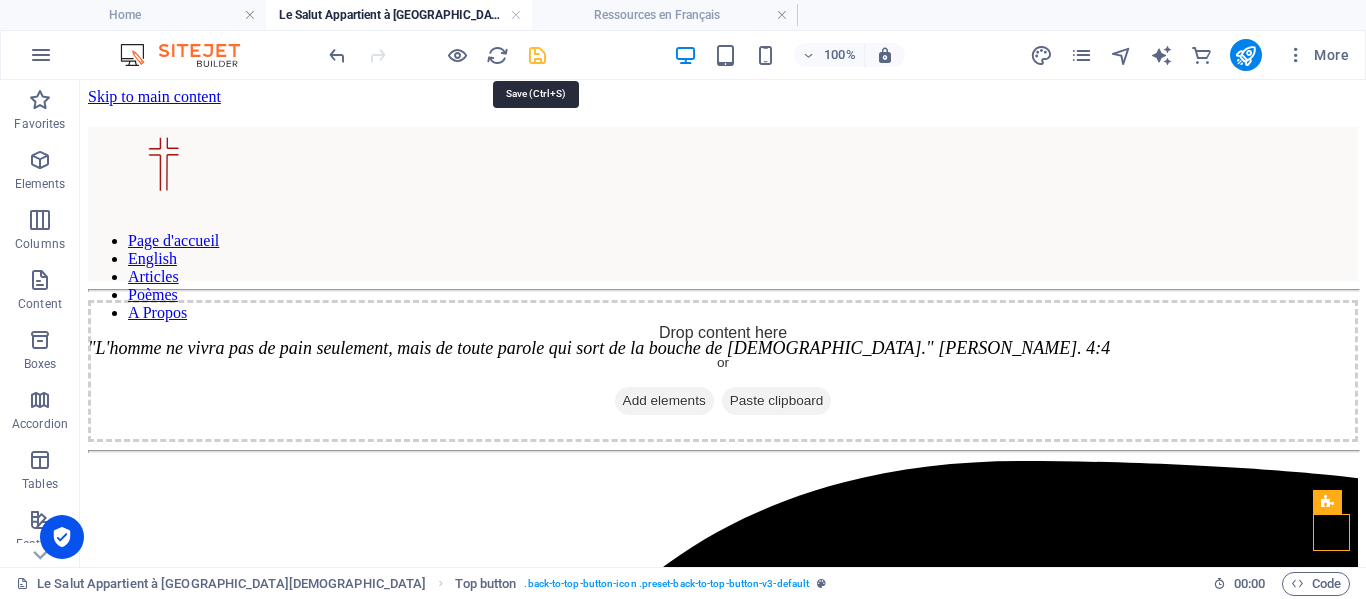 click at bounding box center (537, 55) 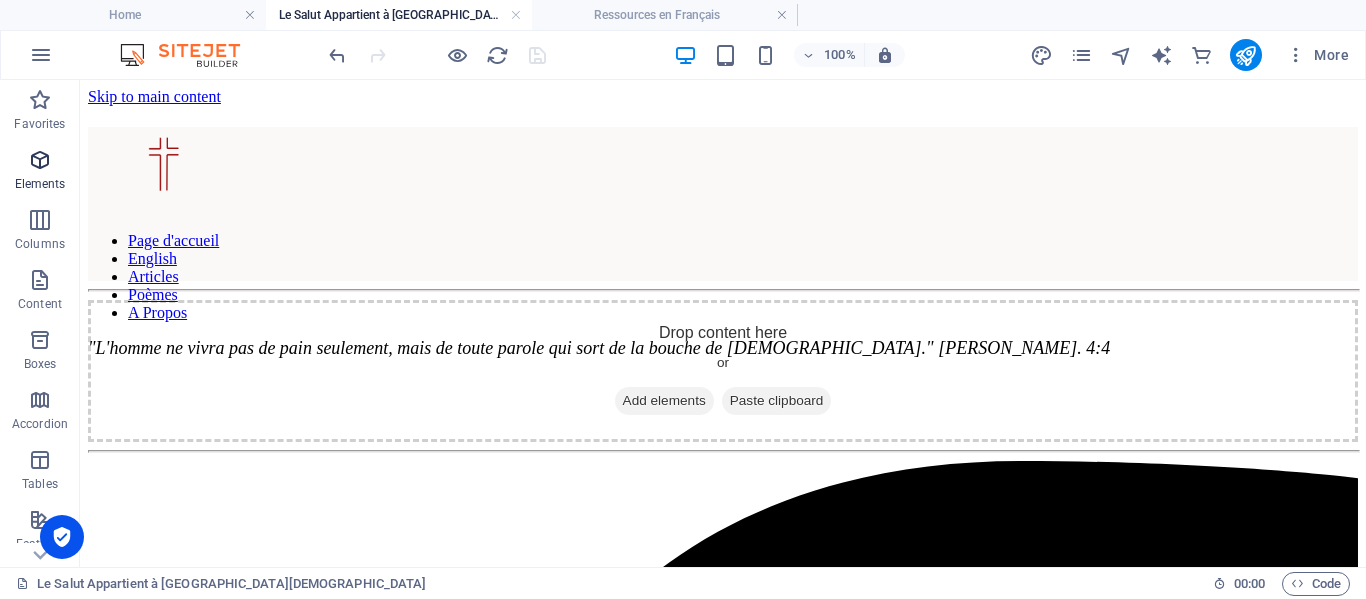 click at bounding box center [40, 160] 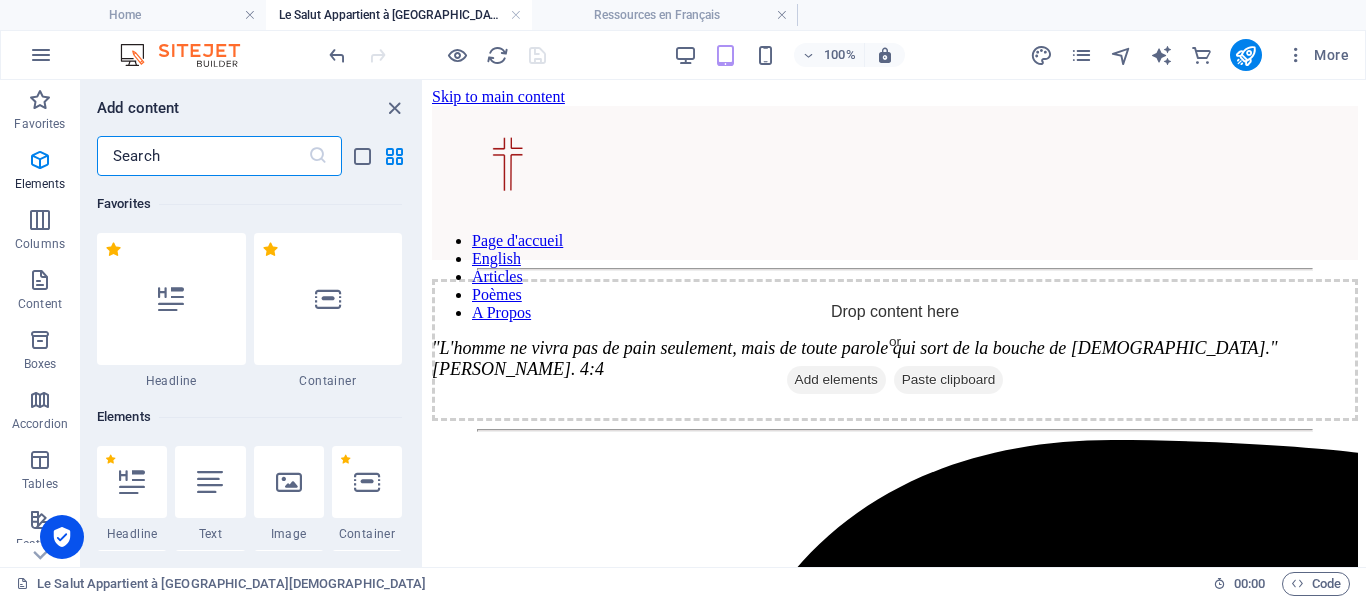 scroll, scrollTop: 213, scrollLeft: 0, axis: vertical 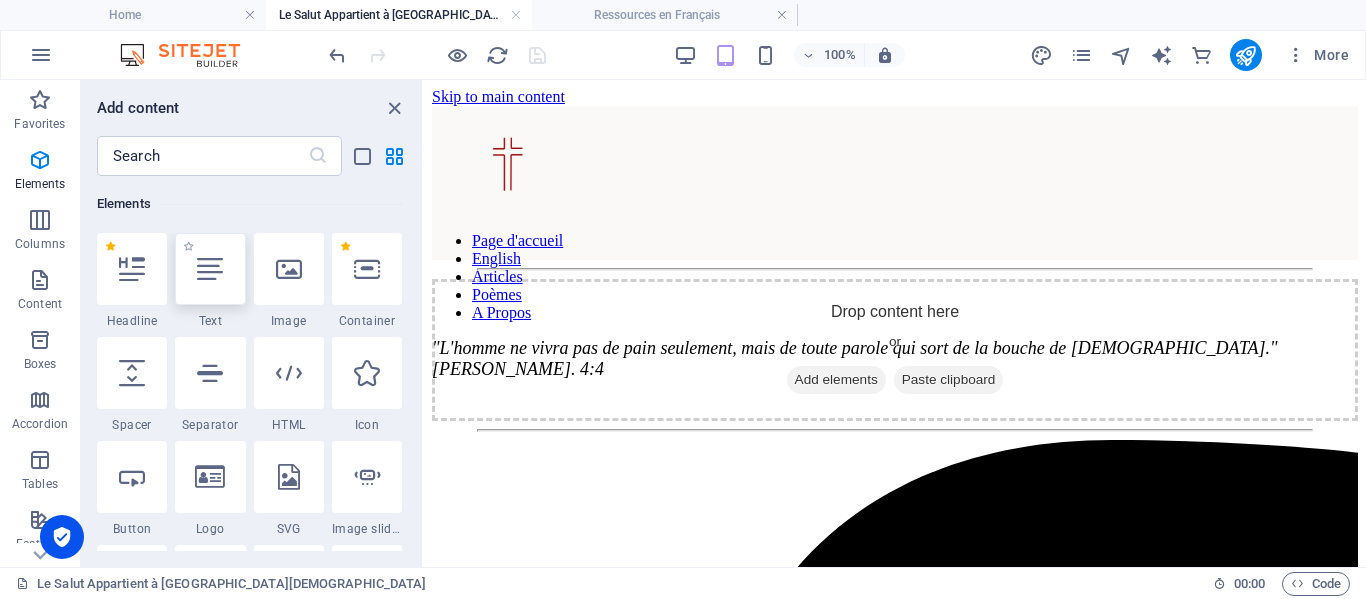 click at bounding box center (210, 269) 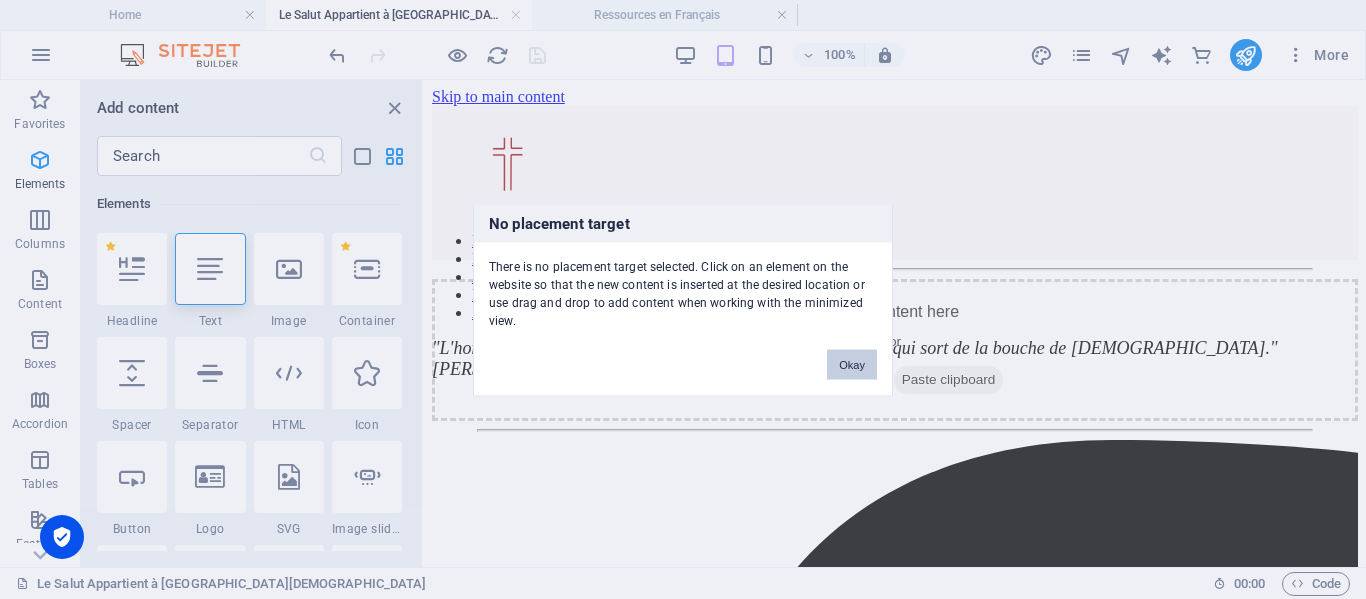click on "Okay" at bounding box center [852, 364] 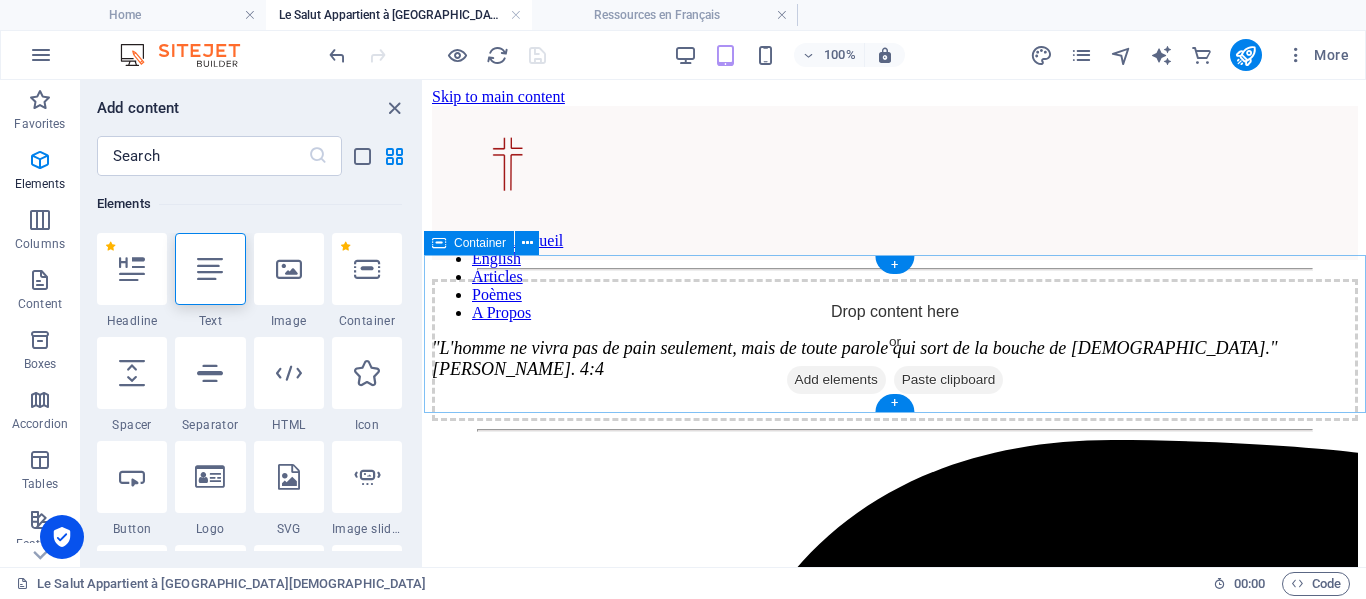 click on "Drop content here or  Add elements  Paste clipboard" at bounding box center [895, 350] 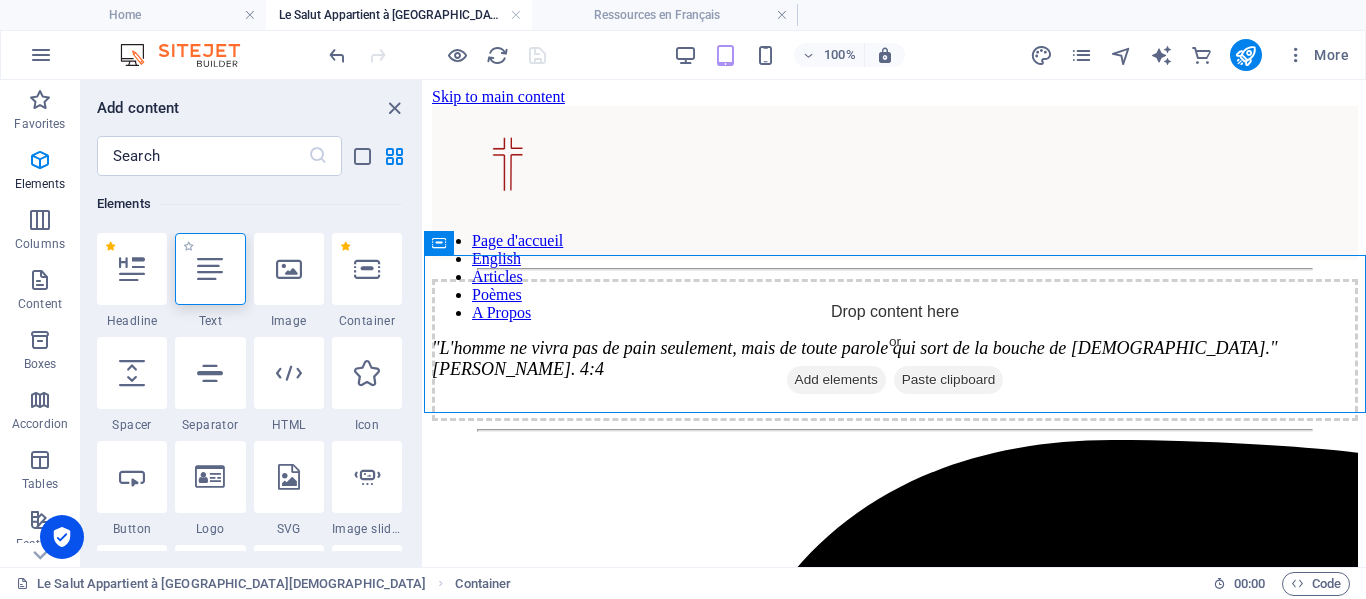click at bounding box center [210, 269] 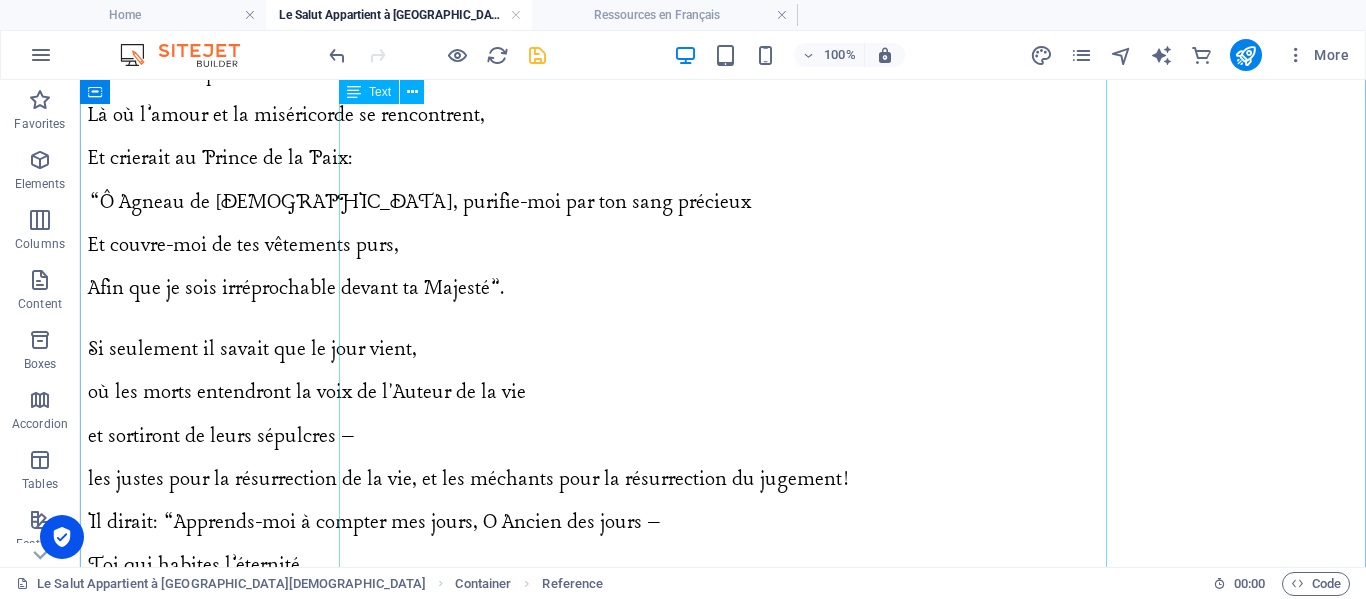 scroll, scrollTop: 881, scrollLeft: 0, axis: vertical 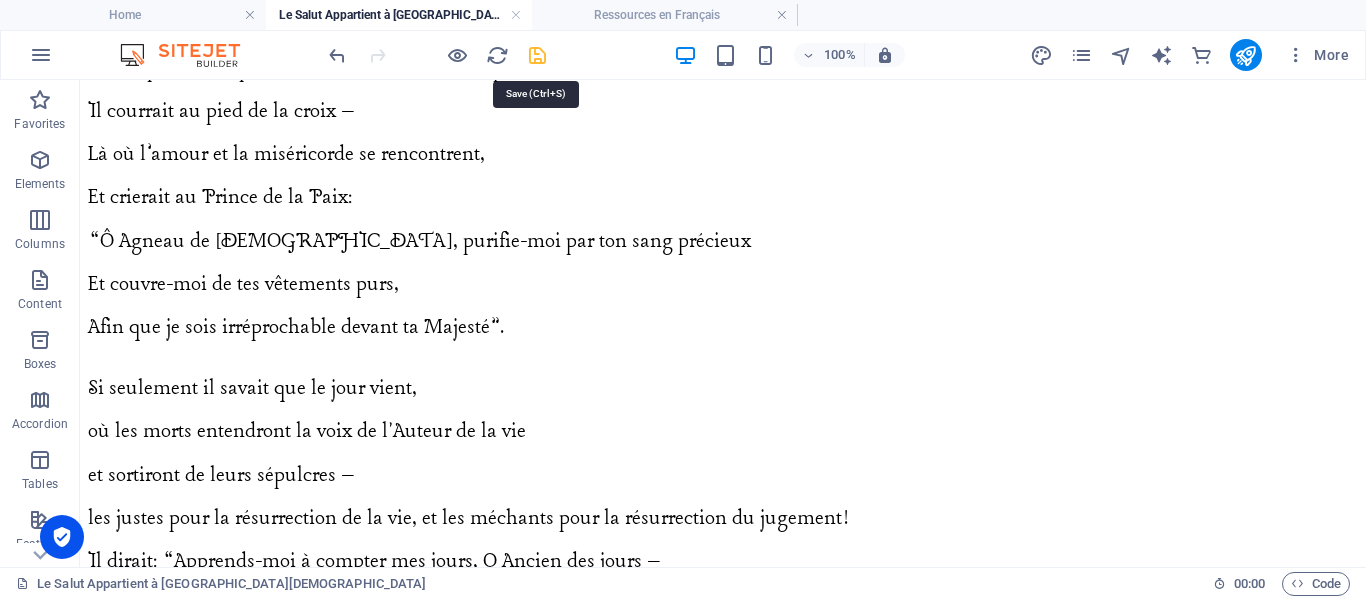 click at bounding box center (537, 55) 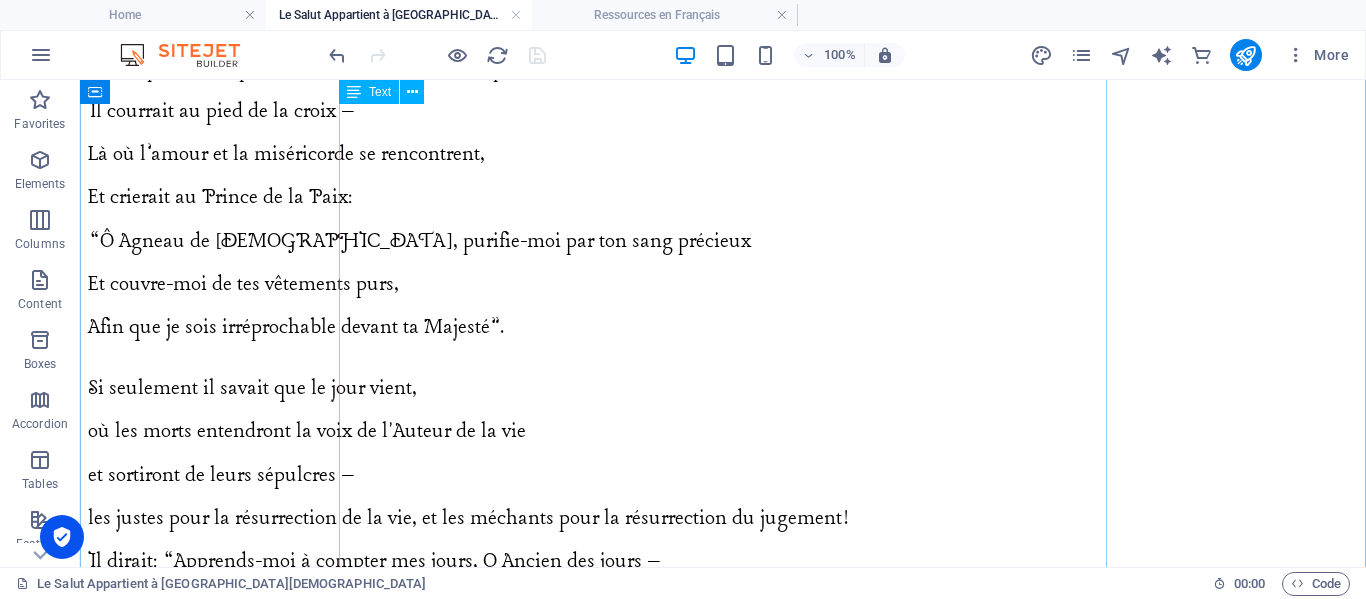 scroll, scrollTop: 0, scrollLeft: 0, axis: both 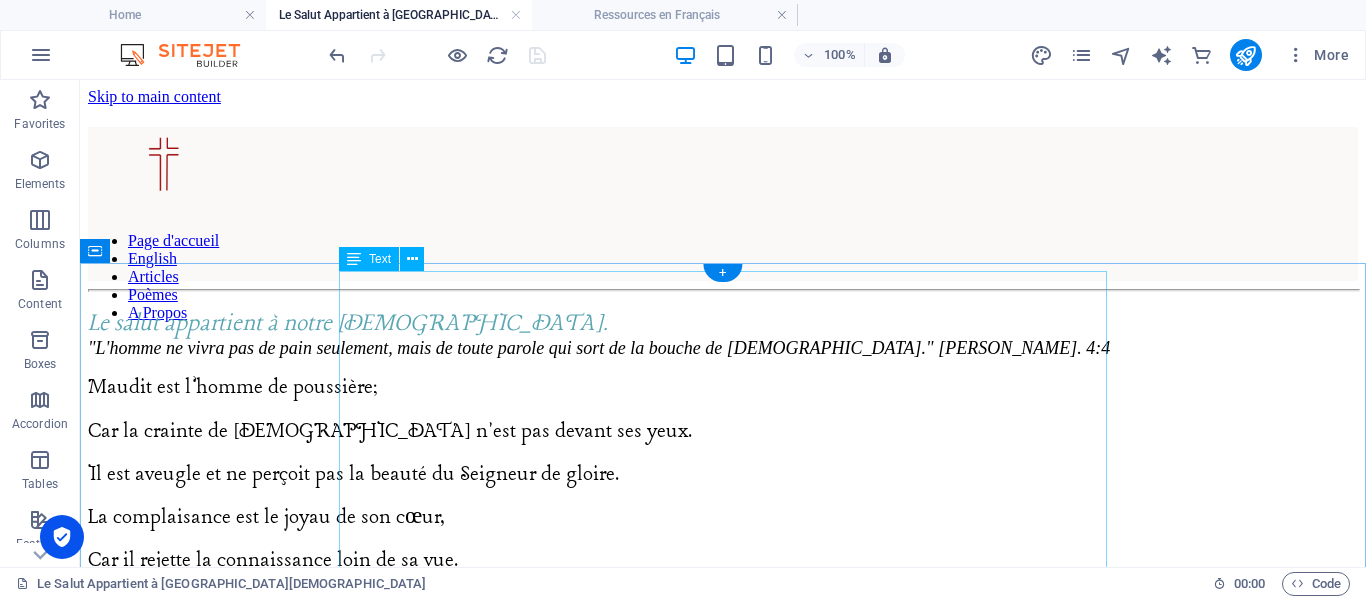 click on "Le salut appartient à notre [DEMOGRAPHIC_DATA]. [PERSON_NAME] est l’homme de poussière; Car la crainte de [DEMOGRAPHIC_DATA] n'est pas devant ses yeux. Il est aveugle et ne perçoit pas la beauté du Seigneur de gloire. La complaisance est le joyau de son cœur, Car il rejette la connaissance loin de sa vue. Il ne comprend pas la fugacité de la vie, Et ne voit point les jugements de l’Eternel des armées. Il ne considère point la [DEMOGRAPHIC_DATA] du Grand JE SUIS, Mais se dit: “Tout va bien pour mon âme”. Si seulement il pouvait percevoir sa souillure En contemplant l’infinie perfection du [DEMOGRAPHIC_DATA]! Il enfouirait son visage avec honte. Si seulement il pouvait voir les jugements du Juste, Et comprendre la puissance destructrice de son péché! Il courrait au pied de la croix – Là où l’amour et la miséricorde se rencontrent, Et crierait au Prince de la Paix: “Ô Agneau de Dieu, purifie-moi par ton sang précieux  Et couvre-moi de tes vêtements purs, Afin que je sois irréprochable devant ta Majesté”. Il est hostile à [DEMOGRAPHIC_DATA]," at bounding box center [723, 1479] 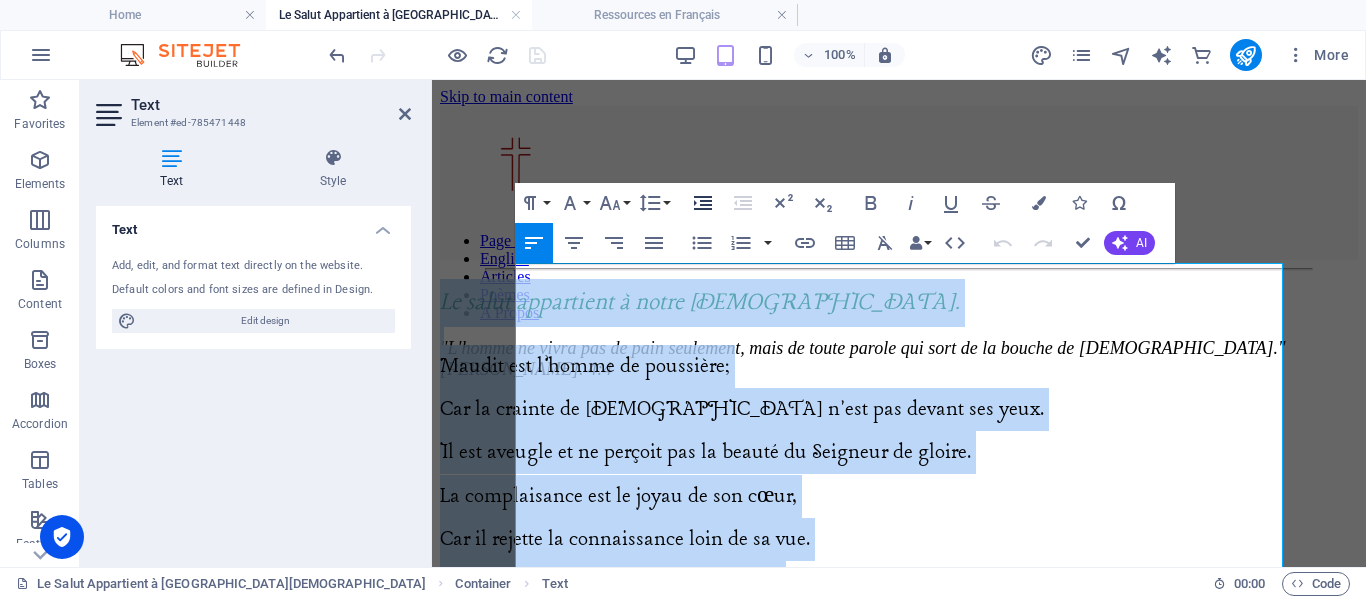 click 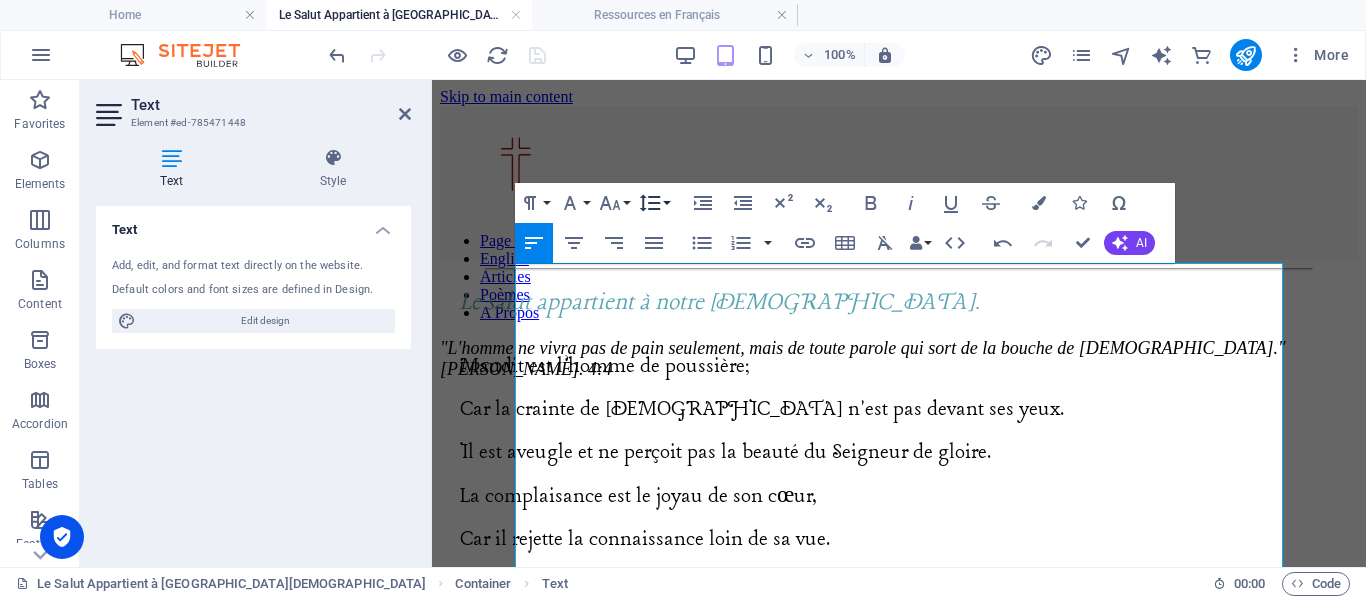click on "Line Height" at bounding box center (654, 203) 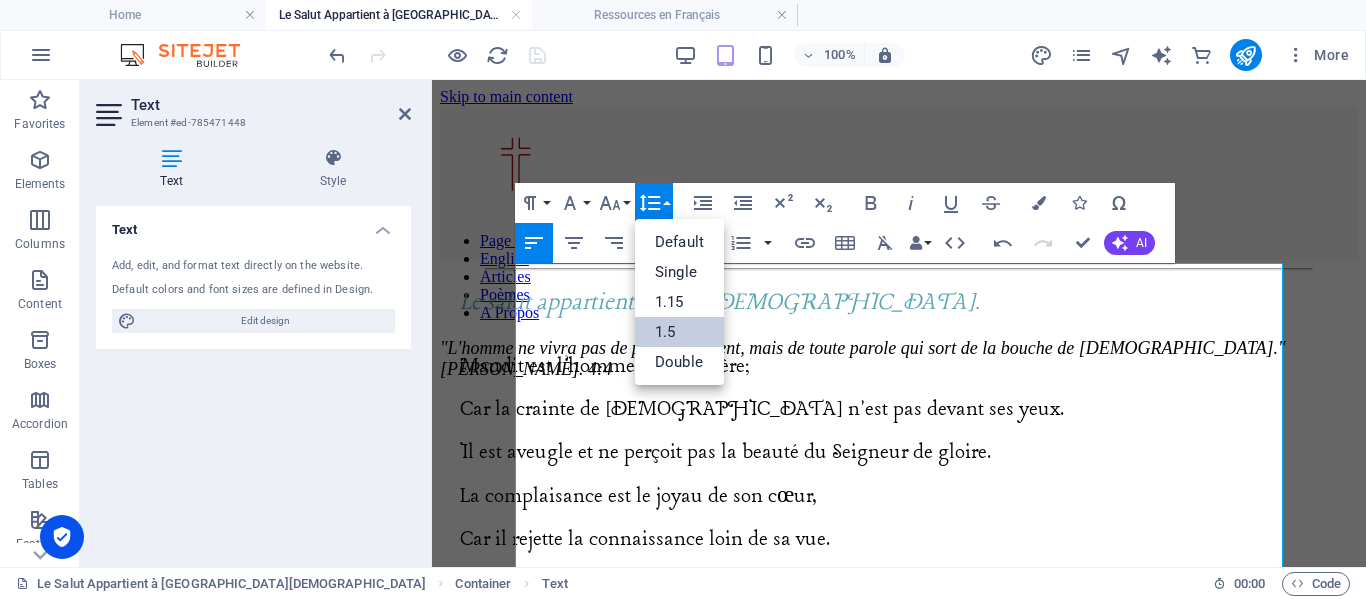 click on "1.5" at bounding box center (679, 332) 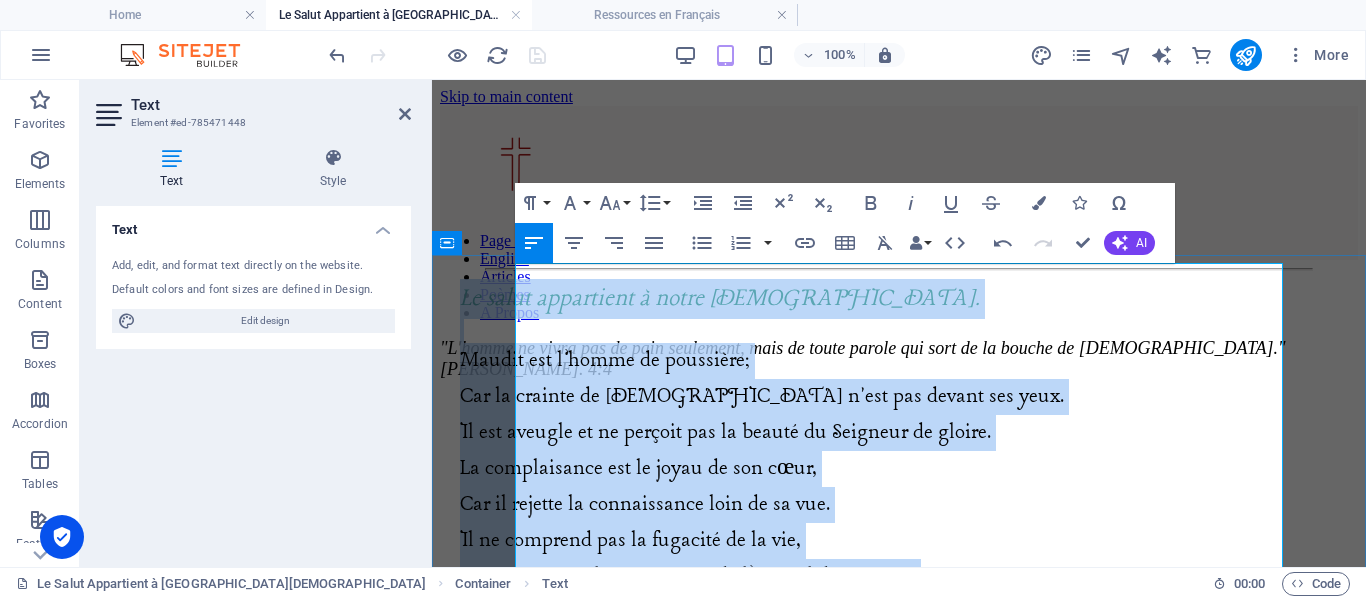 click on "Il est aveugle et ne perçoit pas la beauté du Seigneur de gloire." at bounding box center (725, 432) 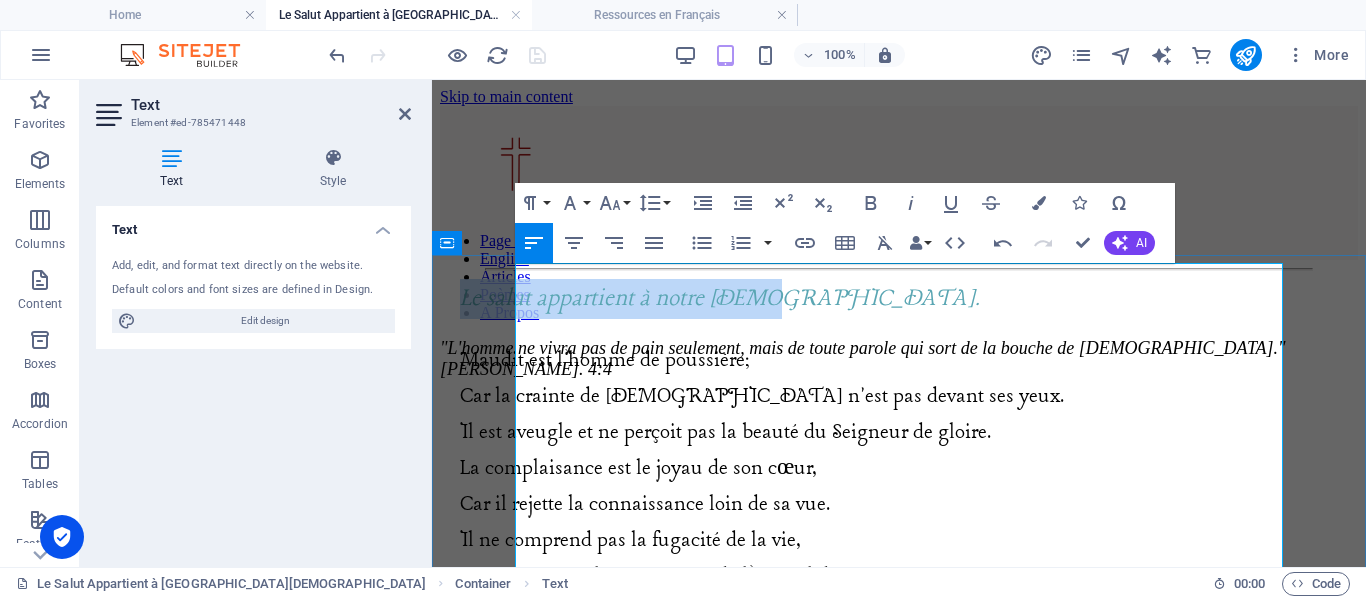 drag, startPoint x: 843, startPoint y: 290, endPoint x: 538, endPoint y: 293, distance: 305.01474 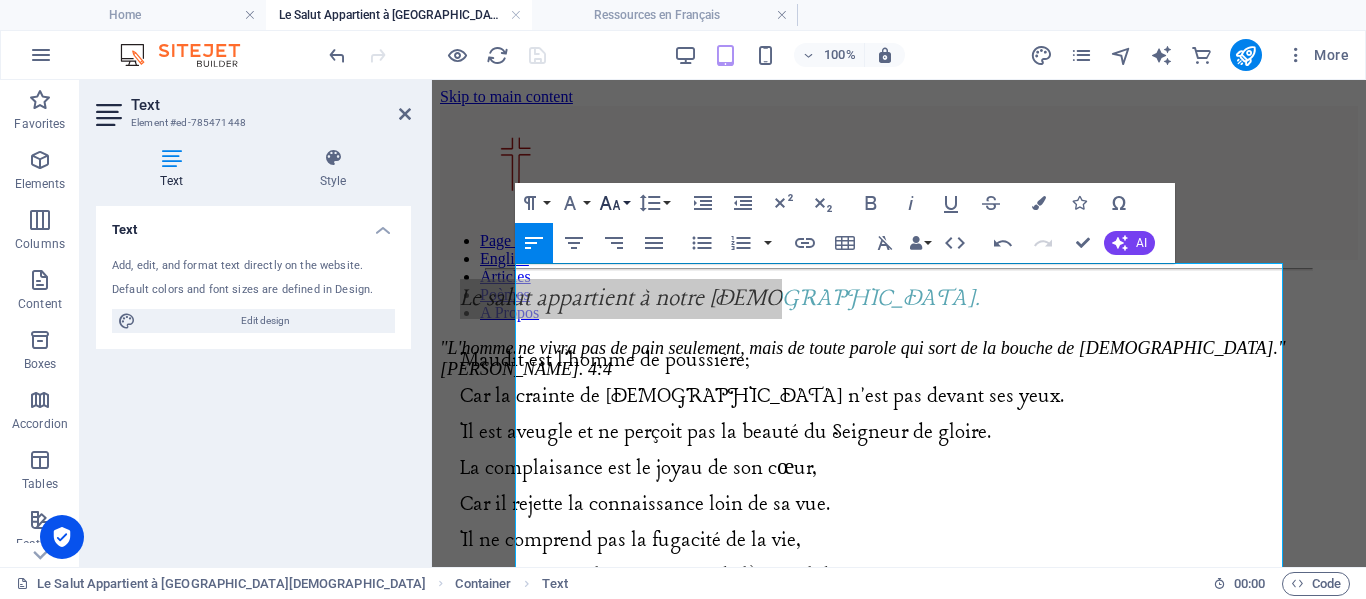 click on "Font Size" at bounding box center [614, 203] 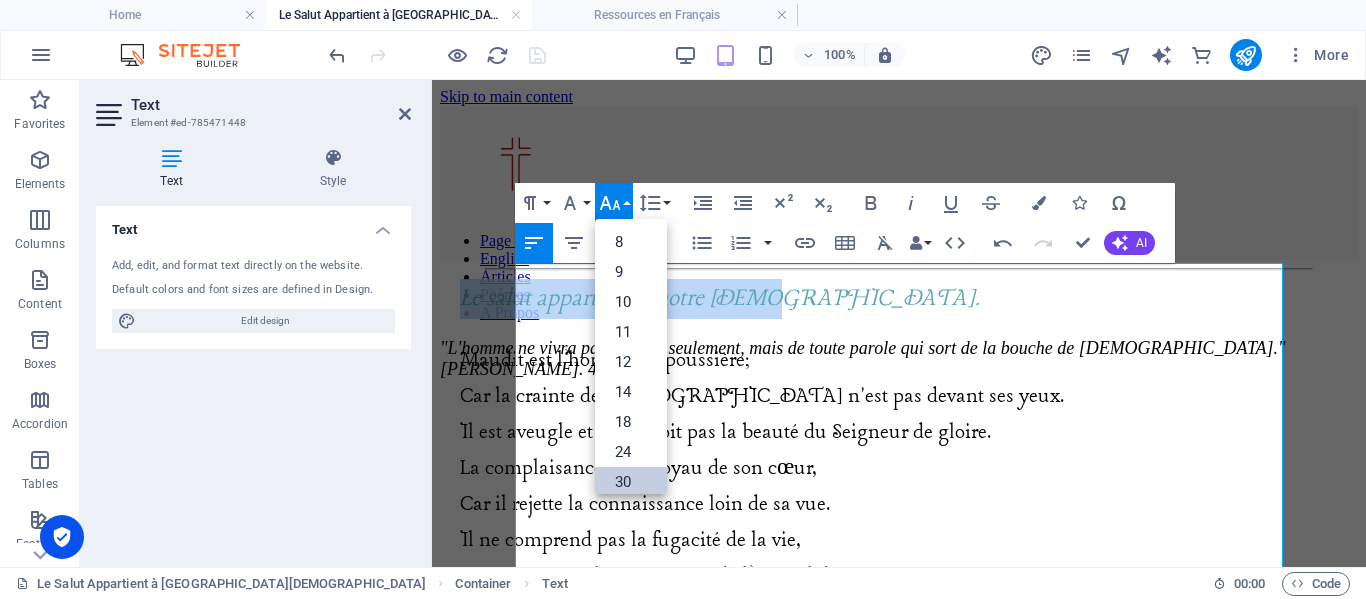 click on "30" at bounding box center (631, 482) 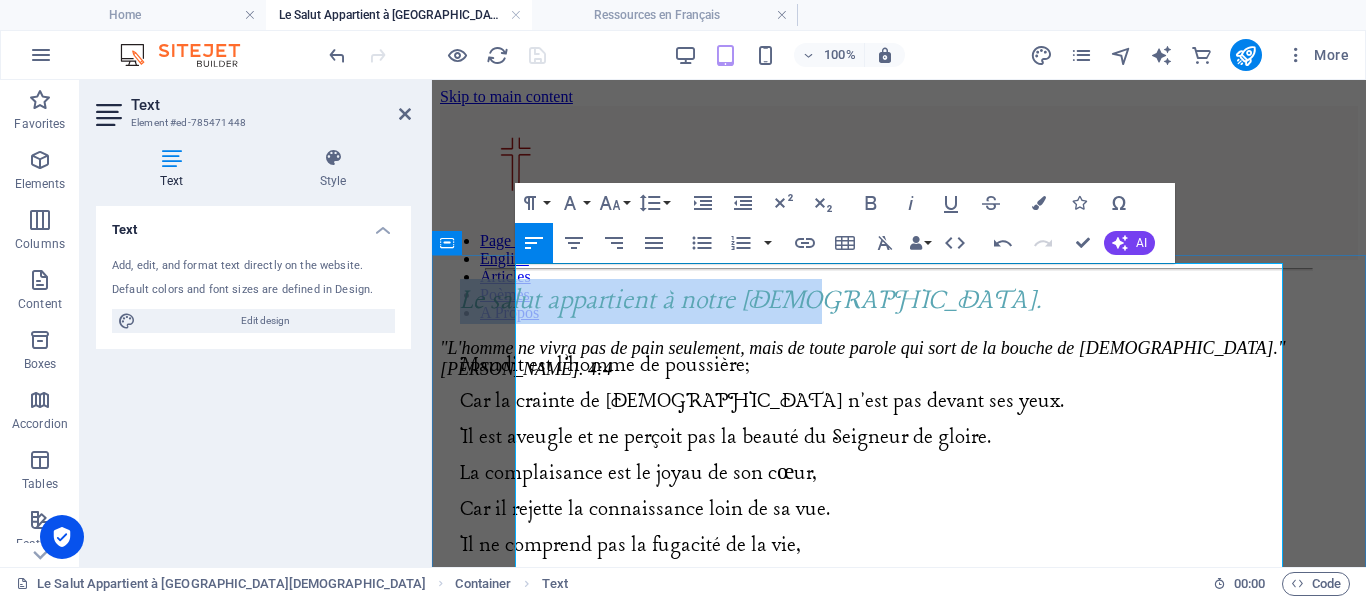 click on "La complaisance est le joyau de son cœur," at bounding box center [638, 473] 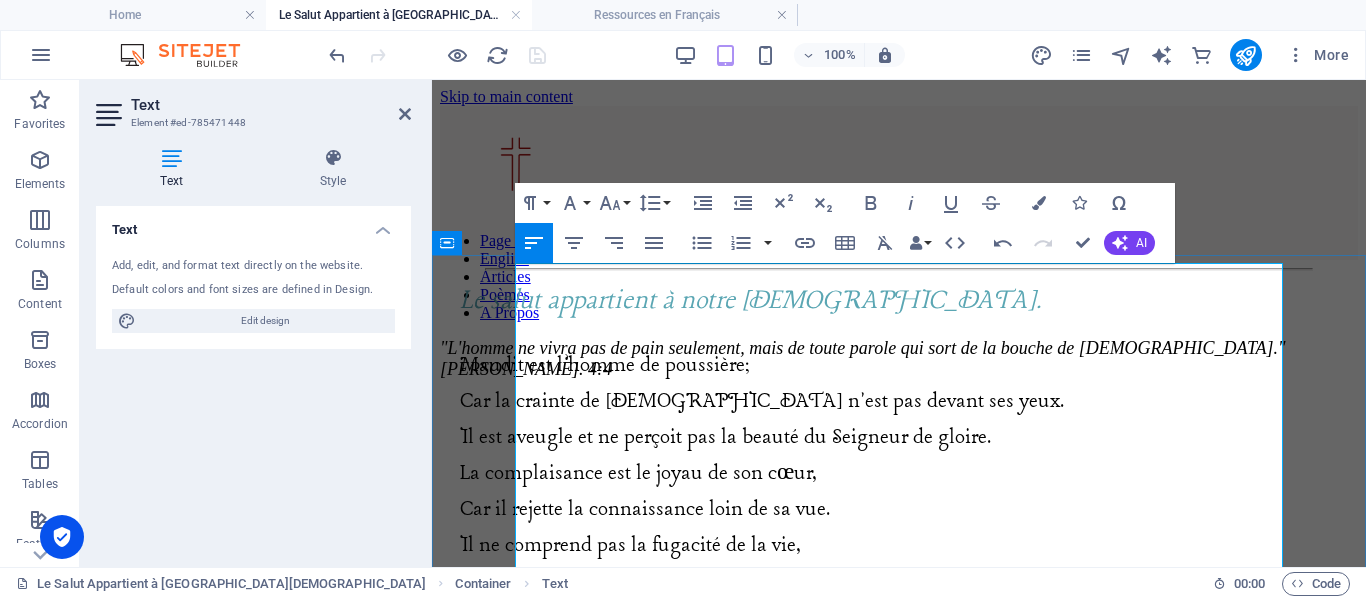click on "La complaisance est le joyau de son cœur," at bounding box center [638, 473] 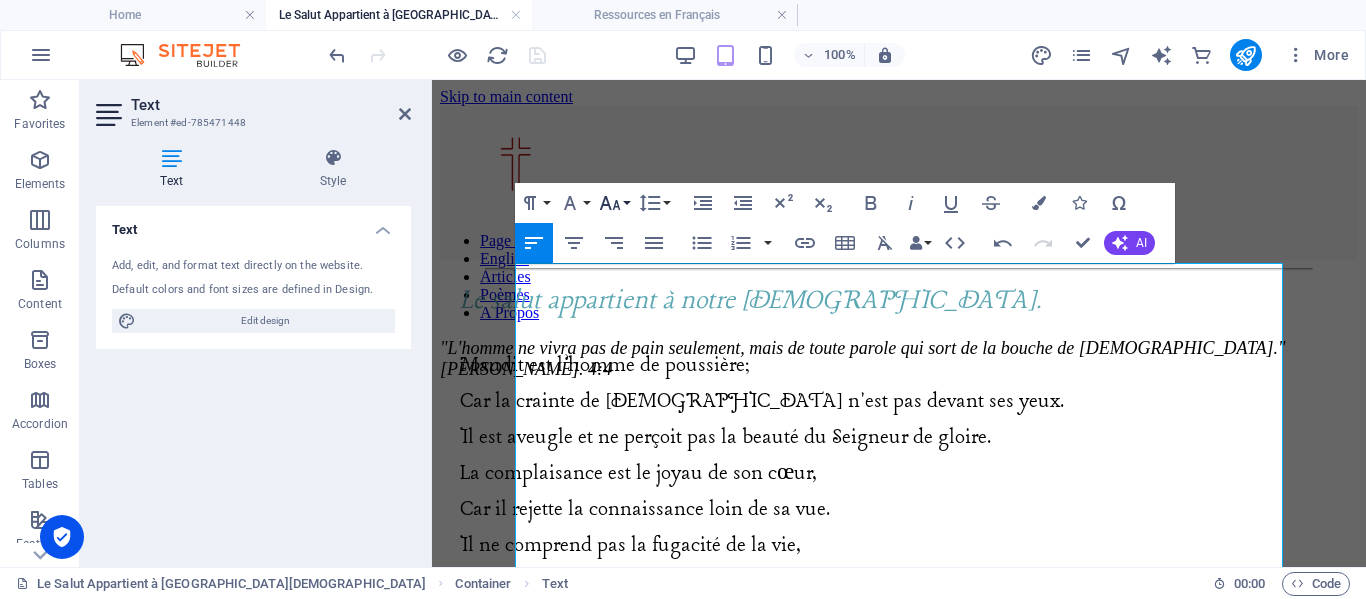 click on "Font Size" at bounding box center (614, 203) 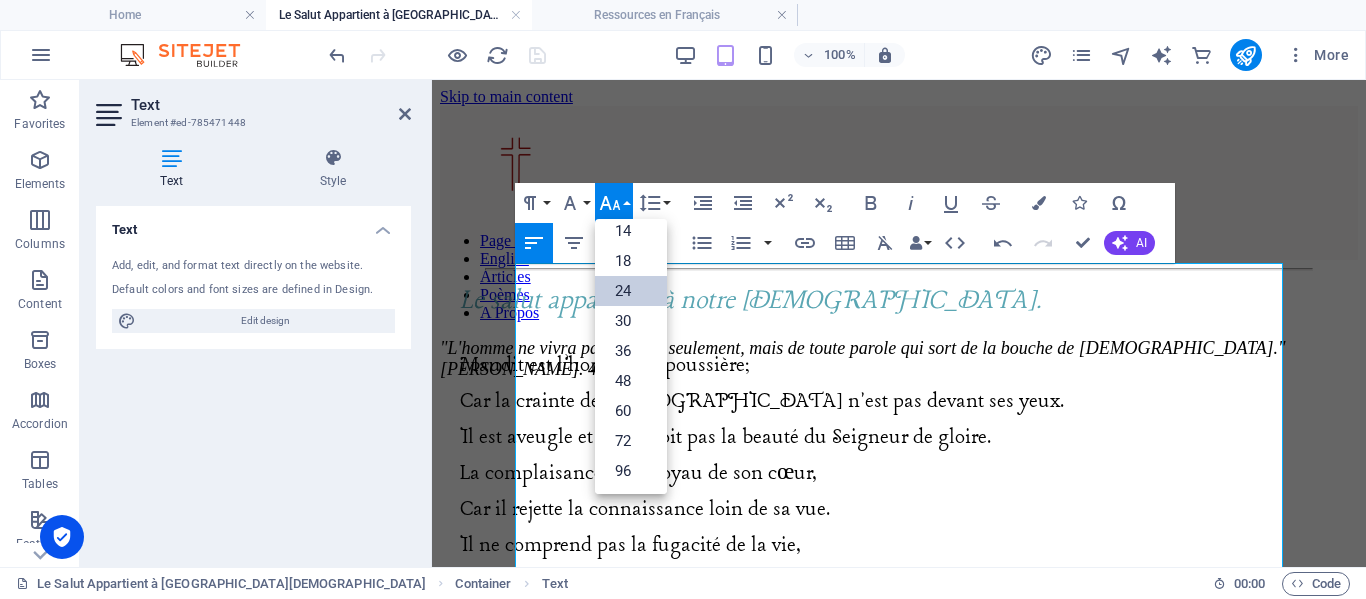 scroll, scrollTop: 161, scrollLeft: 0, axis: vertical 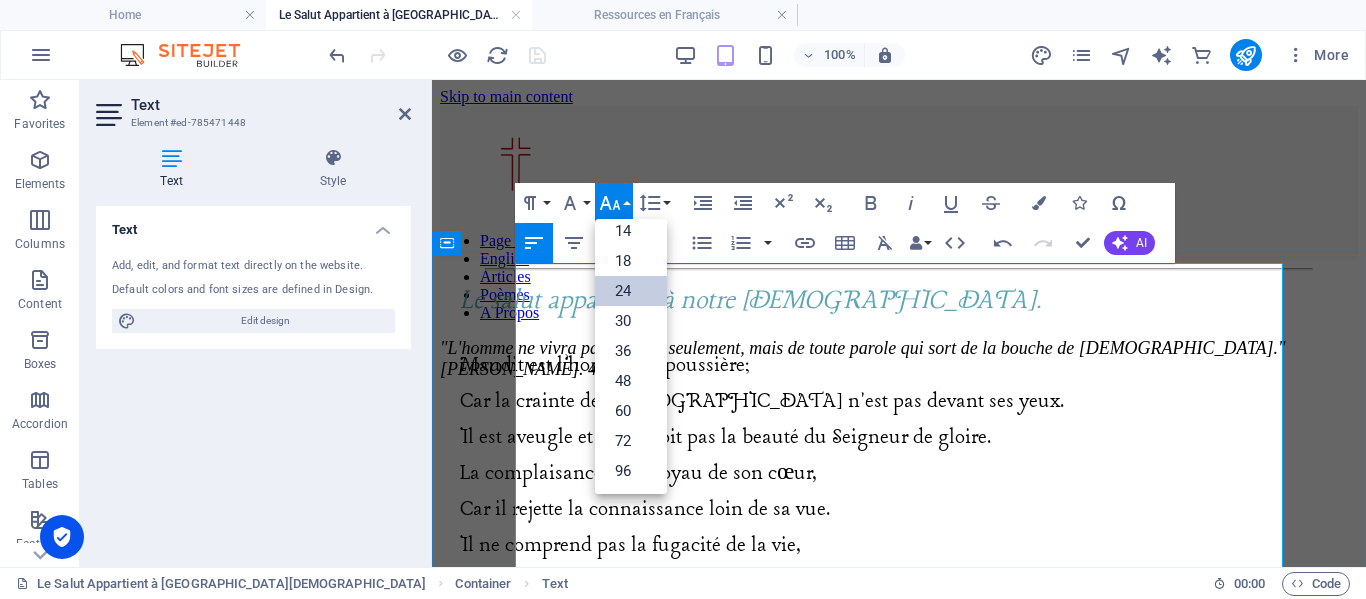click on "La complaisance est le joyau de son cœur," at bounding box center (638, 473) 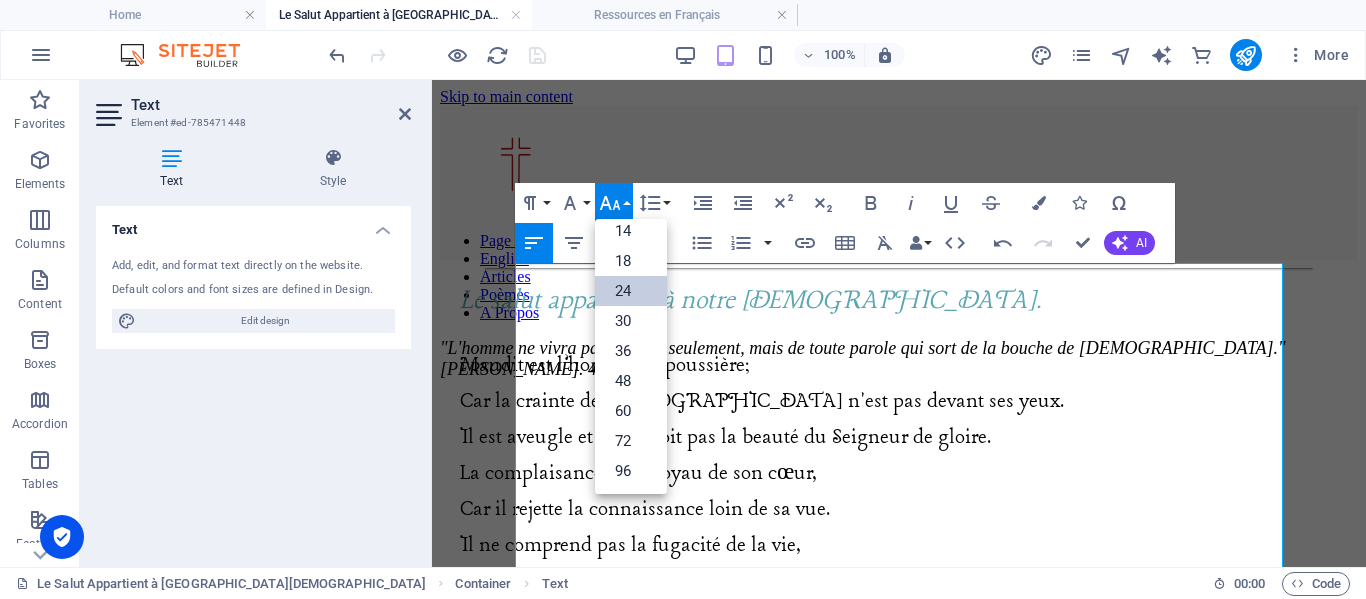 click 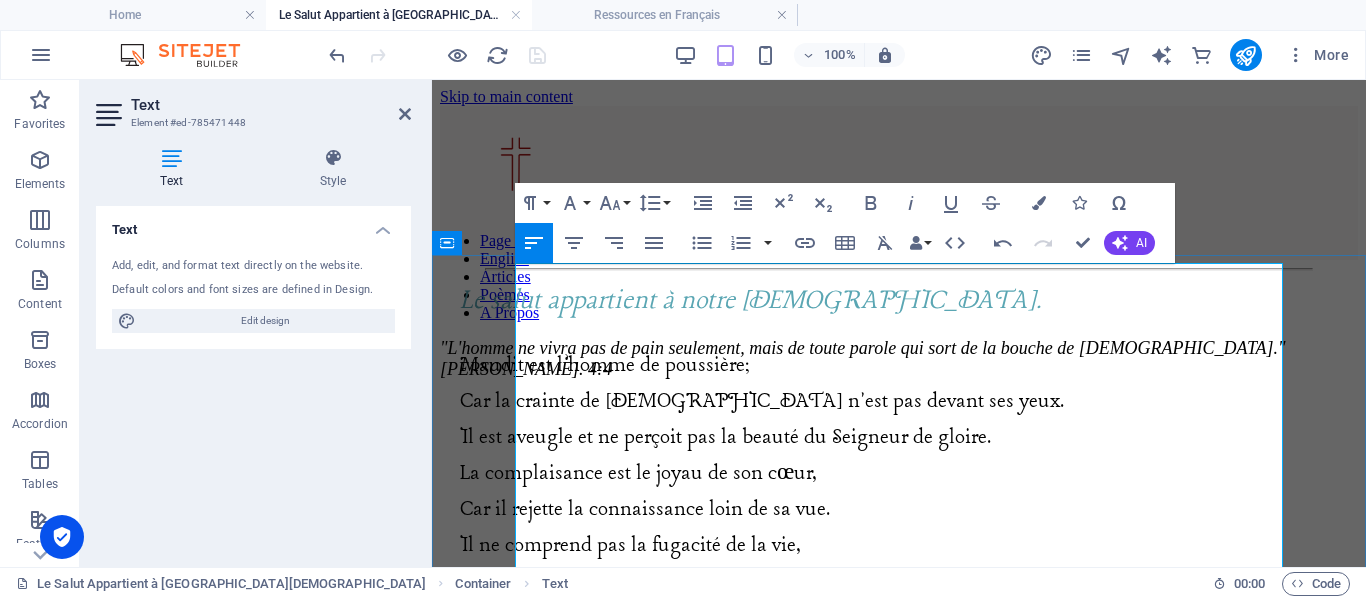click on "Le salut appartient à notre [DEMOGRAPHIC_DATA]." at bounding box center [751, 301] 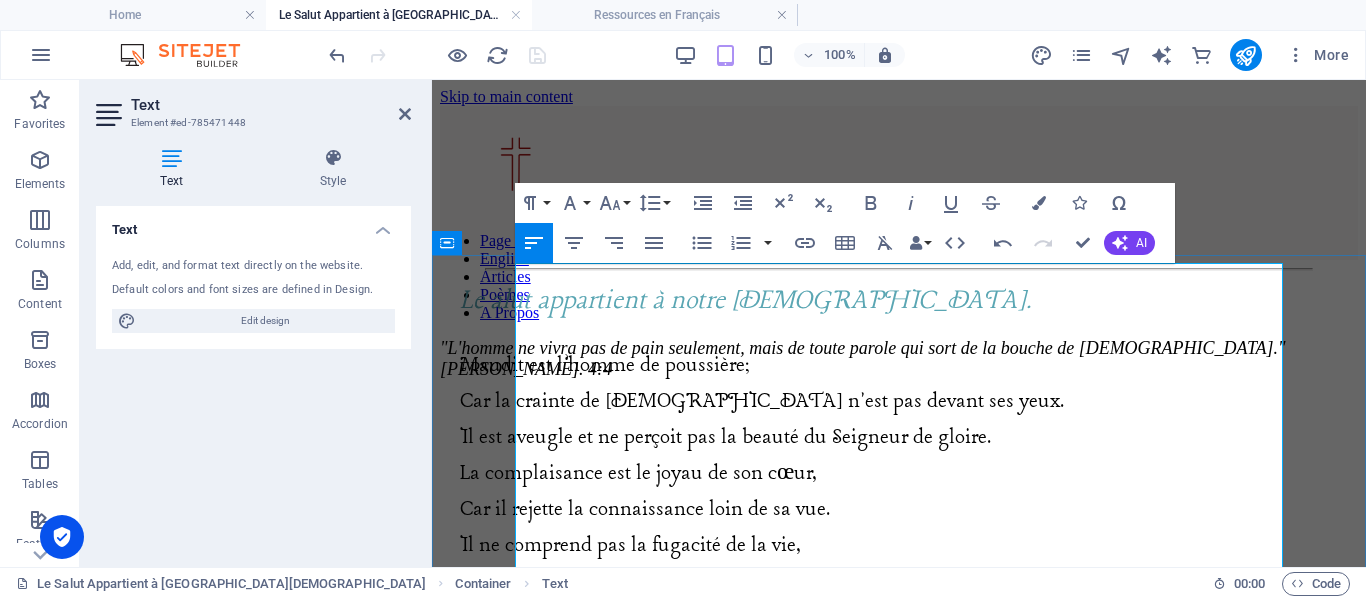 type 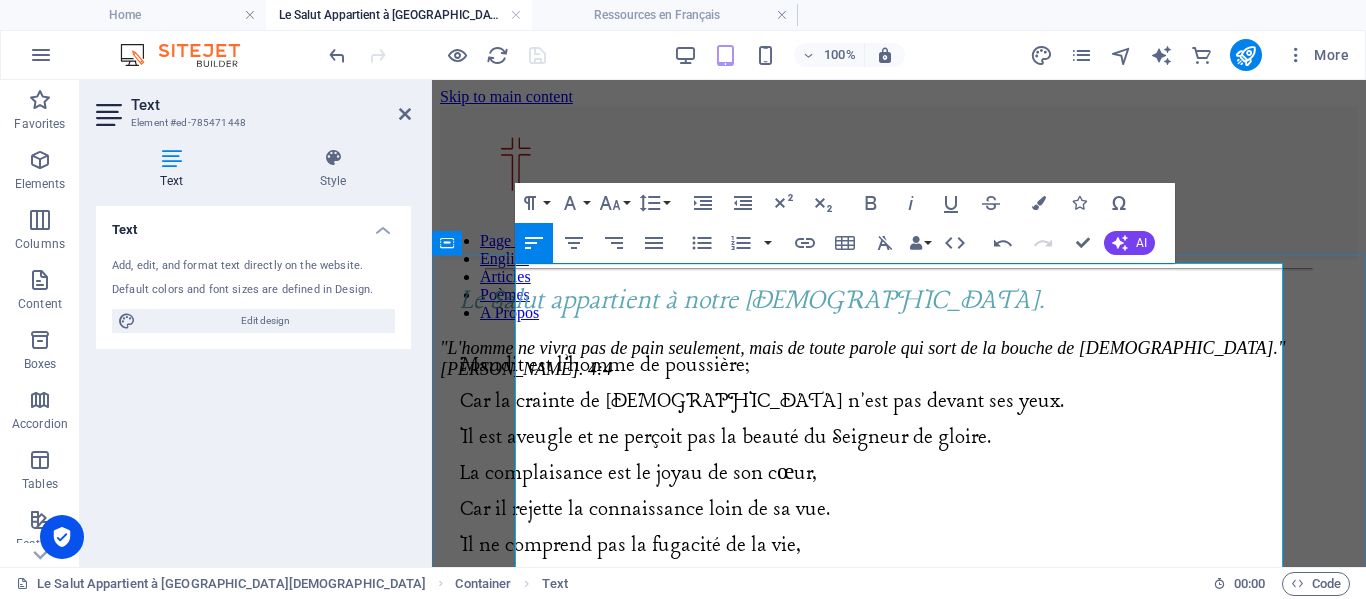 click on "Le Salut appartient à notre [DEMOGRAPHIC_DATA]." at bounding box center [752, 301] 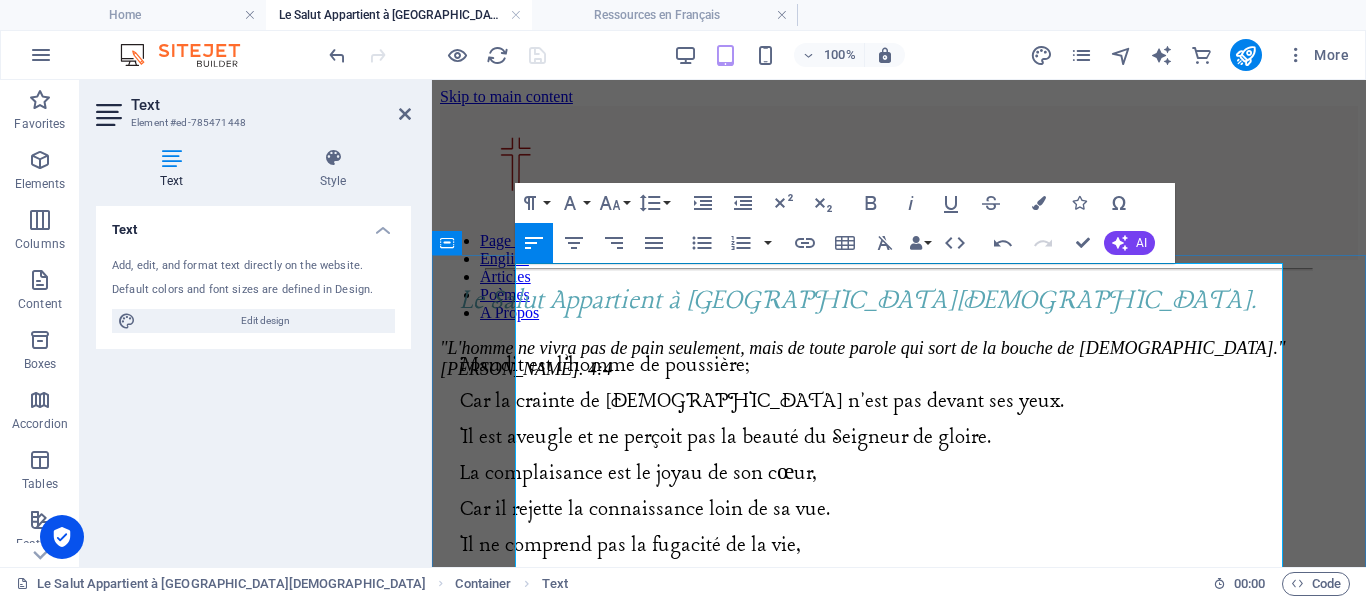 click on "Car la crainte de [DEMOGRAPHIC_DATA] n'est pas devant ses yeux." at bounding box center (762, 401) 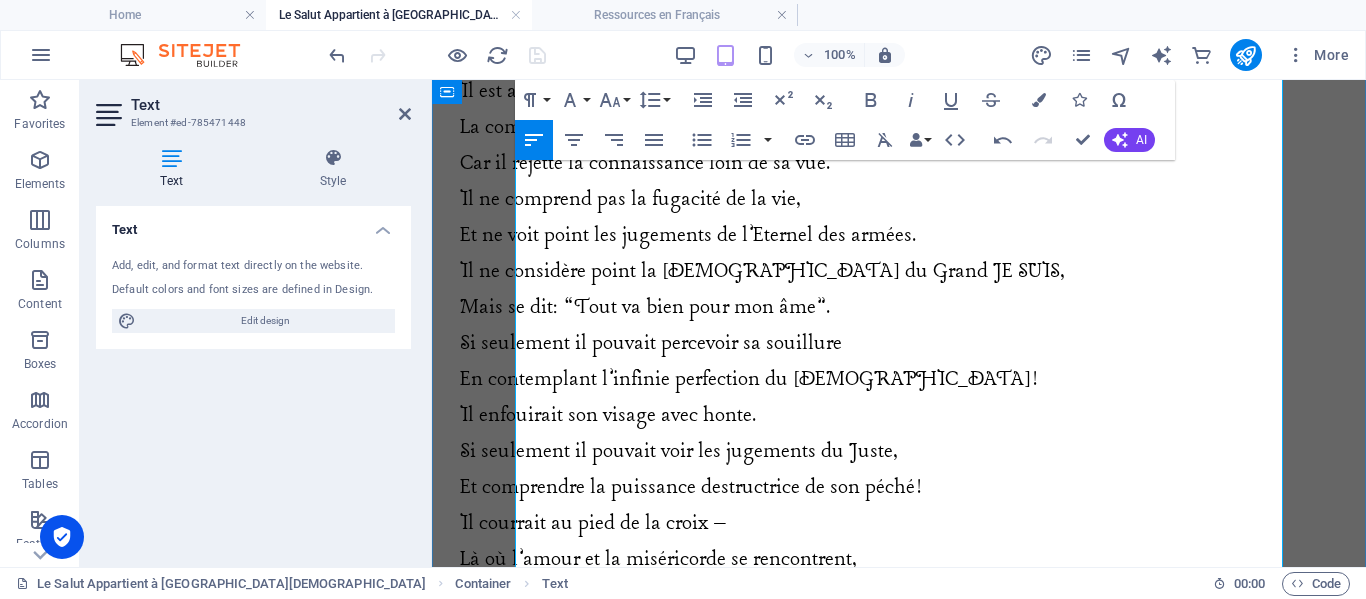 scroll, scrollTop: 348, scrollLeft: 0, axis: vertical 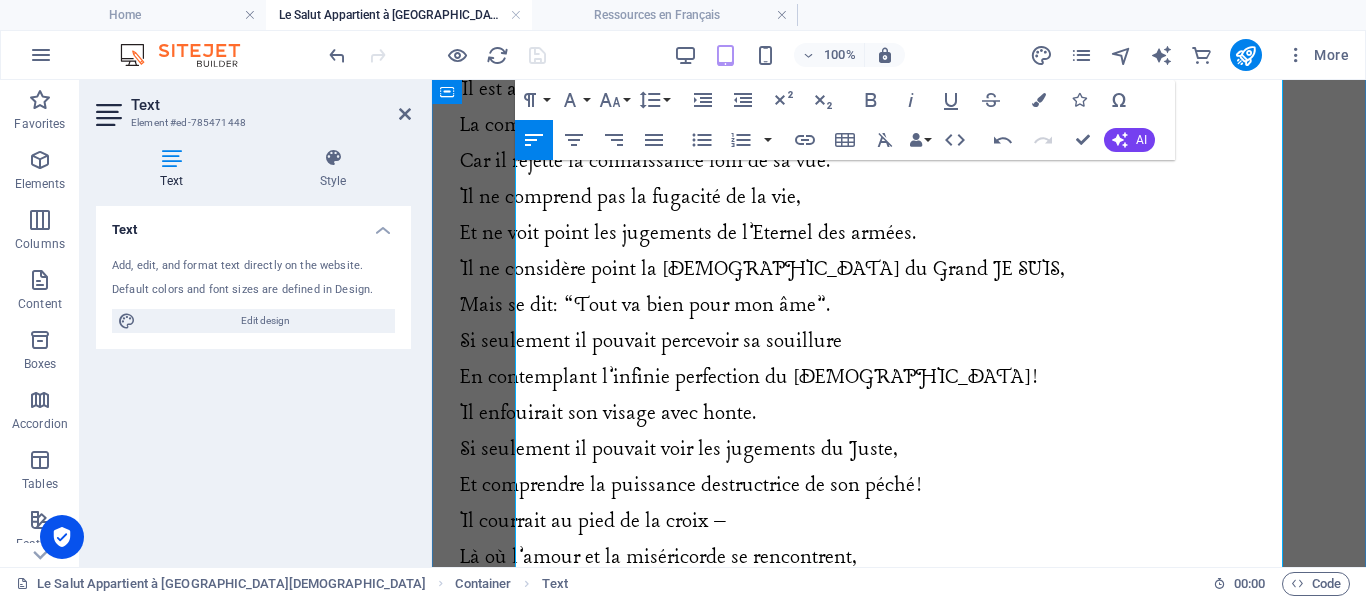 click on "Mais se dit: “Tout va bien pour mon âme”." at bounding box center [909, 306] 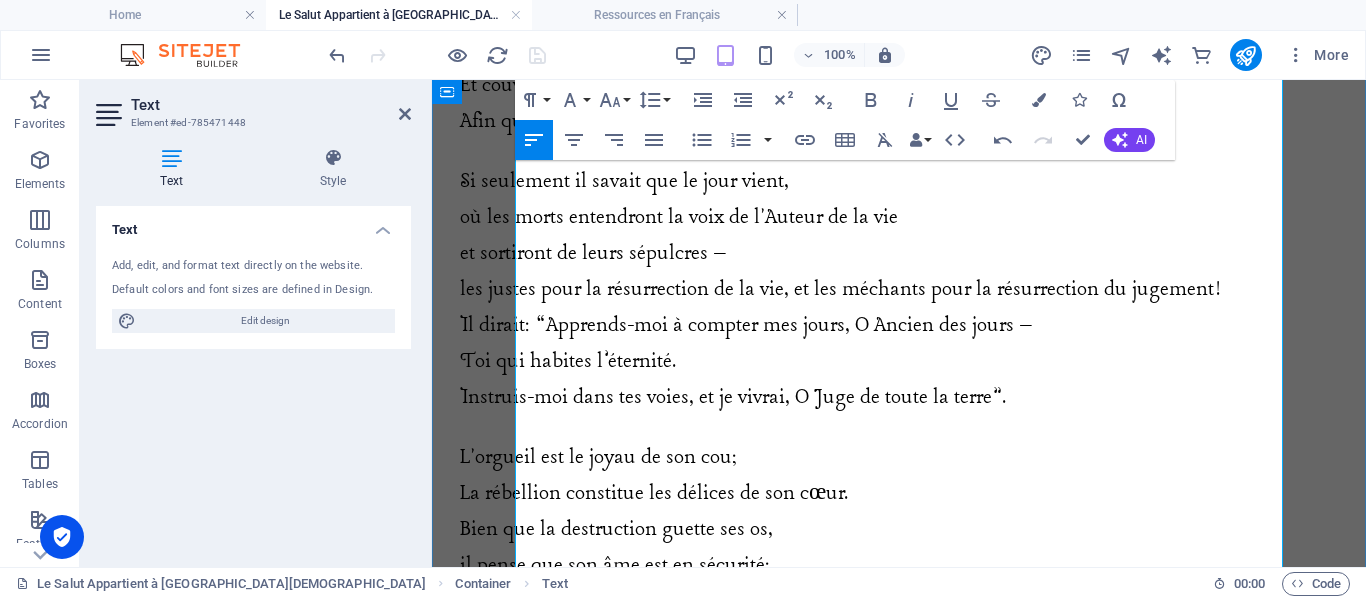 scroll, scrollTop: 965, scrollLeft: 0, axis: vertical 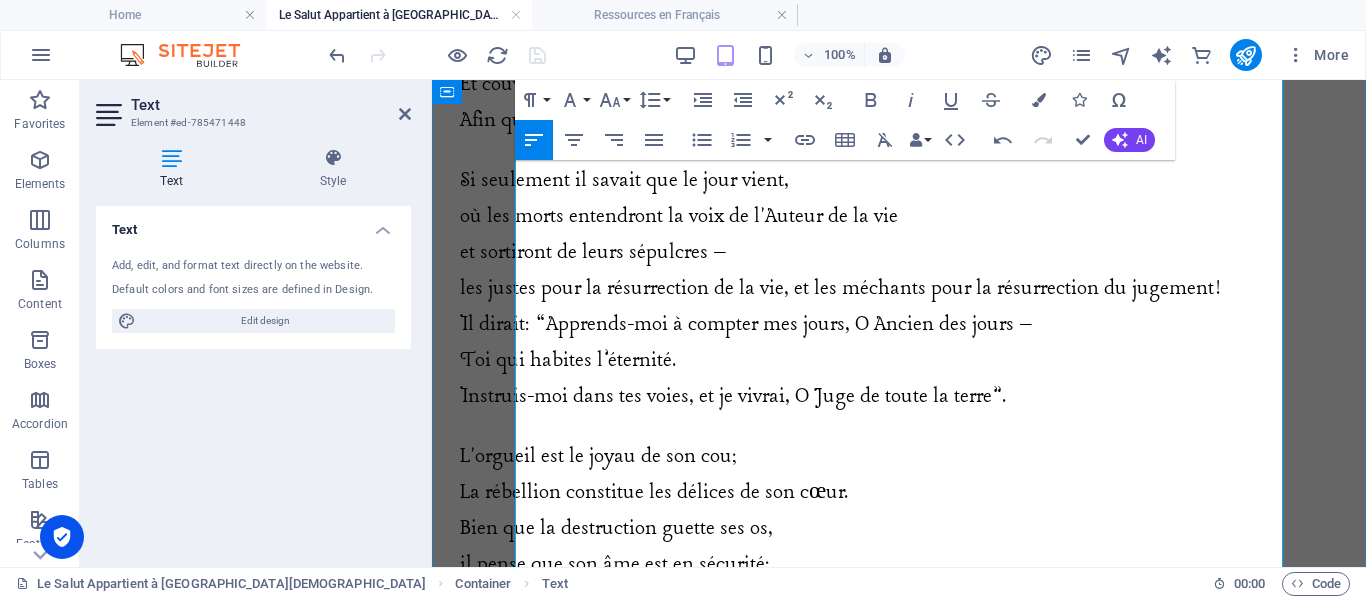 click on "les justes pour la résurrection de la vie, et les méchants pour la résurrection du jugement!" at bounding box center [840, 288] 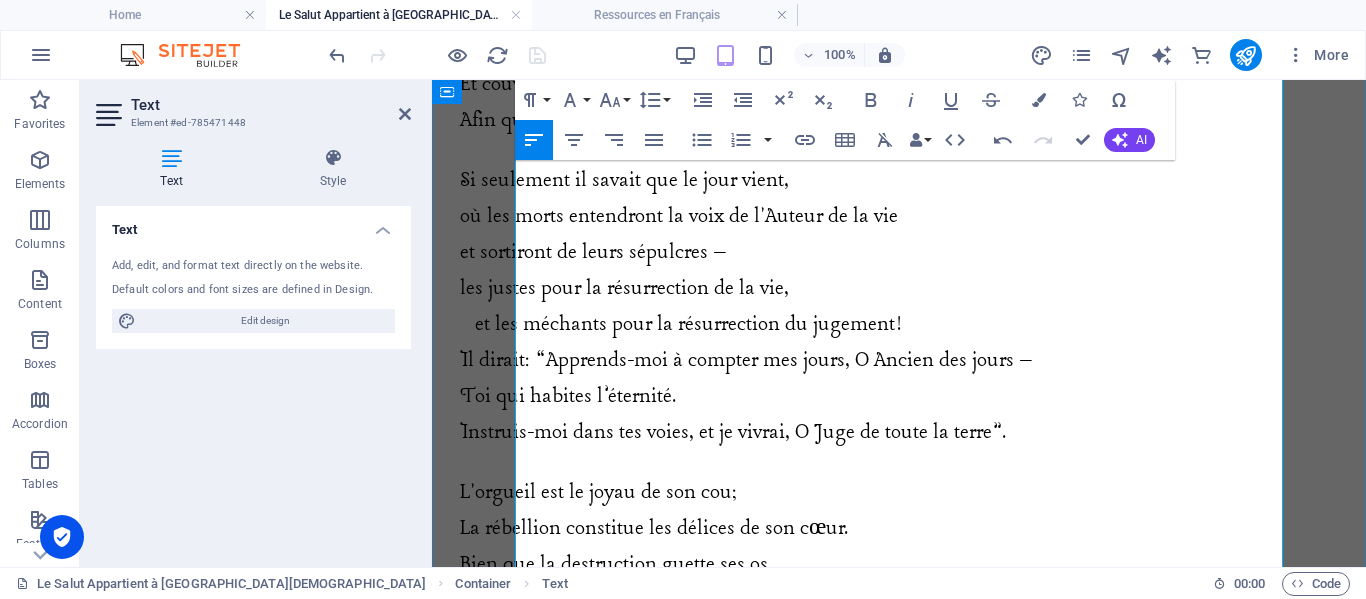 click on "les justes pour la résurrection de la vie," at bounding box center [624, 288] 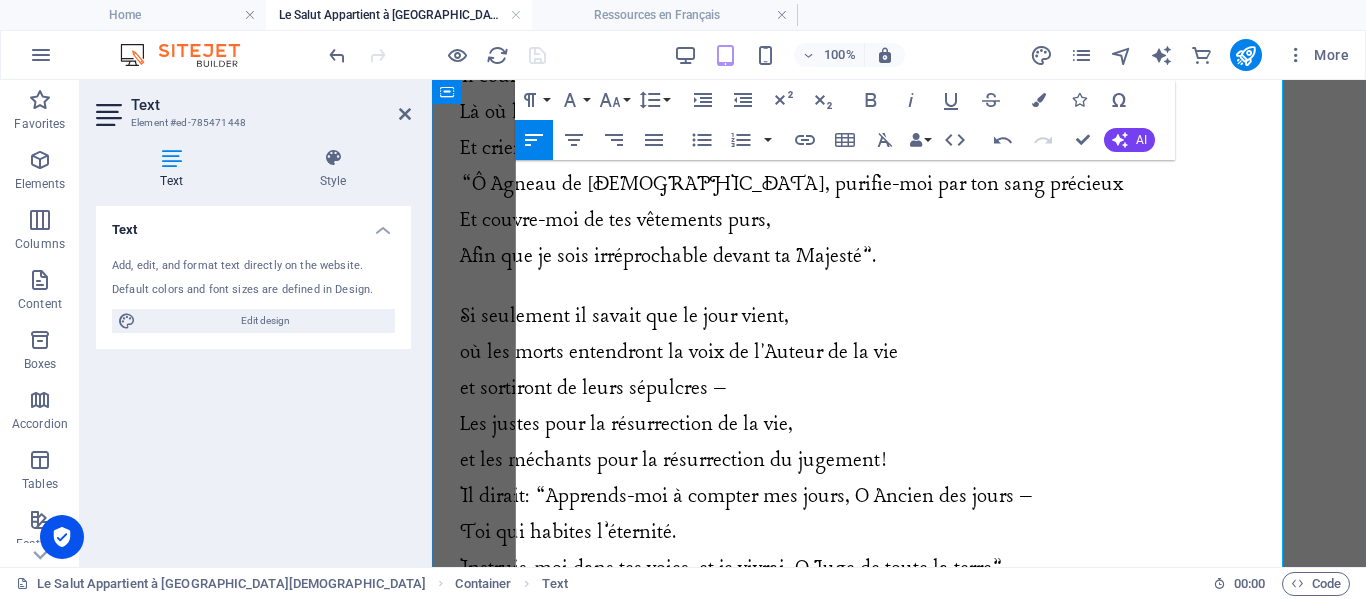 scroll, scrollTop: 830, scrollLeft: 0, axis: vertical 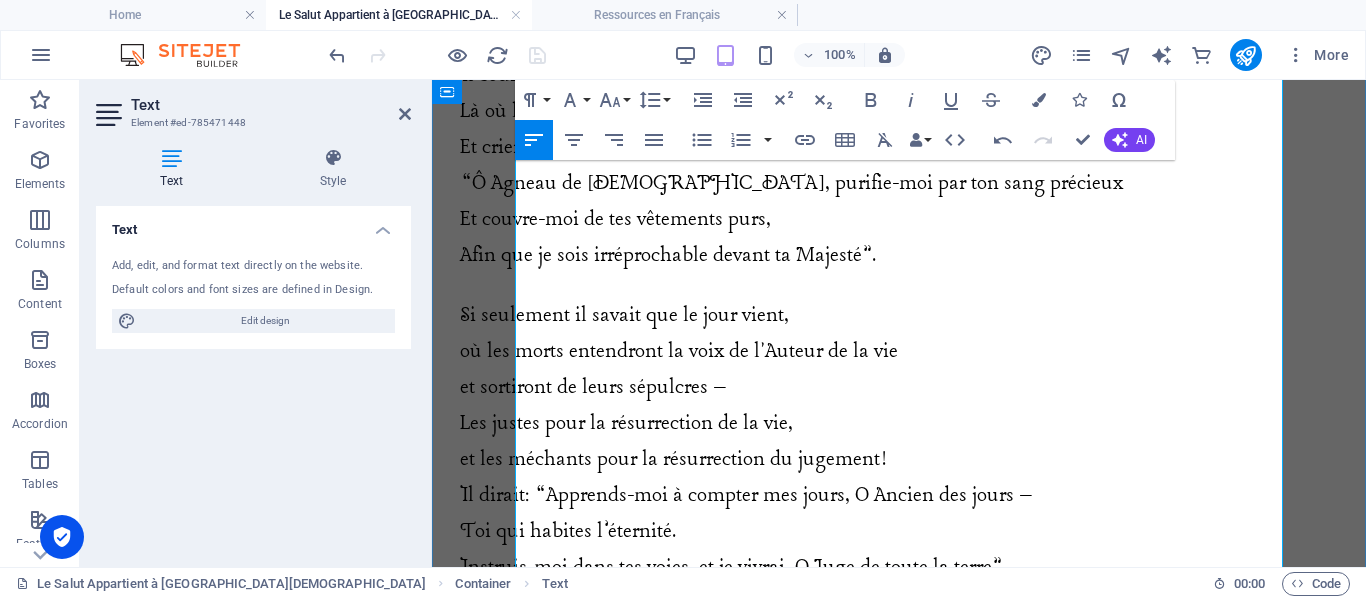 click on "où les morts entendront la voix de l'Auteur de la vie" at bounding box center (679, 351) 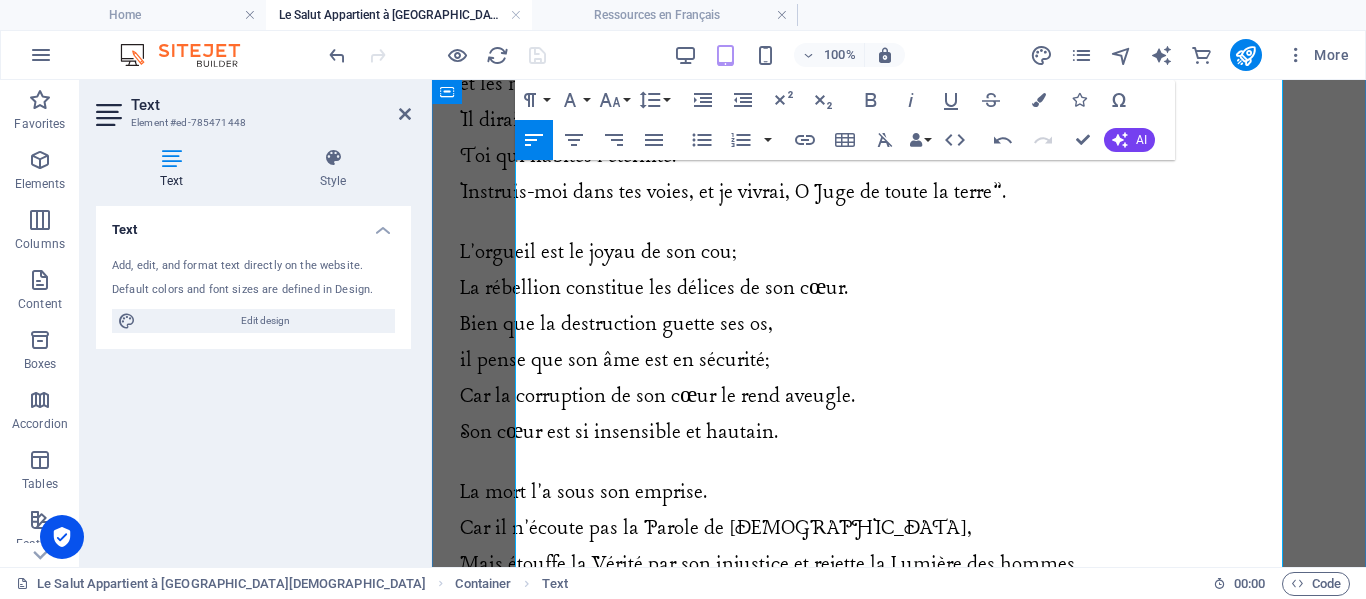 scroll, scrollTop: 1207, scrollLeft: 0, axis: vertical 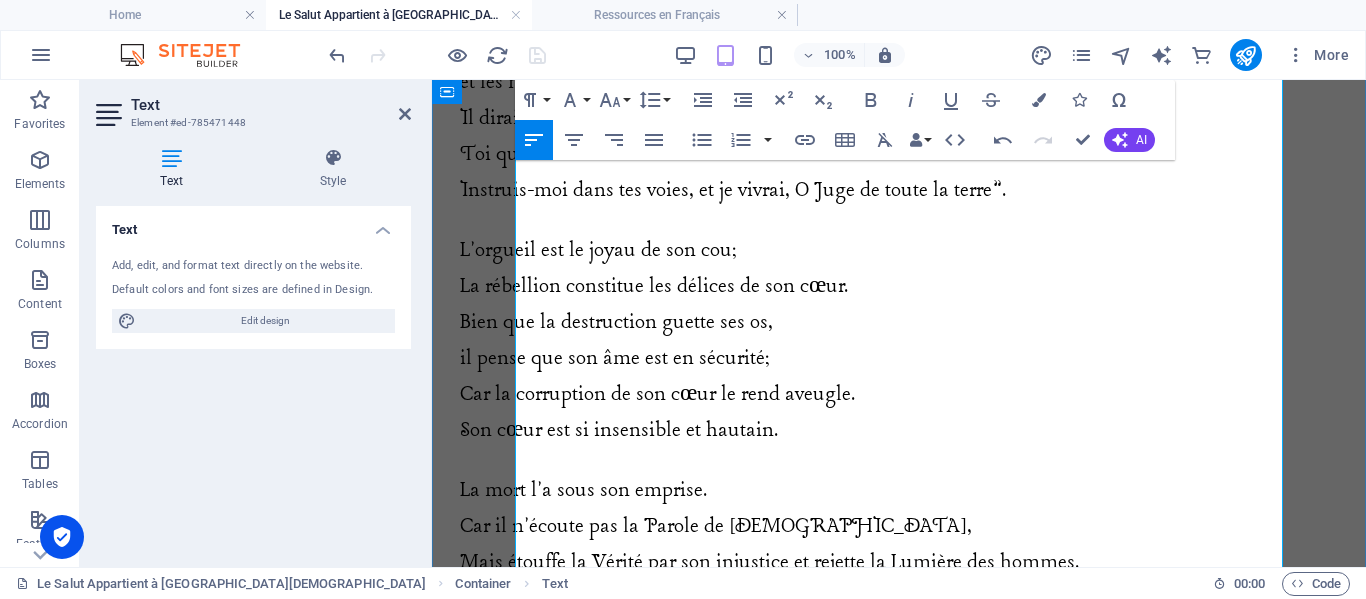 click on "il pense que son âme est en sécurité;" at bounding box center (615, 358) 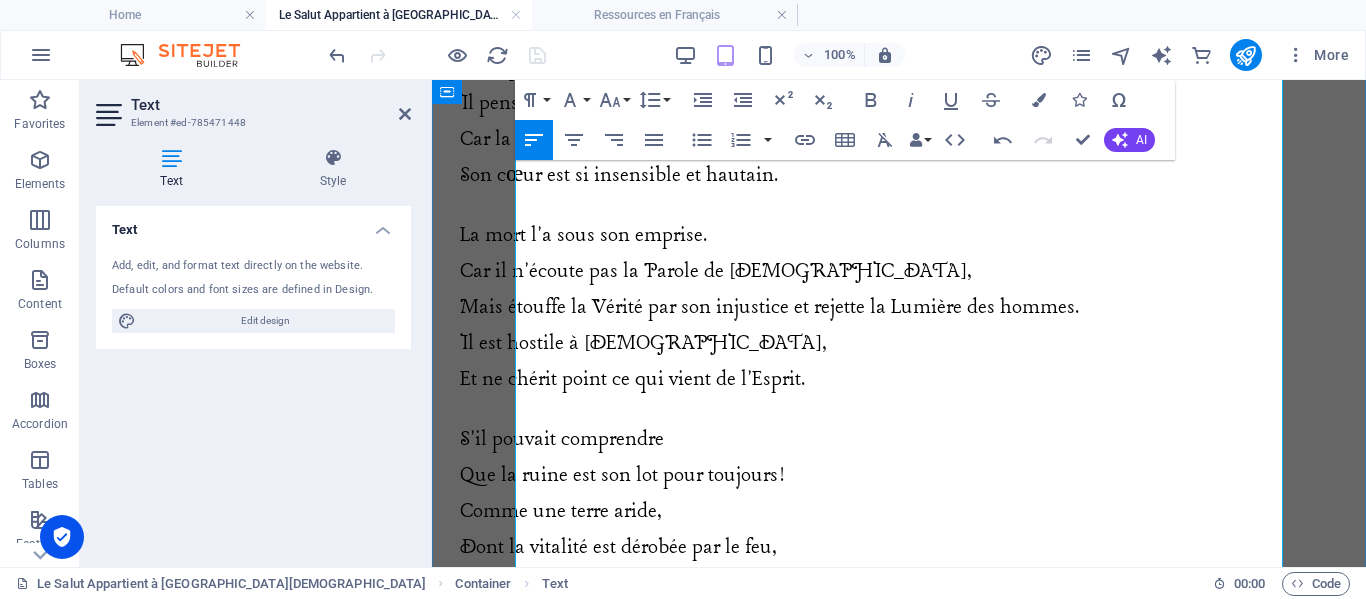 scroll, scrollTop: 1463, scrollLeft: 0, axis: vertical 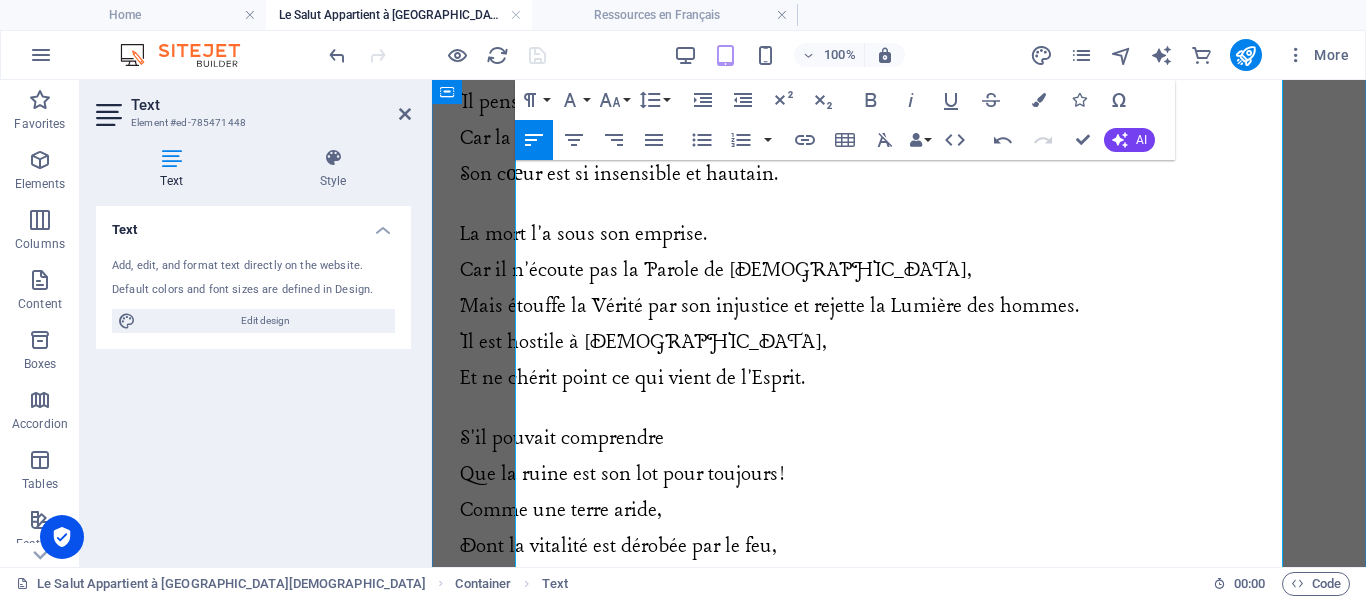click on "Mais étouffe la Vérité par son injustice et rejette la Lumière des hommes." at bounding box center (769, 306) 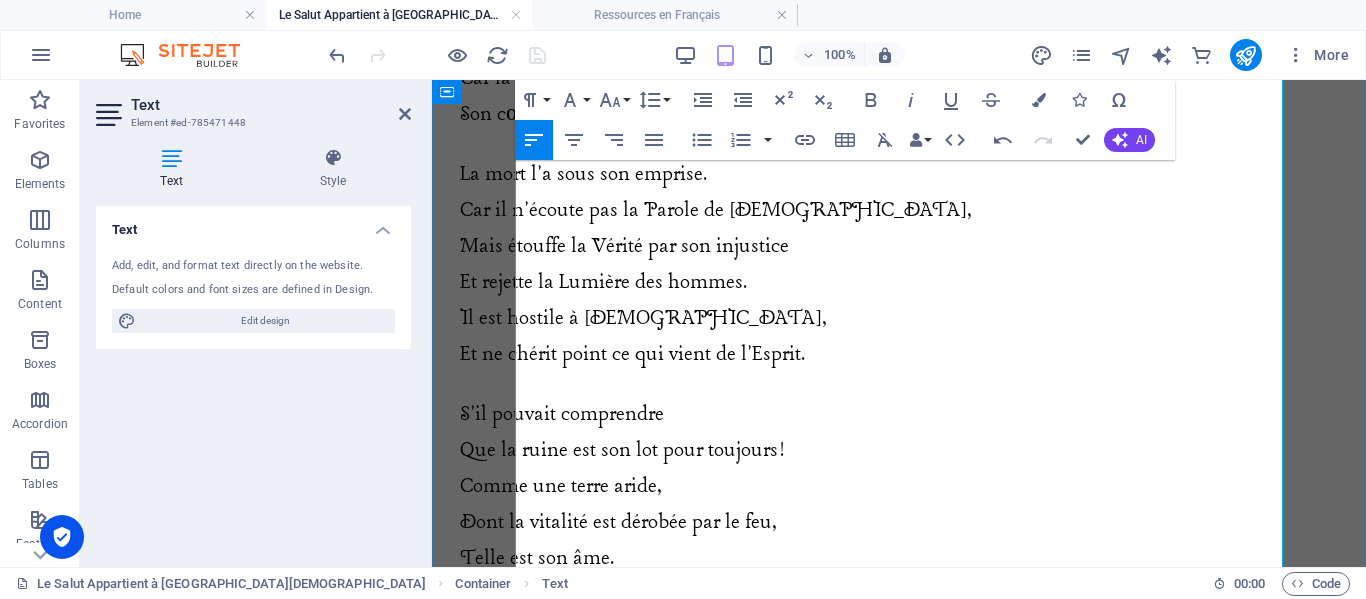 scroll, scrollTop: 1528, scrollLeft: 0, axis: vertical 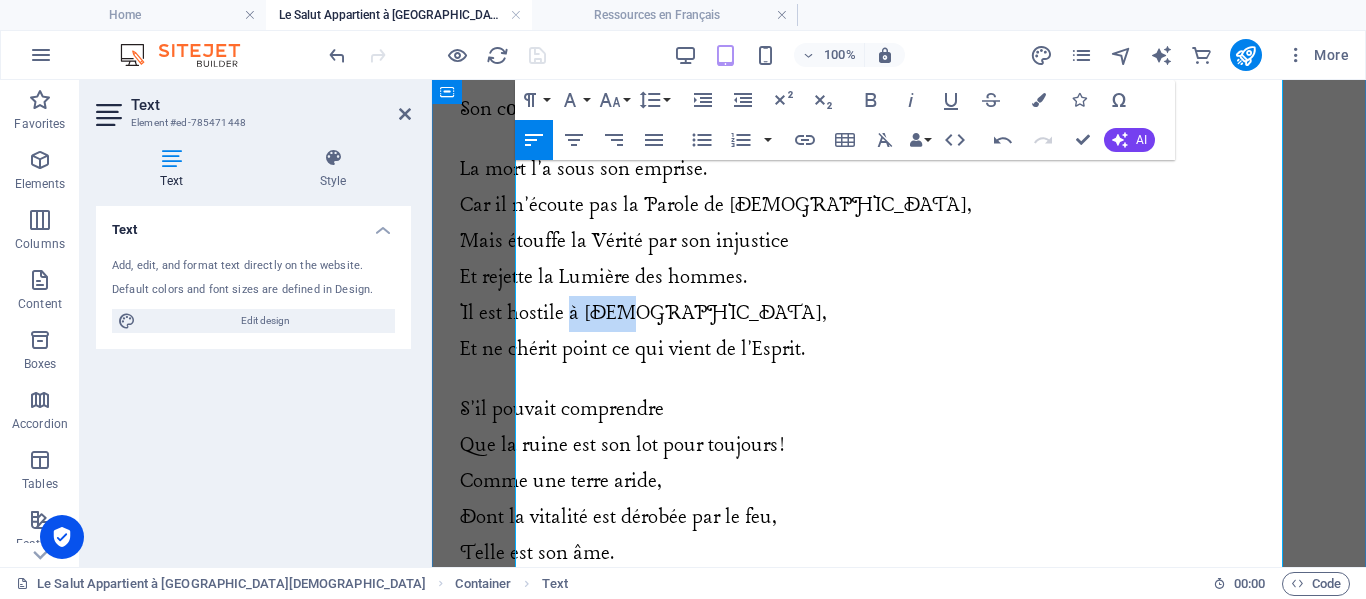 drag, startPoint x: 699, startPoint y: 325, endPoint x: 643, endPoint y: 328, distance: 56.0803 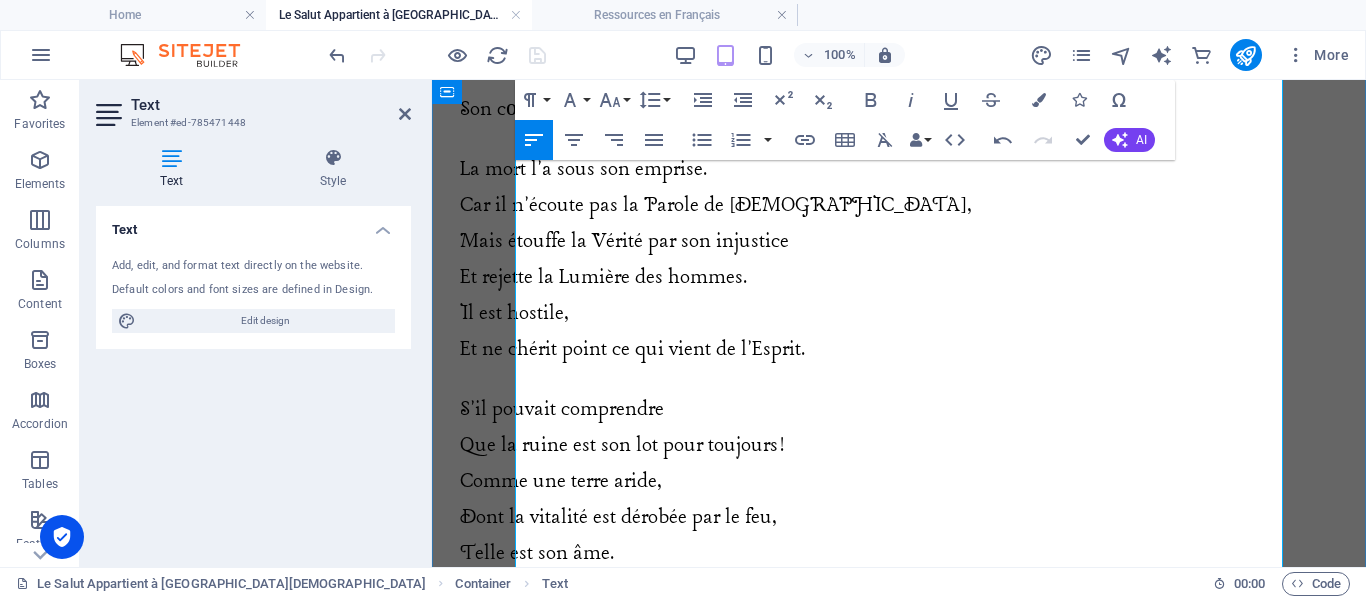 click on "Il est hostile," at bounding box center (514, 313) 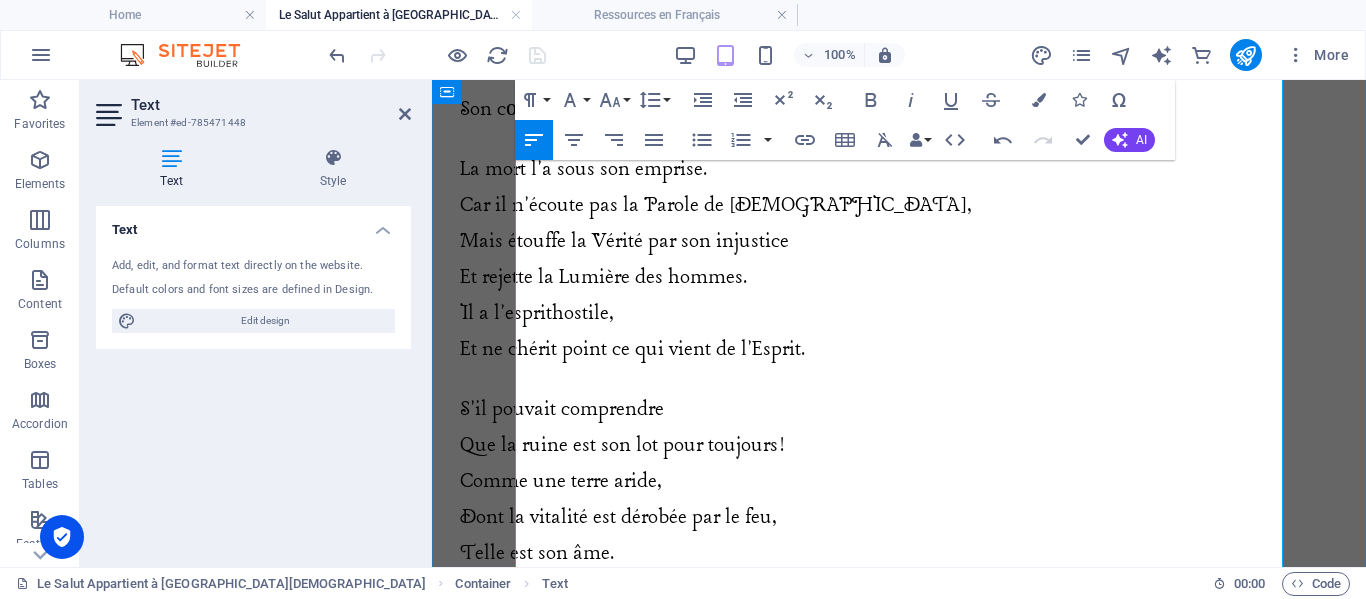 click on "Il a l'esprit  hostile," at bounding box center [537, 313] 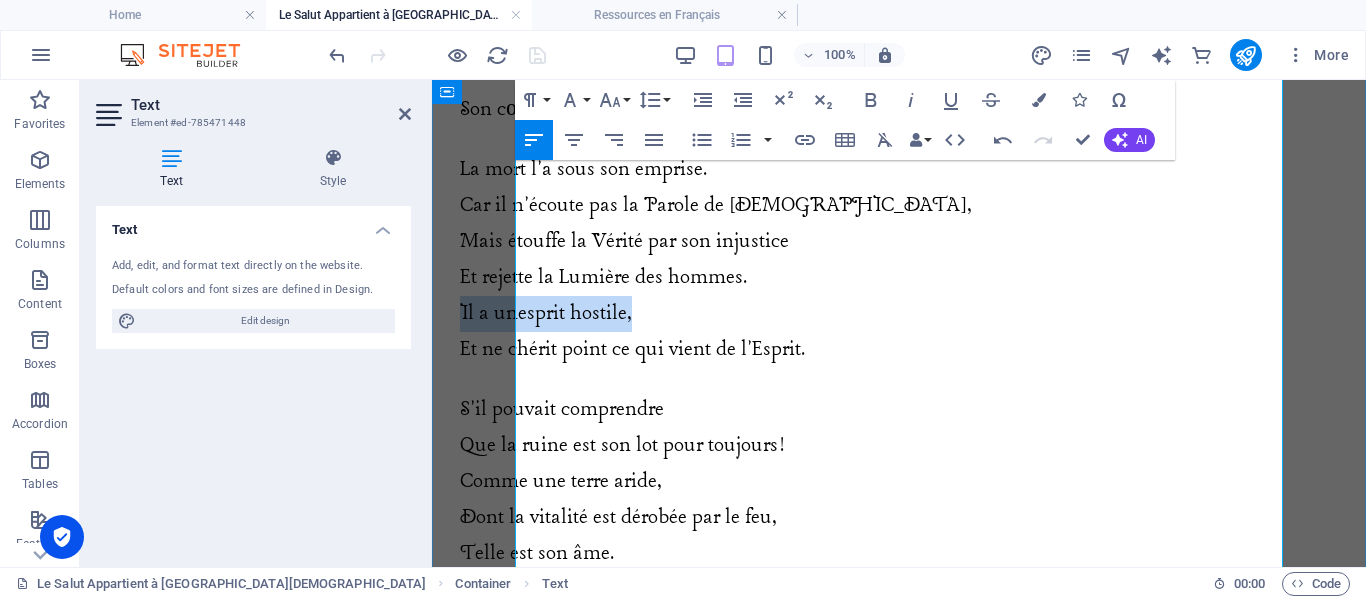 drag, startPoint x: 712, startPoint y: 324, endPoint x: 530, endPoint y: 327, distance: 182.02472 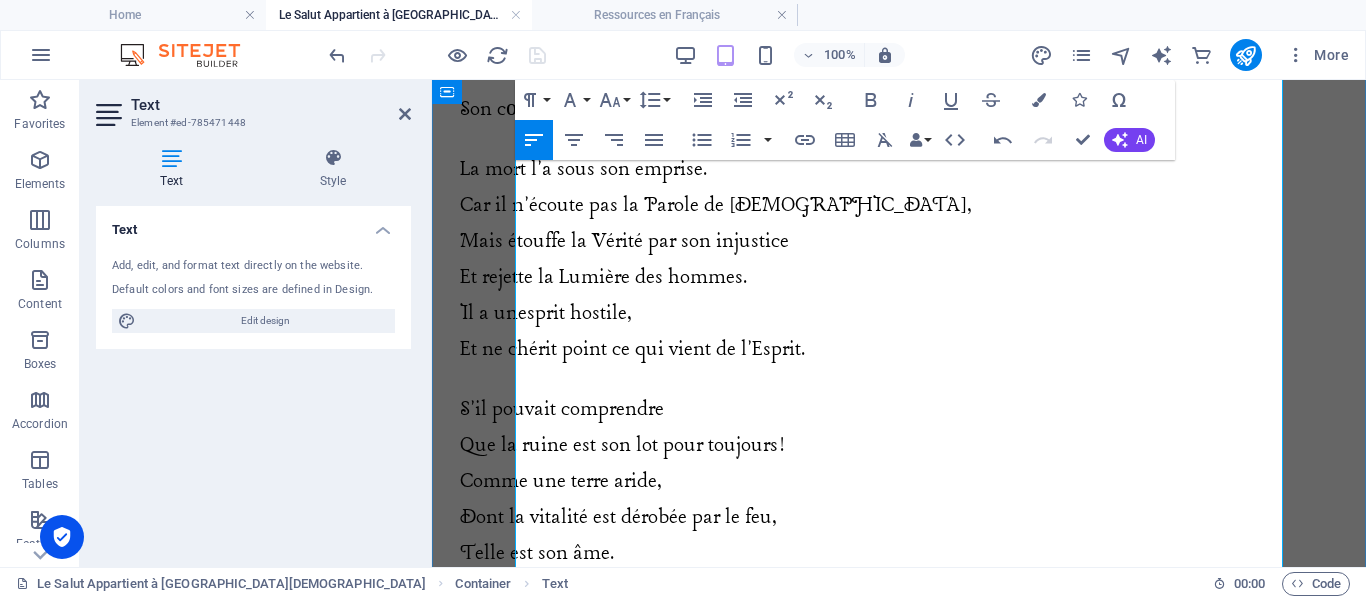 click on "Et ne chérit point ce qui vient de l'Esprit." at bounding box center [909, 350] 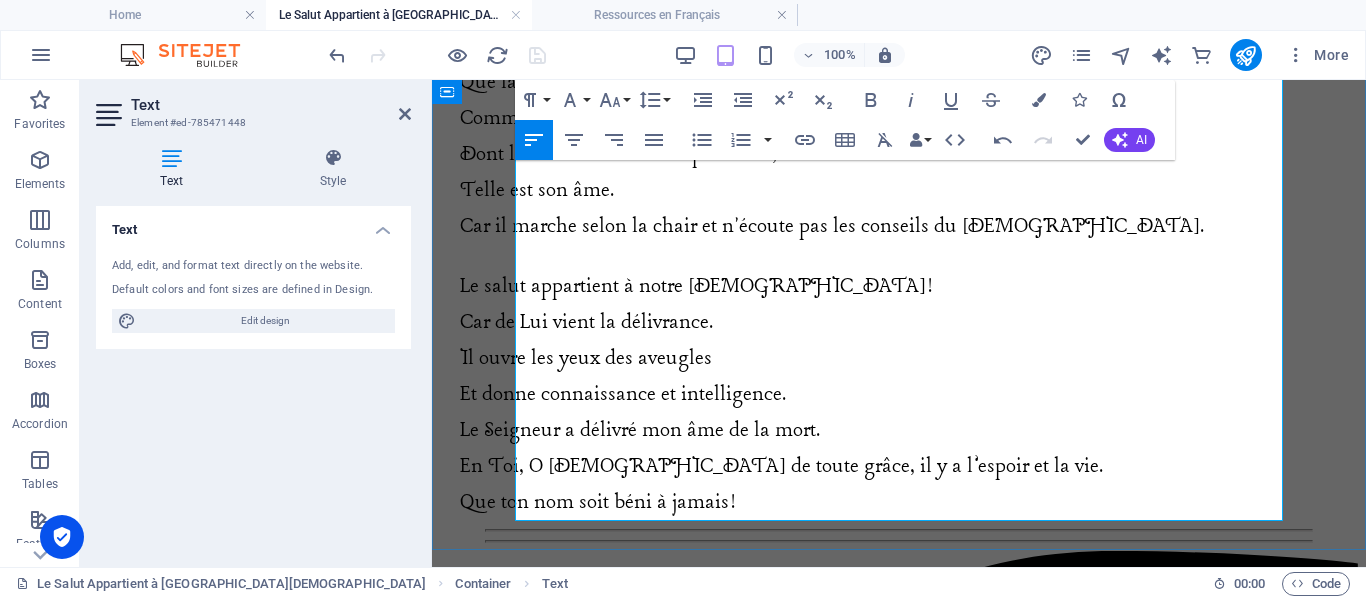 scroll, scrollTop: 1916, scrollLeft: 0, axis: vertical 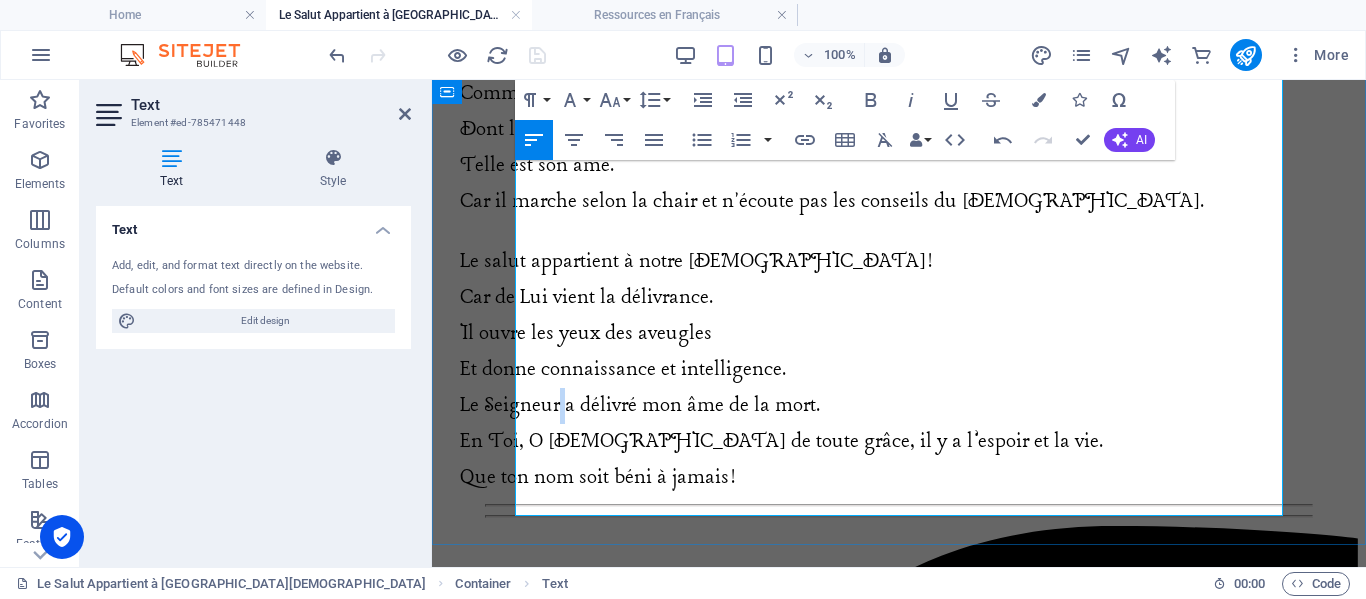 click on "Le Seigneur a délivré mon âme de la mort." at bounding box center [640, 405] 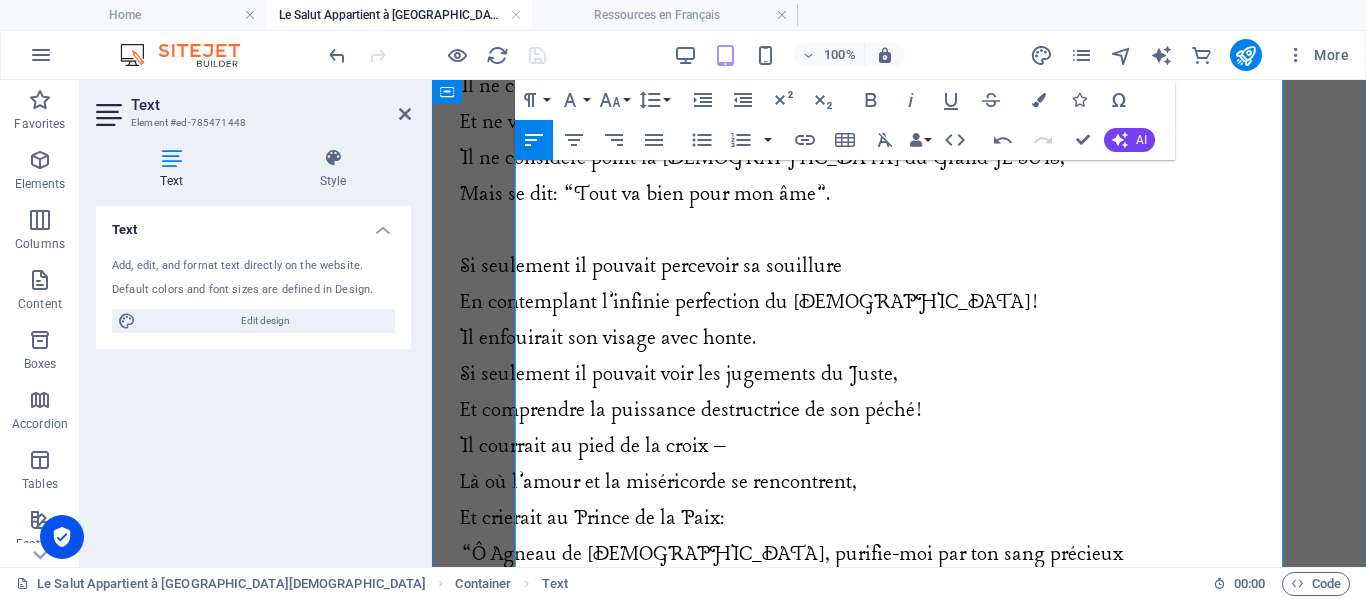 scroll, scrollTop: 0, scrollLeft: 0, axis: both 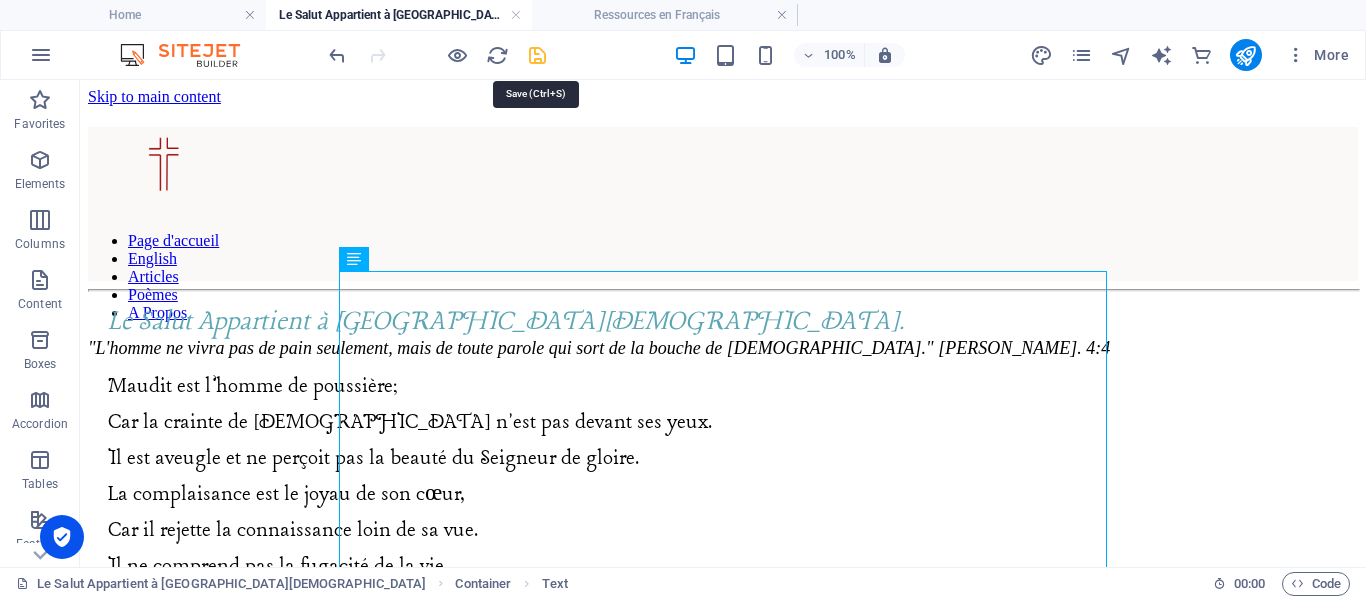 click at bounding box center (537, 55) 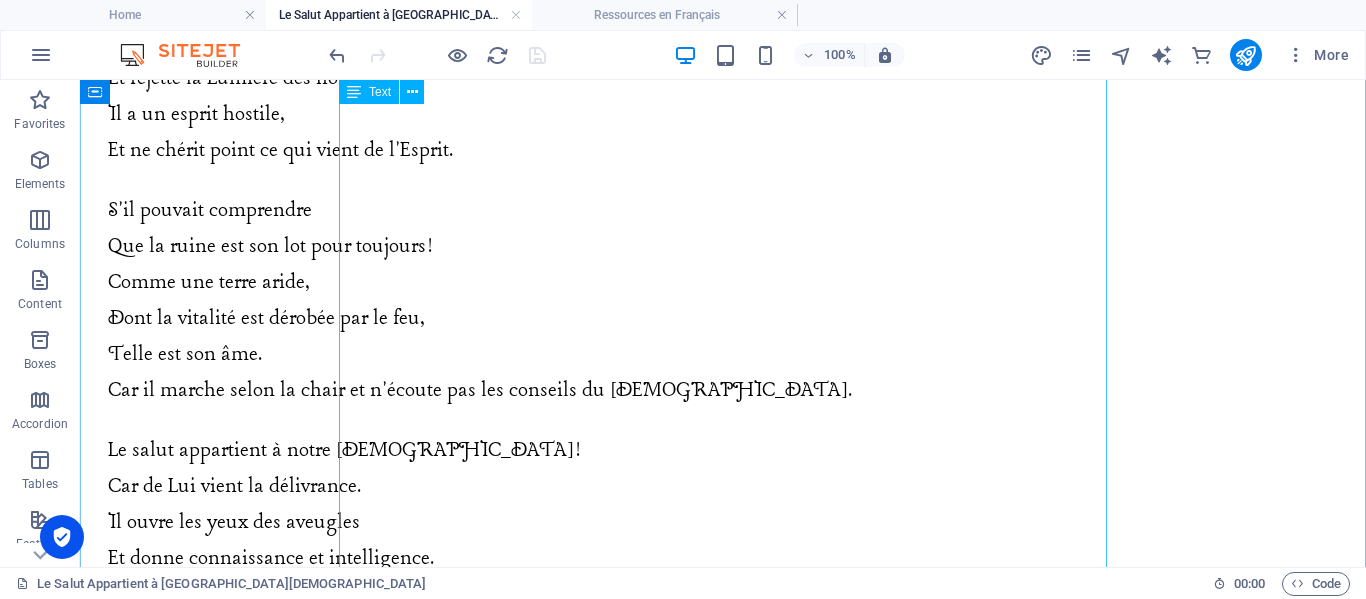 scroll, scrollTop: 1706, scrollLeft: 0, axis: vertical 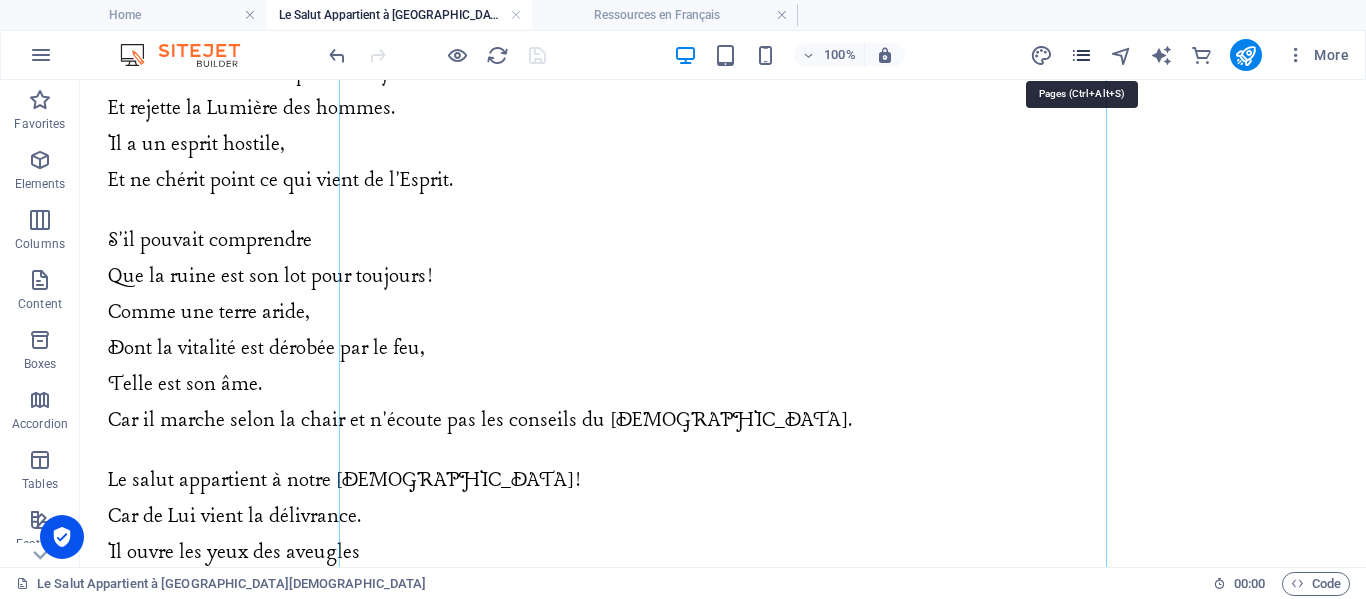 click at bounding box center [1081, 55] 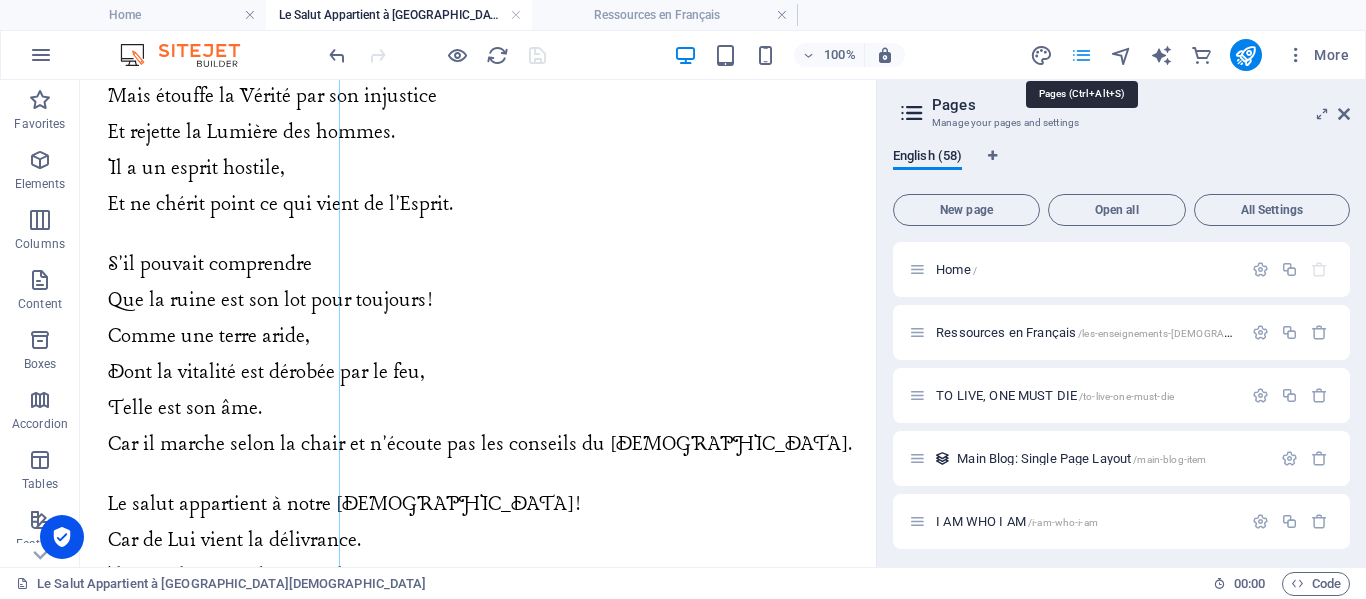 scroll, scrollTop: 1464, scrollLeft: 0, axis: vertical 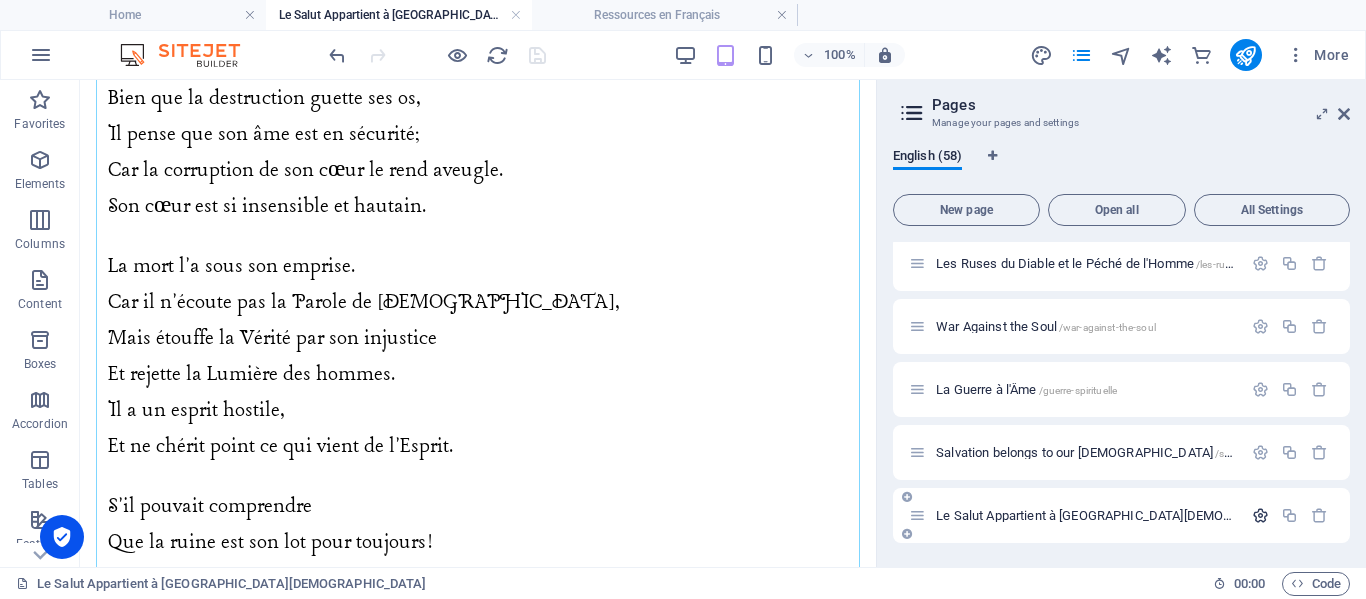click at bounding box center (1260, 515) 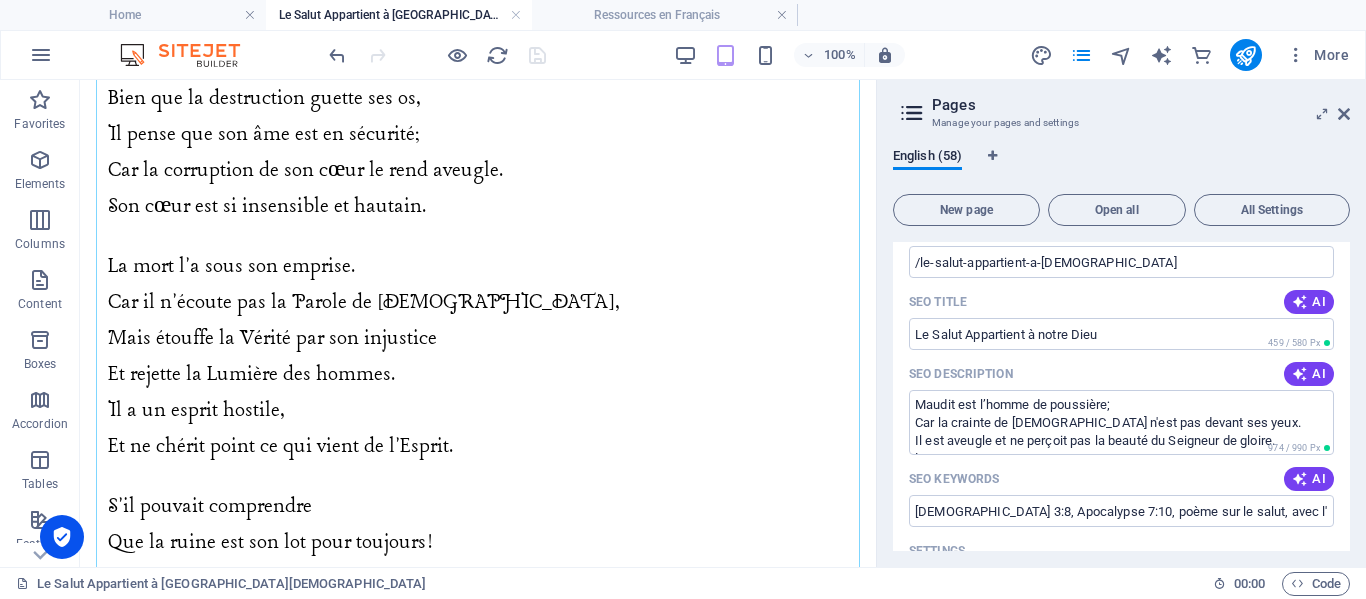 scroll, scrollTop: 3791, scrollLeft: 0, axis: vertical 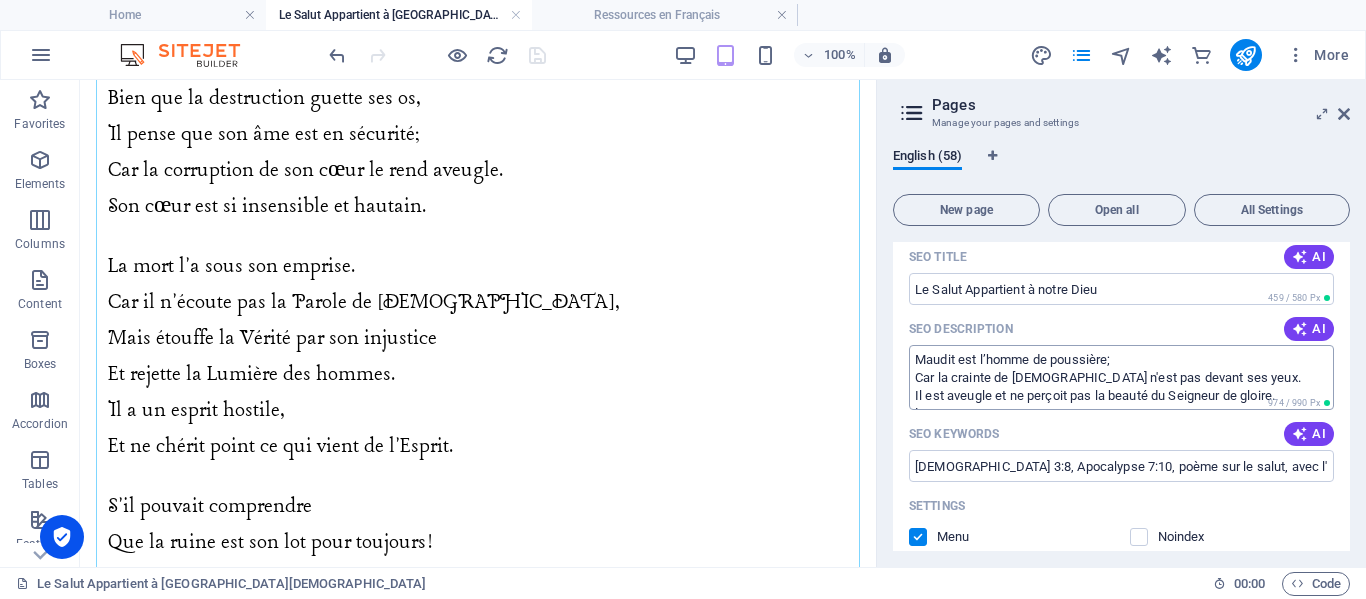 click on "Maudit est l’homme de poussière;
Car la crainte de [DEMOGRAPHIC_DATA] n'est pas devant ses yeux.
Il est aveugle et ne perçoit pas la beauté du Seigneur de gloire.
La..." at bounding box center [1121, 377] 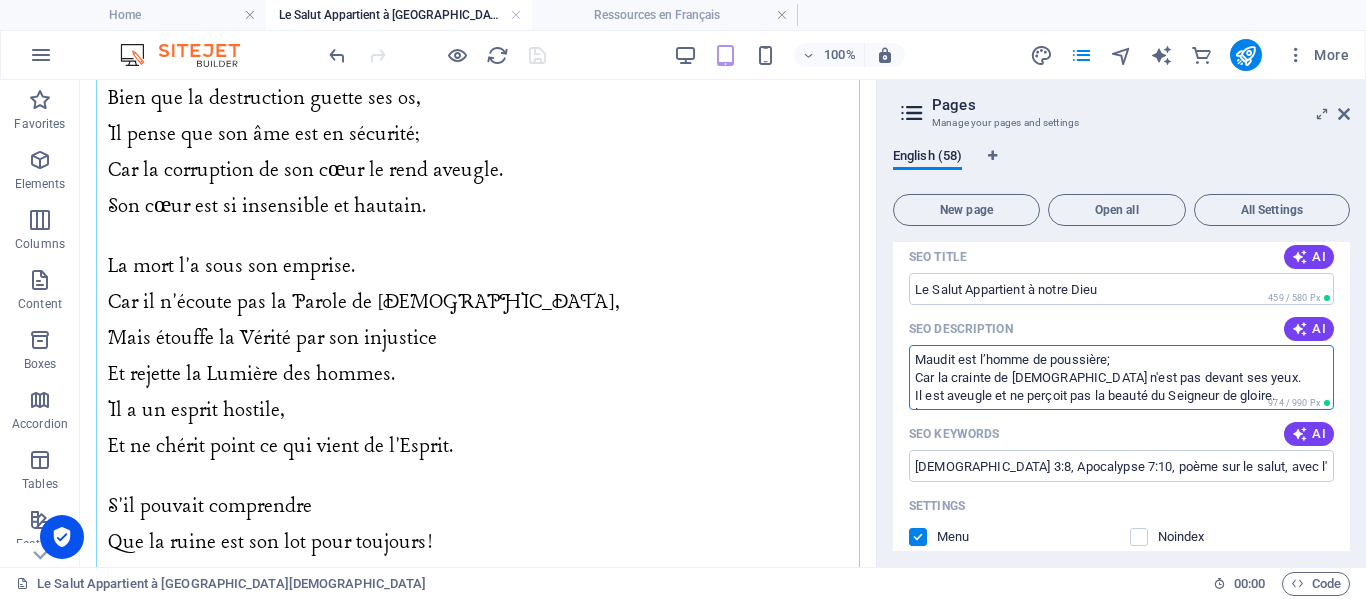 click on "Maudit est l’homme de poussière;
Car la crainte de [DEMOGRAPHIC_DATA] n'est pas devant ses yeux.
Il est aveugle et ne perçoit pas la beauté du Seigneur de gloire.
La..." at bounding box center [1121, 377] 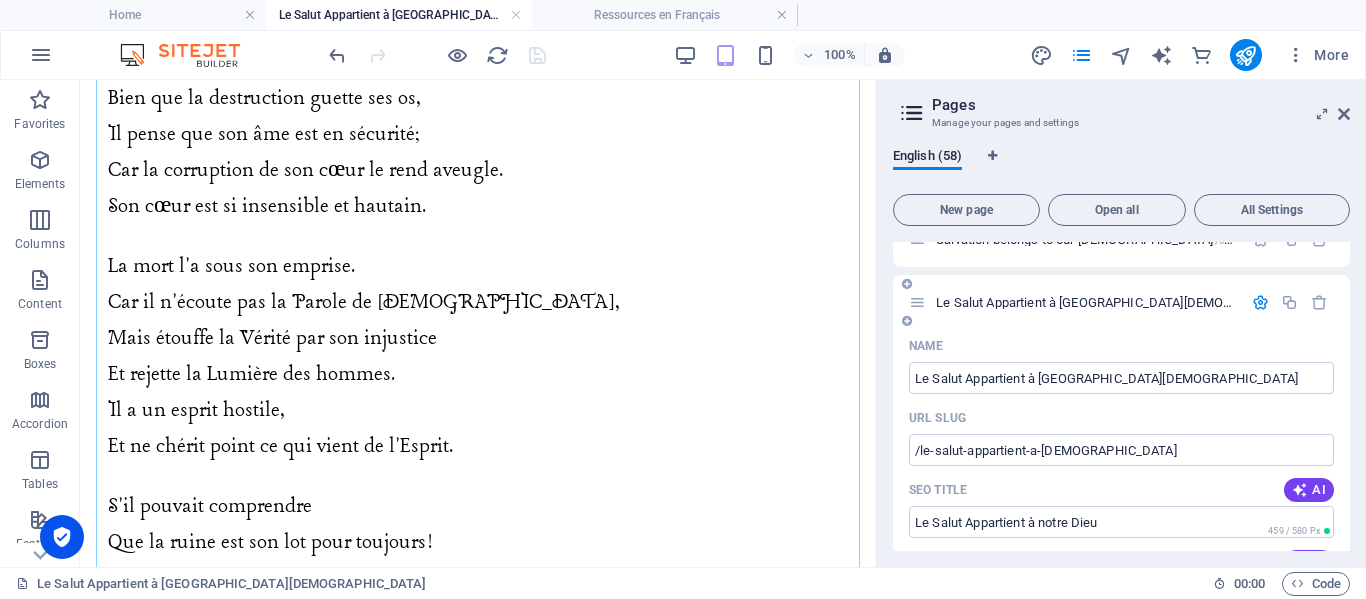 scroll, scrollTop: 3544, scrollLeft: 0, axis: vertical 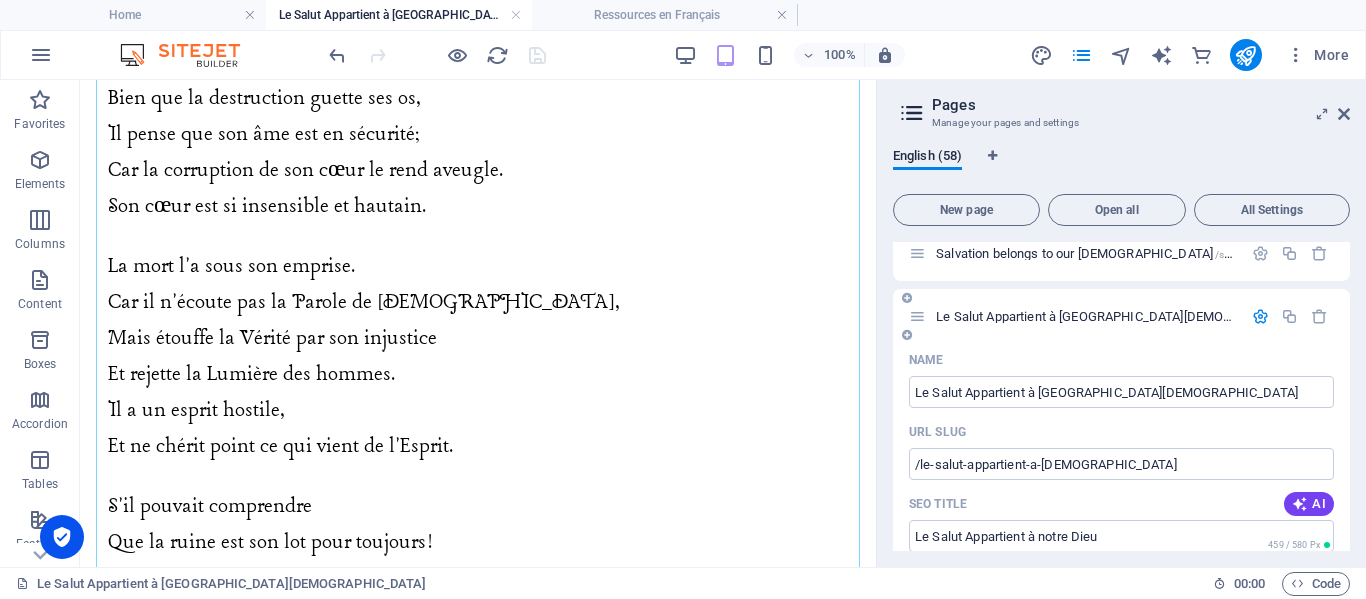 click at bounding box center [1260, 316] 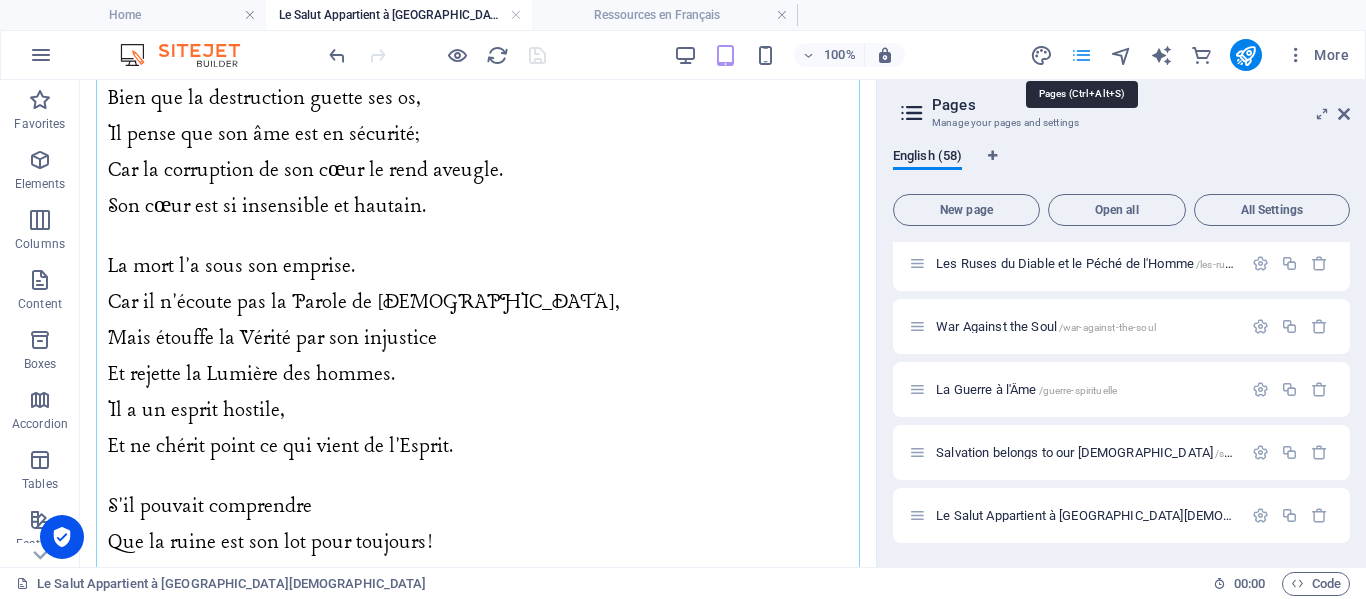 click at bounding box center [1081, 55] 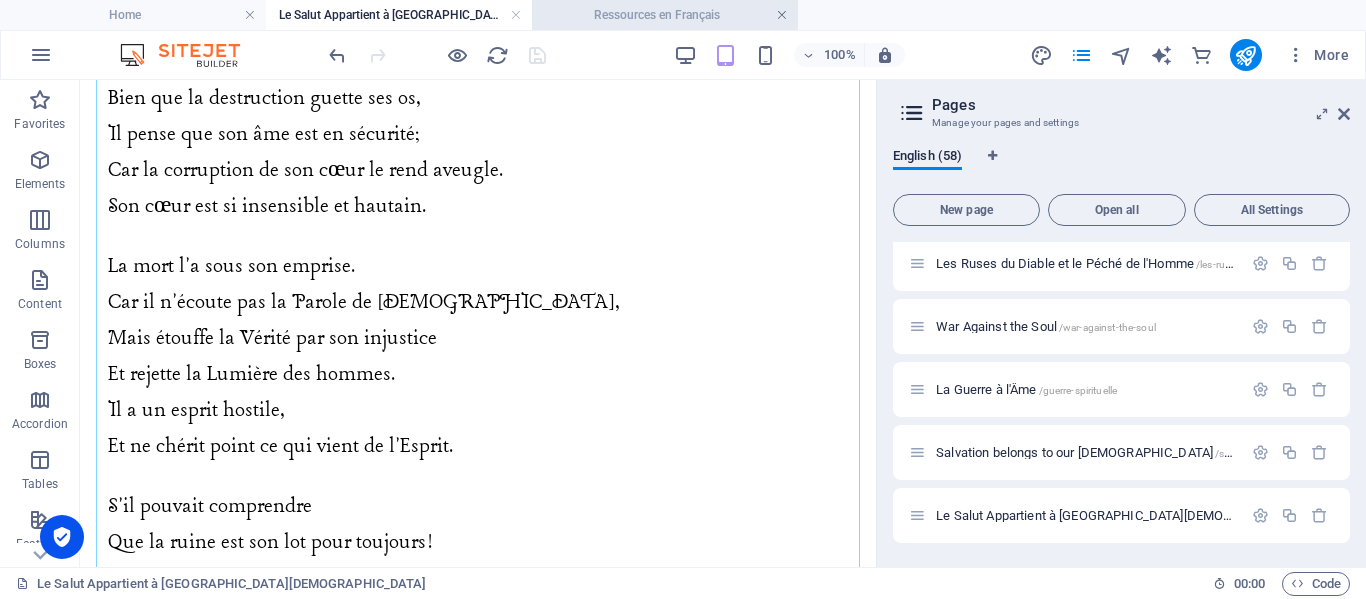 click at bounding box center [782, 15] 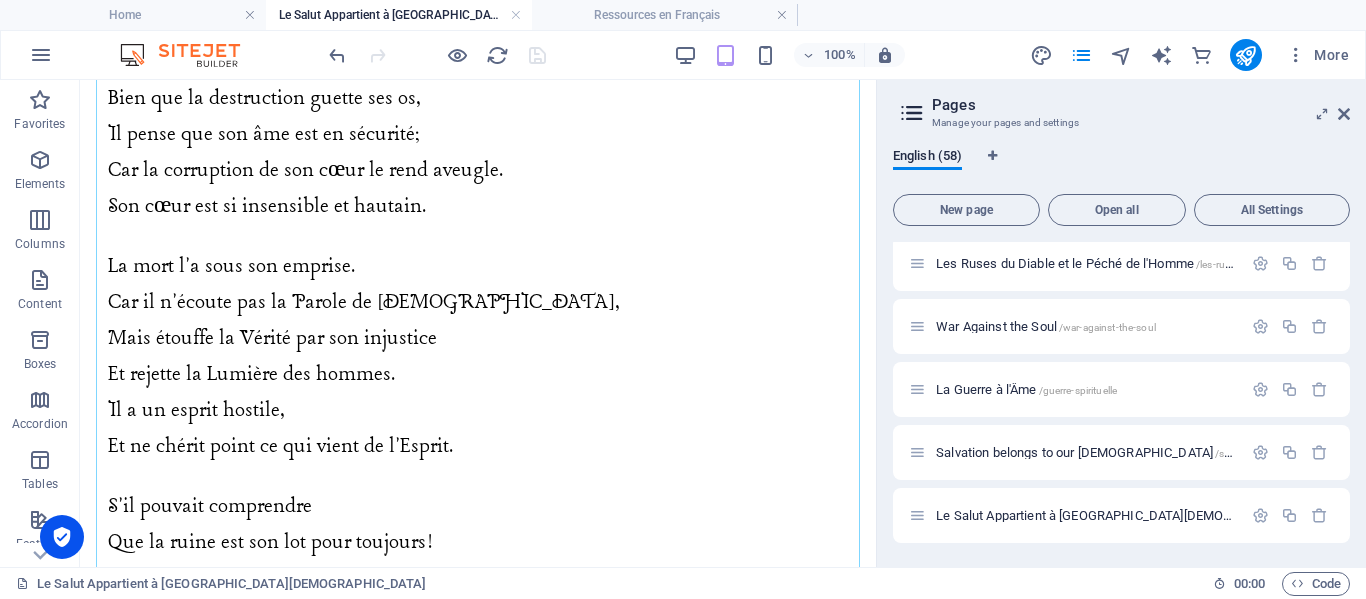 click on "Home Le Salut Appartient à notre [DEMOGRAPHIC_DATA] Ressources en Français" at bounding box center (683, 15) 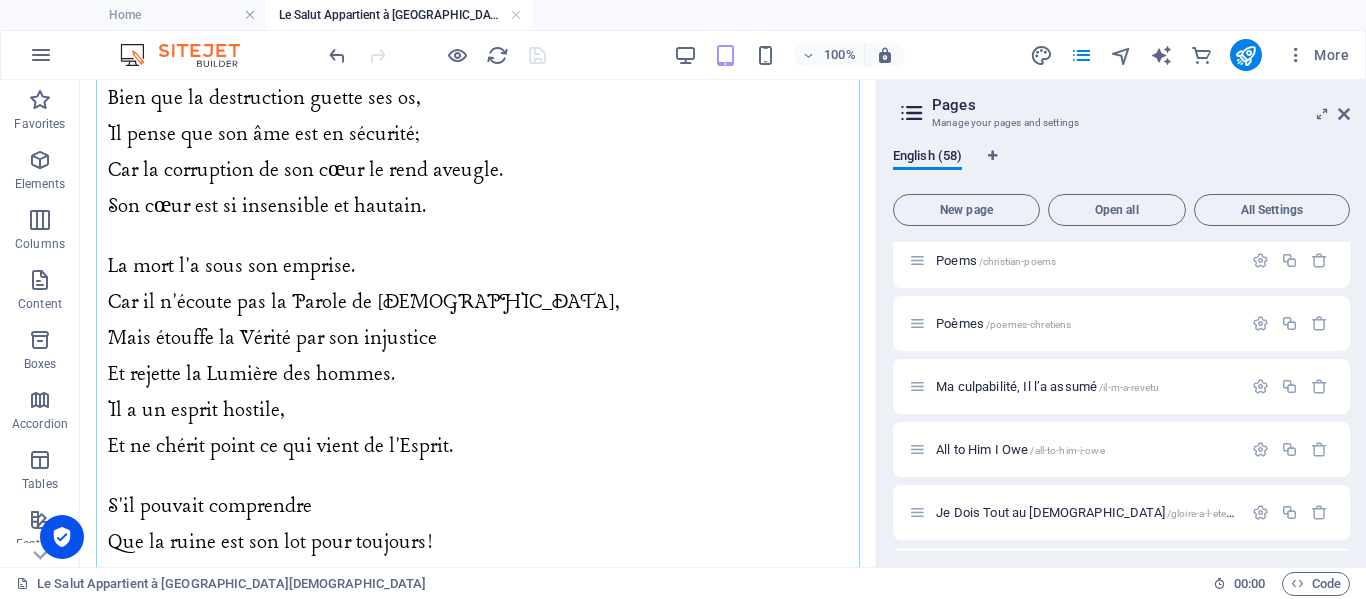 scroll, scrollTop: 2239, scrollLeft: 0, axis: vertical 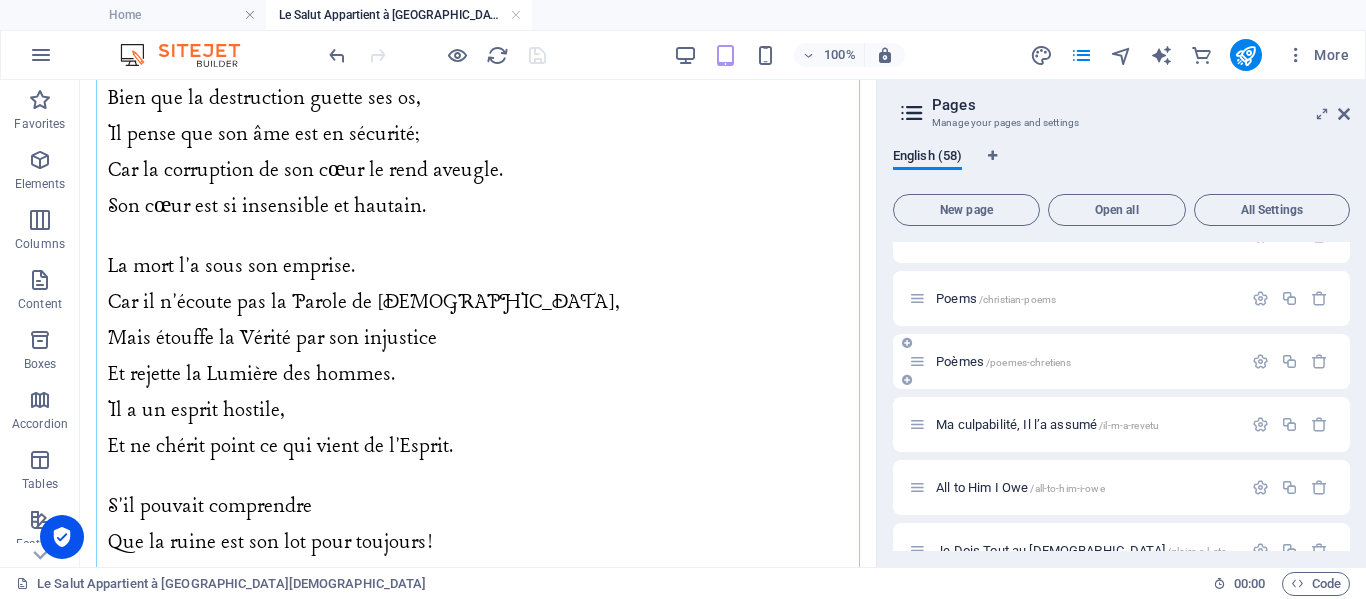 click on "/poemes-chretiens" at bounding box center [1028, 362] 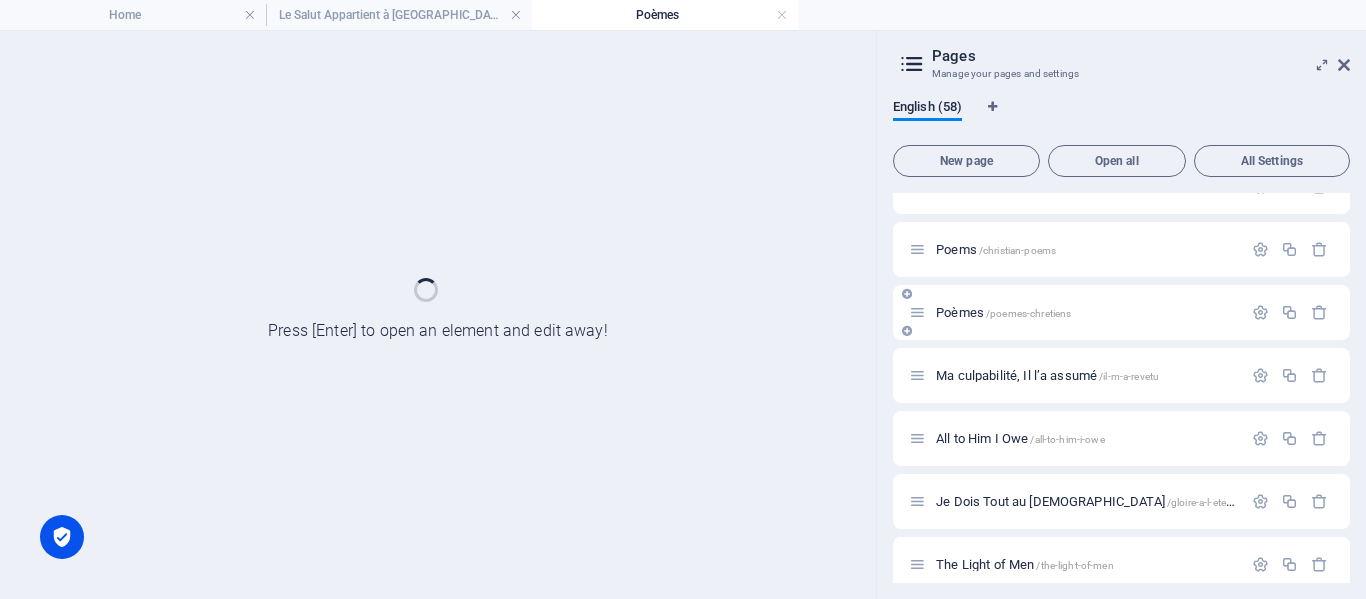 scroll, scrollTop: 0, scrollLeft: 0, axis: both 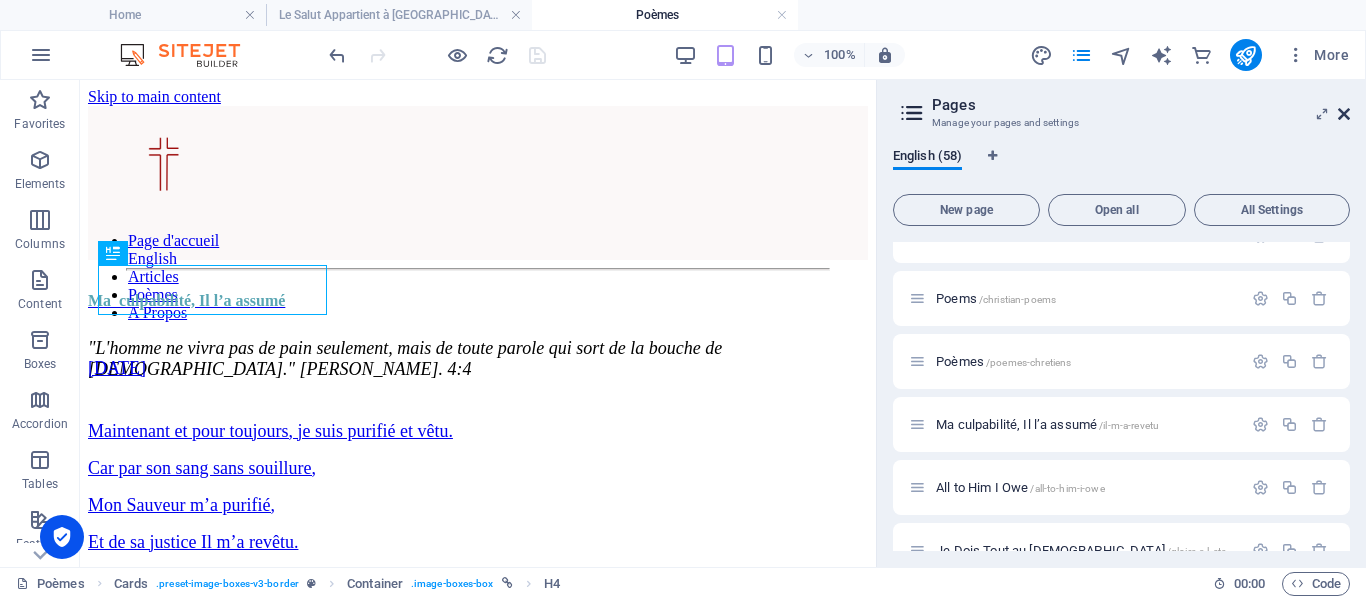 click at bounding box center [1344, 114] 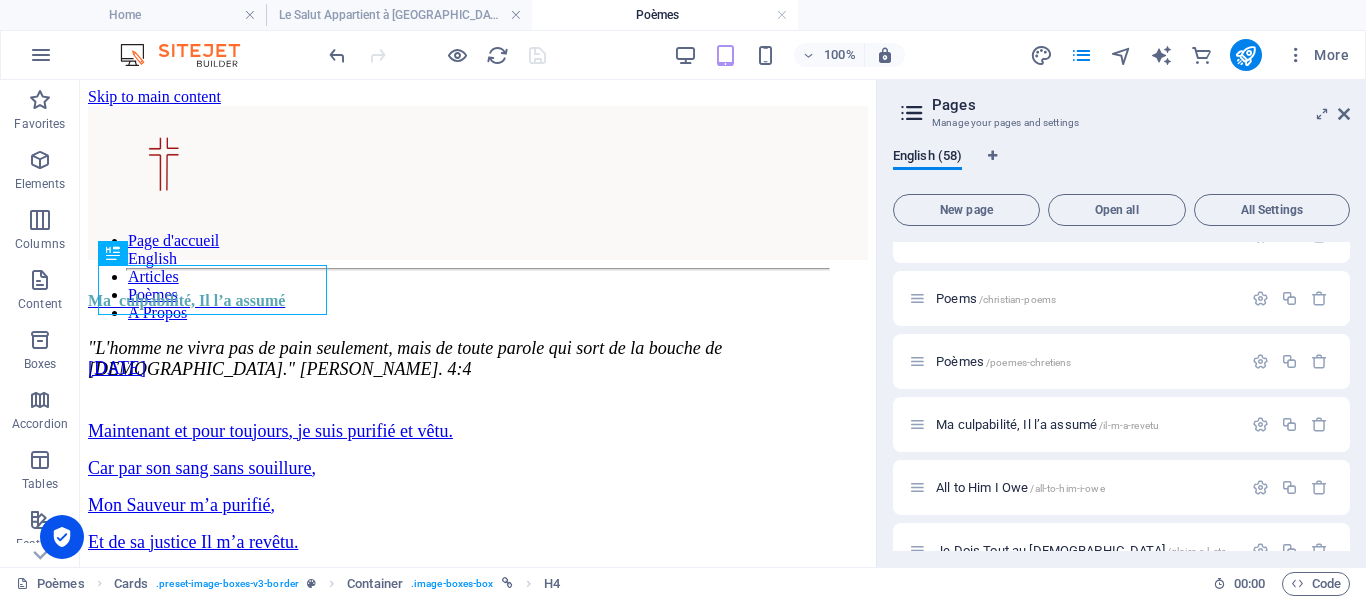 click on "Page d'accueil English Articles Poèmes A Propos" at bounding box center (478, 277) 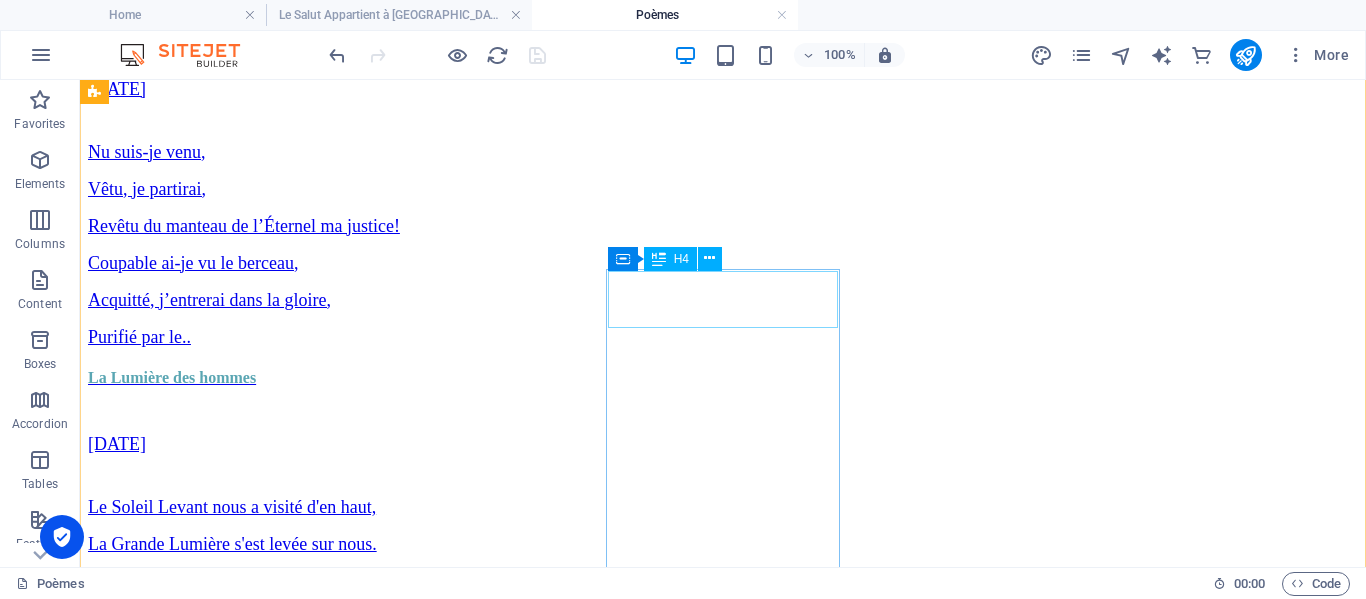scroll, scrollTop: 390, scrollLeft: 0, axis: vertical 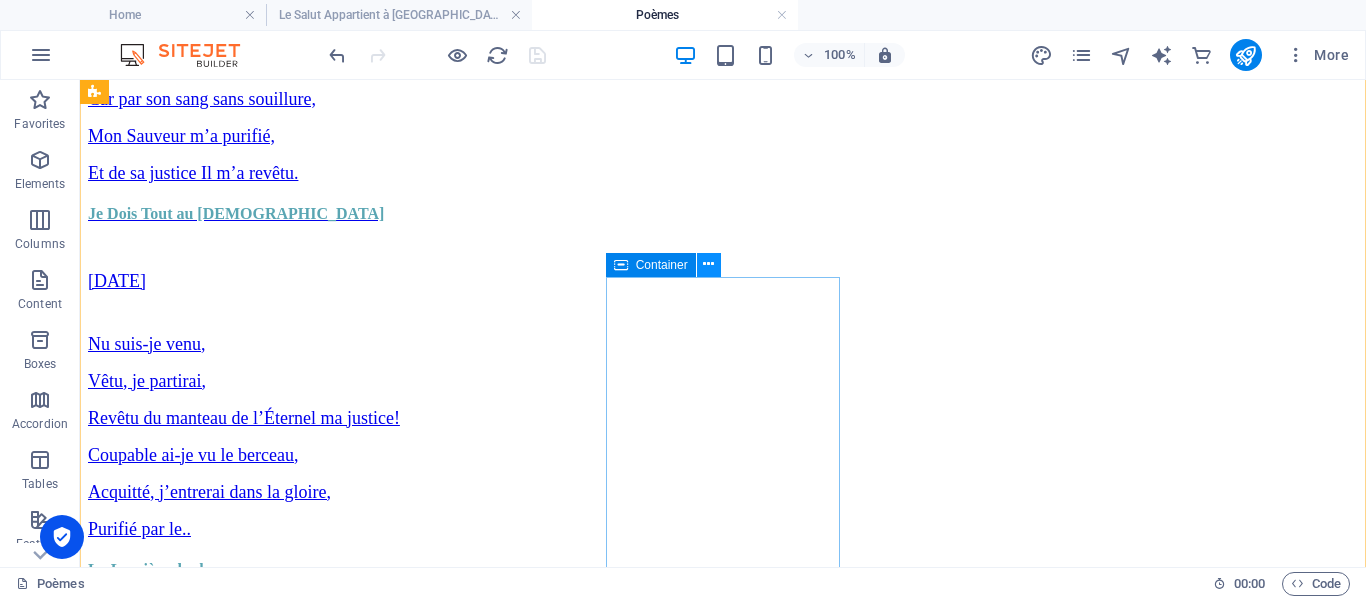 click at bounding box center (708, 264) 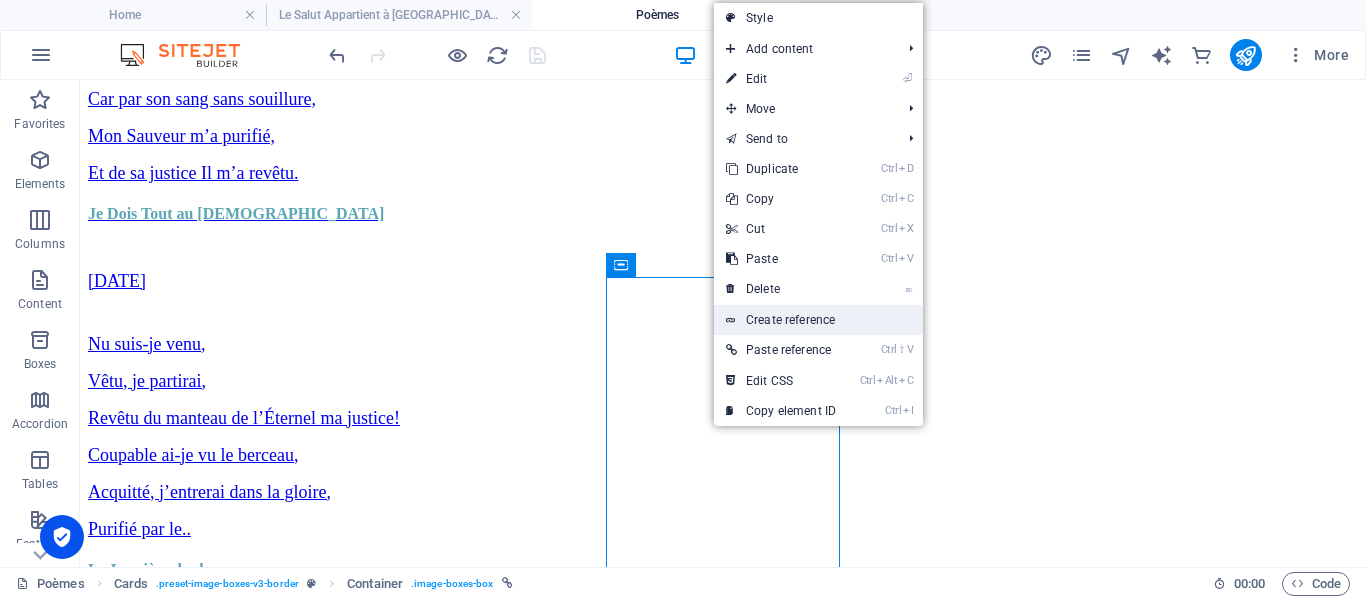click on "Create reference" at bounding box center (818, 320) 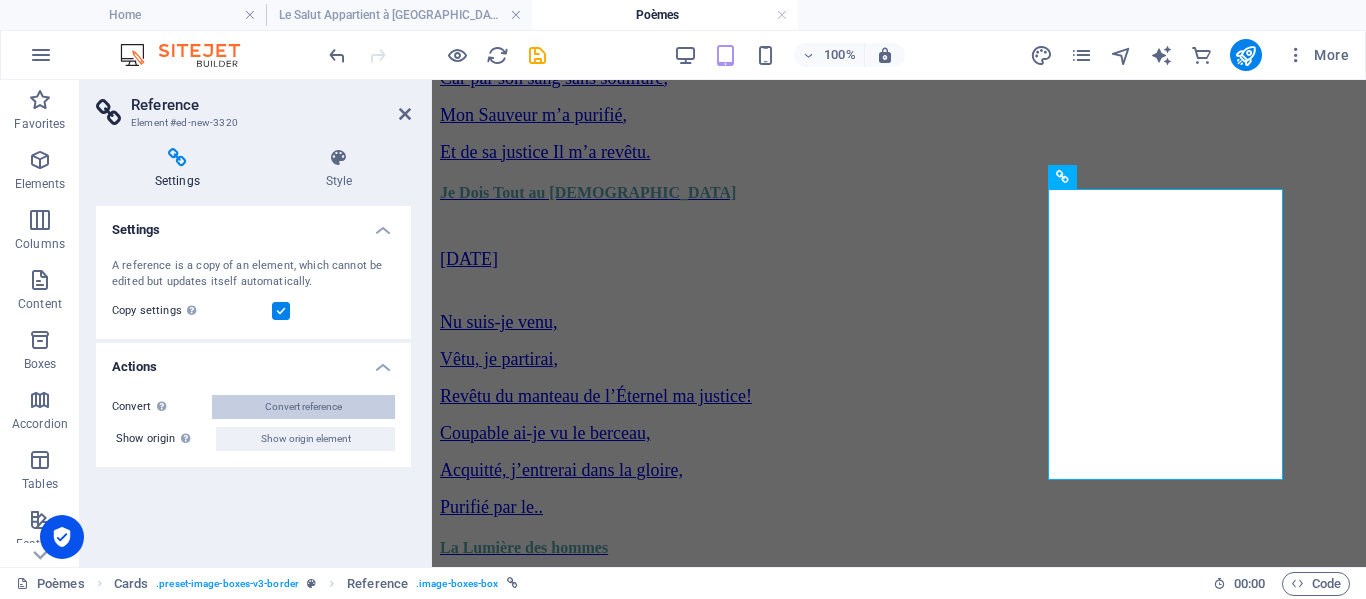 scroll, scrollTop: 371, scrollLeft: 0, axis: vertical 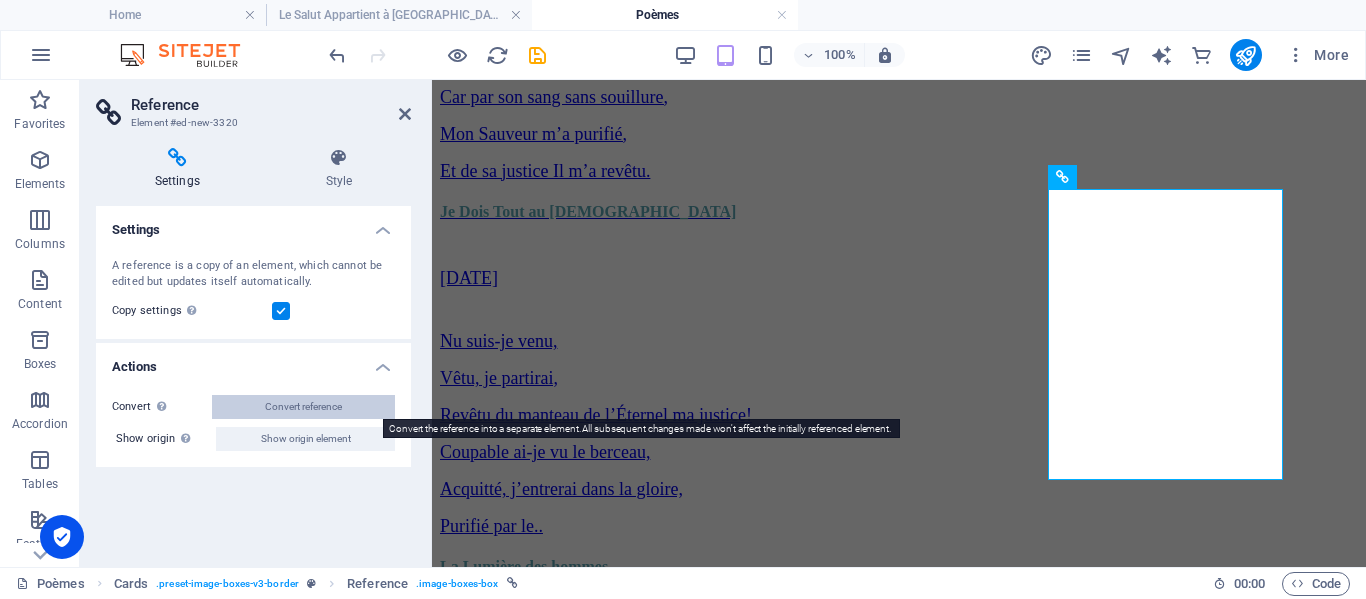 drag, startPoint x: 309, startPoint y: 407, endPoint x: 510, endPoint y: 271, distance: 242.68704 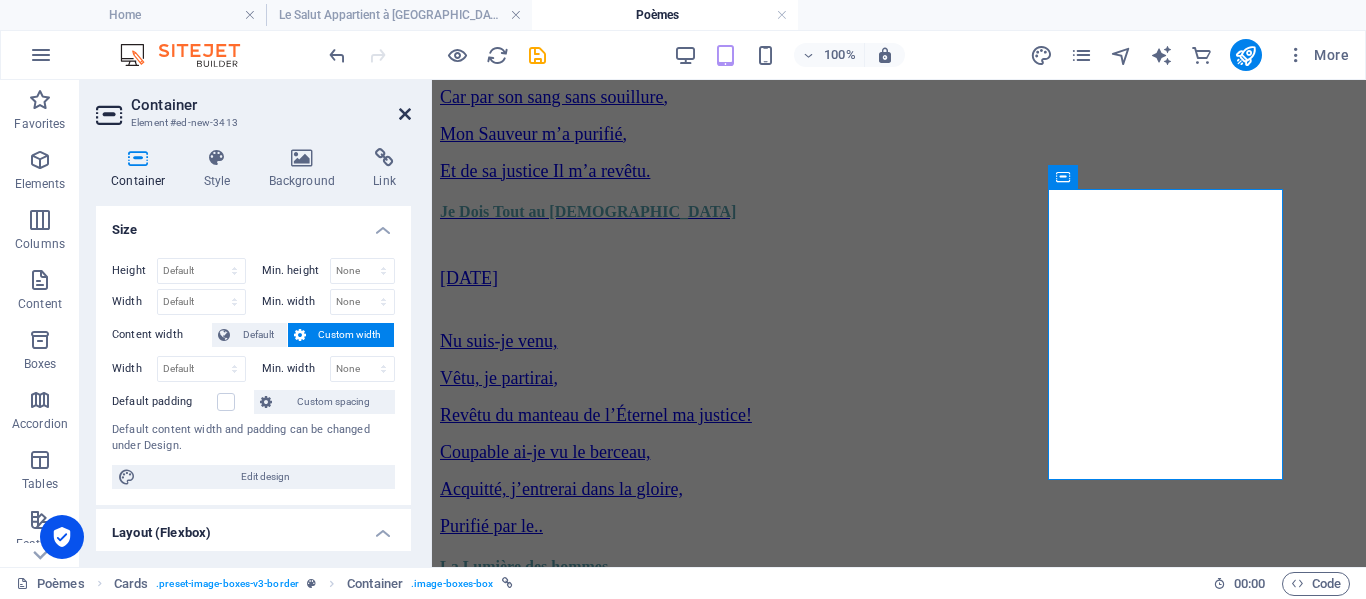 click at bounding box center (405, 114) 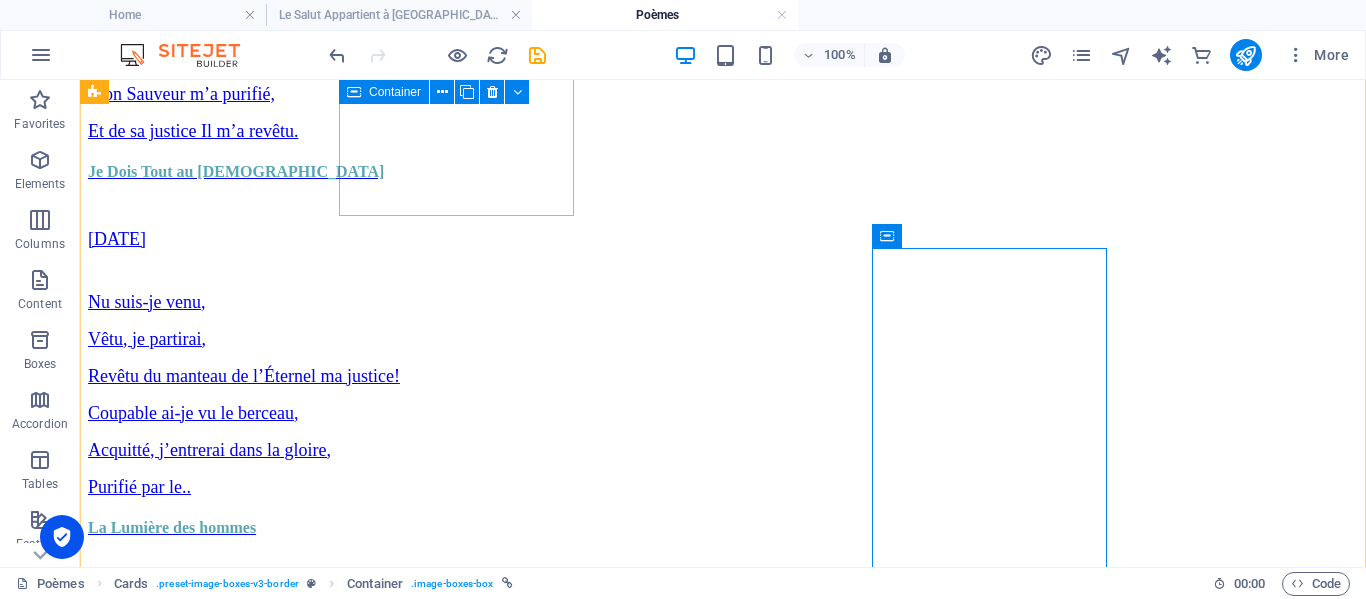 scroll, scrollTop: 433, scrollLeft: 0, axis: vertical 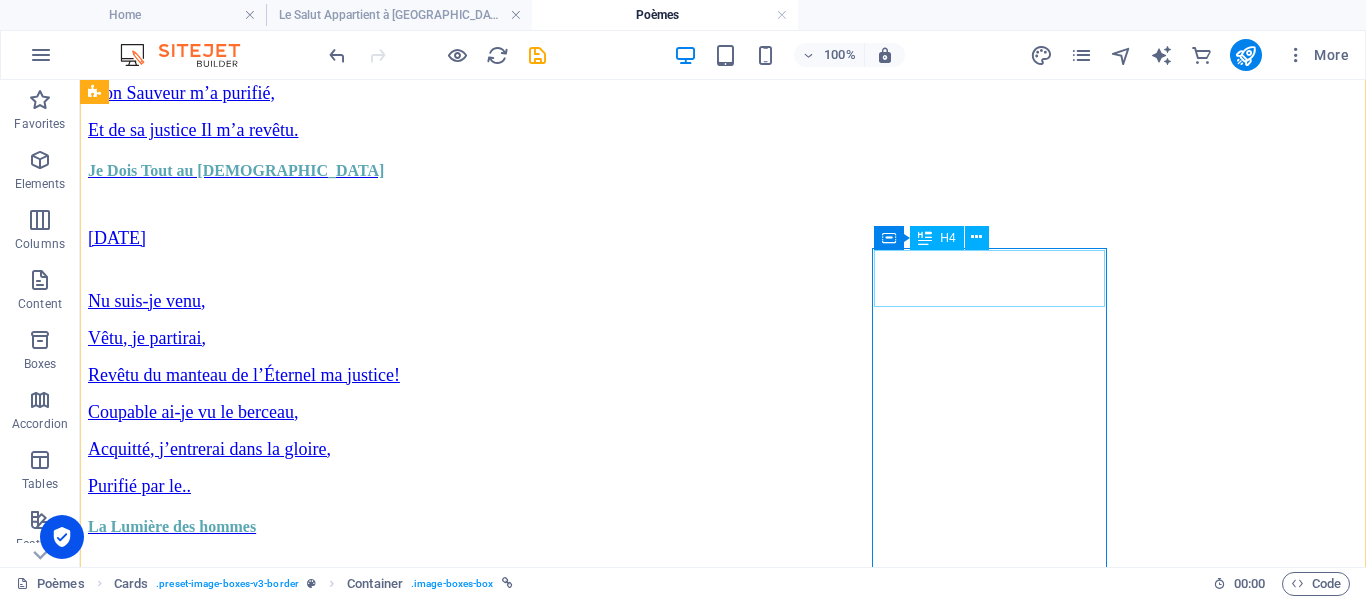 click on "Glorieux est l’Eternel mon Sauveur" at bounding box center (723, 1584) 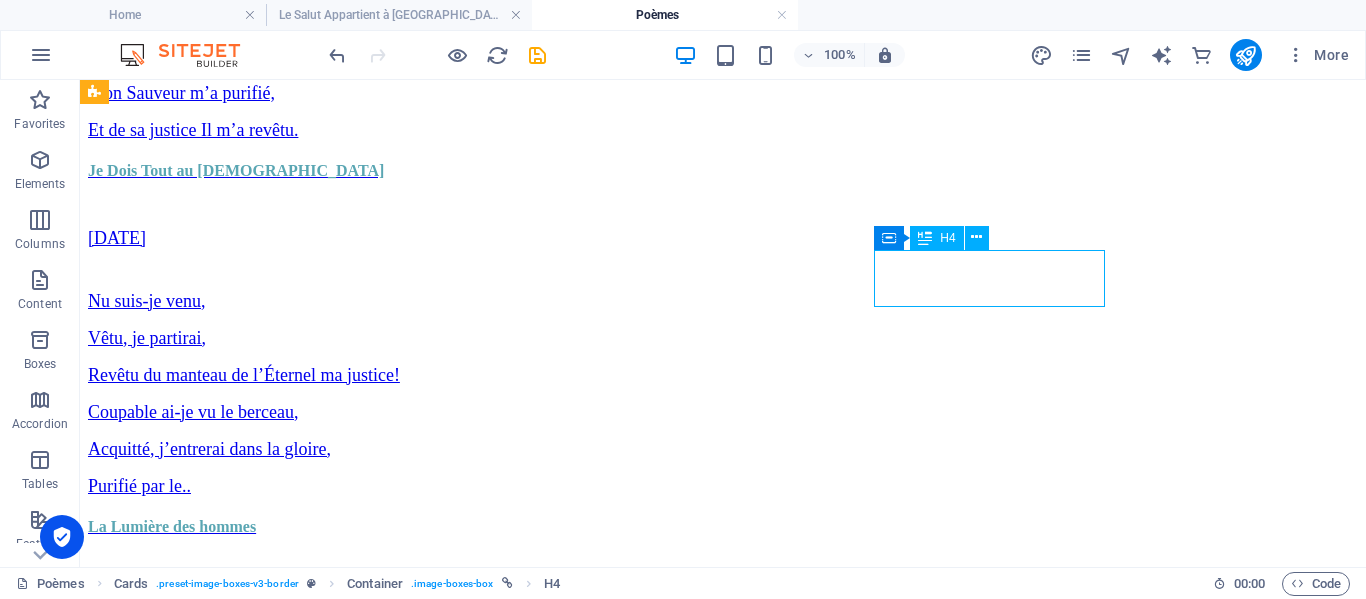 click on "Glorieux est l’Eternel mon Sauveur" at bounding box center (723, 1584) 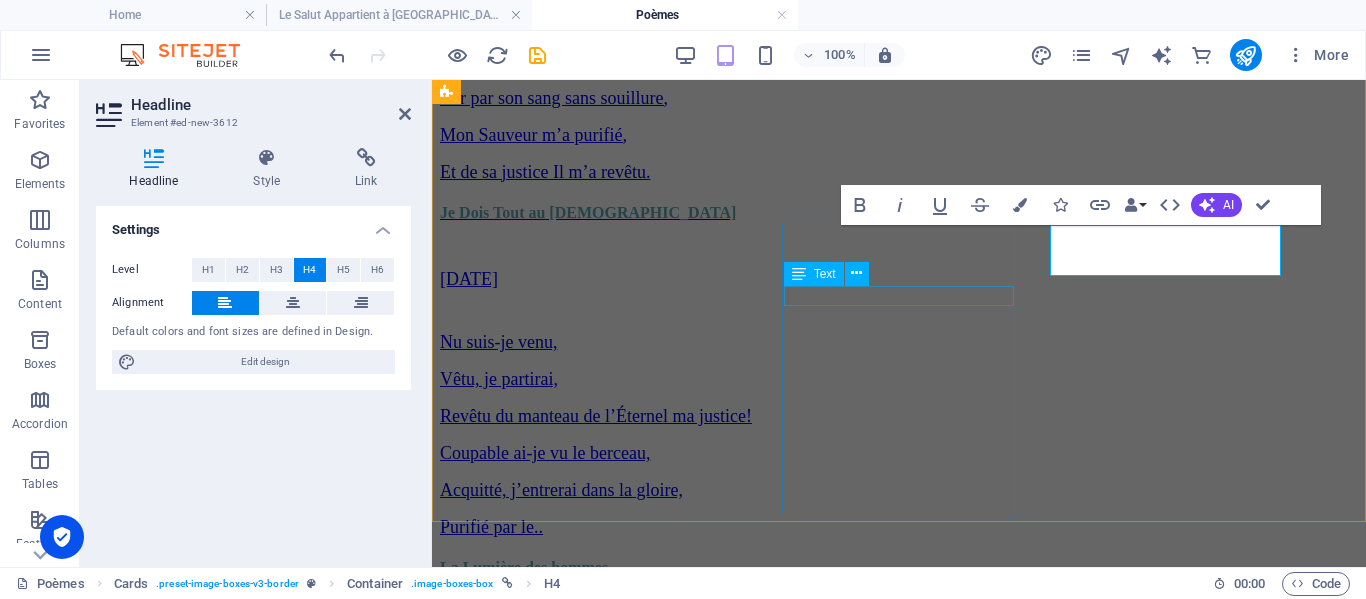scroll, scrollTop: 337, scrollLeft: 0, axis: vertical 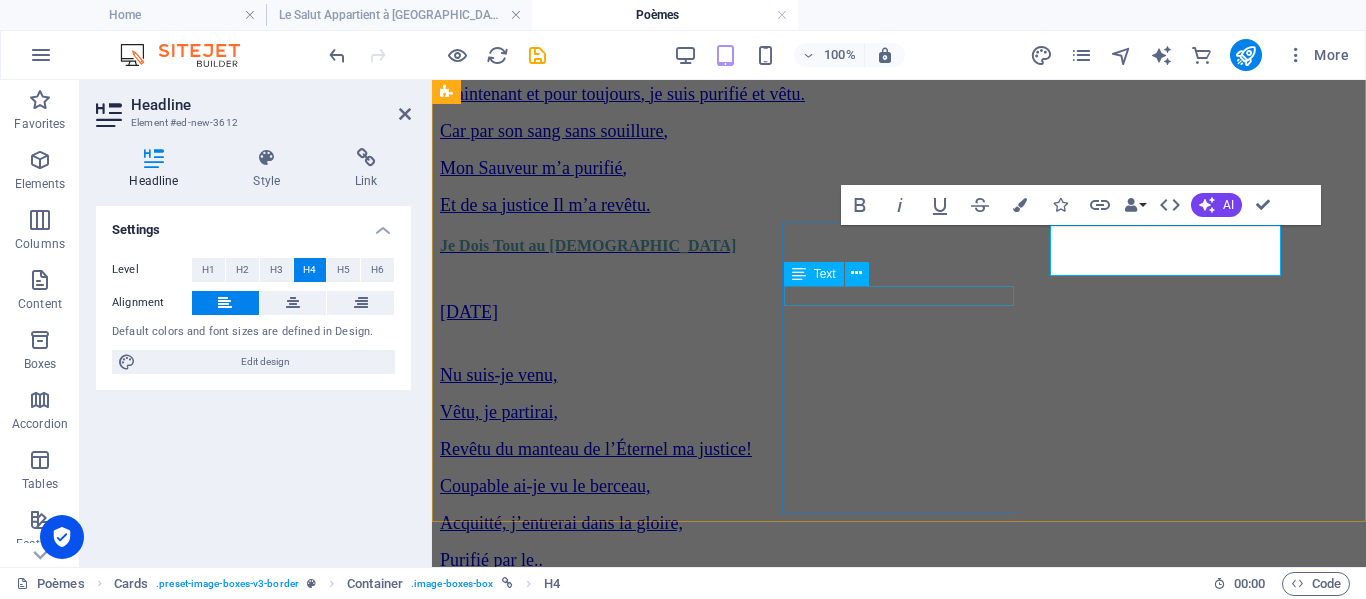 type 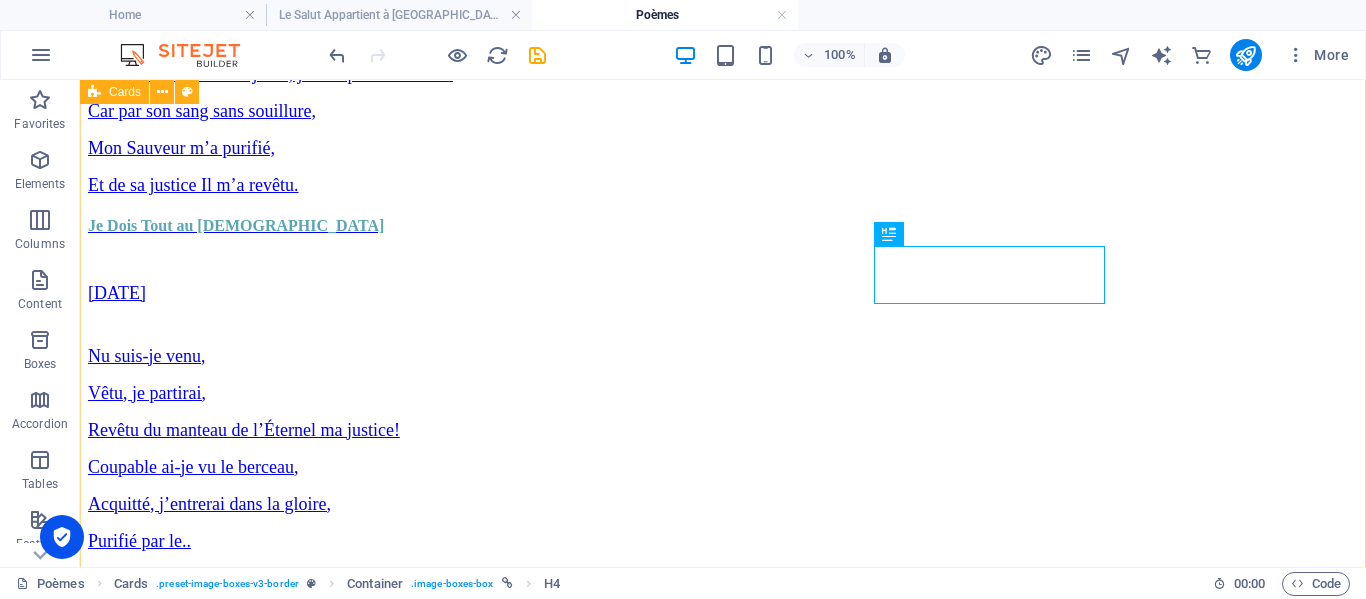 scroll, scrollTop: 424, scrollLeft: 0, axis: vertical 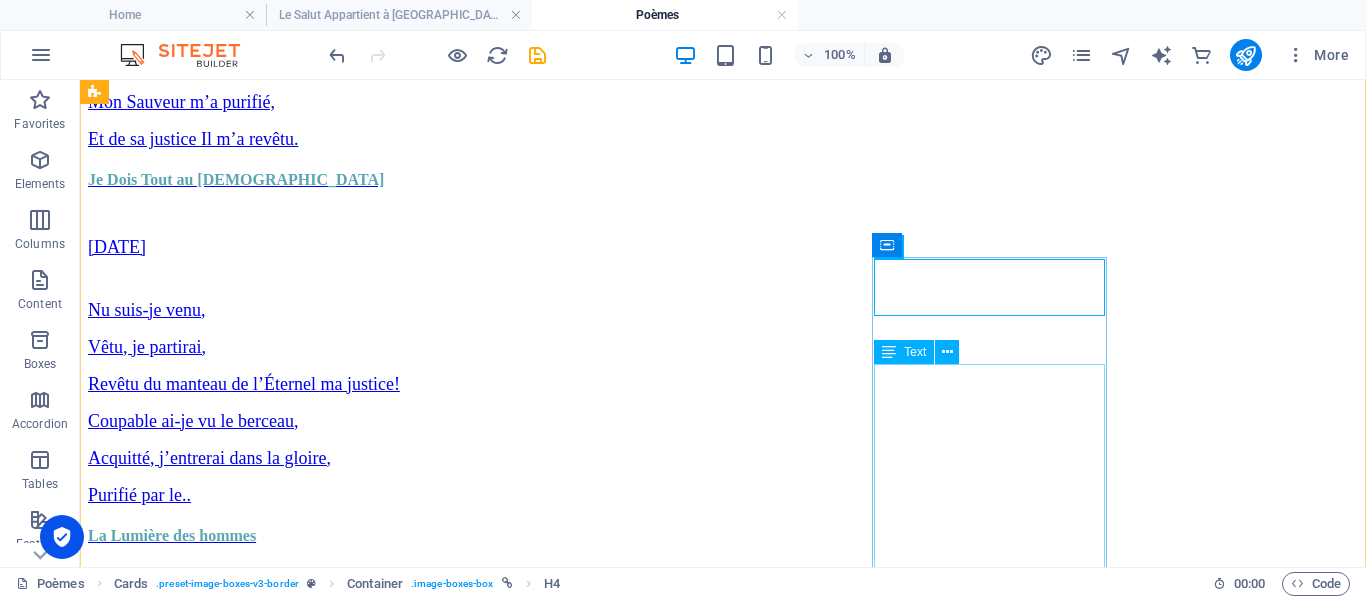 click on "Hors des ténèbres, Il m’appella Et ce que je vis m’accabla. Voici, j’étais couverte de ma propre impureté! Le chagrin s’empara de mon âme, Et les larmes..." at bounding box center [723, 1833] 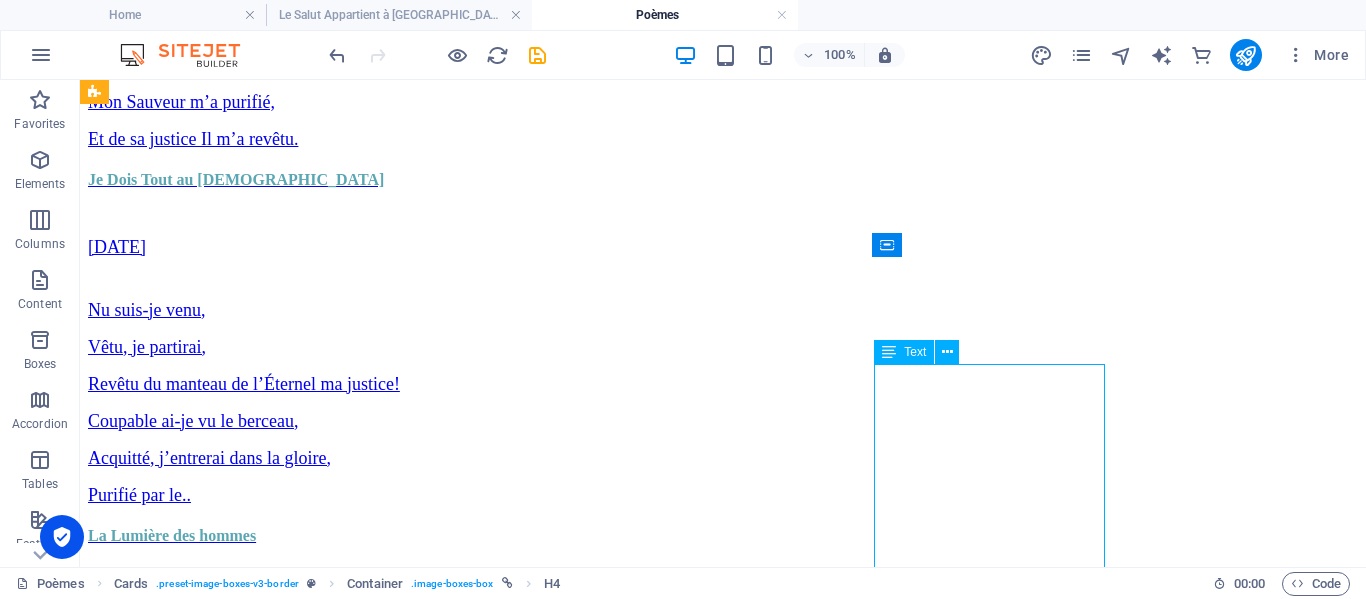 click on "Hors des ténèbres, Il m’appella Et ce que je vis m’accabla. Voici, j’étais couverte de ma propre impureté! Le chagrin s’empara de mon âme, Et les larmes..." at bounding box center (723, 1833) 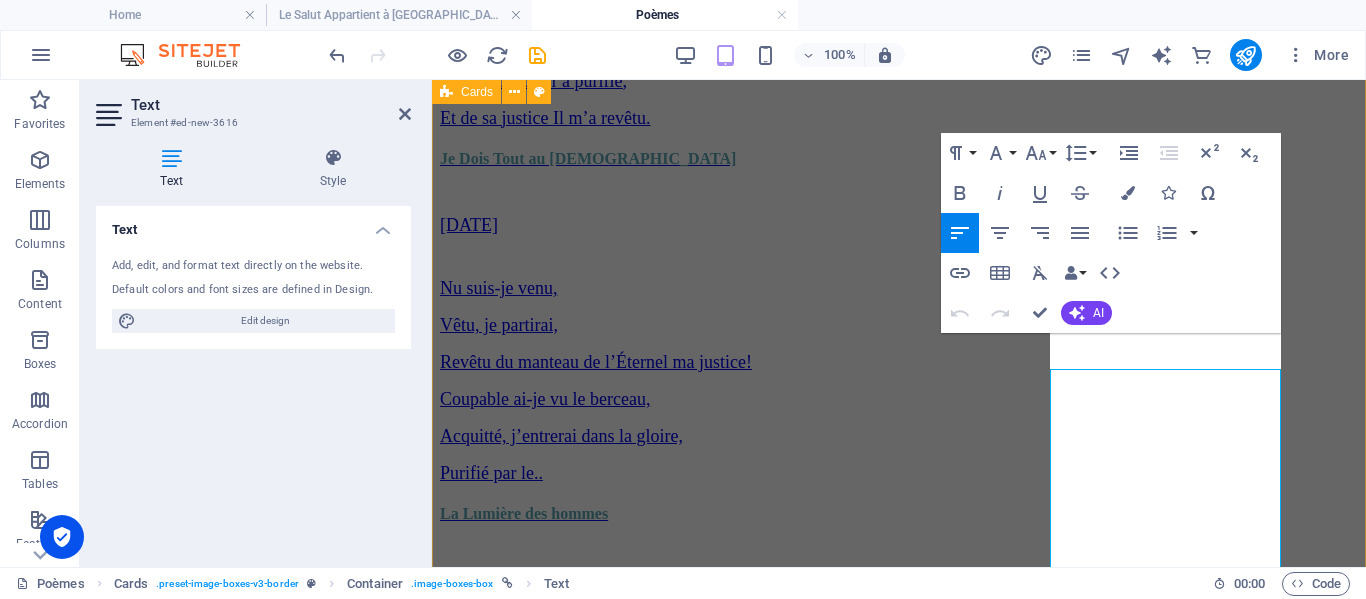 scroll, scrollTop: 320, scrollLeft: 0, axis: vertical 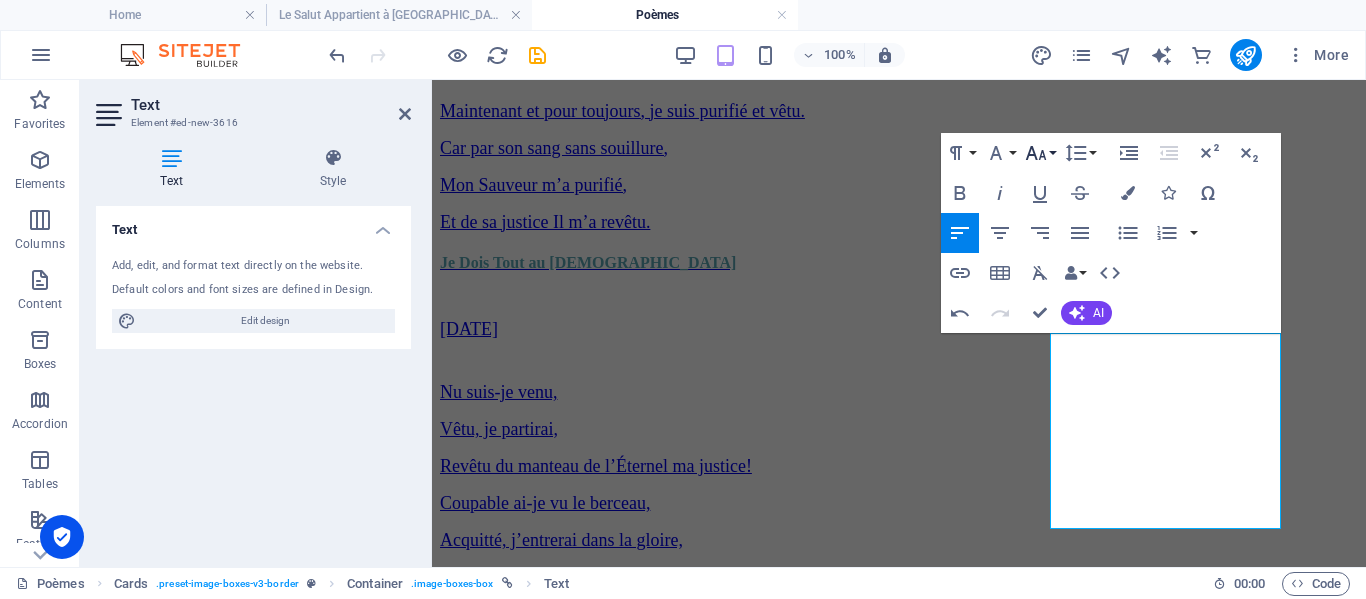 click on "Font Size" at bounding box center (1040, 153) 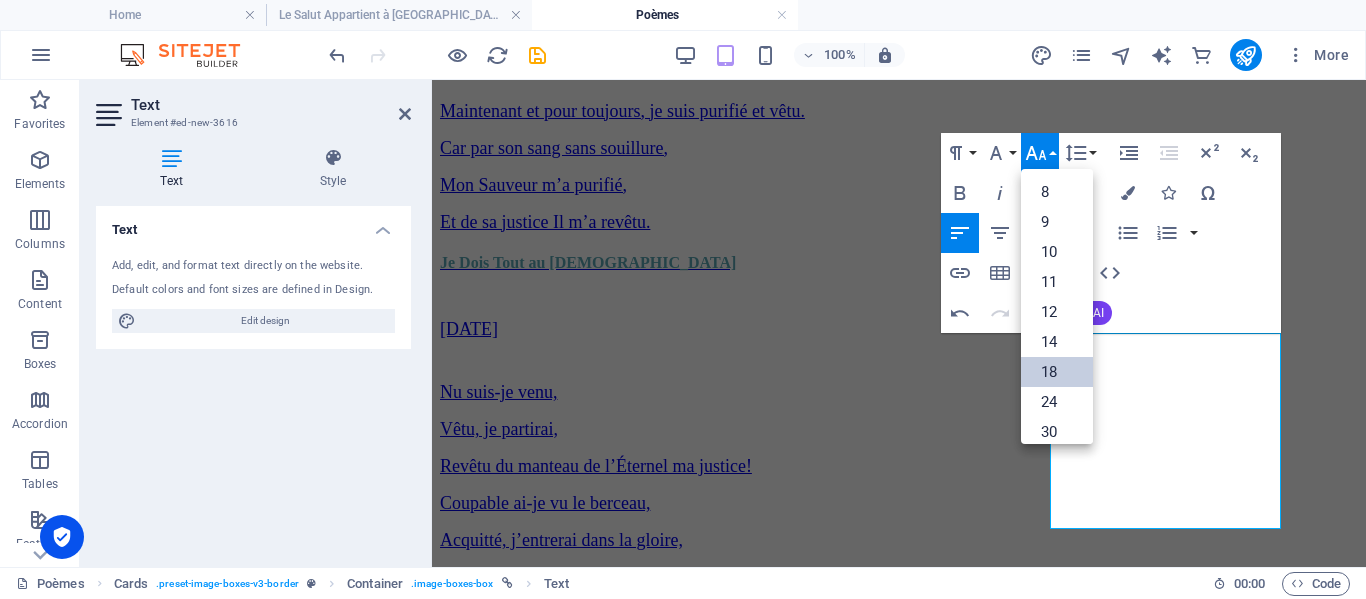 click on "18" at bounding box center [1057, 372] 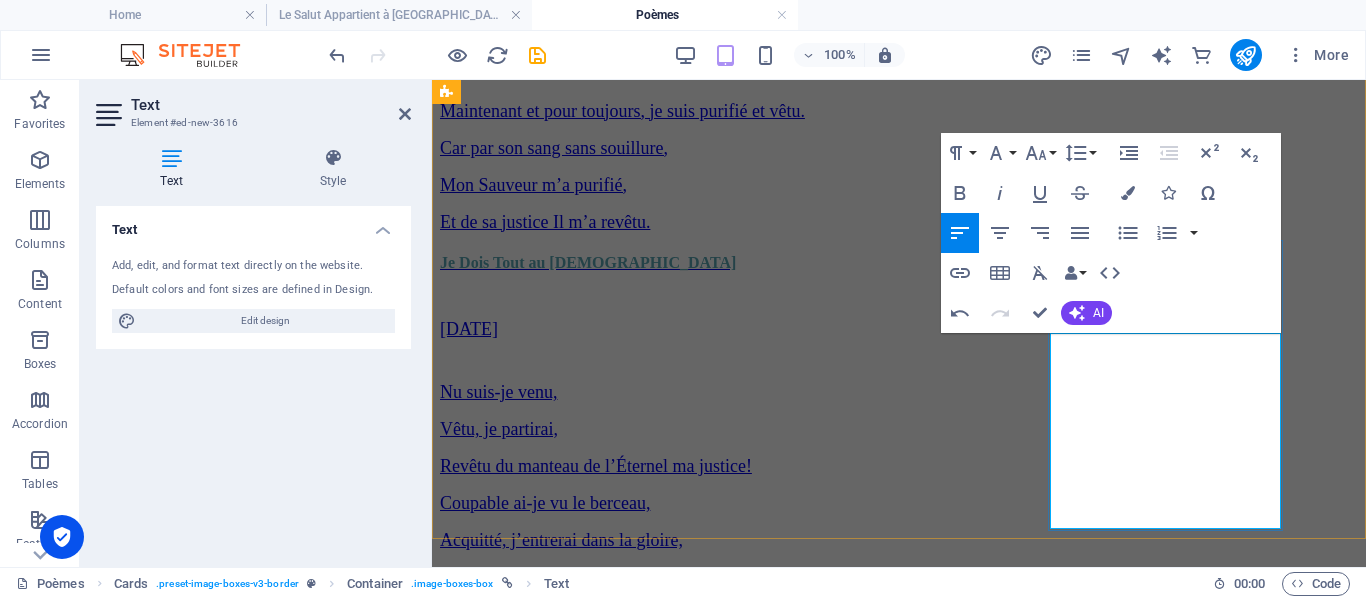 click on "Il est aveugle et ne perçoit pas la beauté du Seigneur de gloire." at bounding box center (665, 1879) 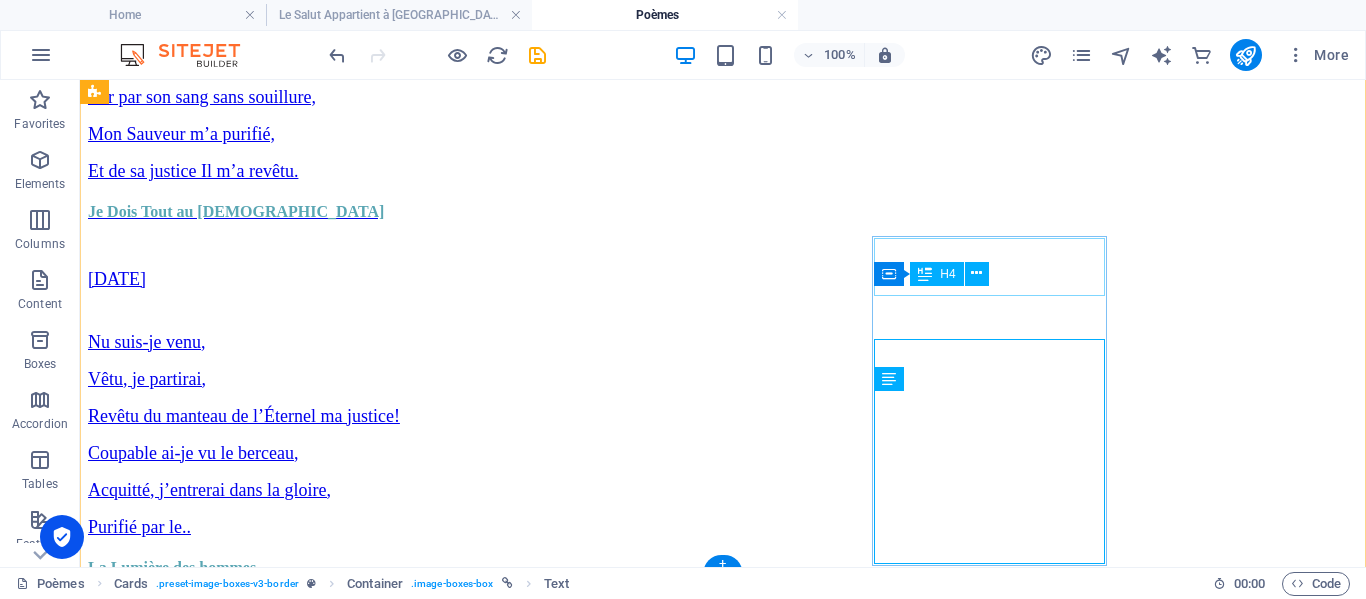 scroll, scrollTop: 397, scrollLeft: 0, axis: vertical 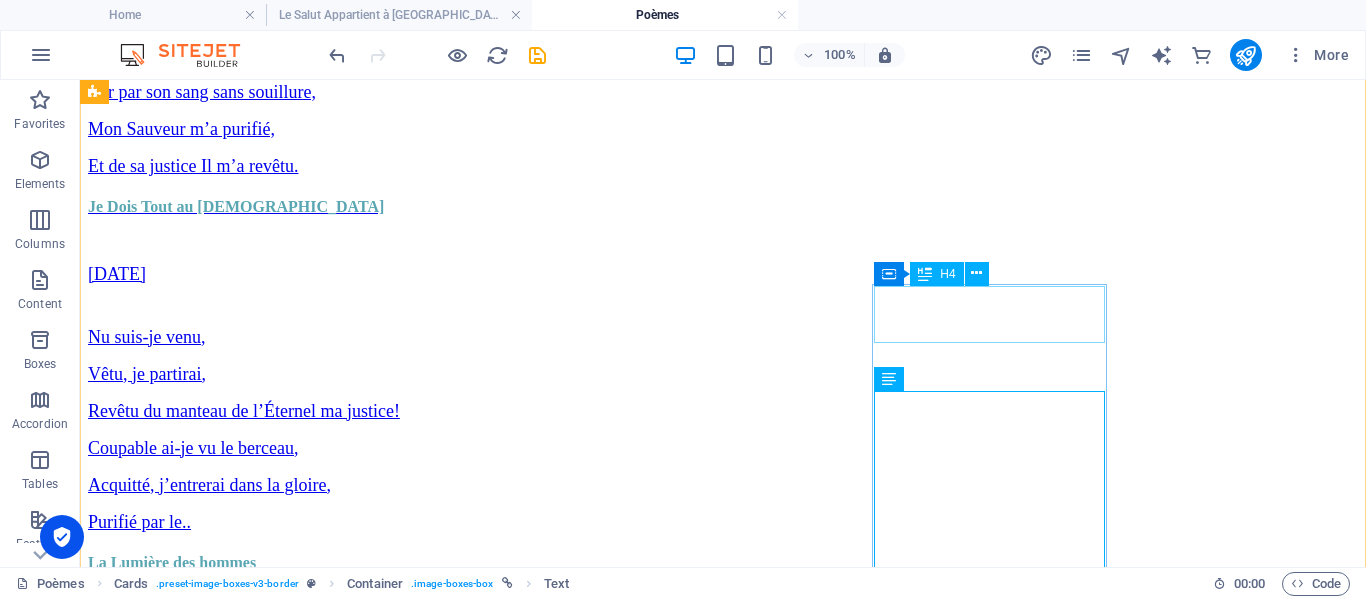 click on "Le Salut Apartient a [GEOGRAPHIC_DATA][DEMOGRAPHIC_DATA]" at bounding box center [723, 1620] 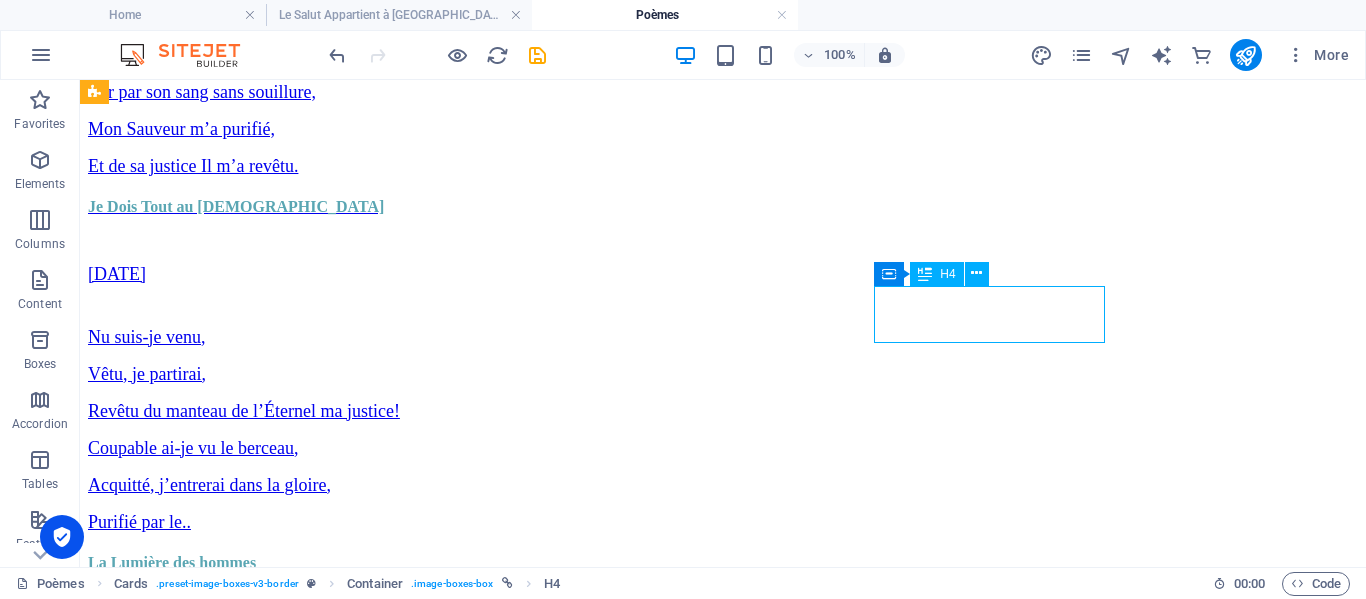 click on "Le Salut Apartient a [GEOGRAPHIC_DATA][DEMOGRAPHIC_DATA]" at bounding box center [723, 1620] 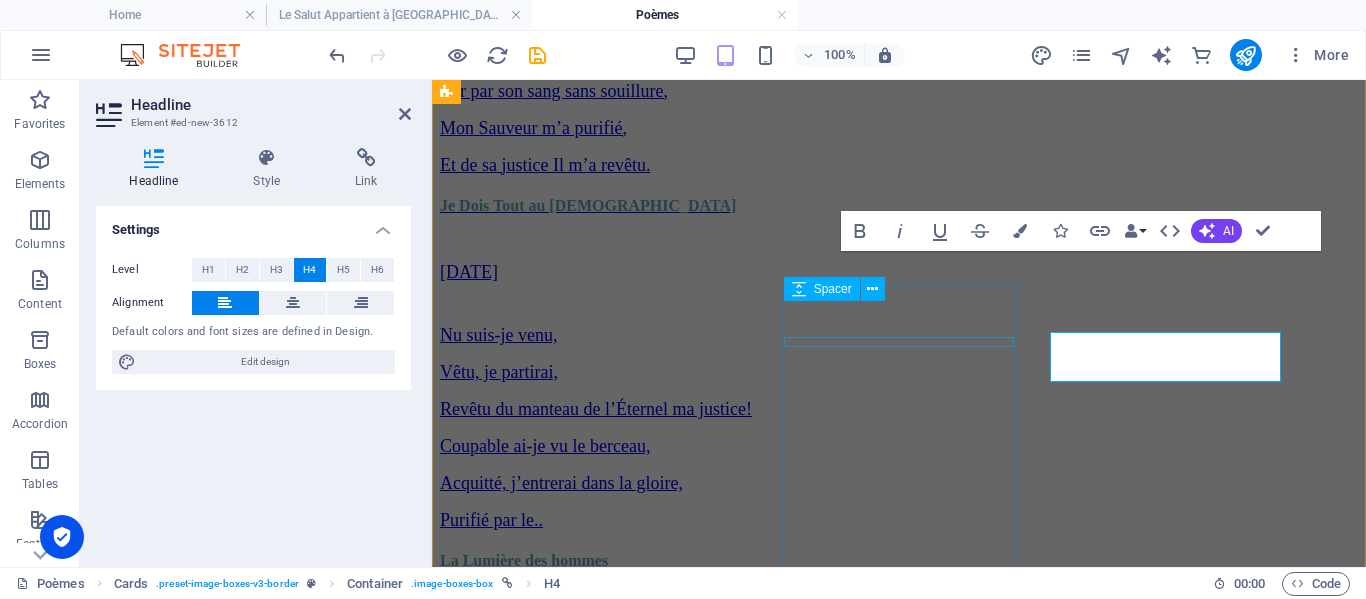 scroll, scrollTop: 301, scrollLeft: 0, axis: vertical 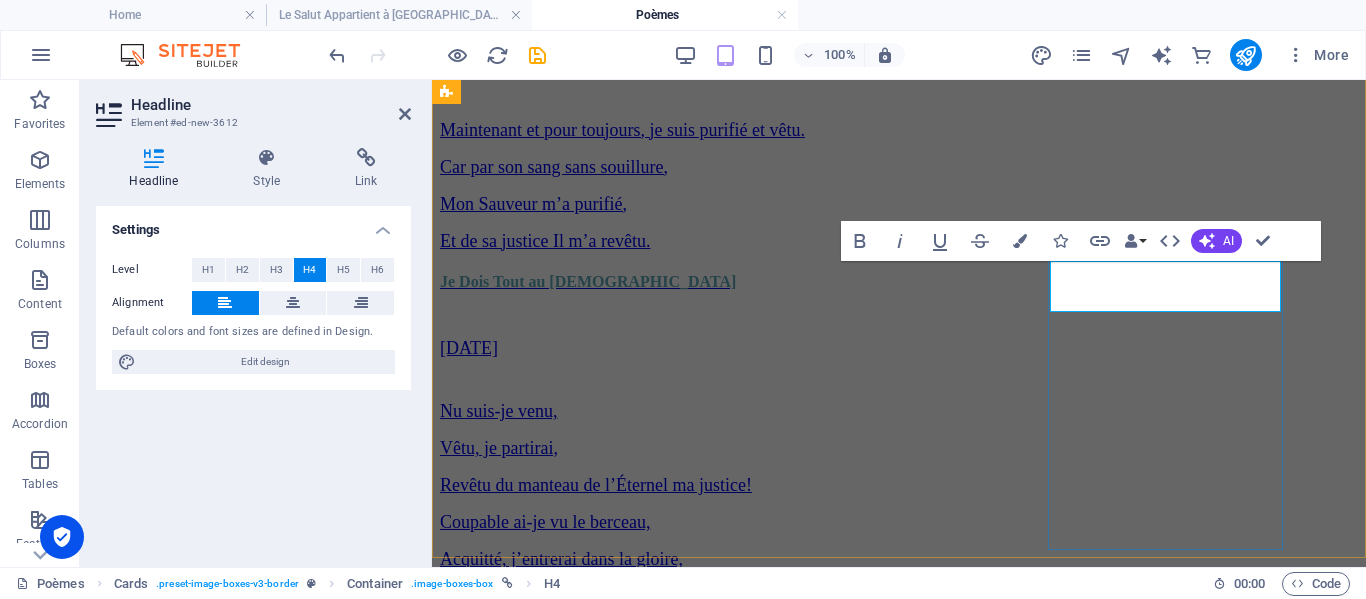 click on "Le Salut Apartient a [GEOGRAPHIC_DATA][DEMOGRAPHIC_DATA]" at bounding box center (691, 1694) 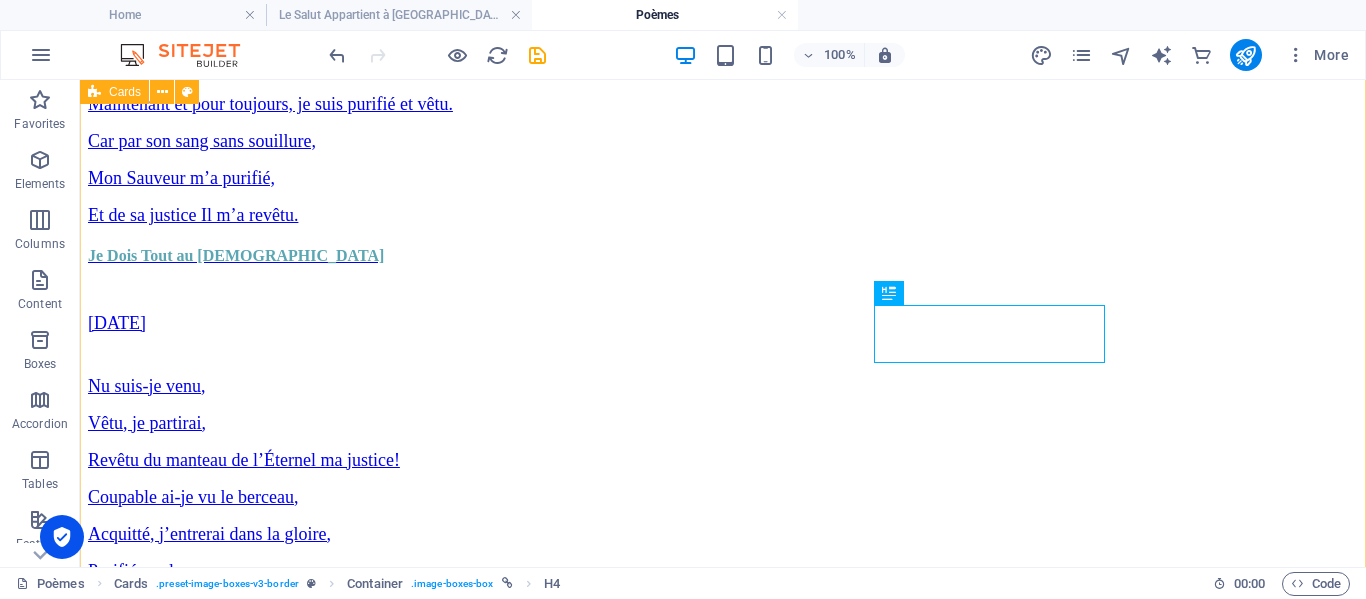 scroll, scrollTop: 372, scrollLeft: 0, axis: vertical 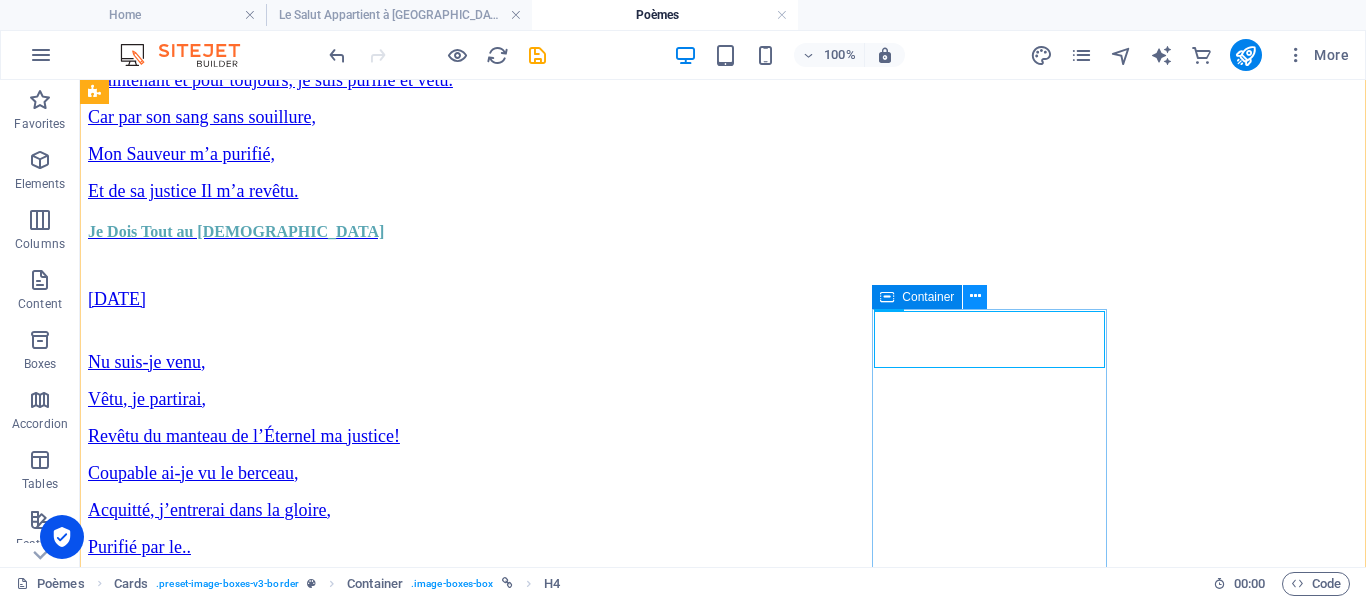 click at bounding box center [975, 296] 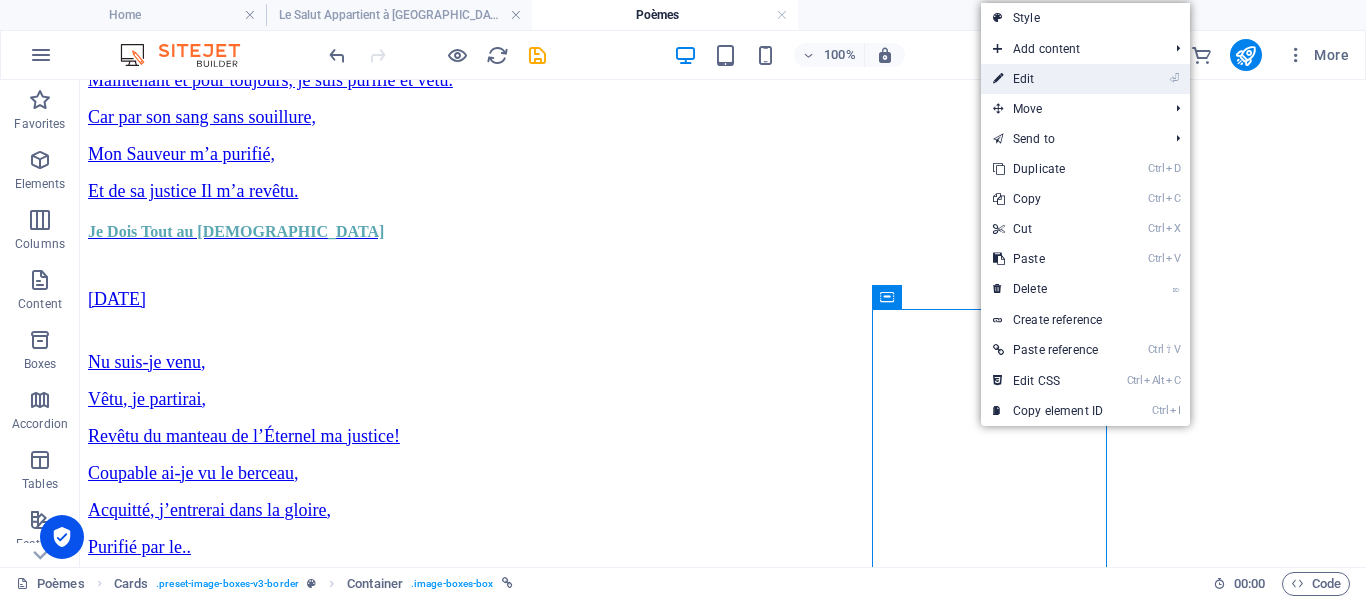 click on "⏎  Edit" at bounding box center (1048, 79) 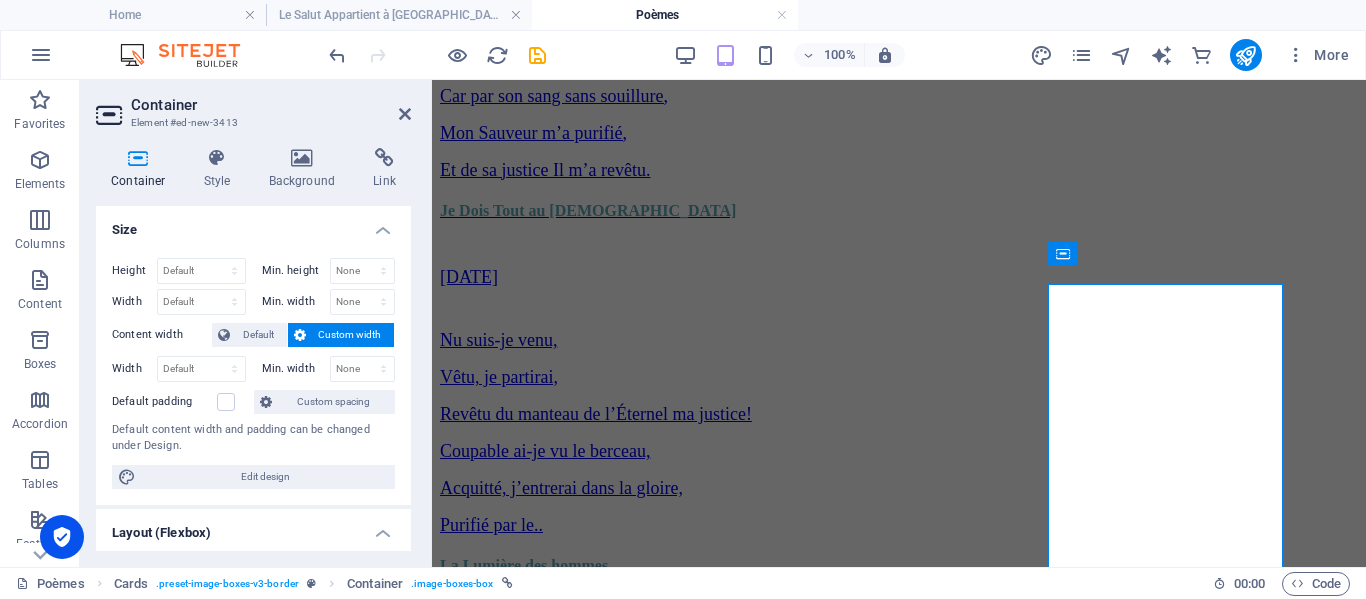 scroll, scrollTop: 326, scrollLeft: 0, axis: vertical 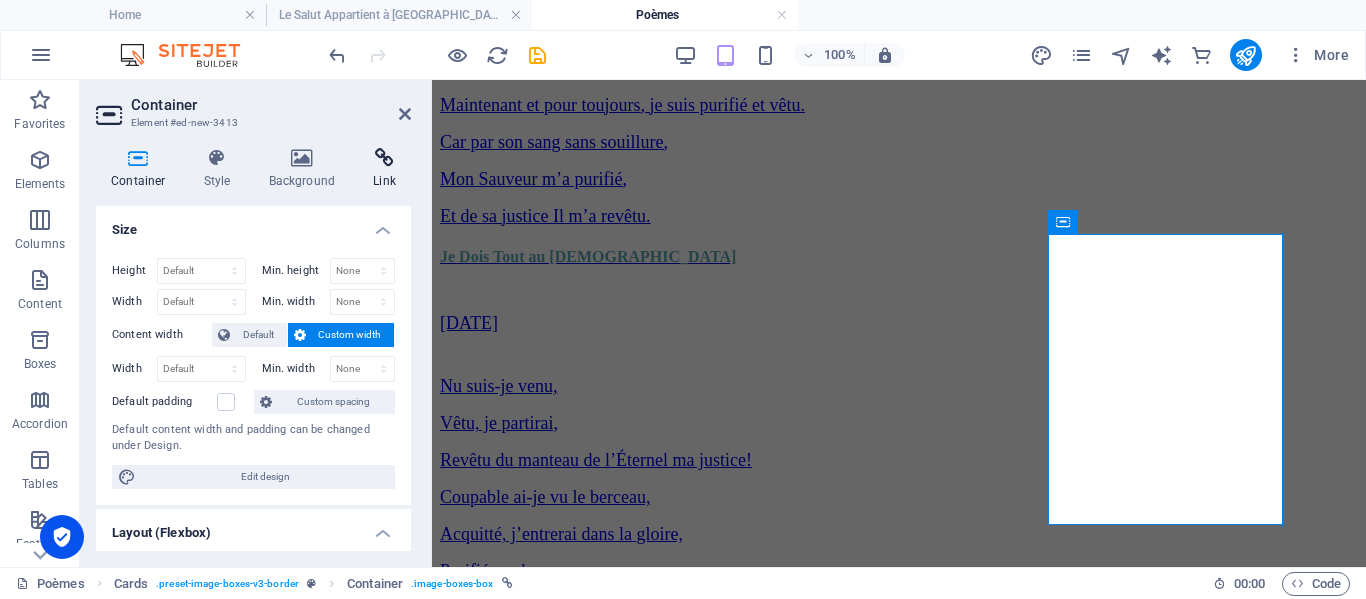 click at bounding box center [384, 158] 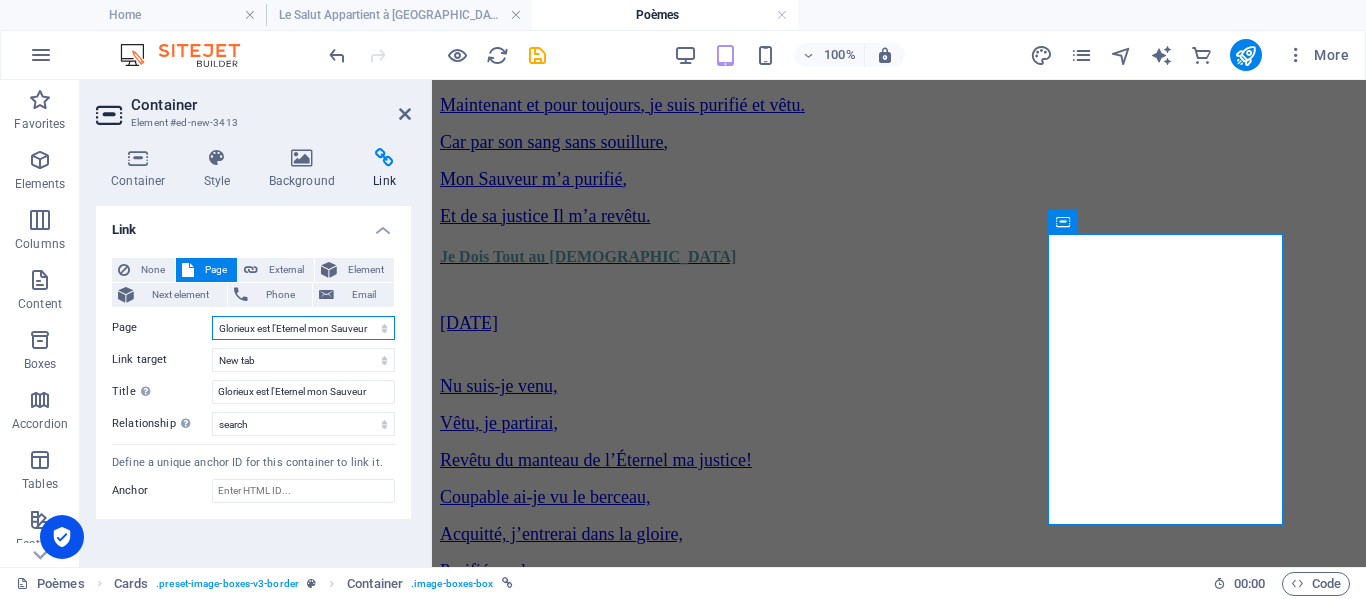 click on "Home Ressources en Français TO LIVE, ONE MUST DIE   I AM WHO I AM Enter by the Narrow Gate What Mirror Do You USe Does Water Baptism Save Man&#39;s Chief Purpose in Life Man&#39;s Original Vocation [DEMOGRAPHIC_DATA] resources I AM the Door of the Sheep I AM the Good Shepherd I AM the Bread of Life I AM the Light of the World I AM the Way, the Truth, and the Life Articles The I AM Statements The Fountain of Living Waters Je Suis la Porte des Brebis Je Suis le Bon Berger Pour Vivre, il Faut Mourir Quel Miroir Utilisez-vous JE SUIS CELUI QUI SUIS Le Baptême d&#39;Eau Sauve-t-il  Entrez par la Porte Etroite Le But Principal de la Vie l&#39;Homme La Vocation Originelle de l&#39;Homme JE SUIS la Lumière du Monde JE SUIS le Pain de Vie JE SUIS le Chemin, la Vérité, et la Vie La Source d&#39;Eau Vive About A Propos My Guilt He Bore Poems Poèmes Ma culpabilité, Il l’a assumé All to Him I Owe Je Dois Tout au Christ  The Light of Men La Lumière des hommes Messages: Single Page Layout Articles: Mise en Page" at bounding box center [303, 328] 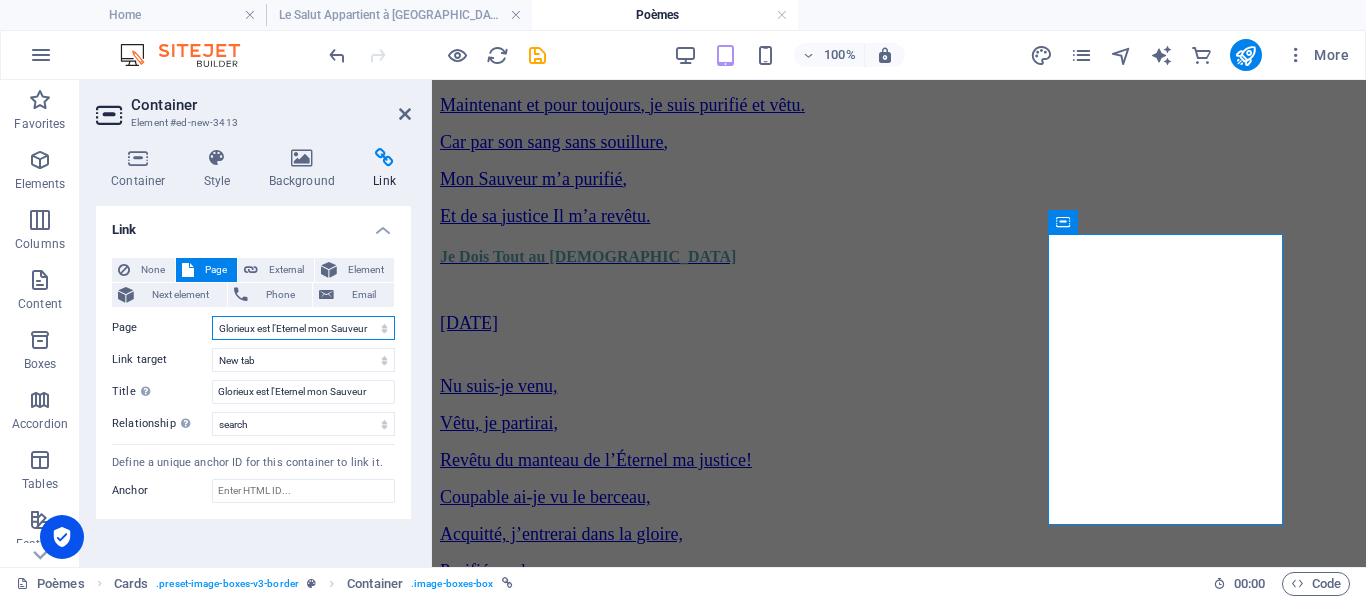 select on "55" 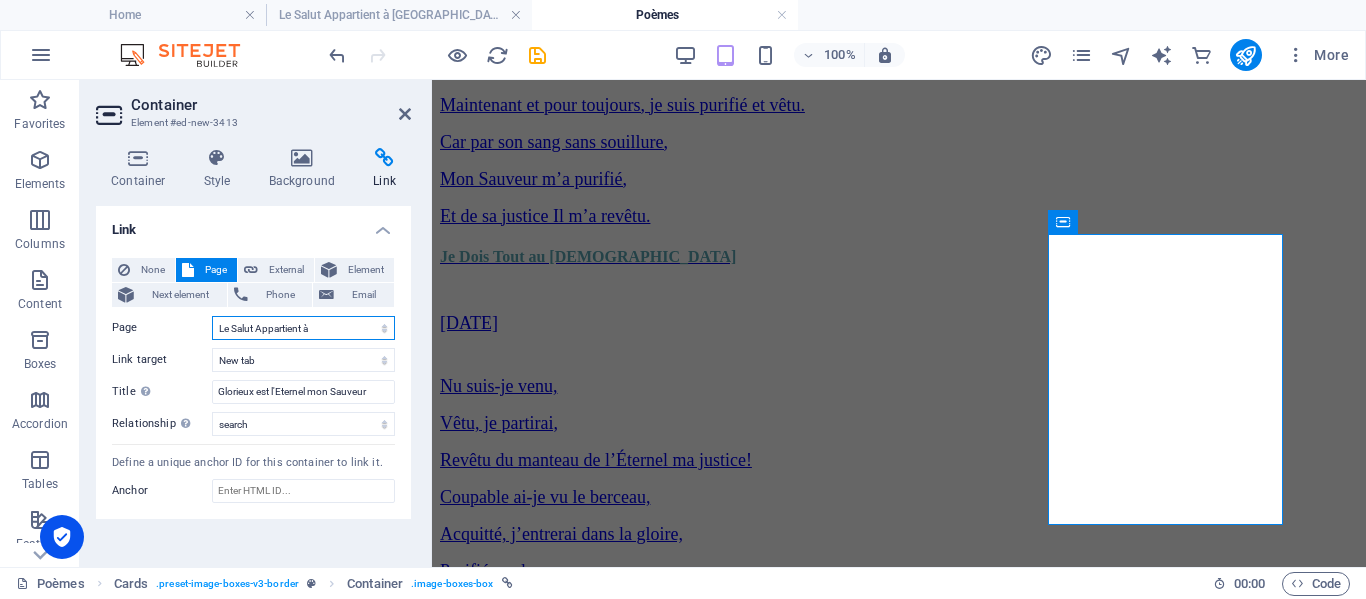 click on "Home Ressources en Français TO LIVE, ONE MUST DIE   I AM WHO I AM Enter by the Narrow Gate What Mirror Do You USe Does Water Baptism Save Man&#39;s Chief Purpose in Life Man&#39;s Original Vocation [DEMOGRAPHIC_DATA] resources I AM the Door of the Sheep I AM the Good Shepherd I AM the Bread of Life I AM the Light of the World I AM the Way, the Truth, and the Life Articles The I AM Statements The Fountain of Living Waters Je Suis la Porte des Brebis Je Suis le Bon Berger Pour Vivre, il Faut Mourir Quel Miroir Utilisez-vous JE SUIS CELUI QUI SUIS Le Baptême d&#39;Eau Sauve-t-il  Entrez par la Porte Etroite Le But Principal de la Vie l&#39;Homme La Vocation Originelle de l&#39;Homme JE SUIS la Lumière du Monde JE SUIS le Pain de Vie JE SUIS le Chemin, la Vérité, et la Vie La Source d&#39;Eau Vive About A Propos My Guilt He Bore Poems Poèmes Ma culpabilité, Il l’a assumé All to Him I Owe Je Dois Tout au Christ  The Light of Men La Lumière des hommes Messages: Single Page Layout Articles: Mise en Page" at bounding box center (303, 328) 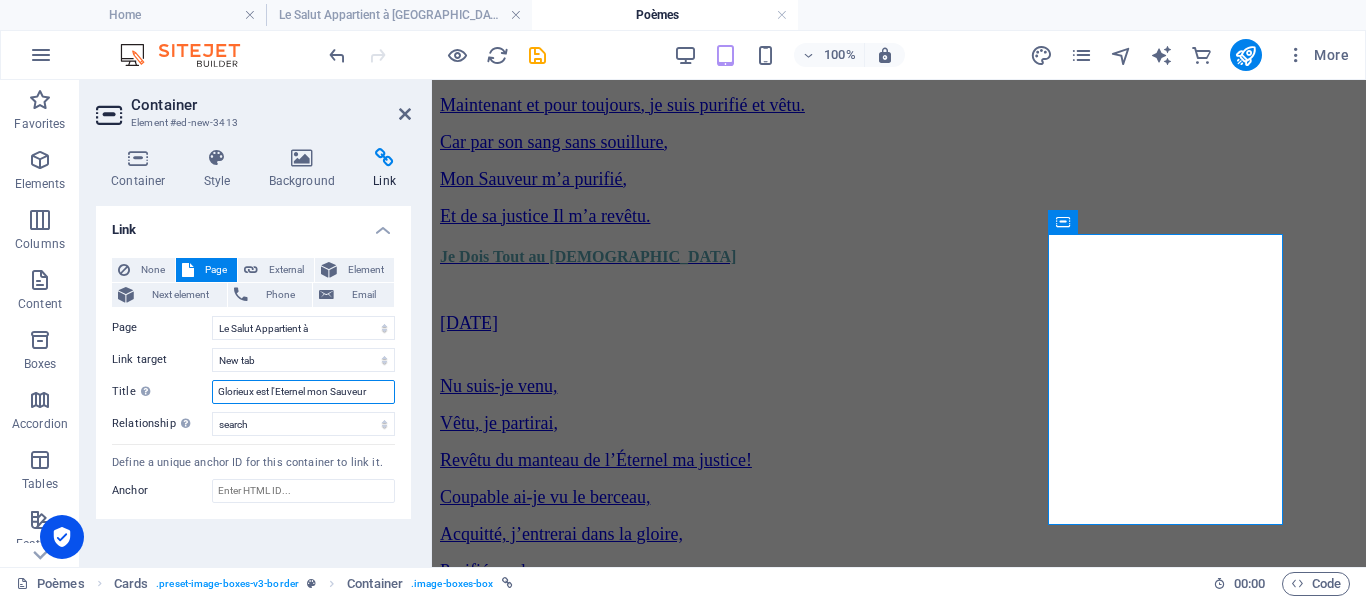 click on "Glorieux est l'Eternel mon Sauveur" at bounding box center (303, 392) 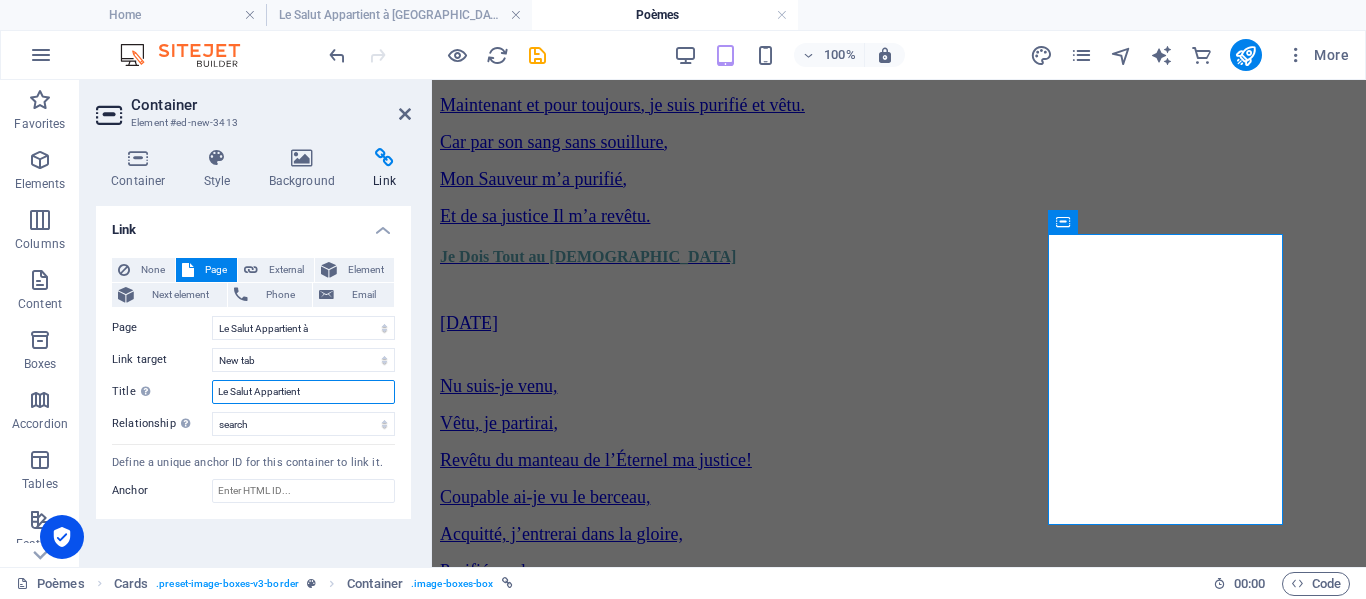 paste on "à" 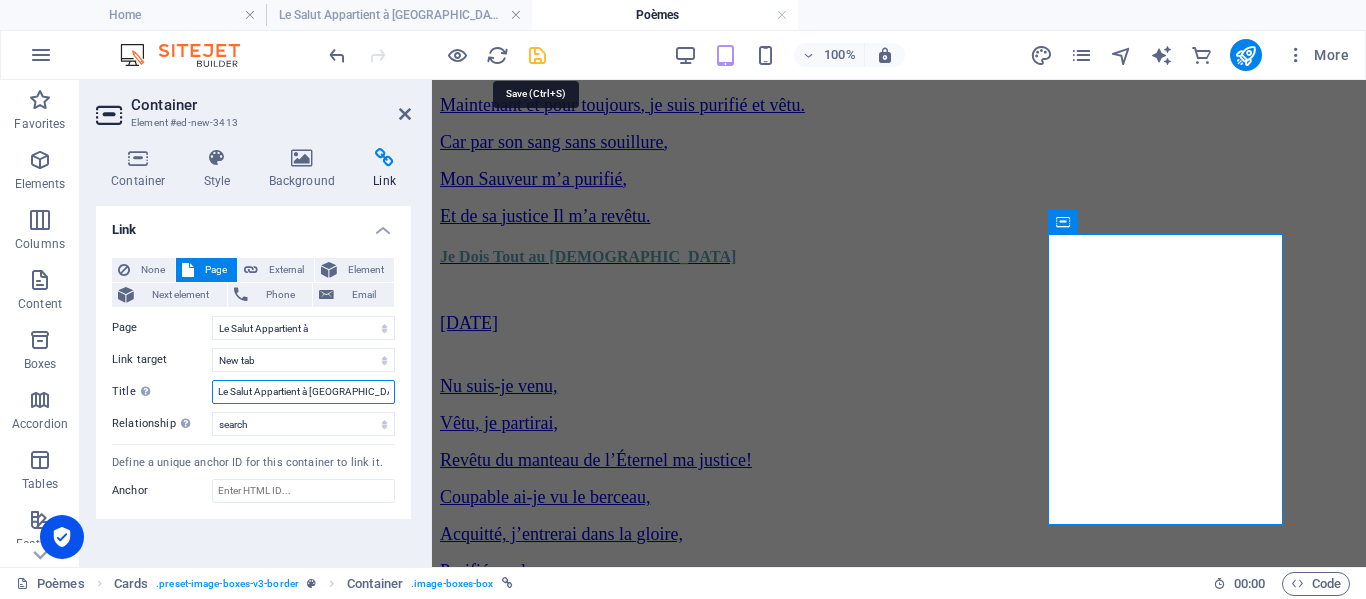 type on "Le Salut Appartient à [GEOGRAPHIC_DATA][DEMOGRAPHIC_DATA]" 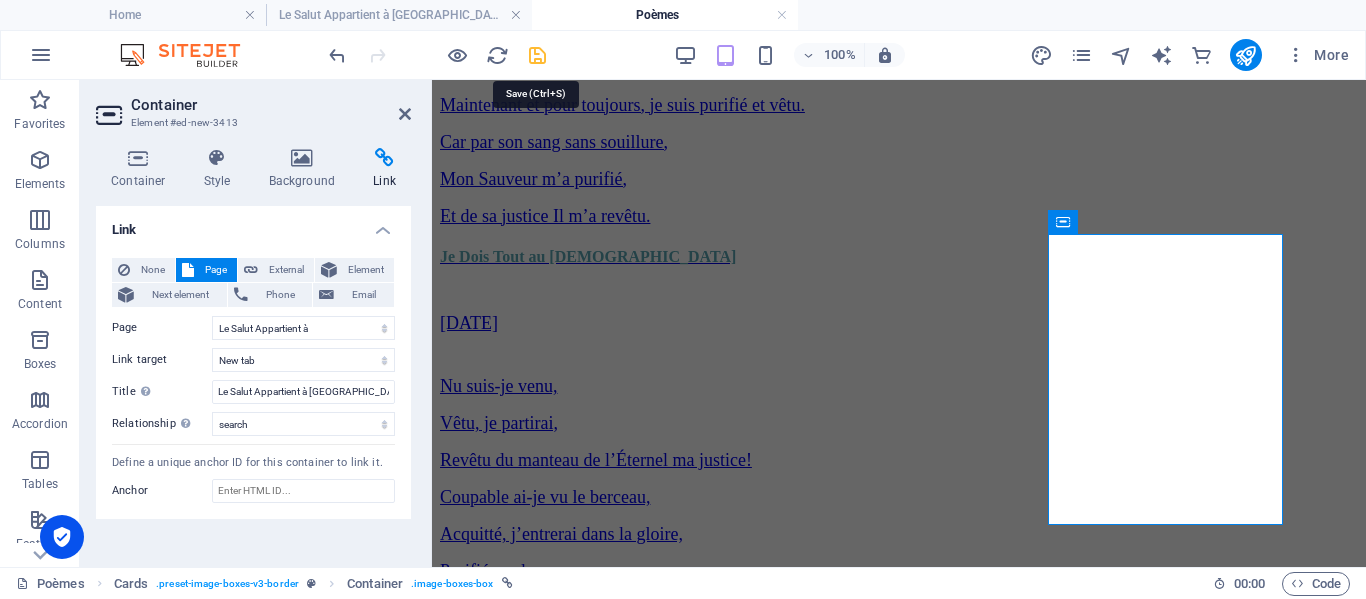 click at bounding box center [537, 55] 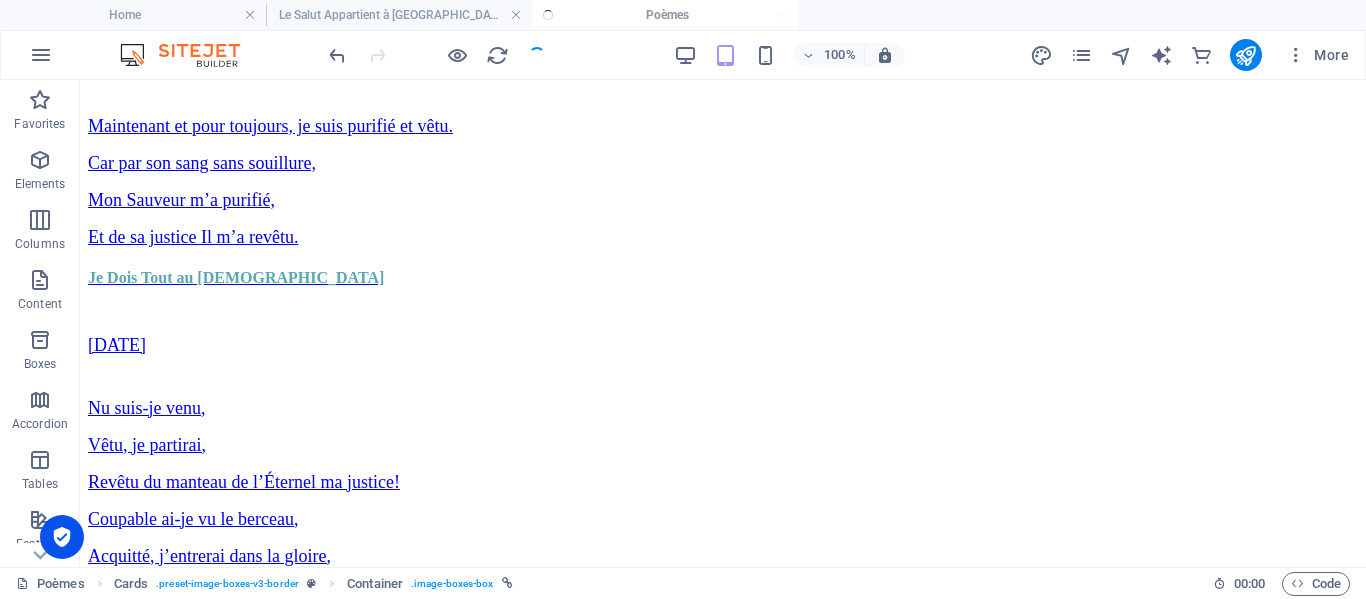 scroll, scrollTop: 372, scrollLeft: 0, axis: vertical 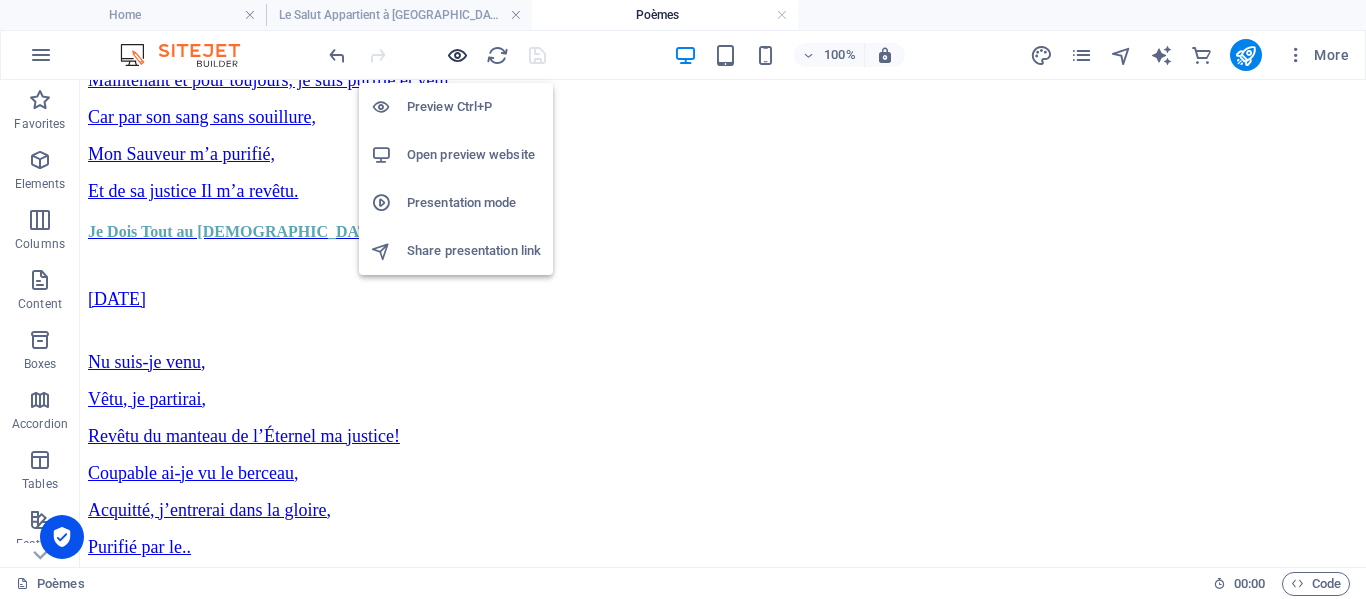 click at bounding box center (457, 55) 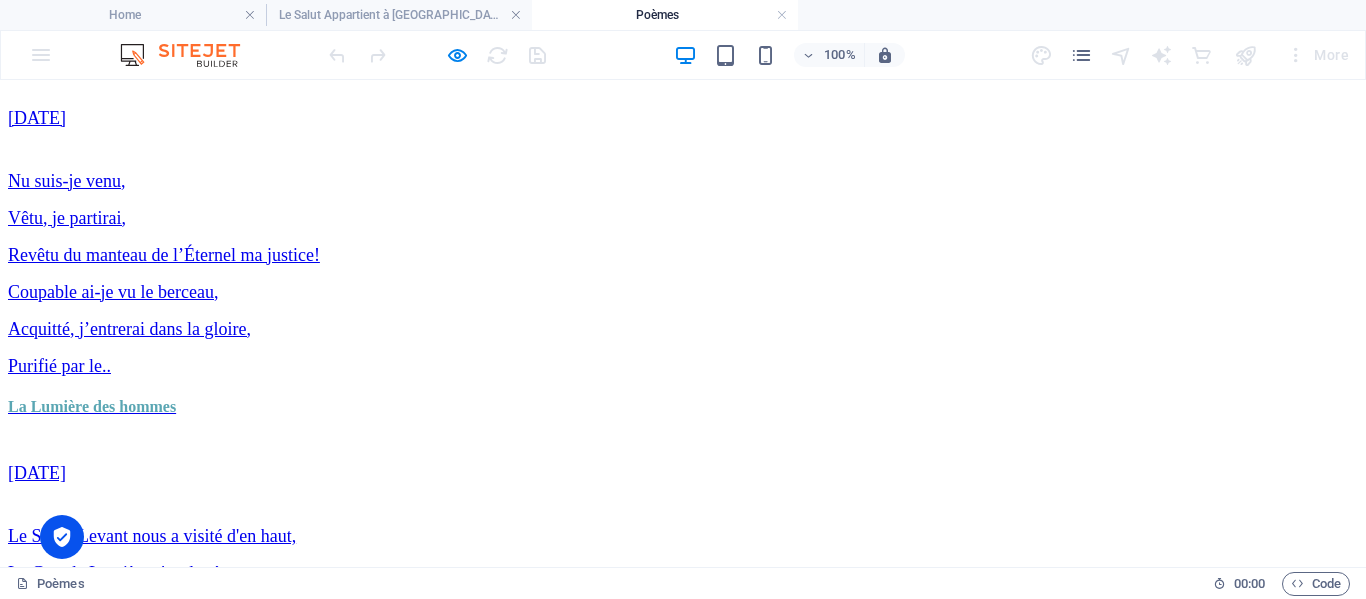 scroll, scrollTop: 604, scrollLeft: 0, axis: vertical 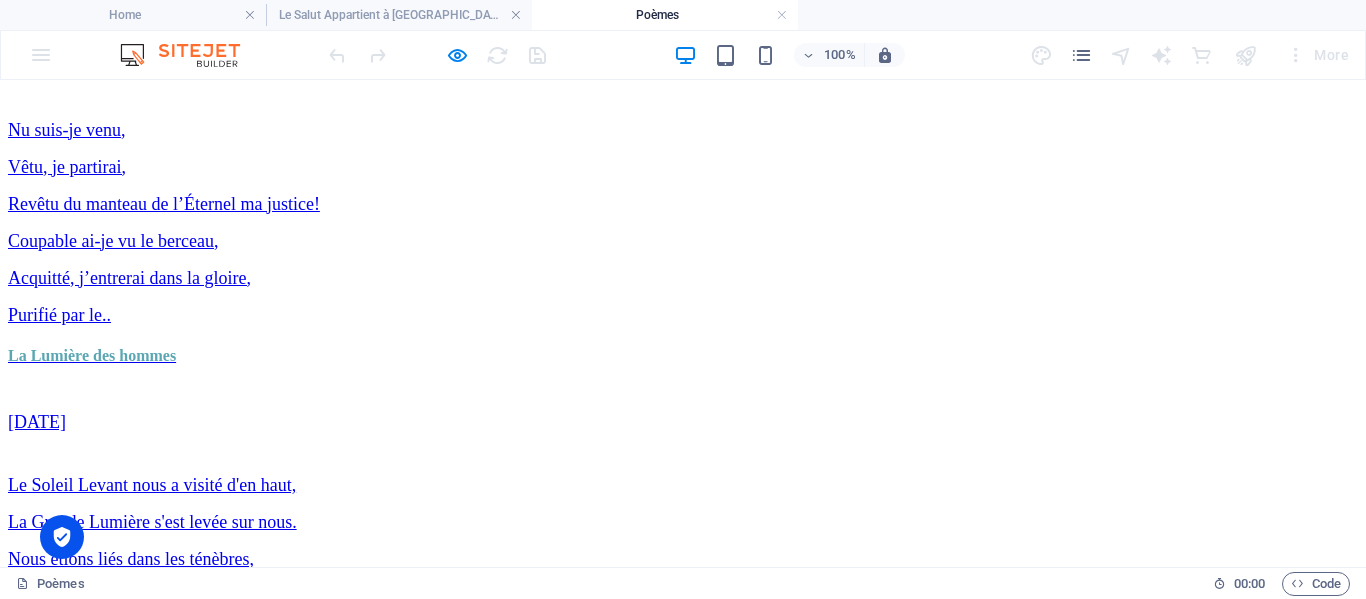 click on "Car la crainte de [DEMOGRAPHIC_DATA] n'est pas devant ses yeux." at bounding box center (263, 1580) 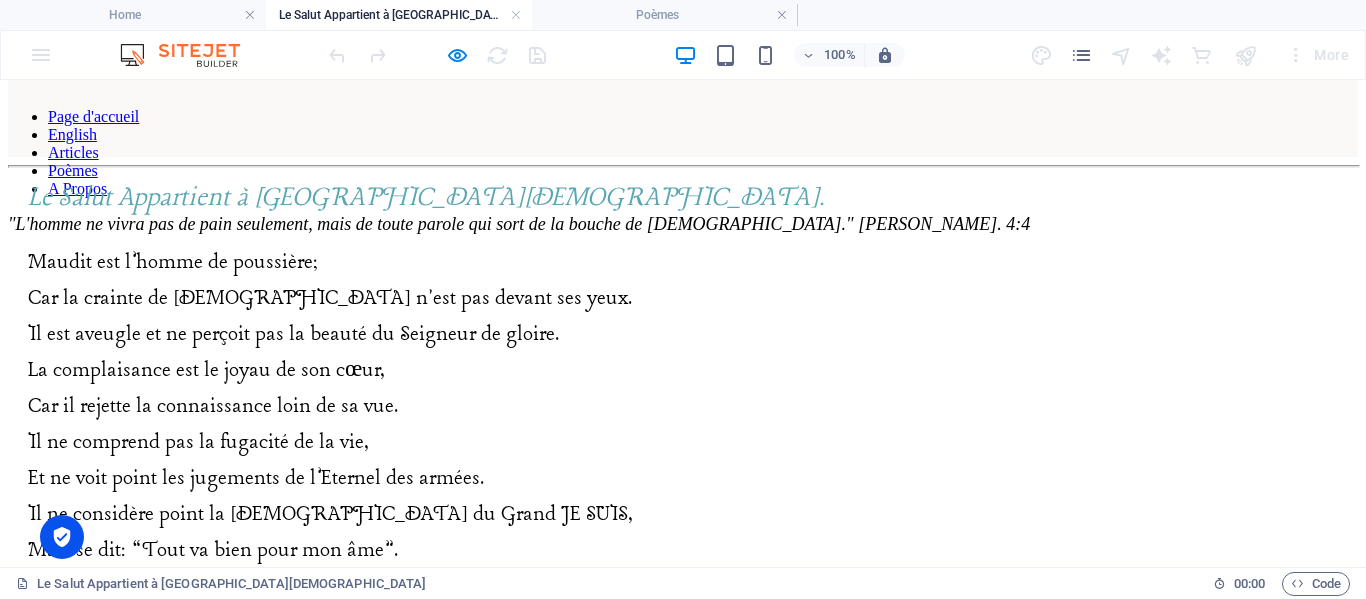 scroll, scrollTop: 0, scrollLeft: 0, axis: both 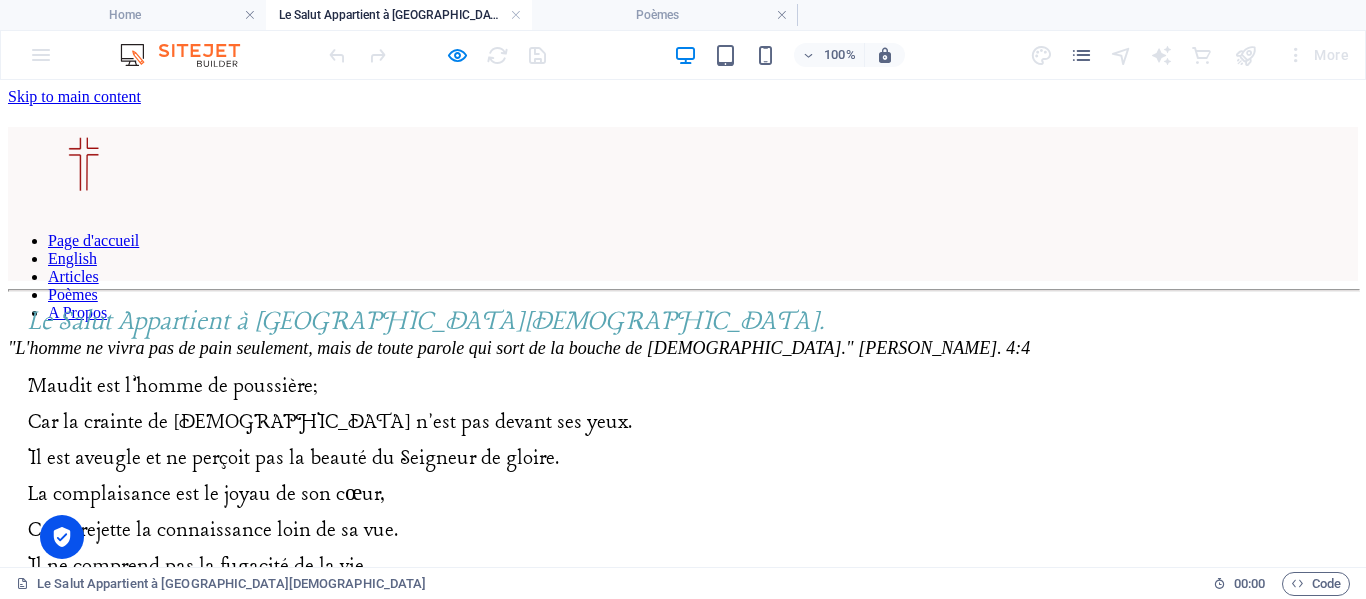 click on "English" at bounding box center [72, 258] 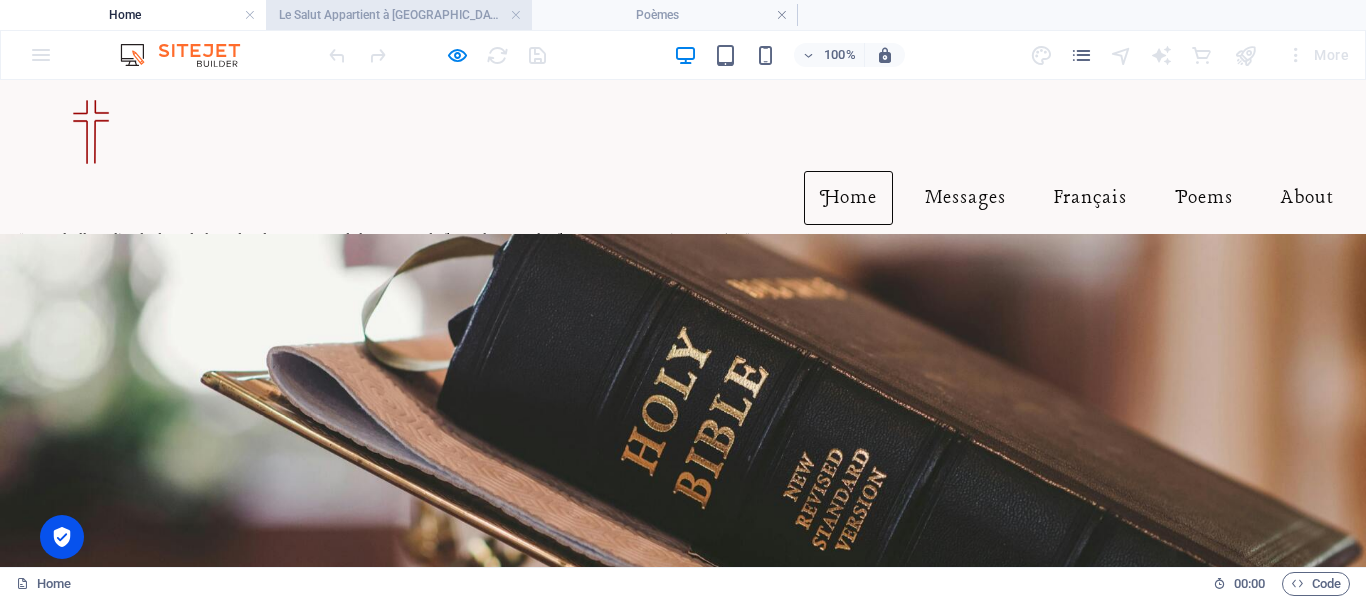 click on "Le Salut Appartient à [GEOGRAPHIC_DATA][DEMOGRAPHIC_DATA]" at bounding box center [399, 15] 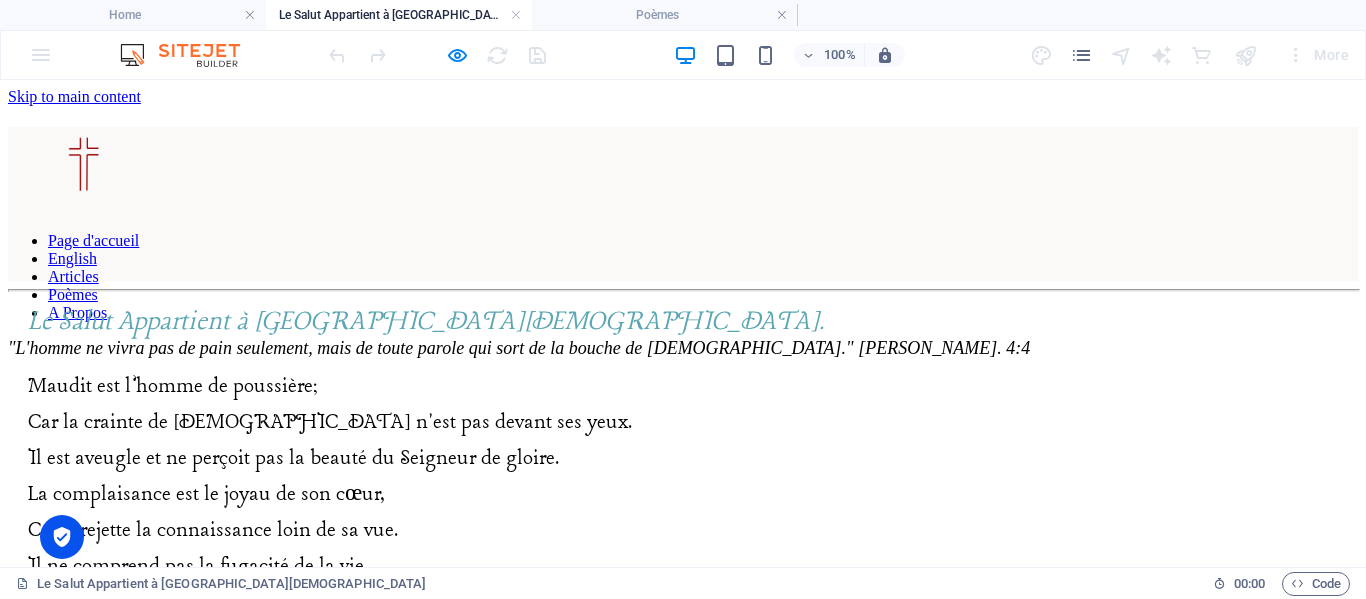 click on "A Propos" at bounding box center [77, 312] 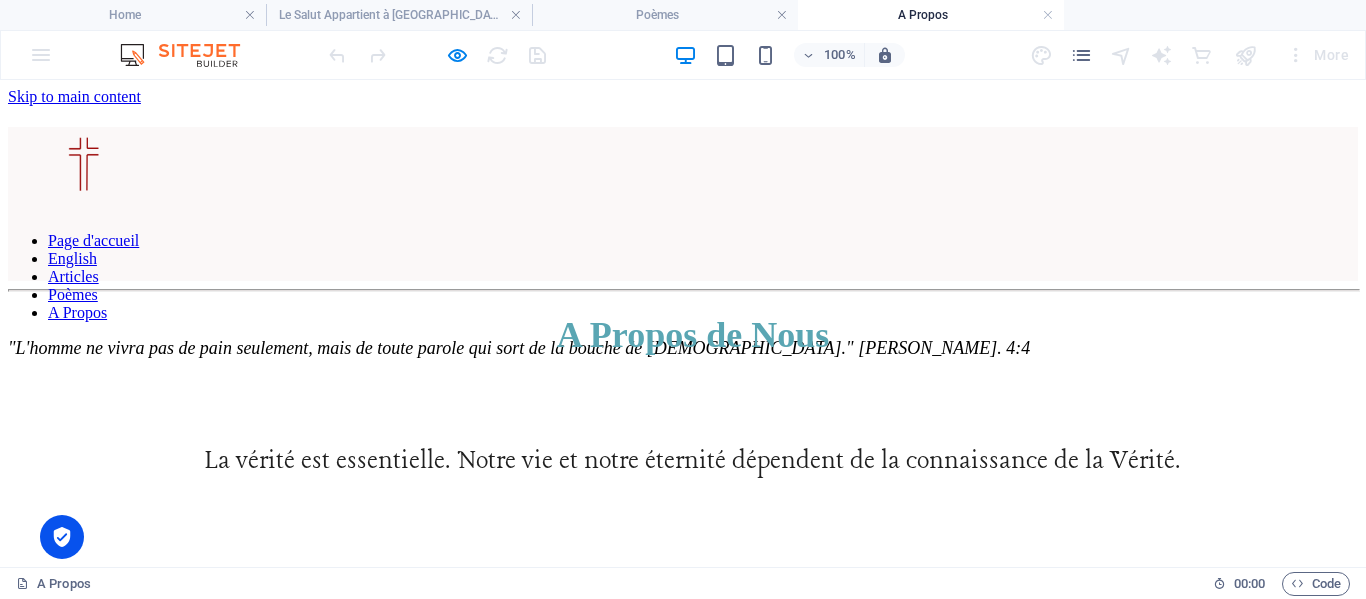 scroll, scrollTop: 0, scrollLeft: 0, axis: both 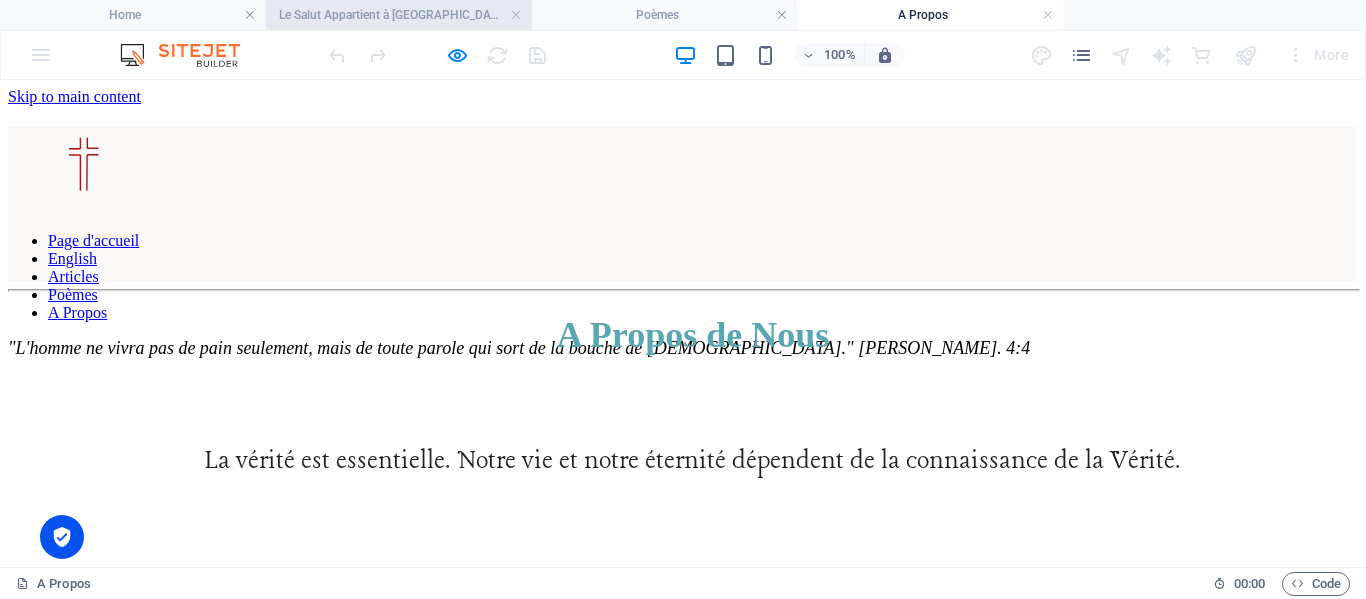 click on "Le Salut Appartient à [GEOGRAPHIC_DATA][DEMOGRAPHIC_DATA]" at bounding box center [399, 15] 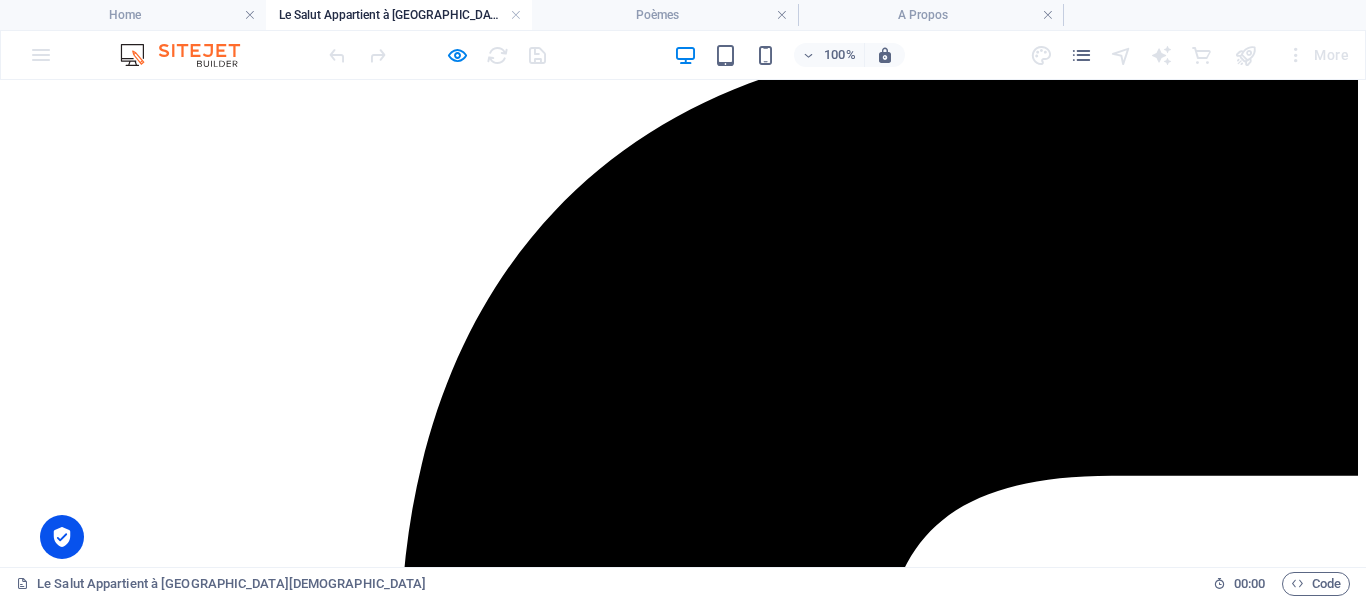 scroll, scrollTop: 2411, scrollLeft: 0, axis: vertical 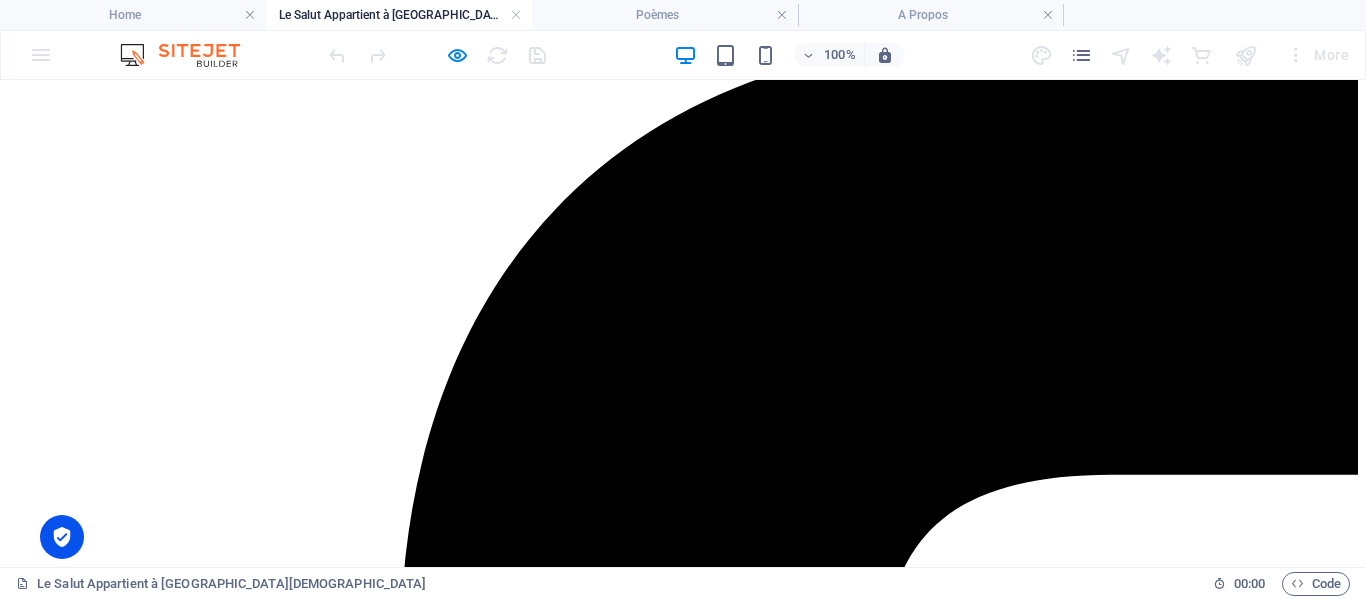 click 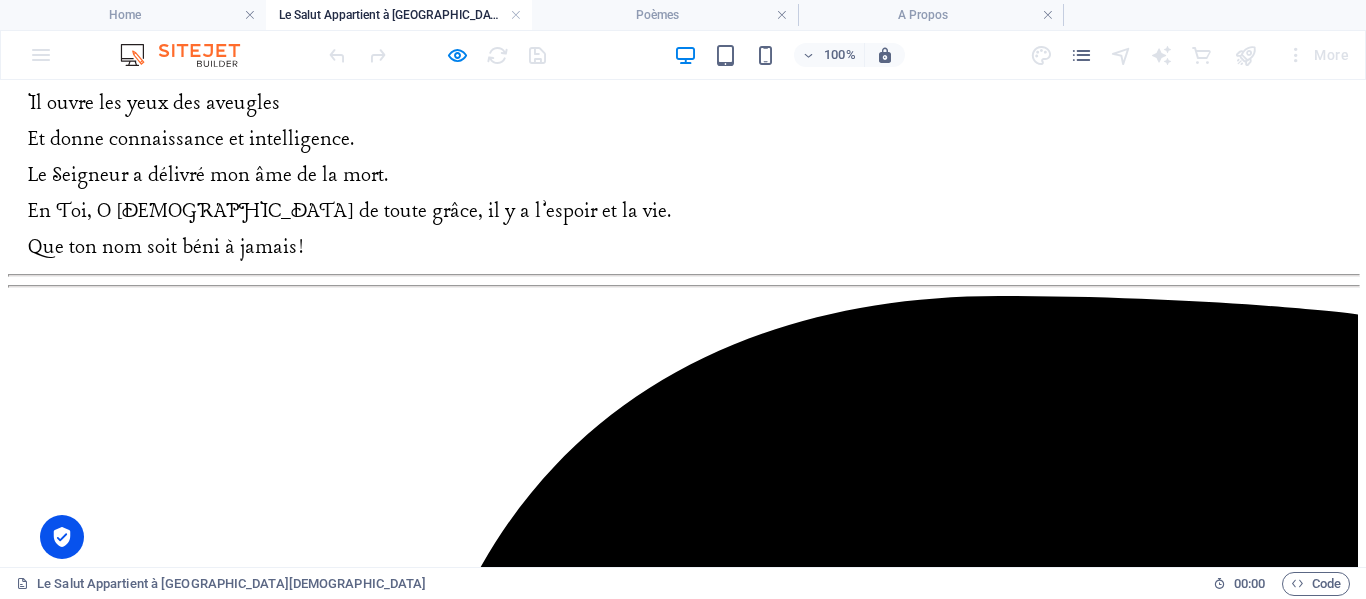 click 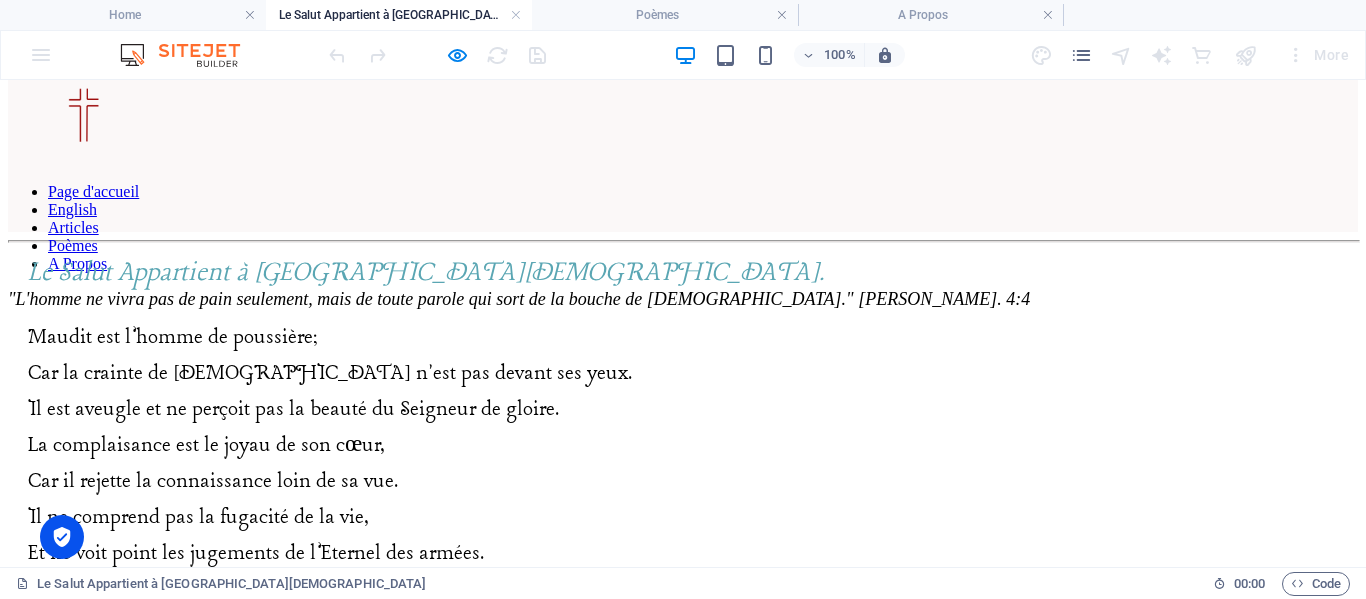 scroll, scrollTop: 0, scrollLeft: 0, axis: both 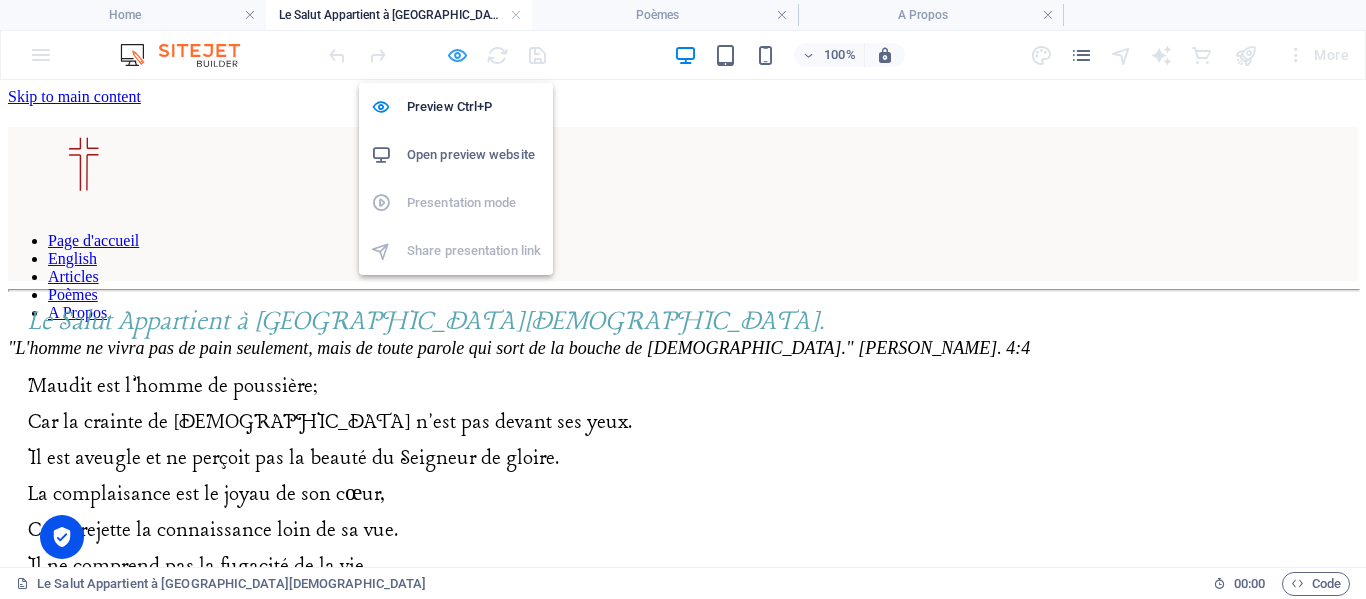 click at bounding box center (457, 55) 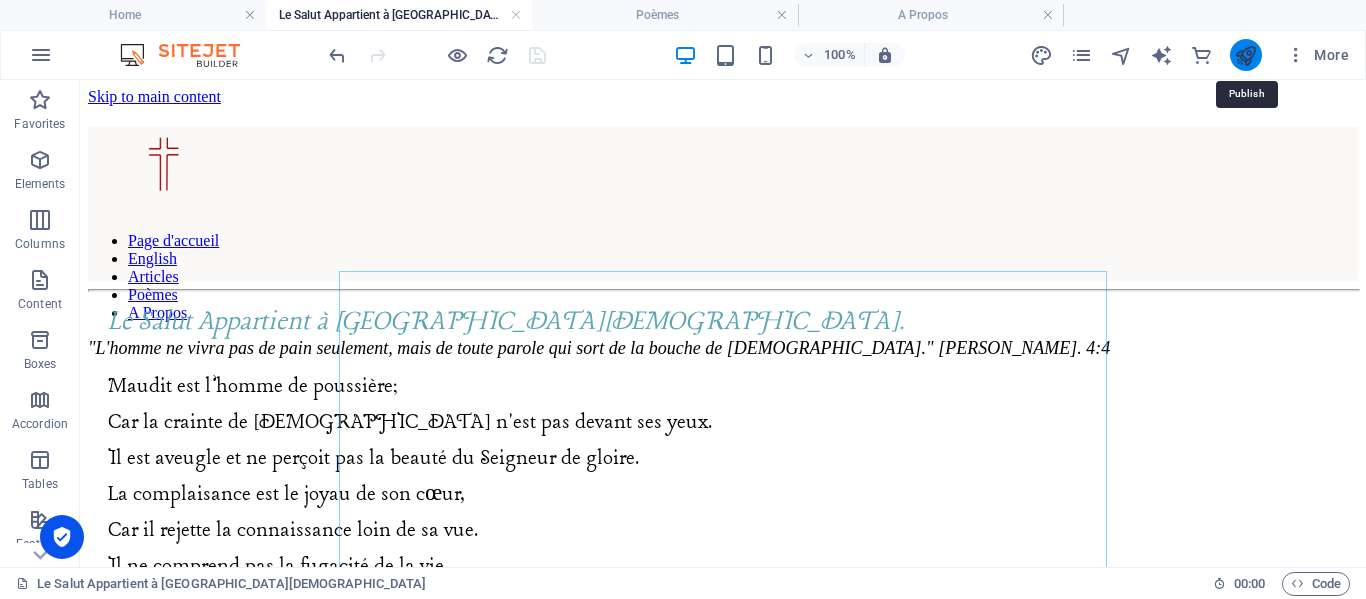 click at bounding box center [1245, 55] 